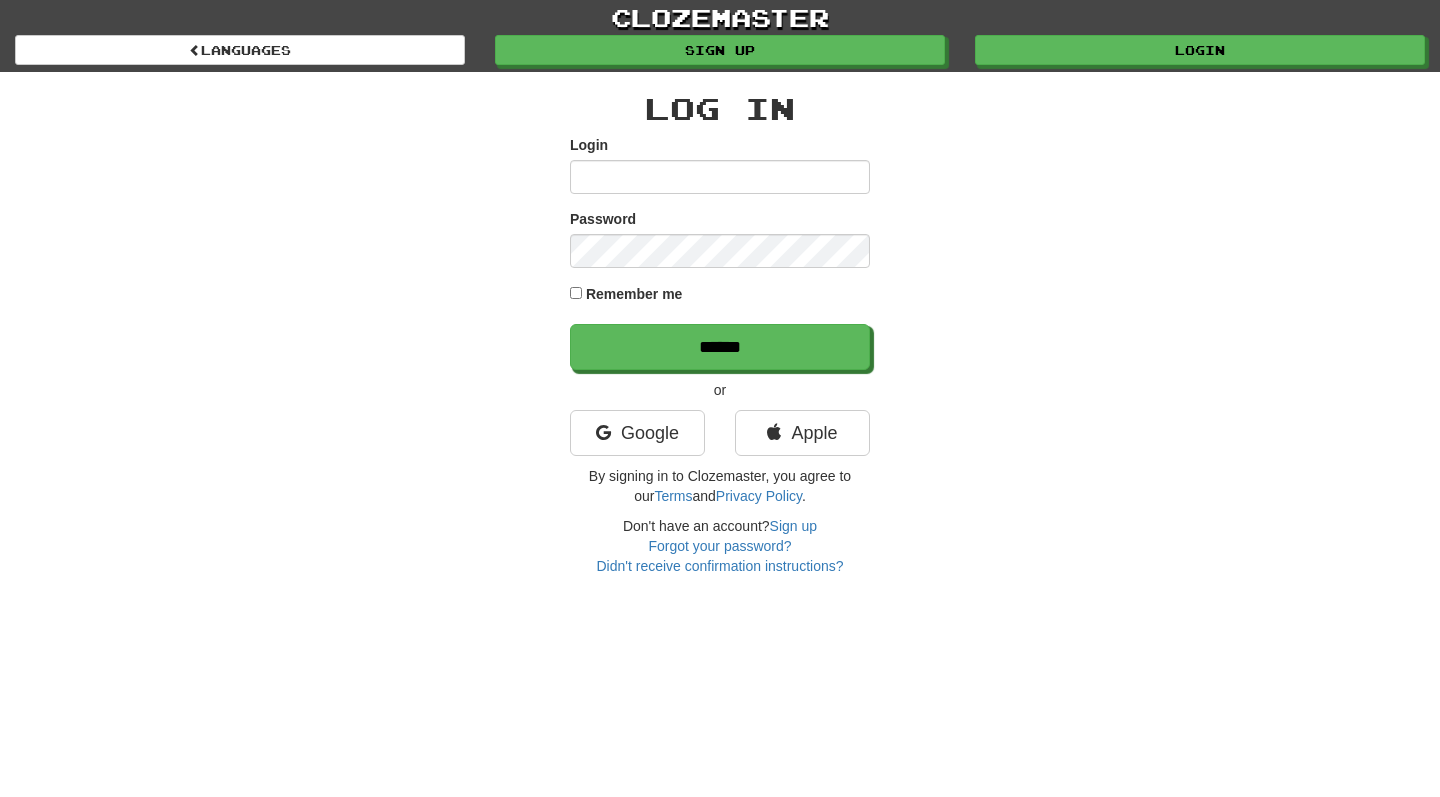scroll, scrollTop: 0, scrollLeft: 0, axis: both 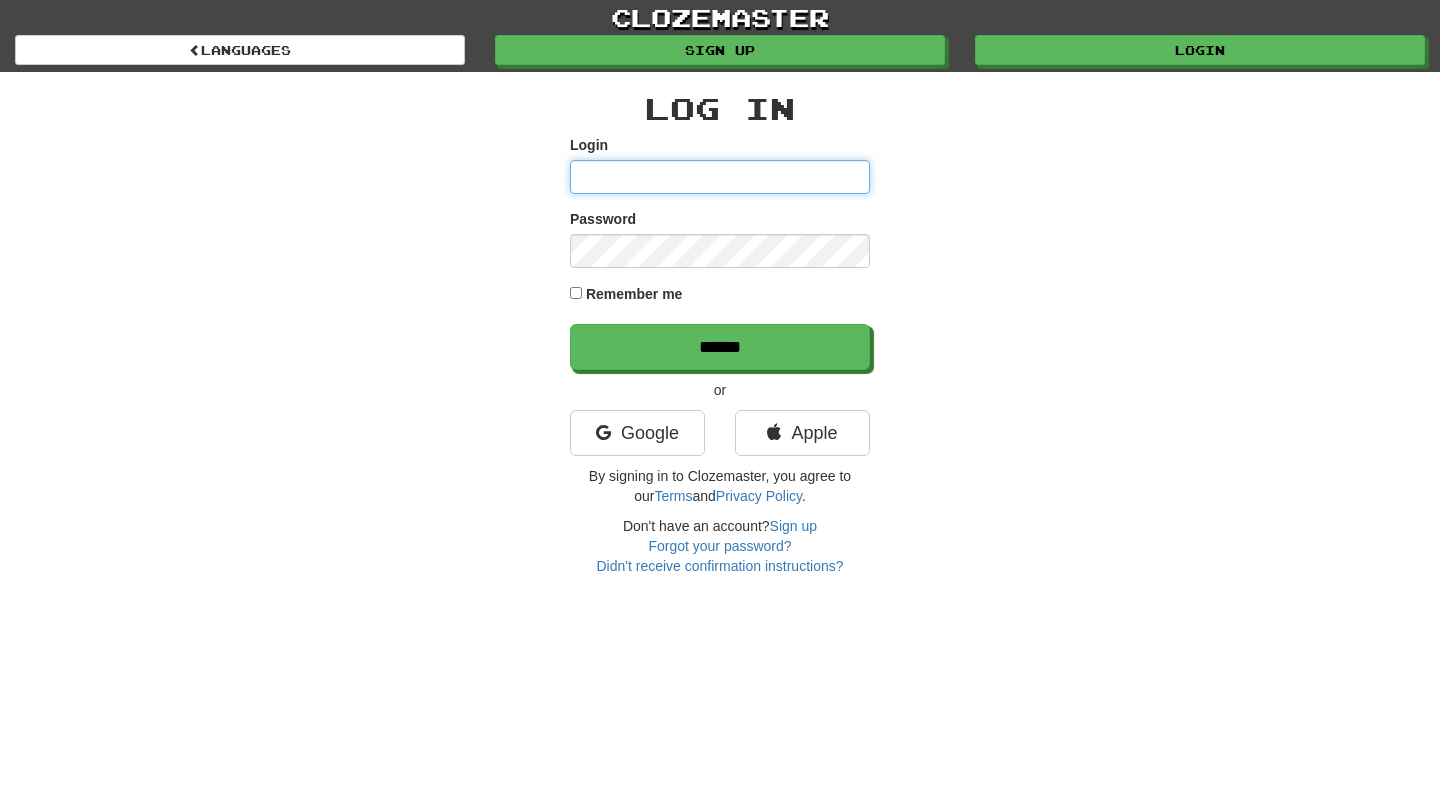 type on "**********" 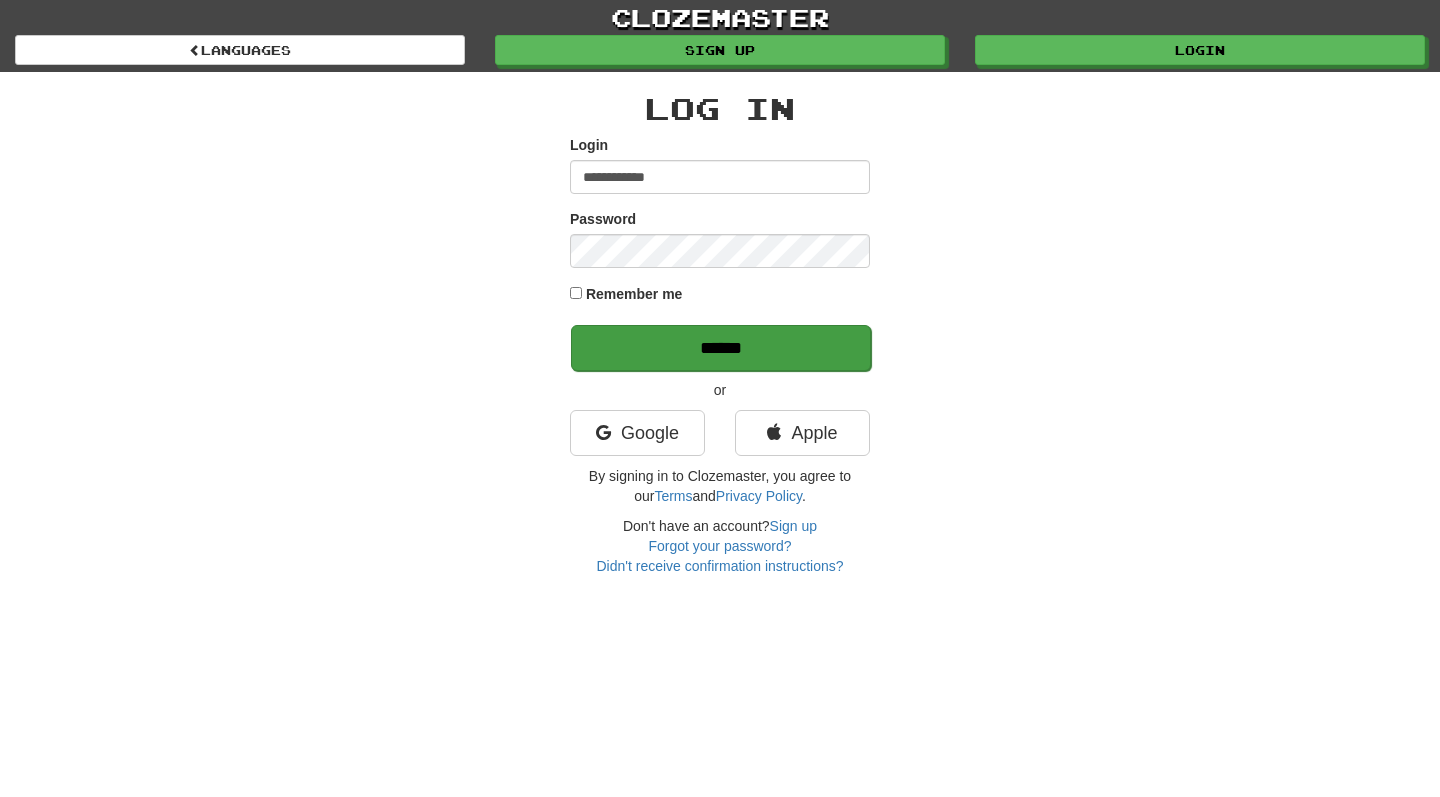 click on "******" at bounding box center [721, 348] 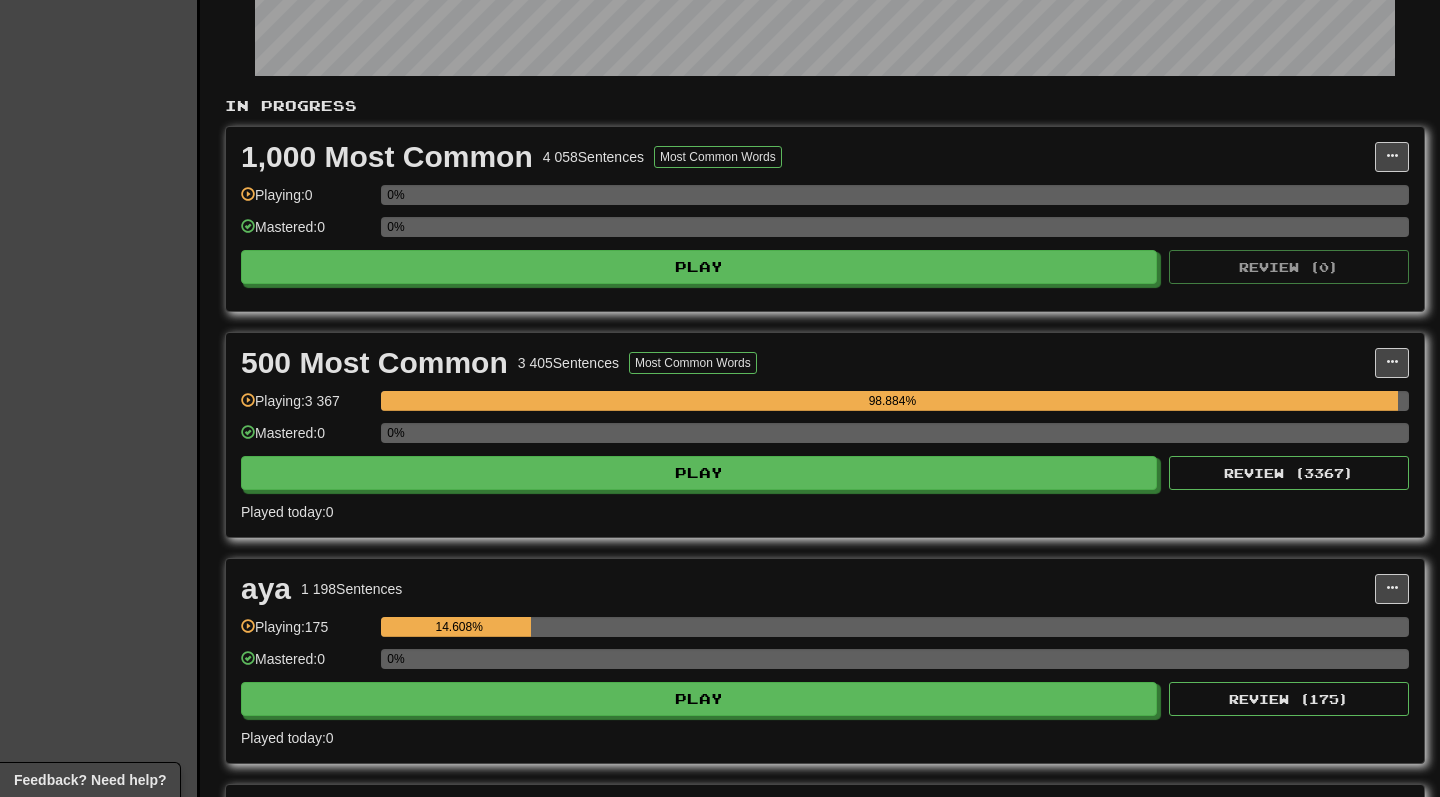 scroll, scrollTop: 351, scrollLeft: 0, axis: vertical 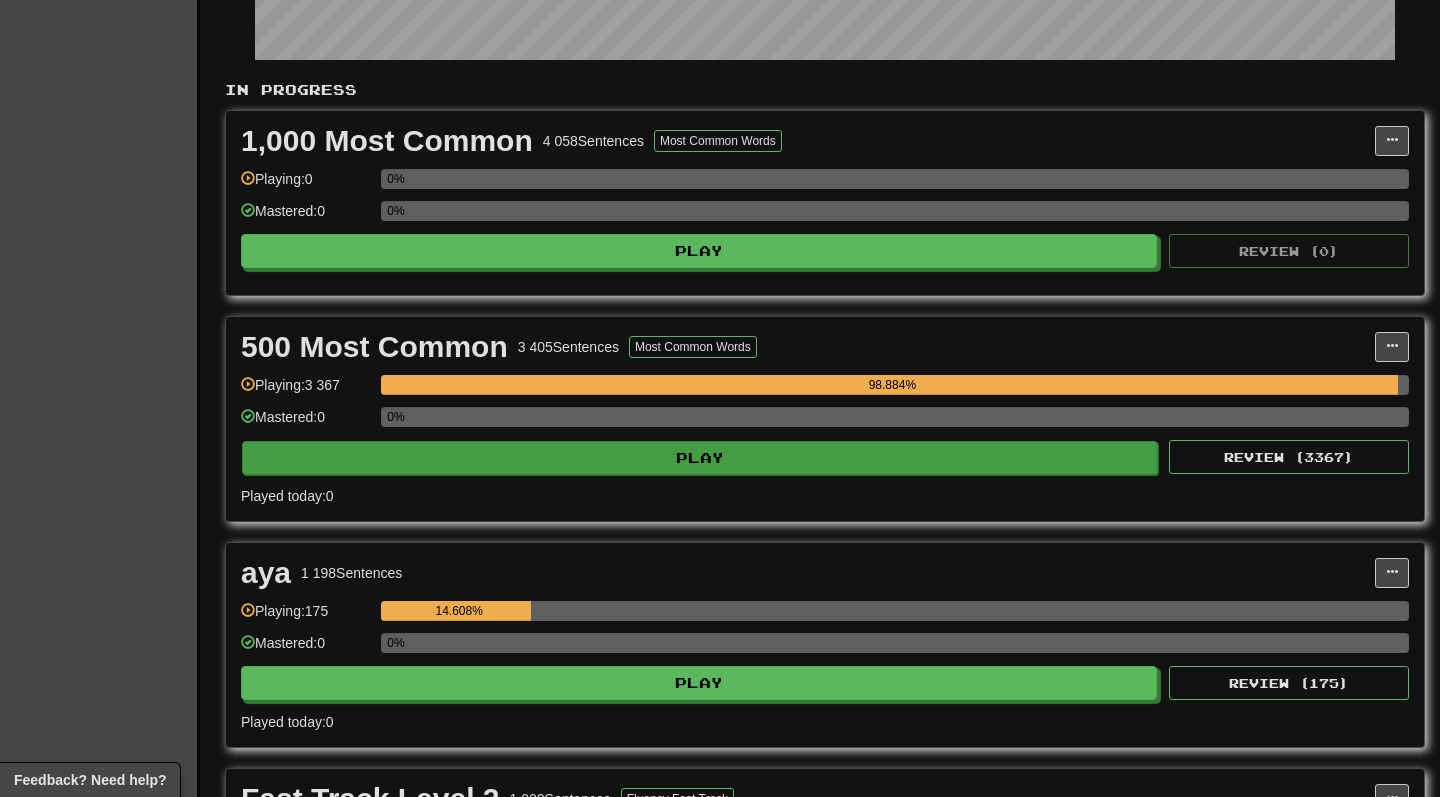 click on "Play" at bounding box center (700, 458) 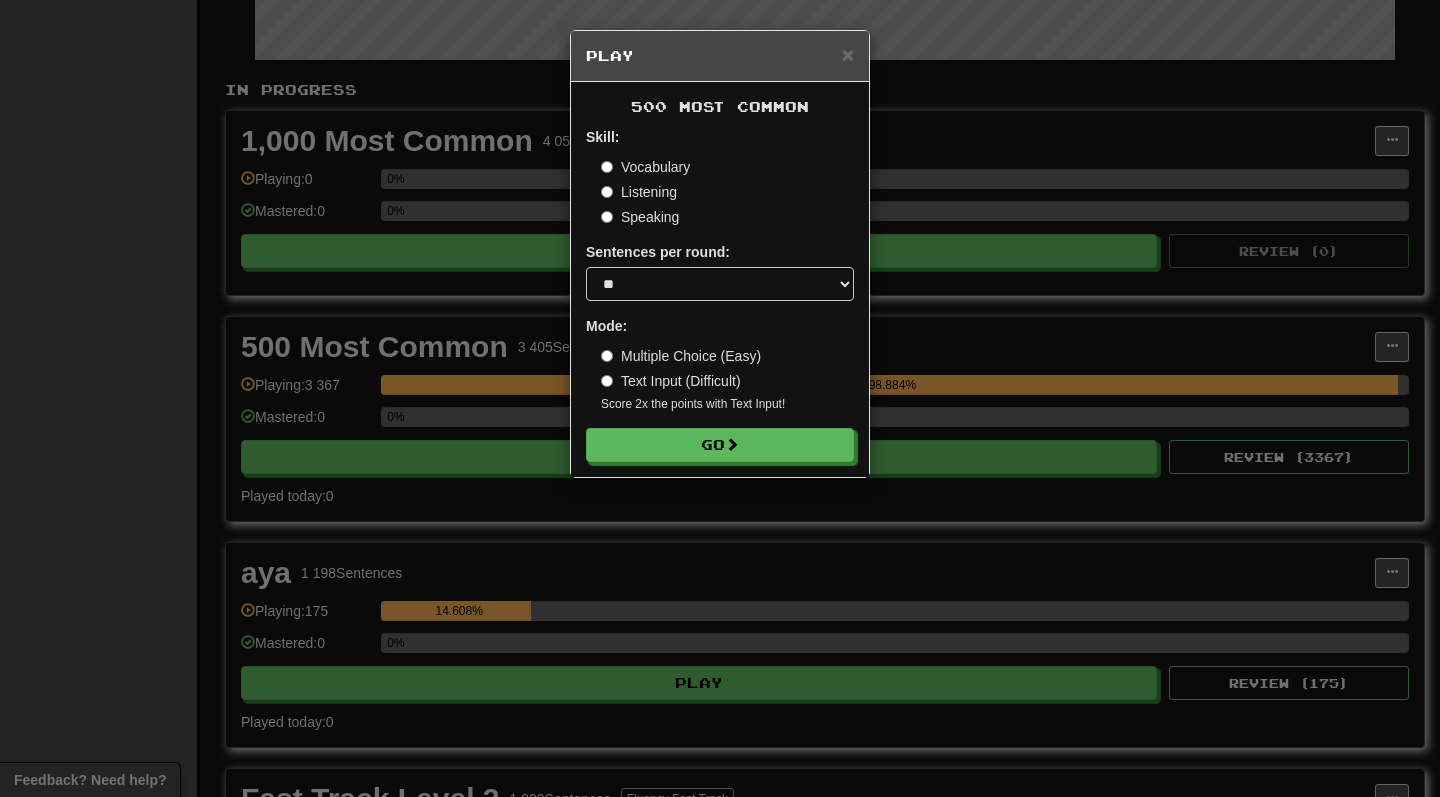 click on "Multiple Choice (Easy)" at bounding box center [681, 356] 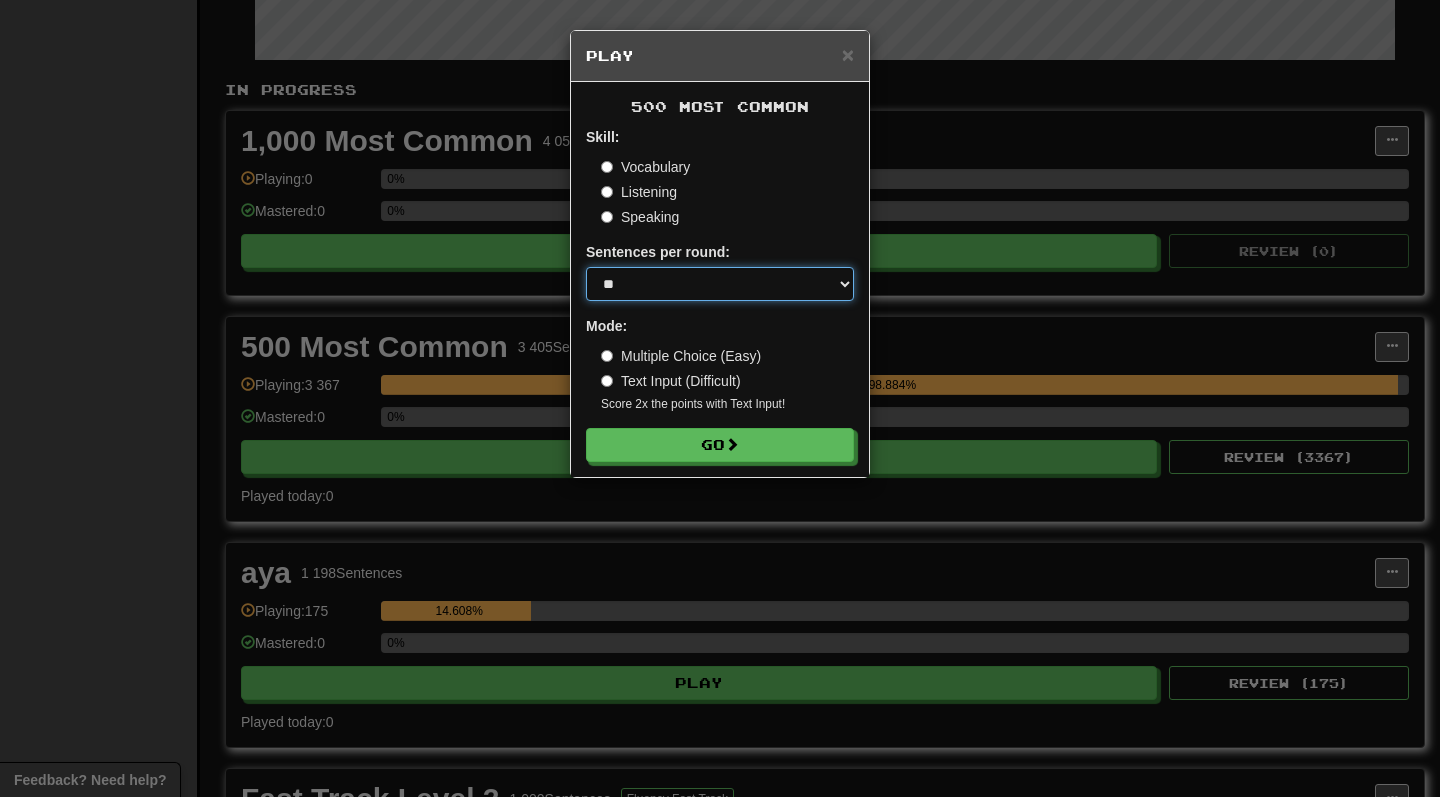 click on "* ** ** ** ** ** *** ********" at bounding box center [720, 284] 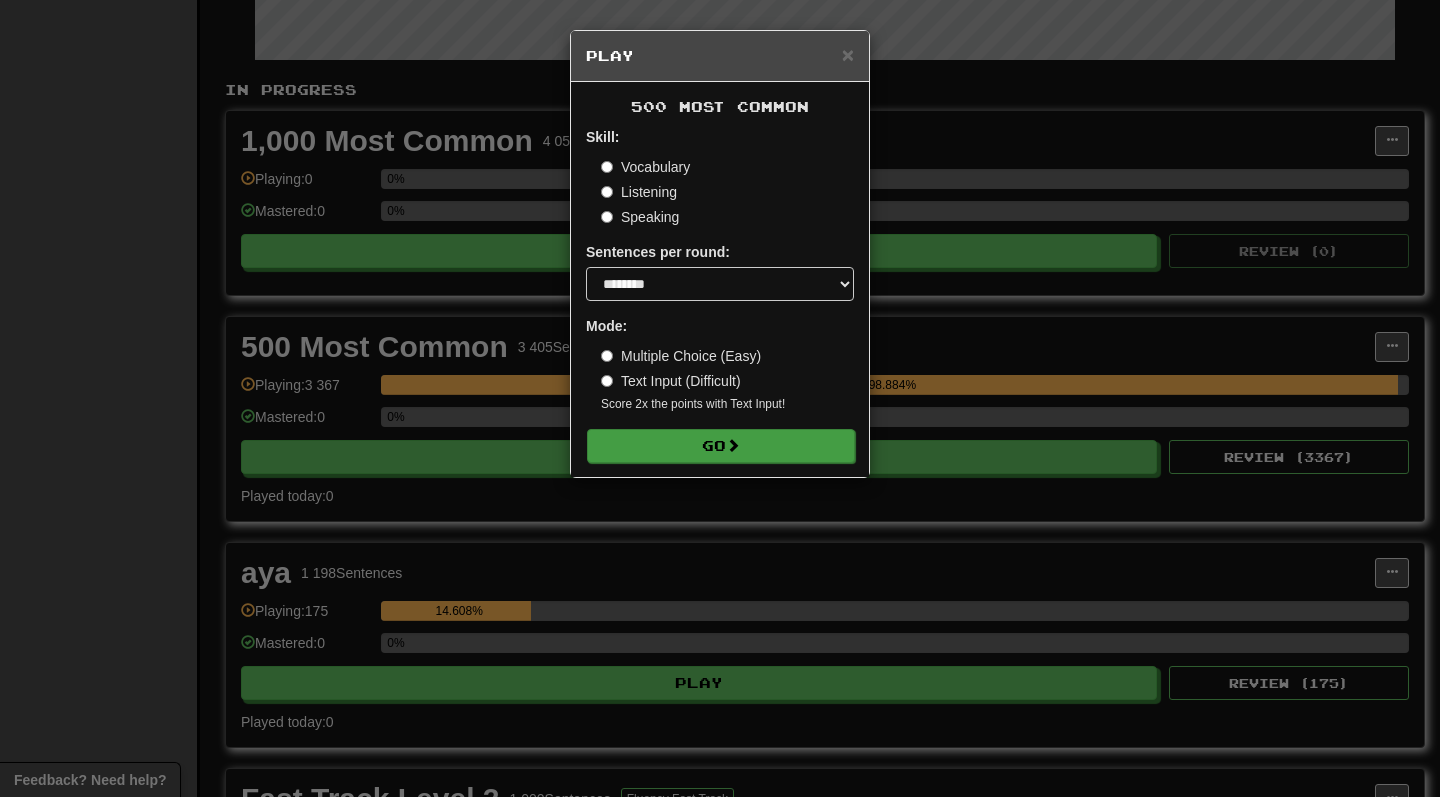 click on "Go" at bounding box center [721, 446] 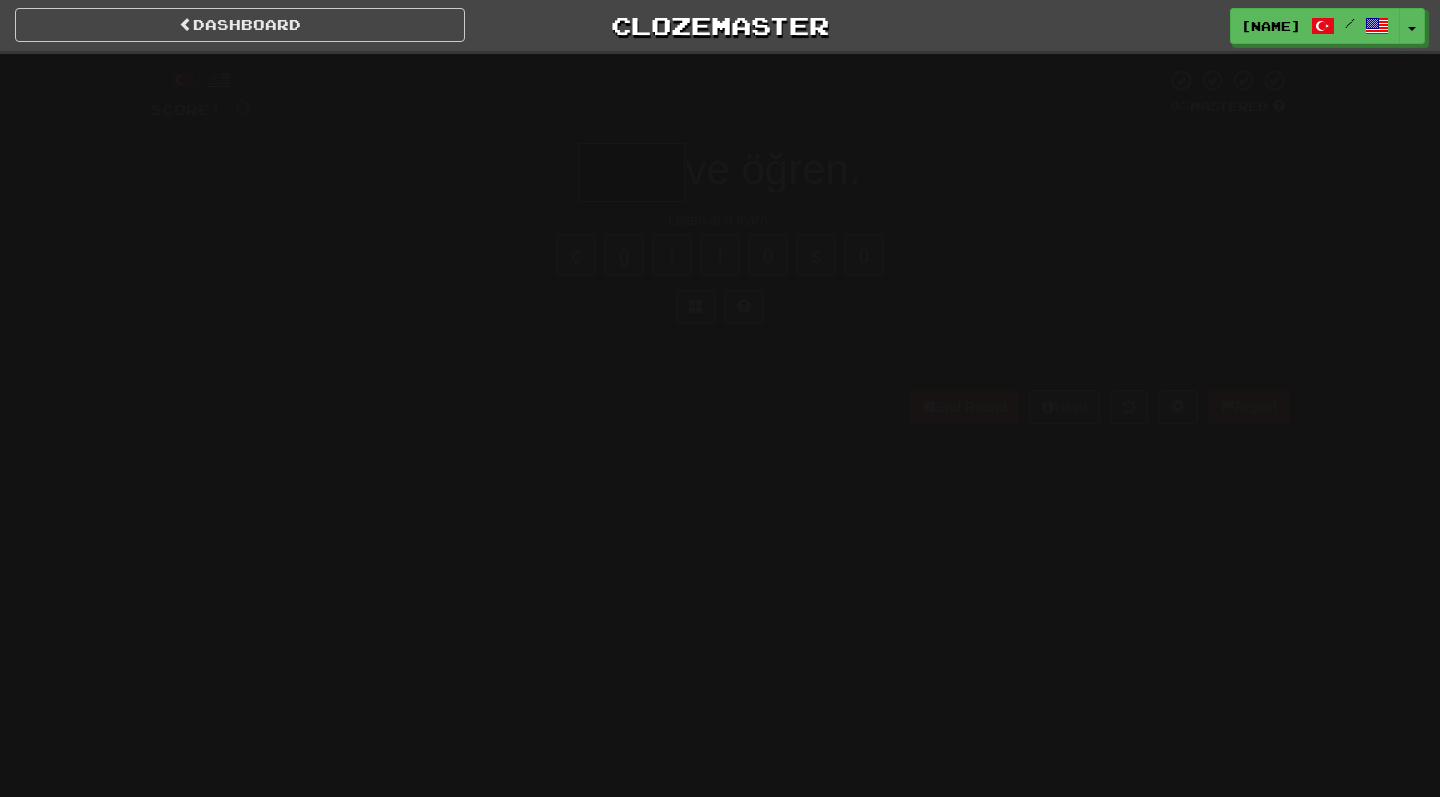 scroll, scrollTop: 0, scrollLeft: 0, axis: both 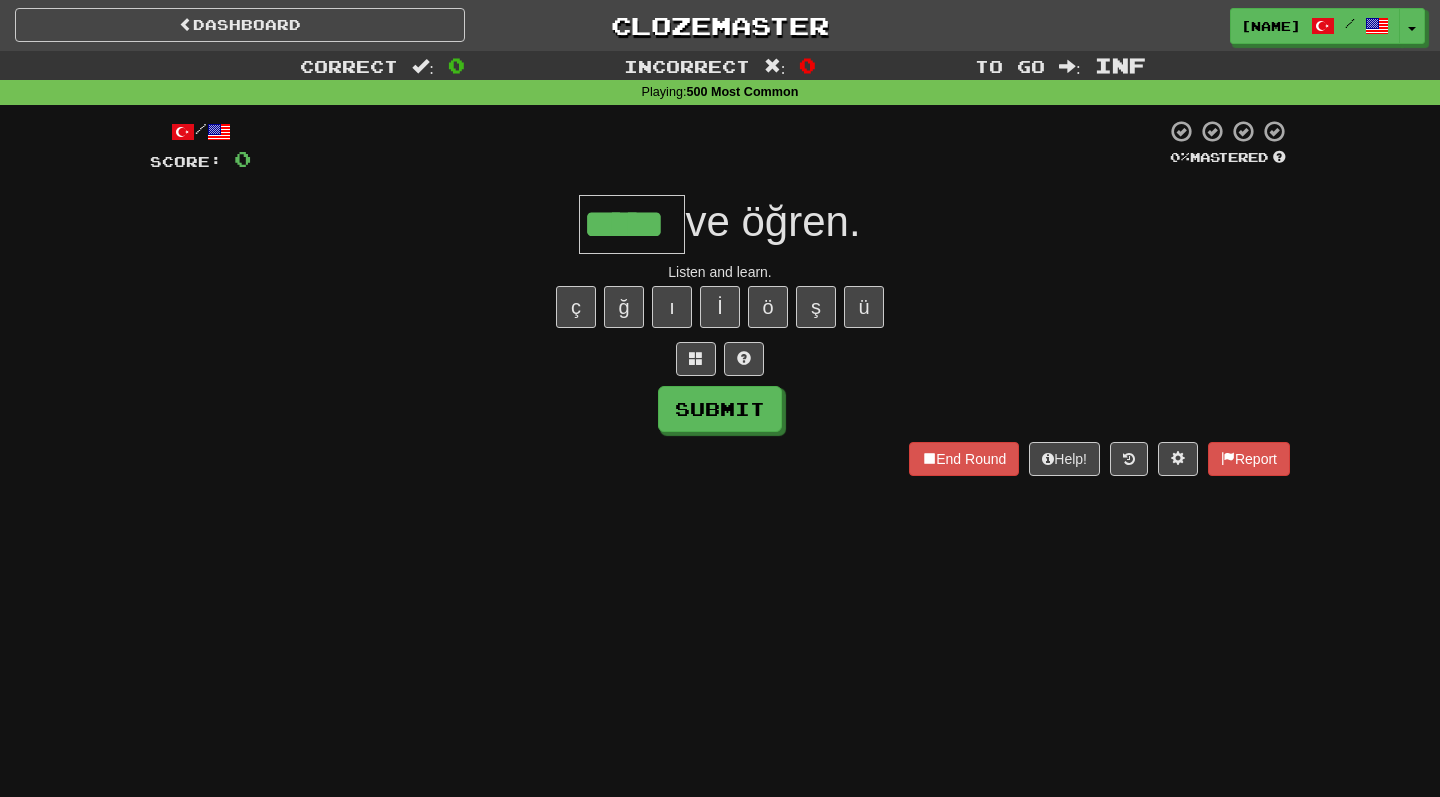 type on "*****" 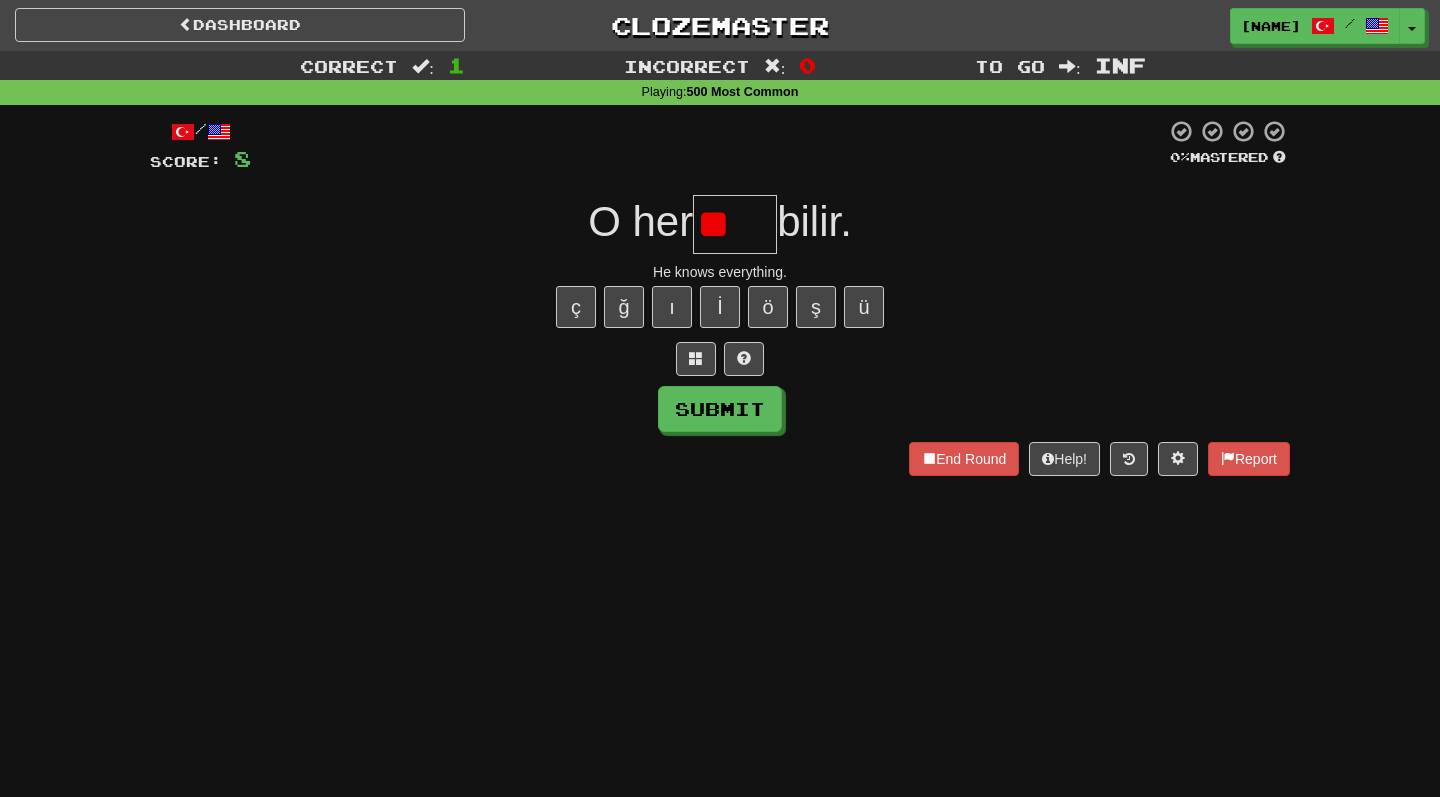 type on "*" 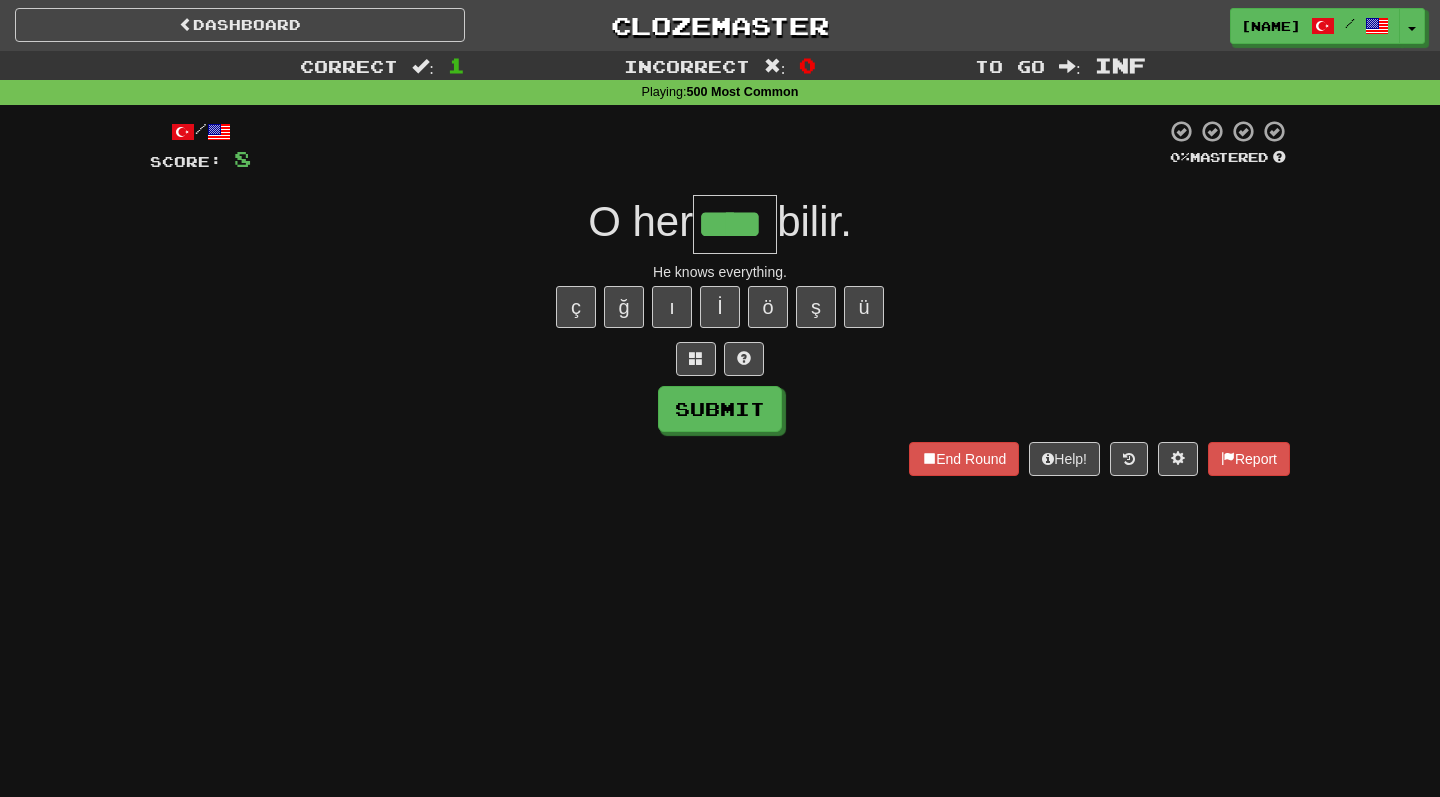 type on "****" 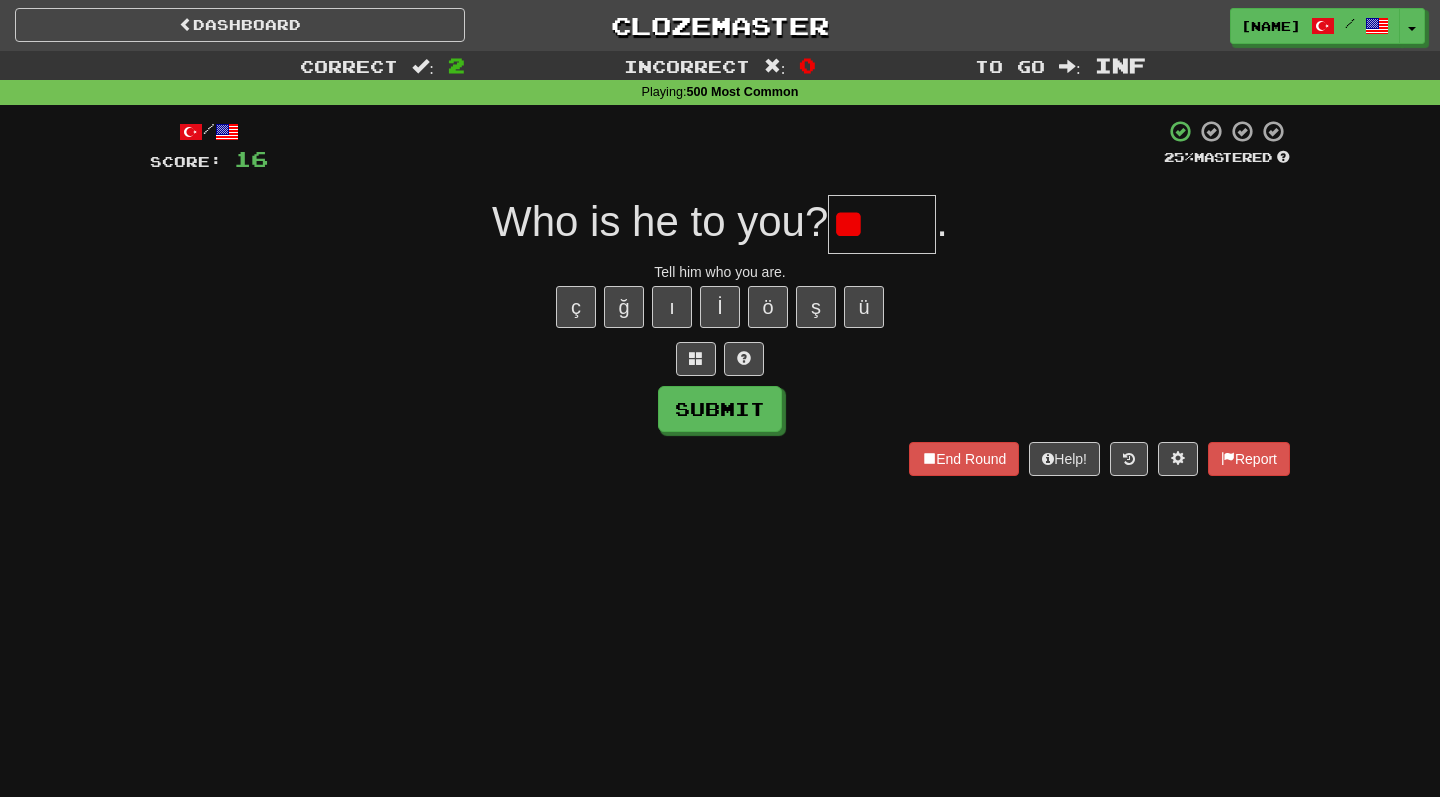 type on "*" 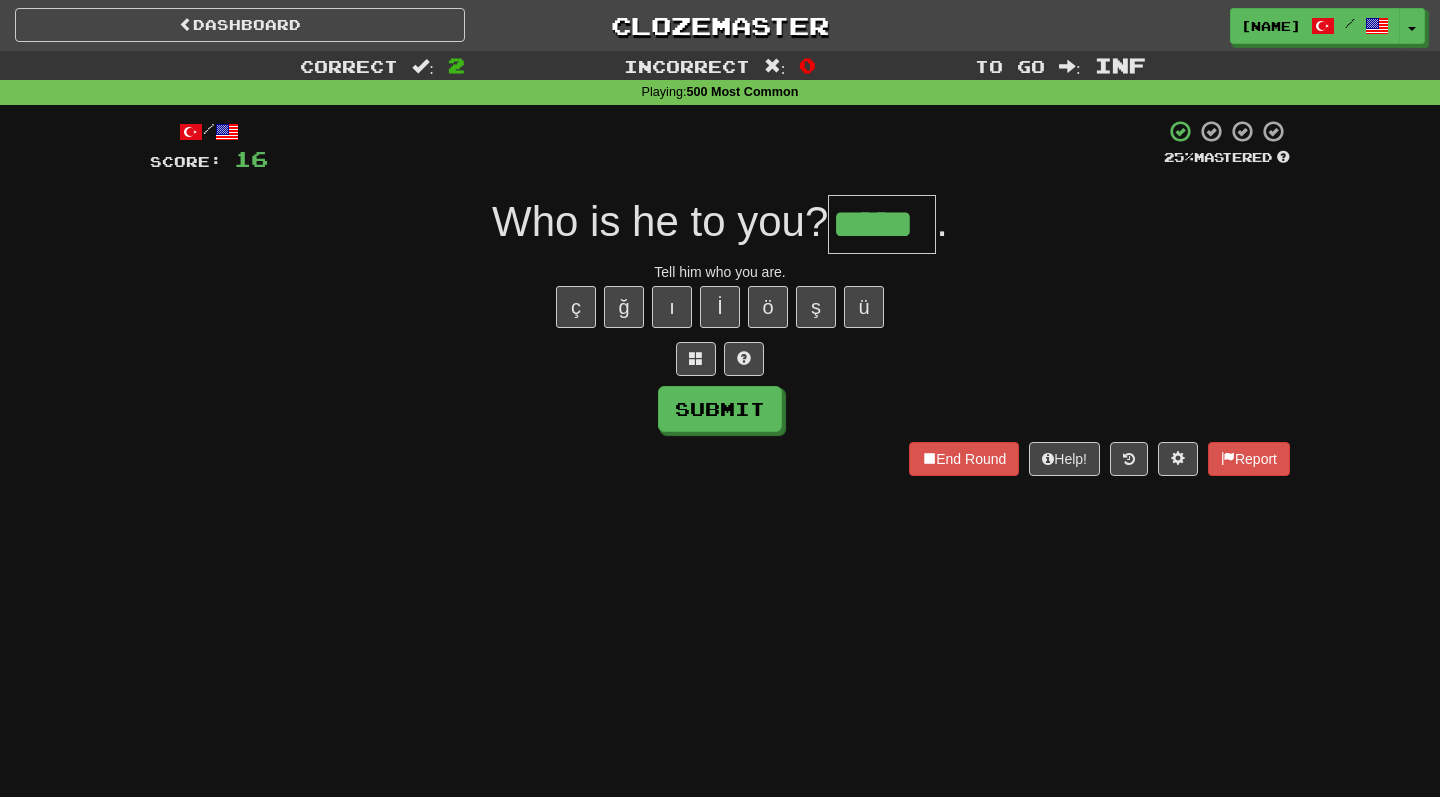 type on "*****" 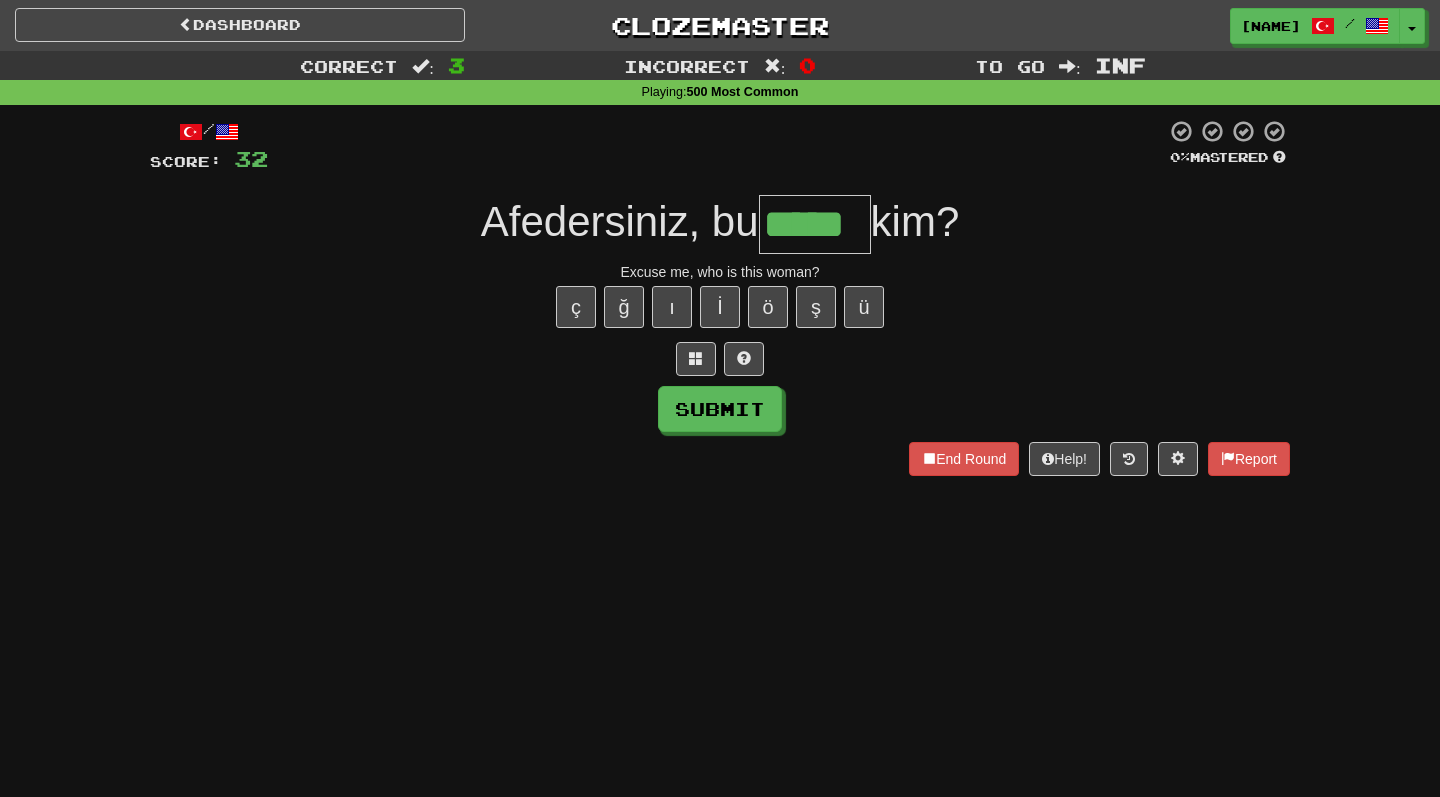 type on "*****" 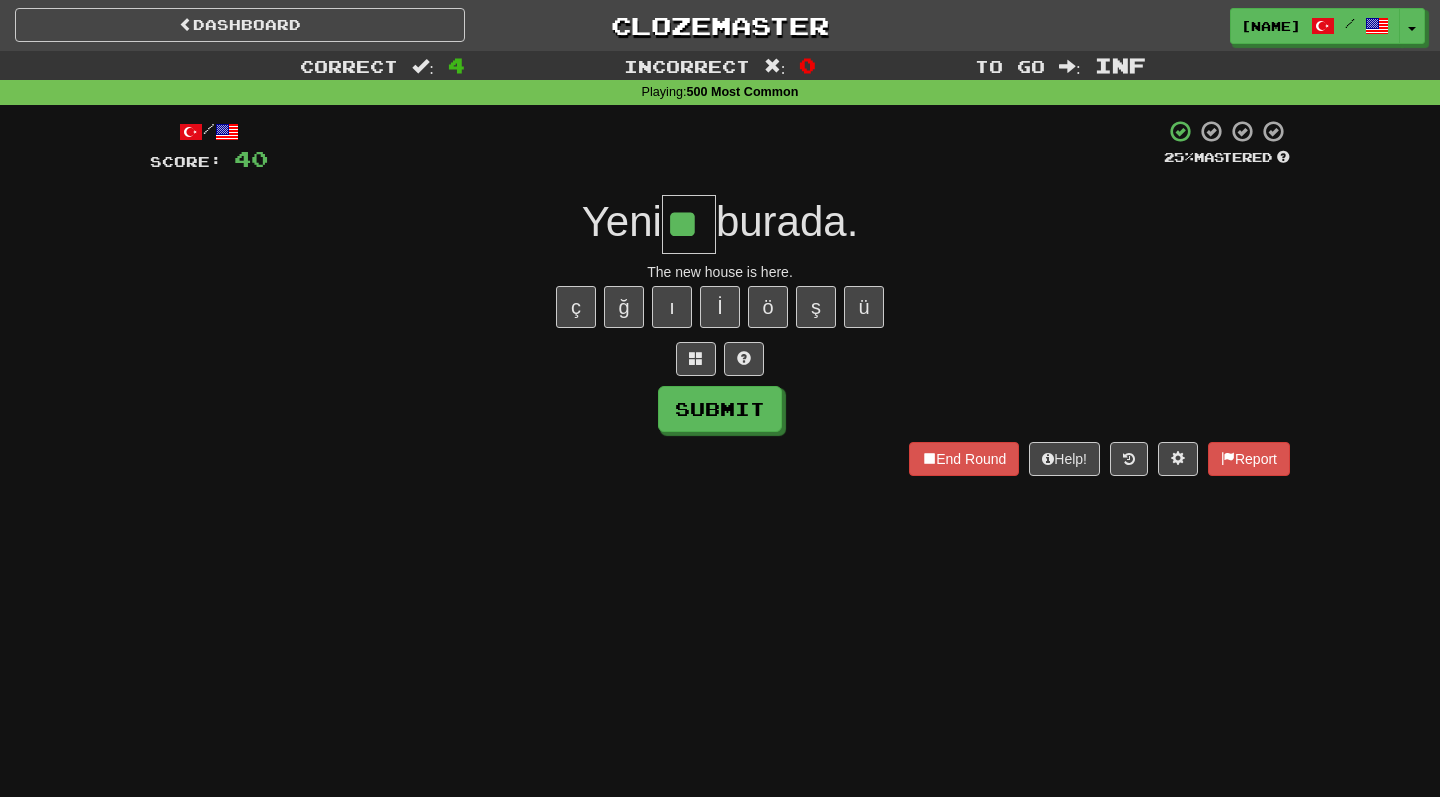 type on "**" 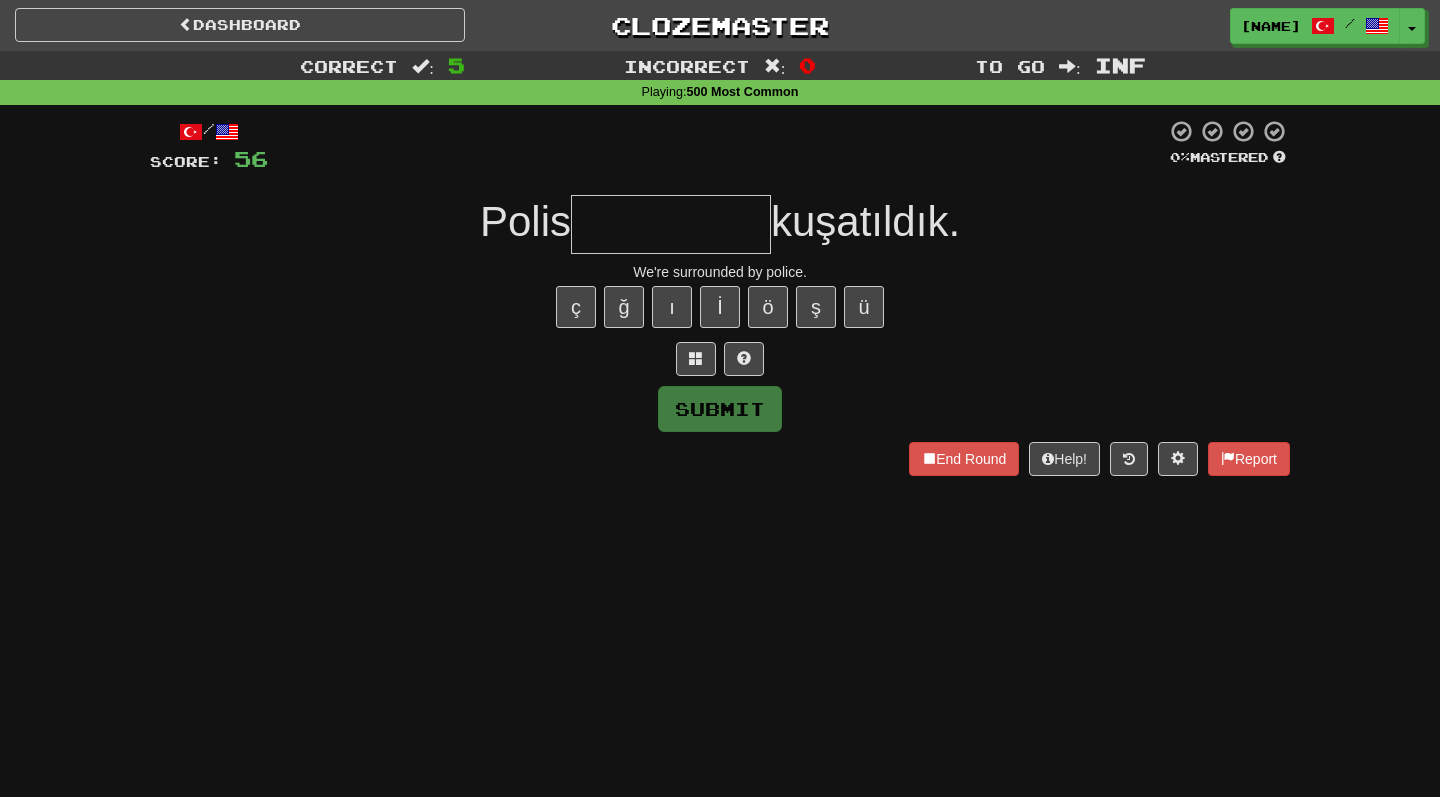click on "We're surrounded by police." at bounding box center [720, 272] 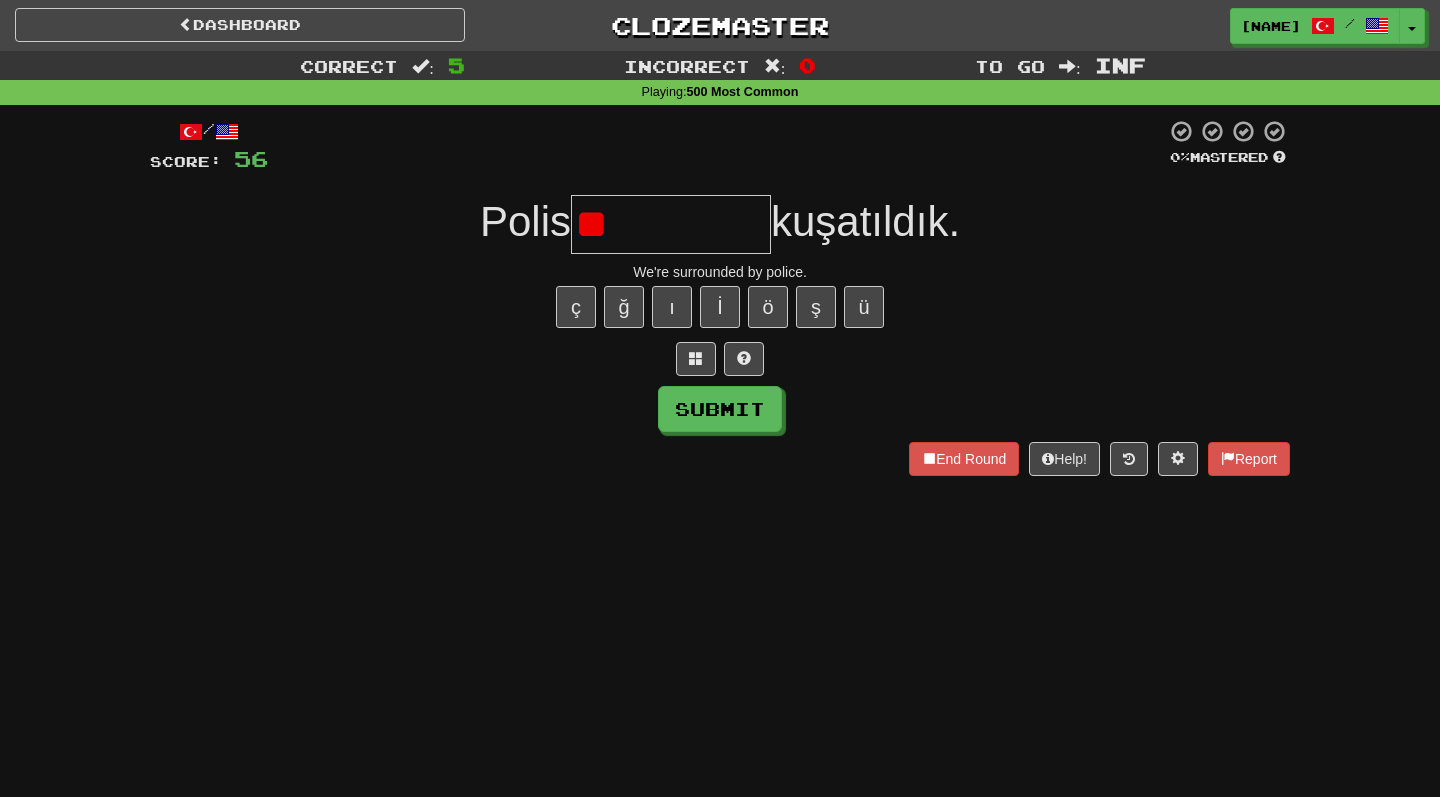 type on "*" 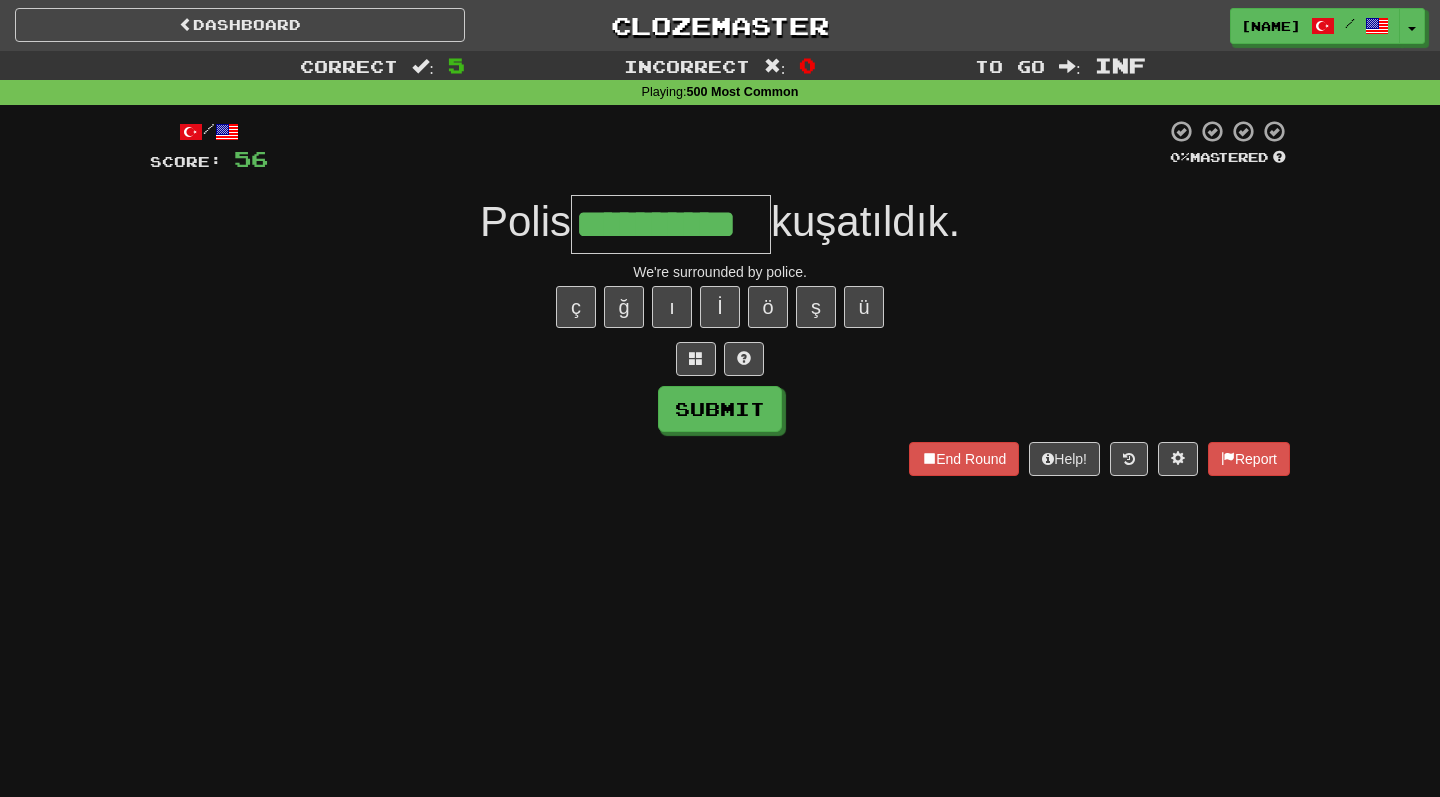 type on "**********" 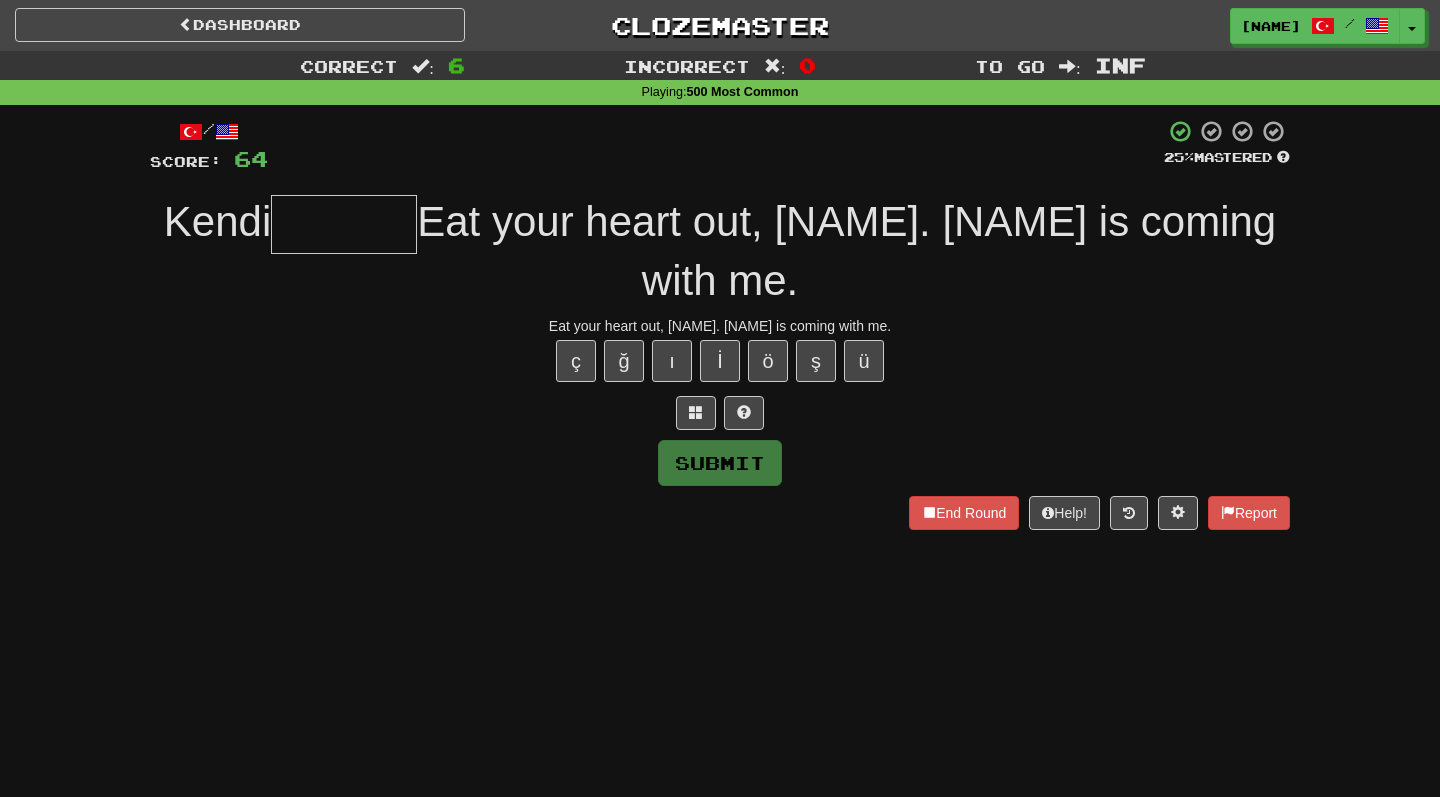 click on "Eat your heart out, Tom. Mary is coming with me." at bounding box center [720, 326] 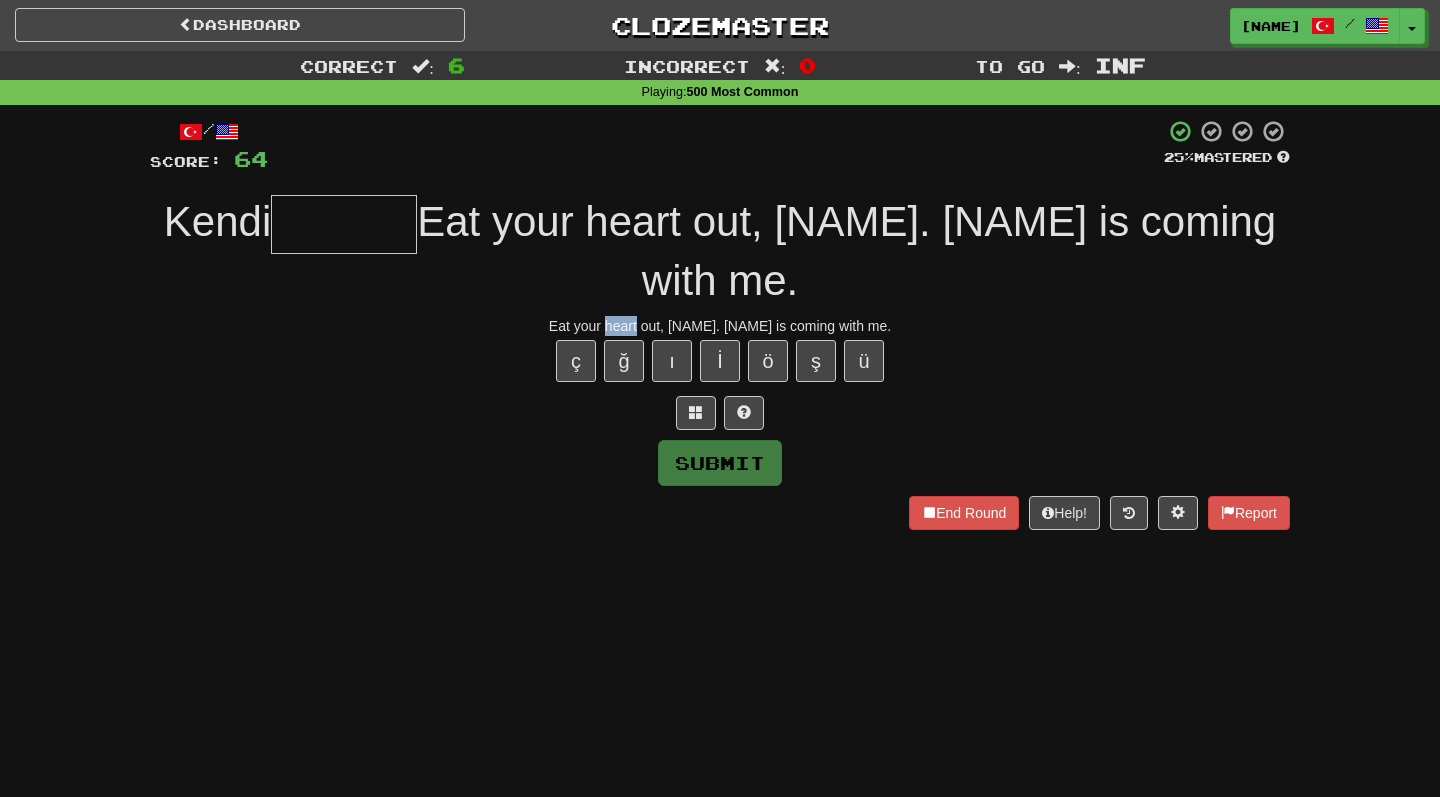 click on "Eat your heart out, Tom. Mary is coming with me." at bounding box center (720, 326) 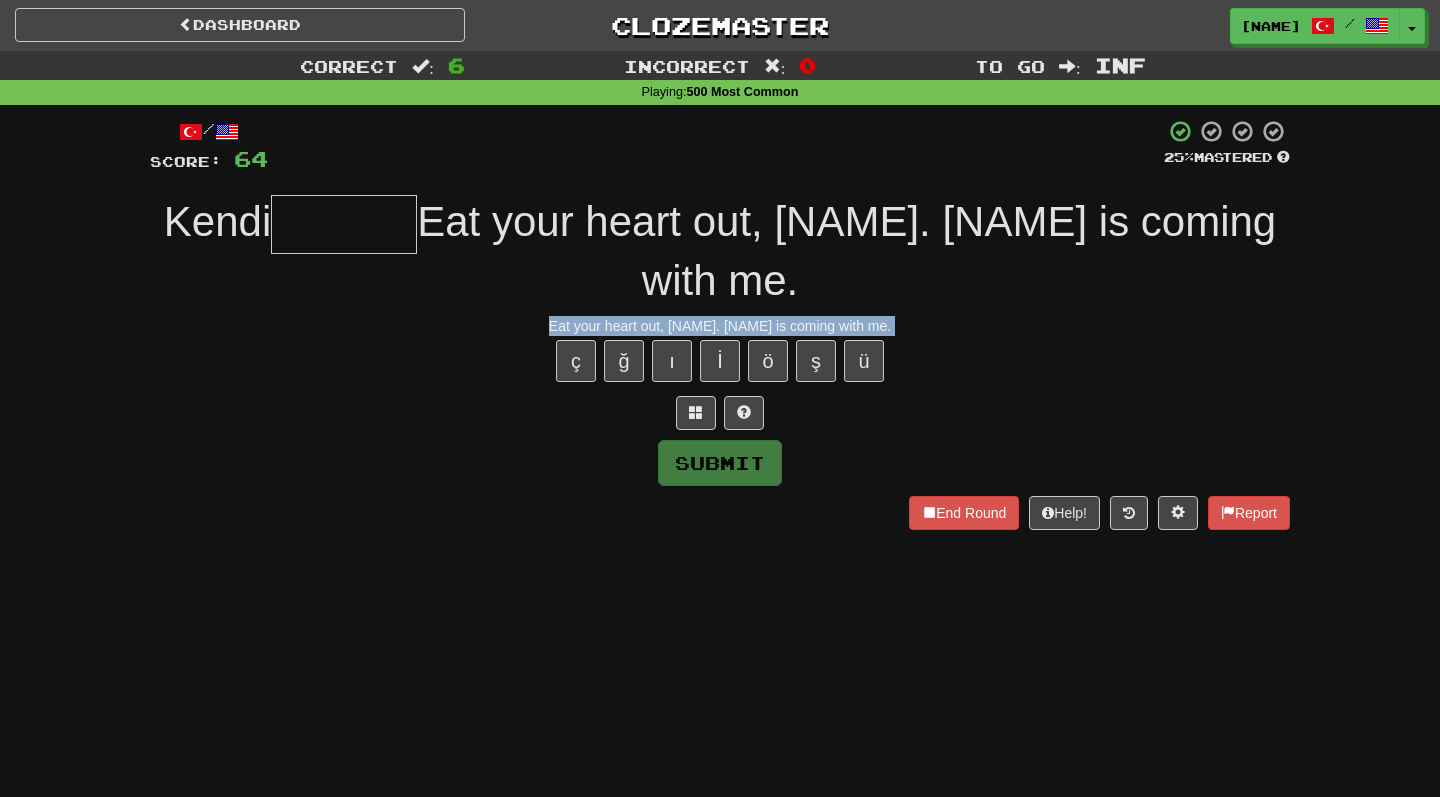 click on "ye, Tom. Mary benimle geliyor." at bounding box center (846, 251) 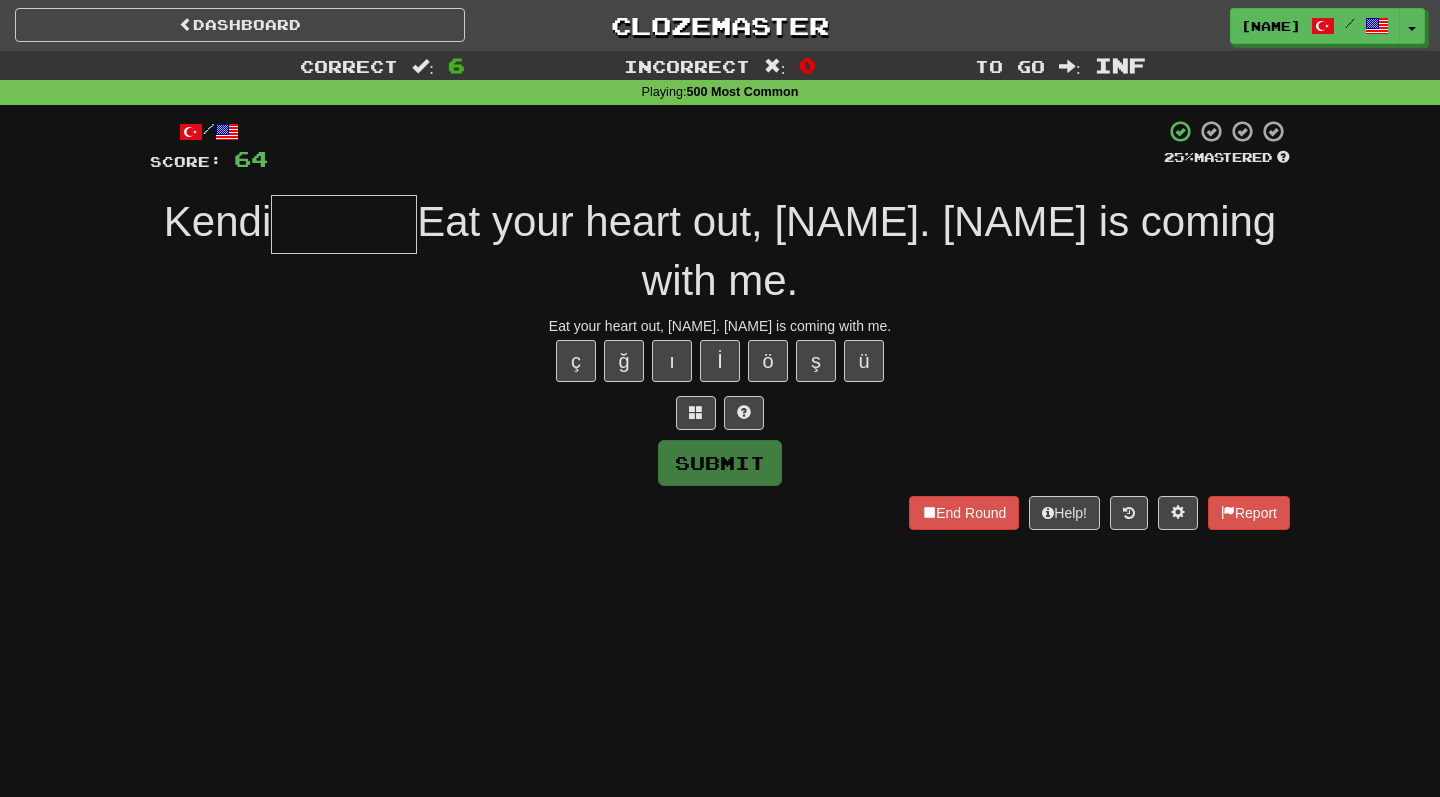 click at bounding box center (344, 224) 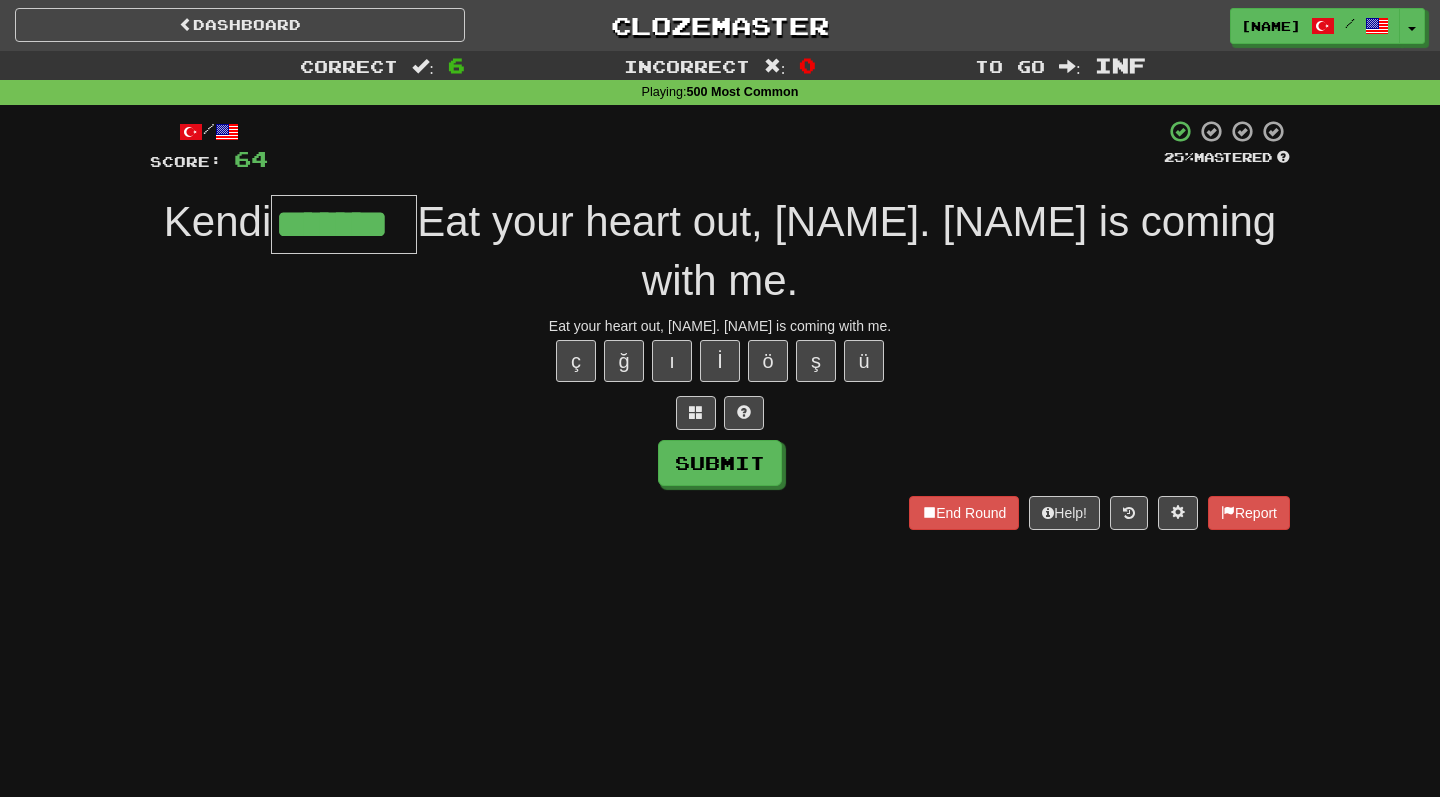 type on "*******" 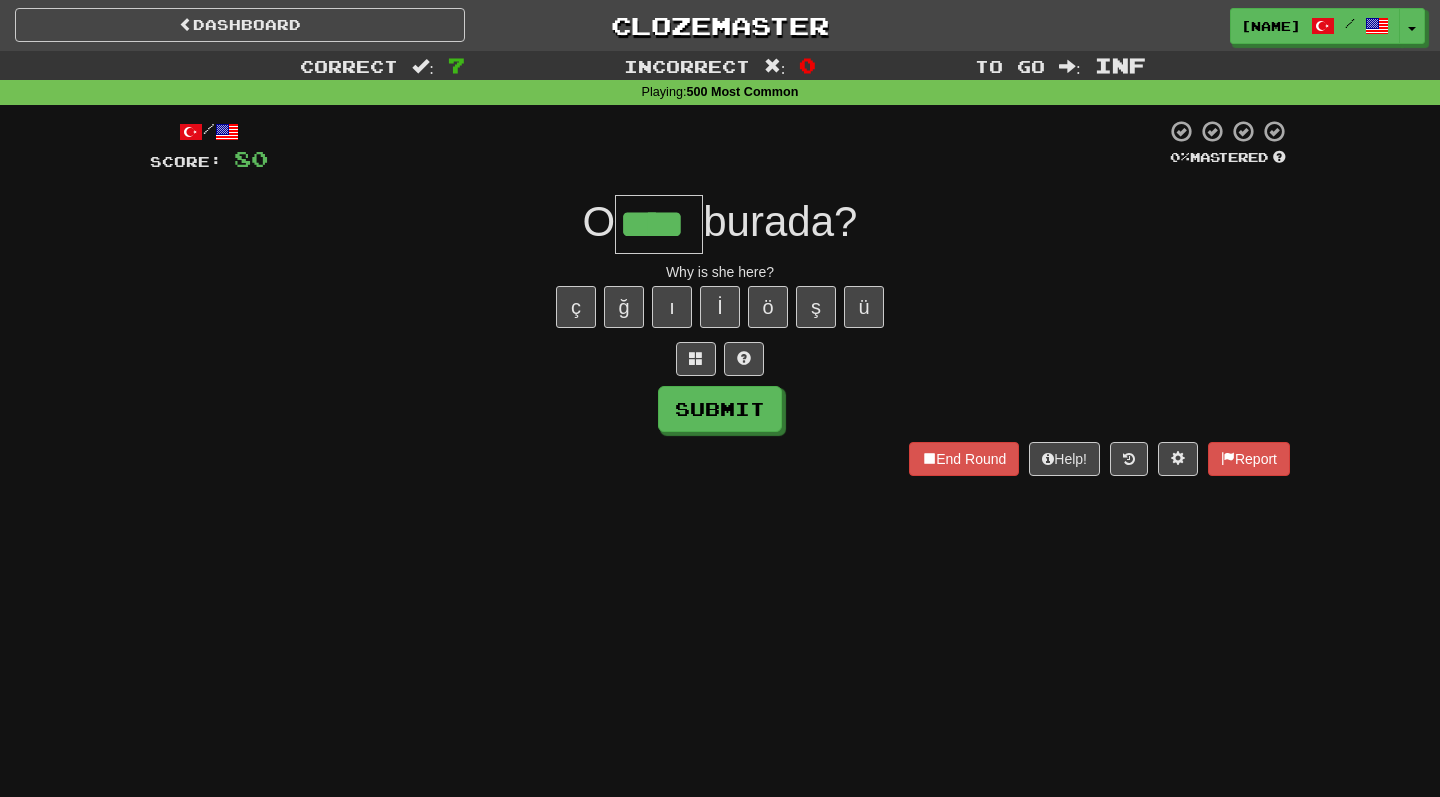 type on "****" 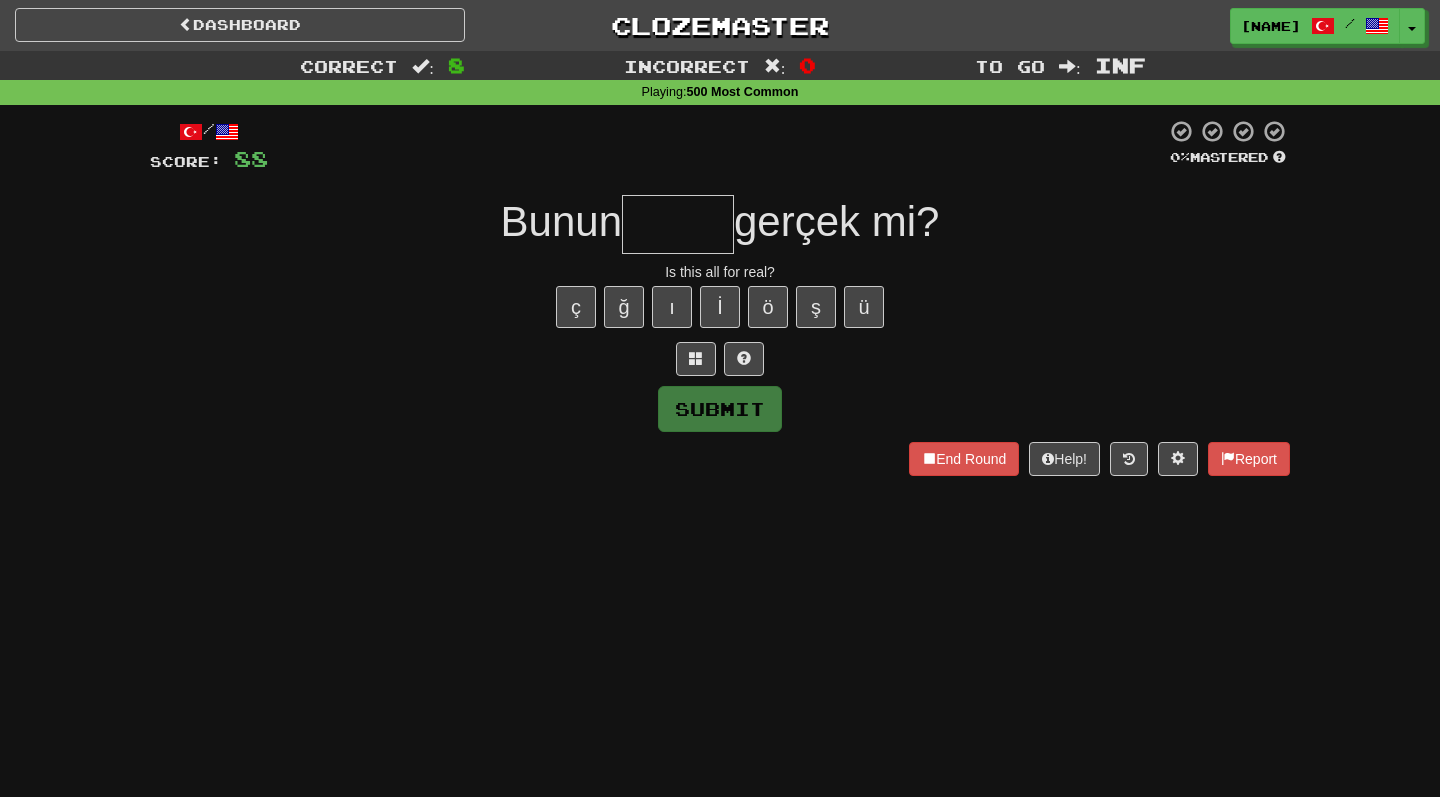 type on "*" 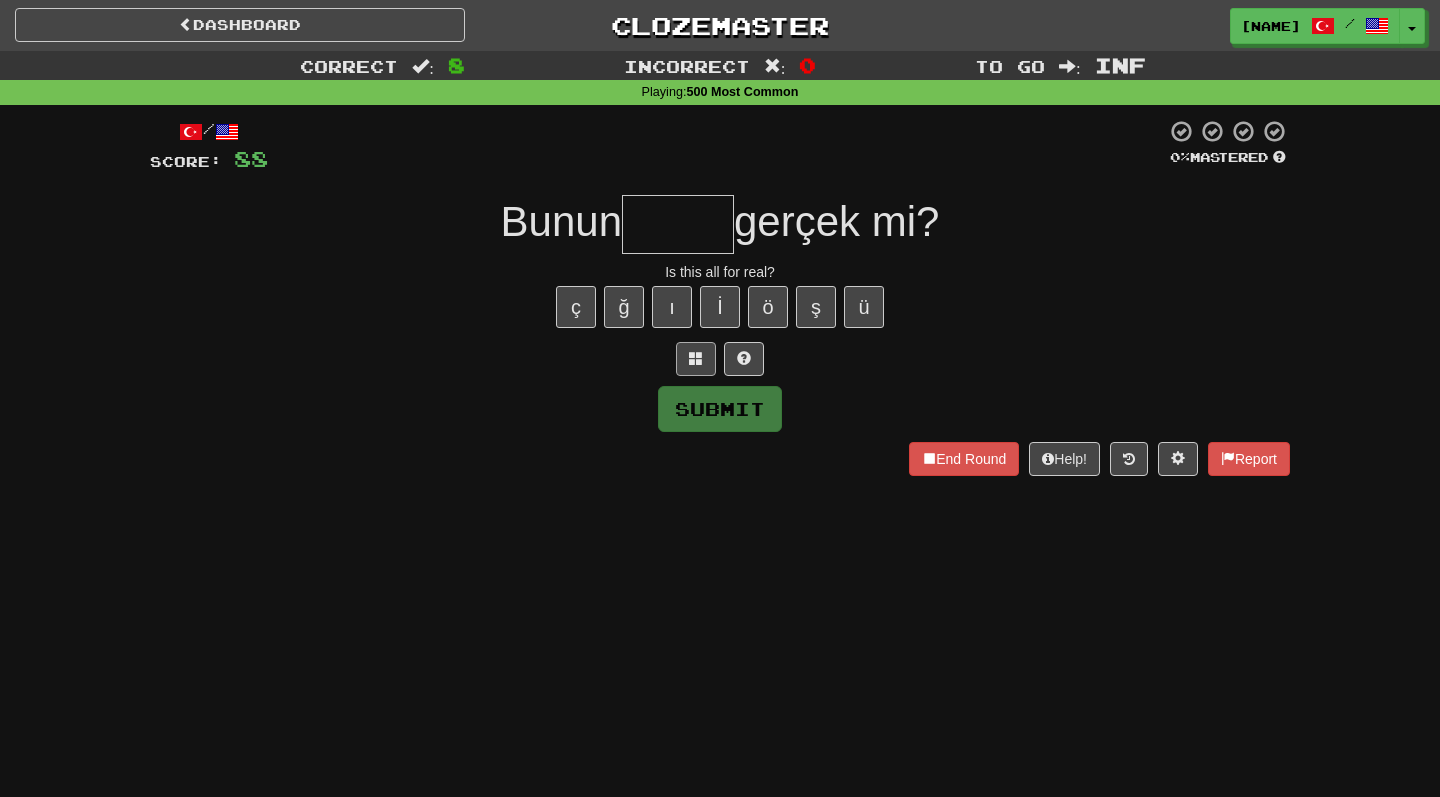 click at bounding box center (696, 359) 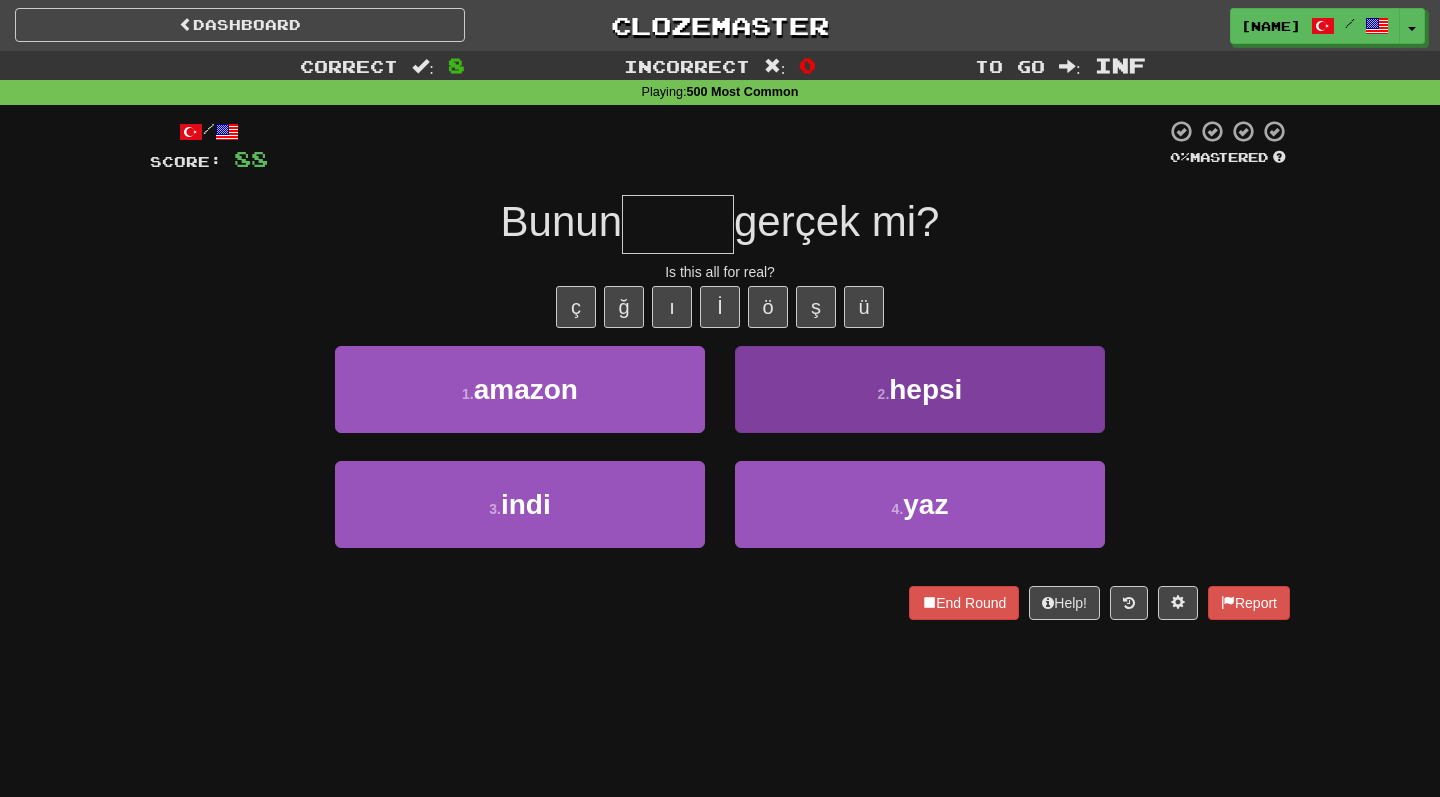 click on "2 .  hepsi" at bounding box center (920, 389) 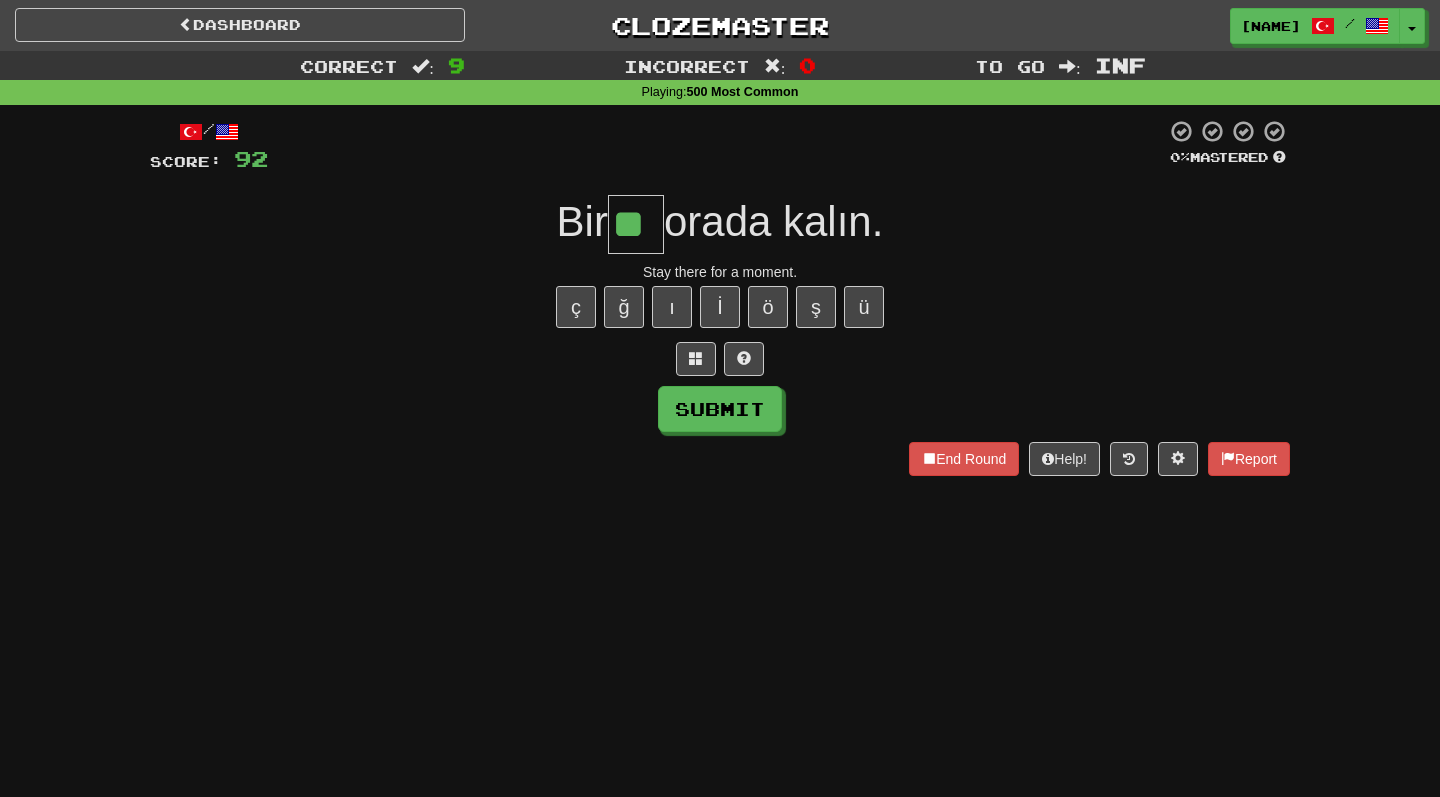type on "**" 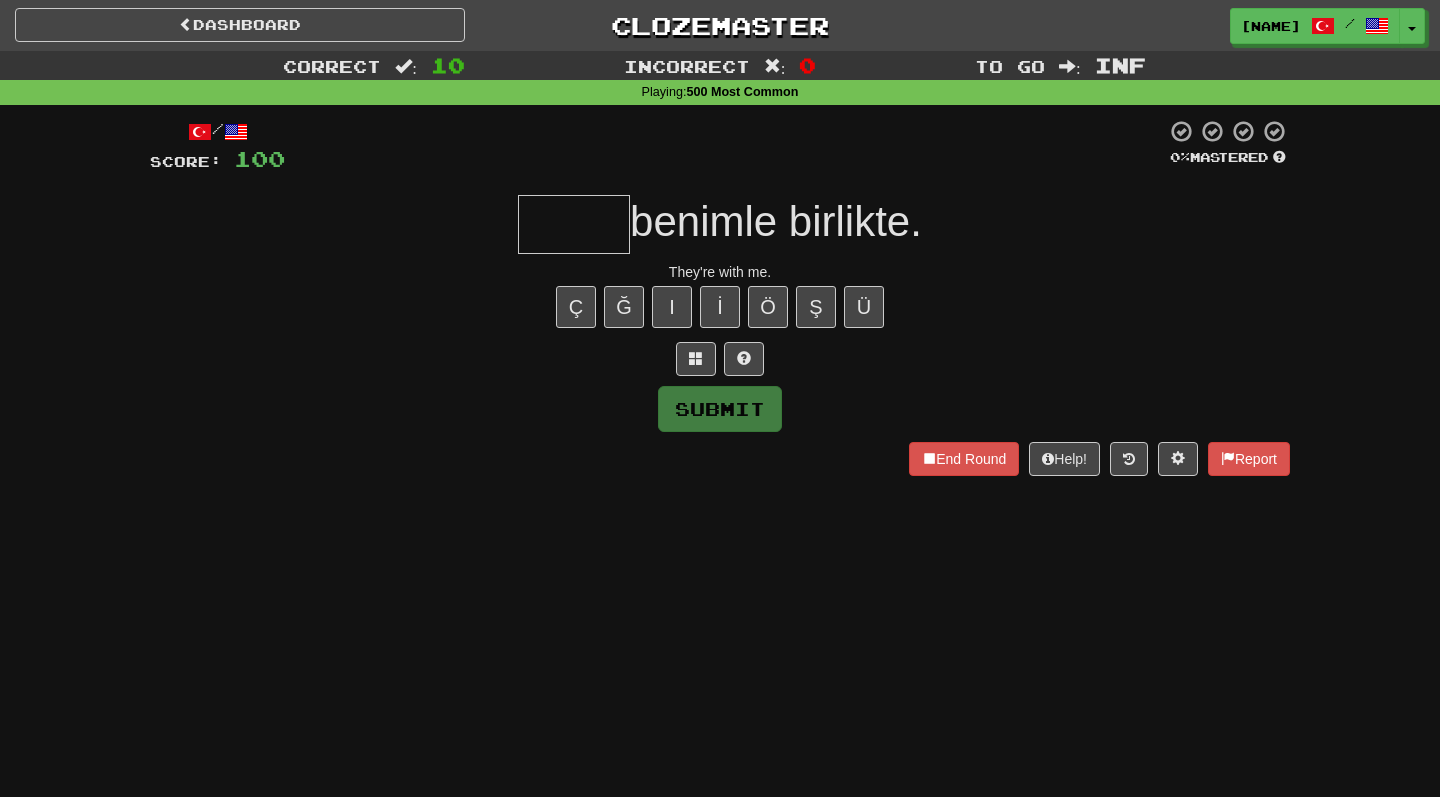 type on "*" 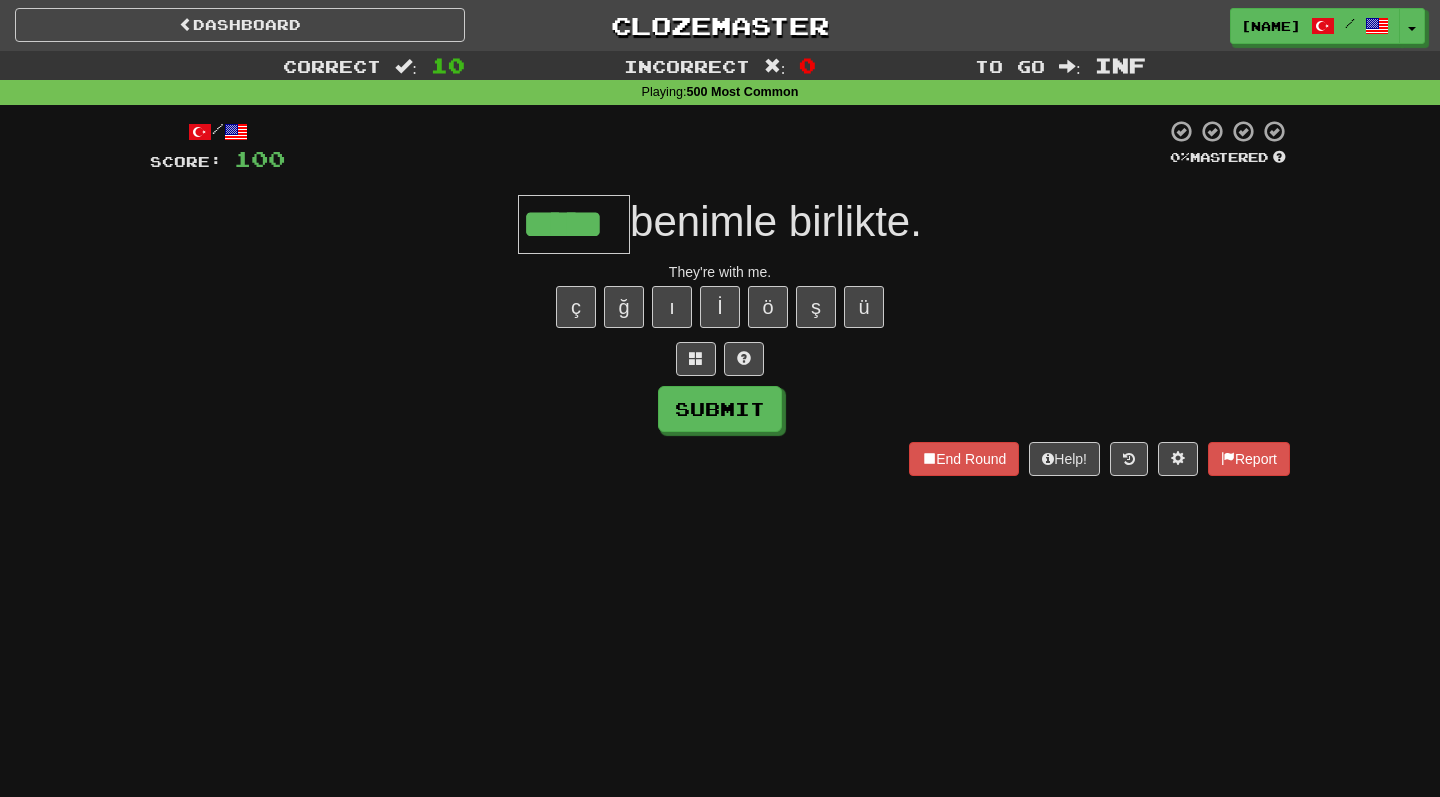 type on "*****" 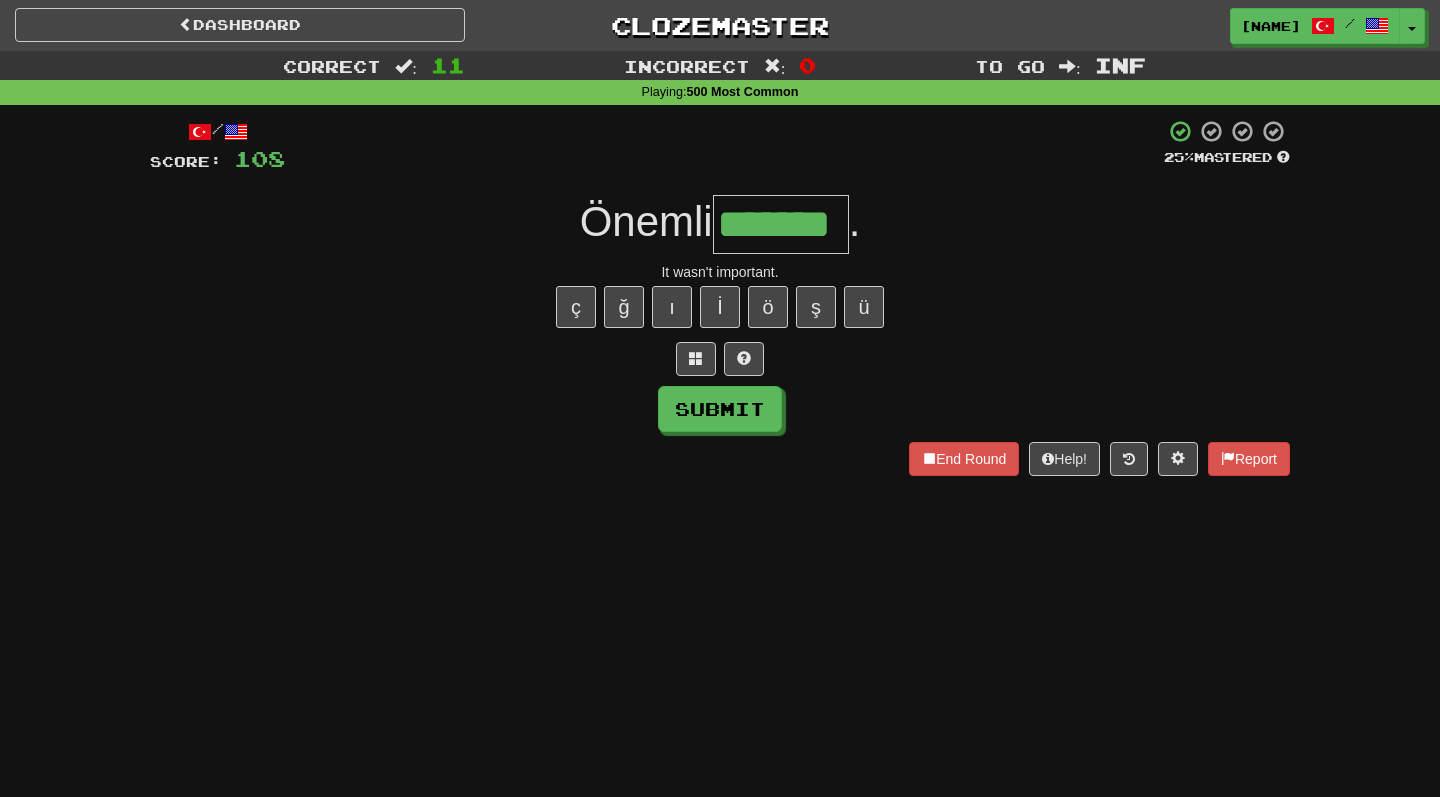 type on "*******" 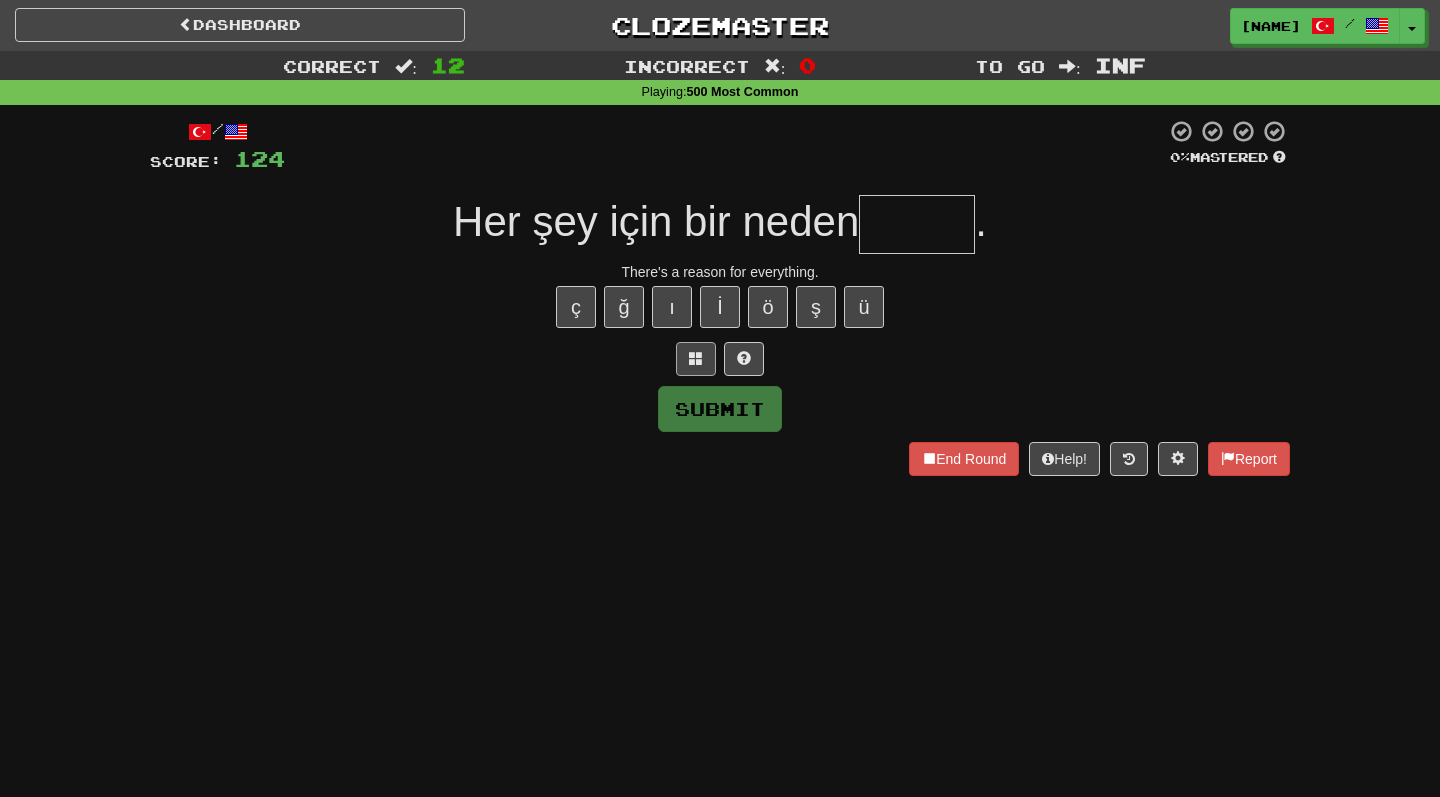 click at bounding box center [696, 359] 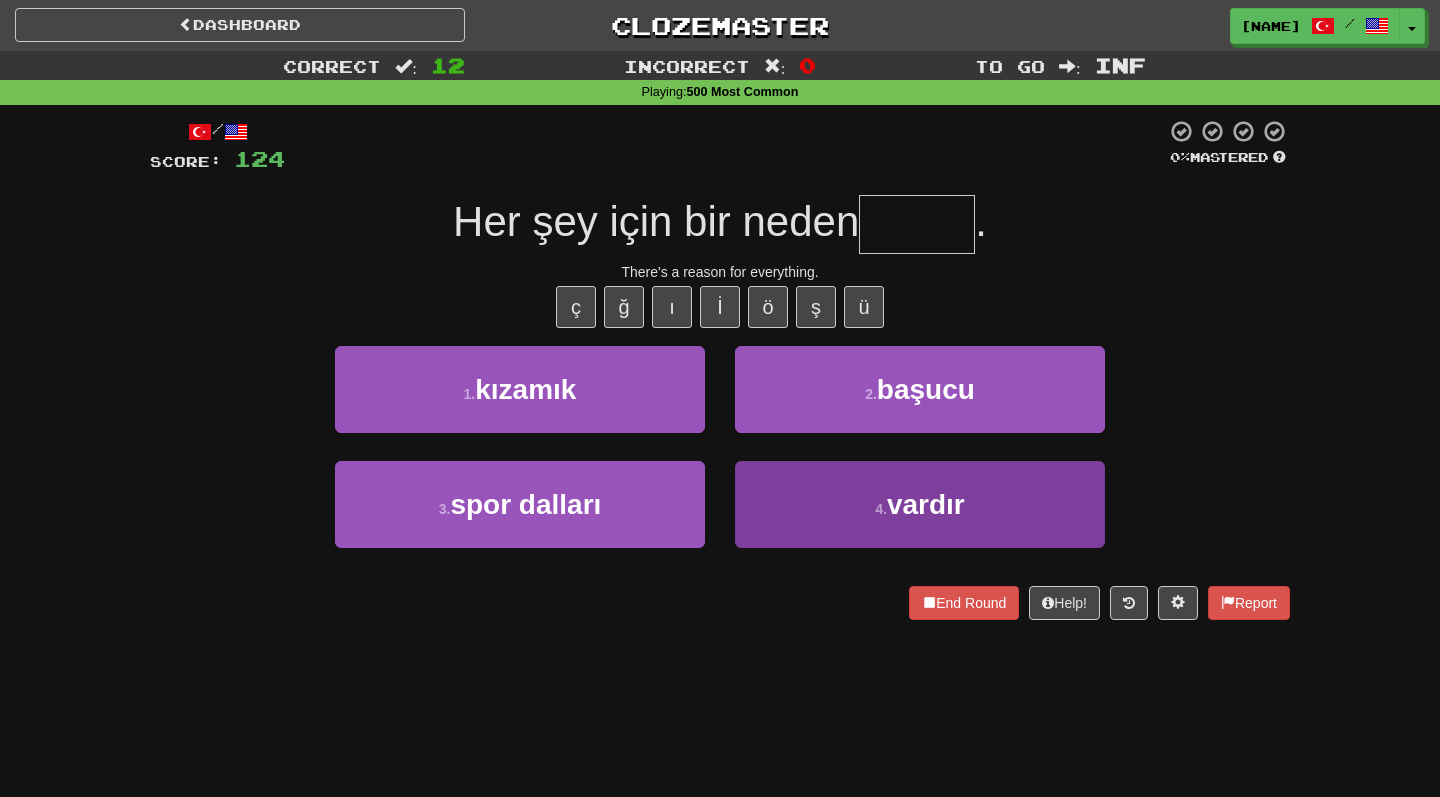 click on "4 .  vardır" at bounding box center [920, 504] 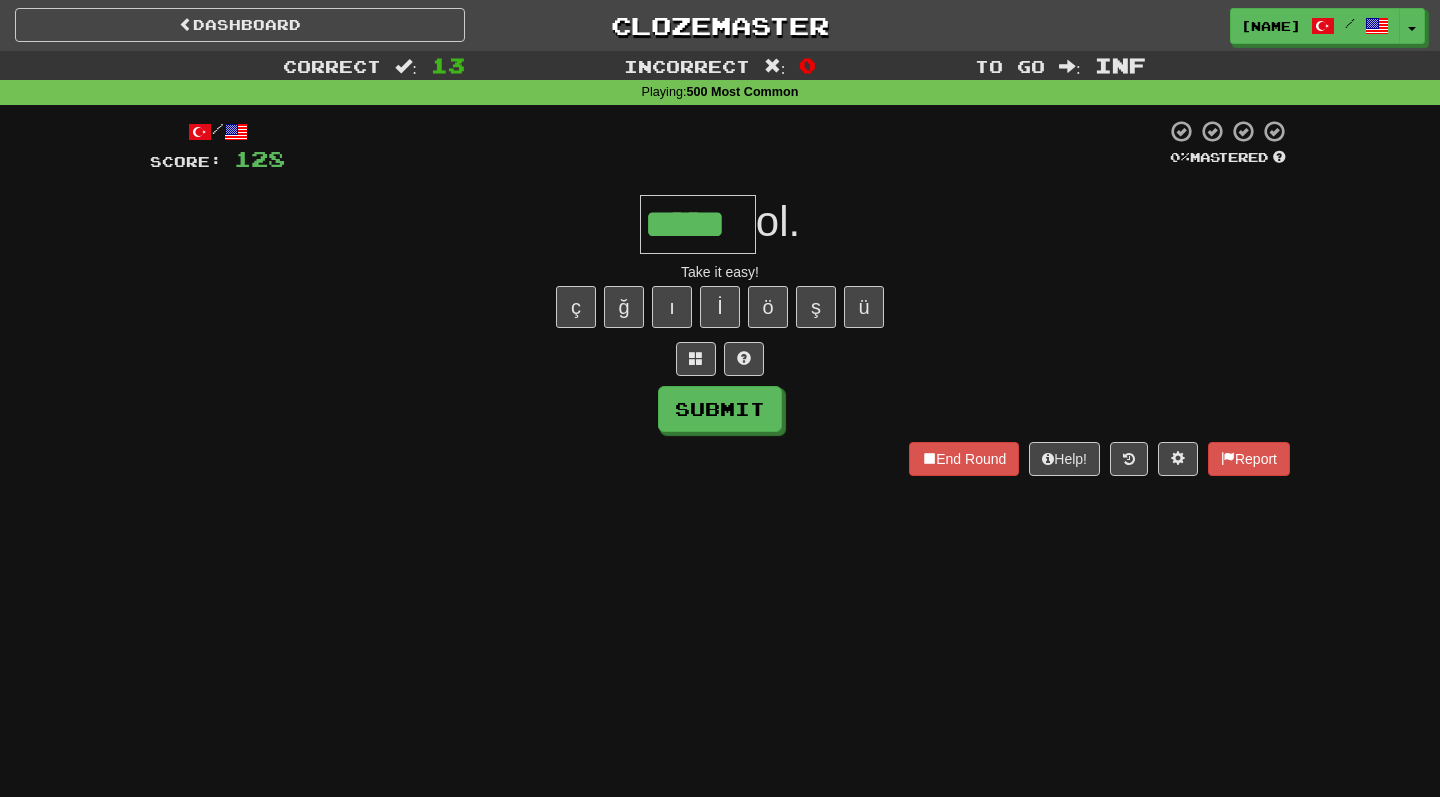 type on "*****" 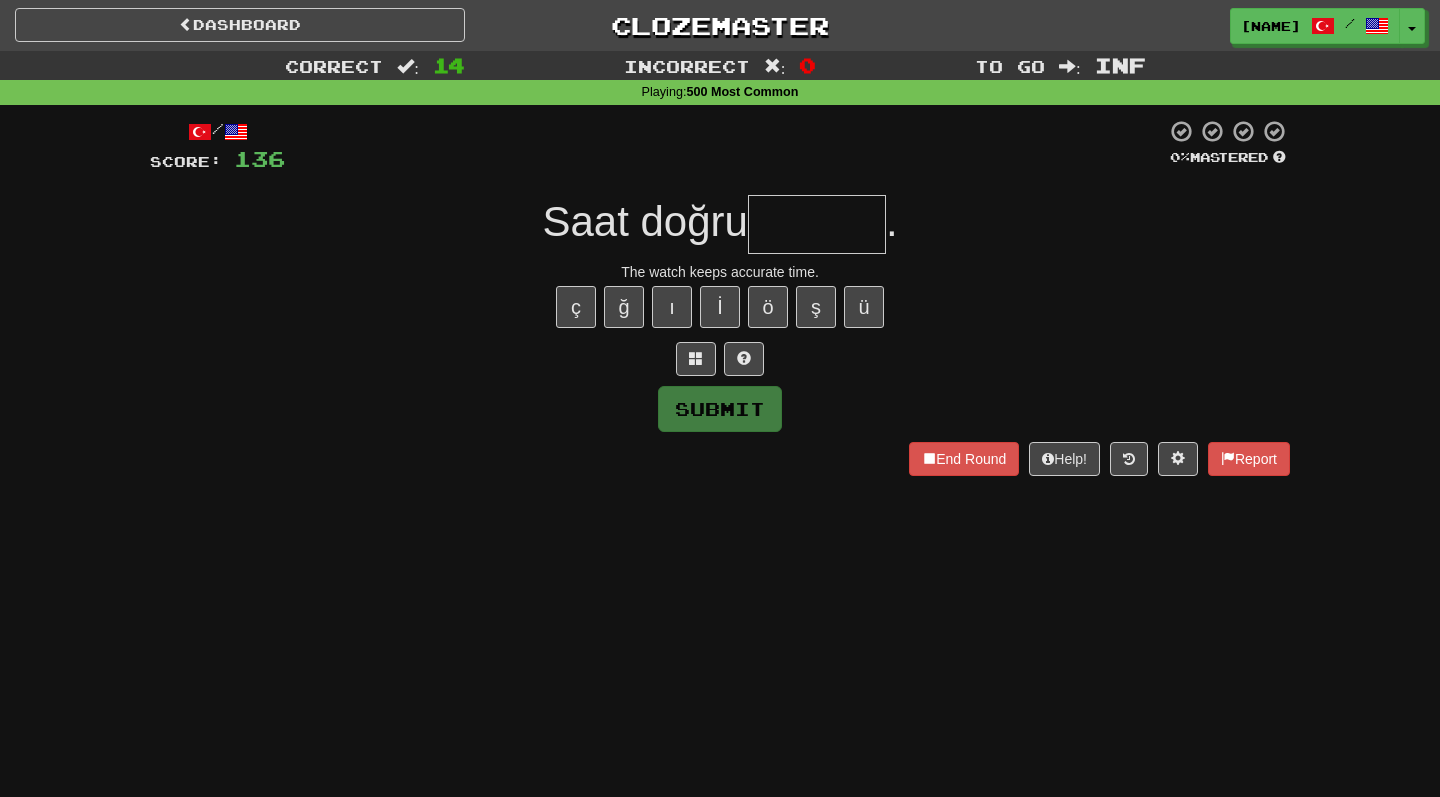 type on "*" 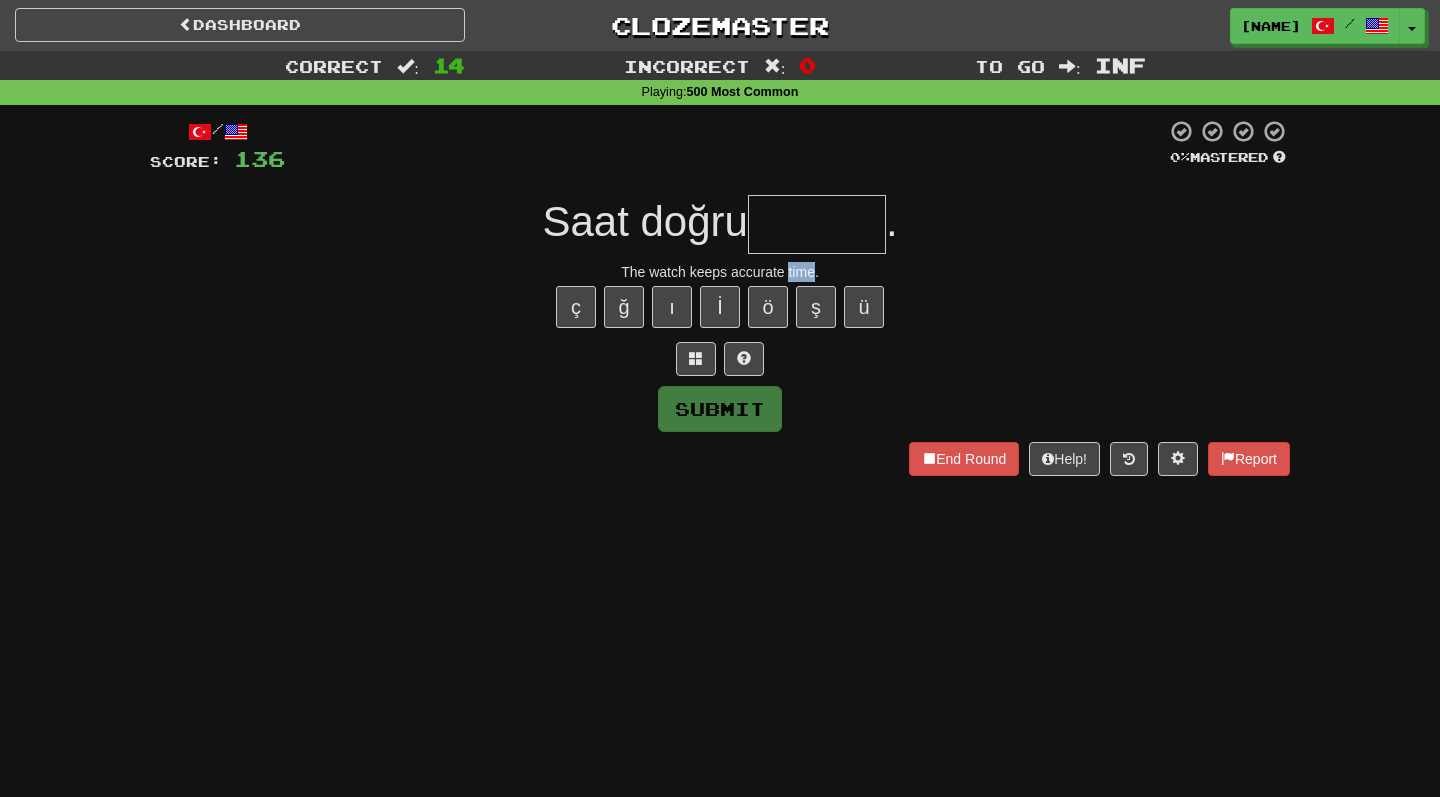 click on "The watch keeps accurate time." at bounding box center [720, 272] 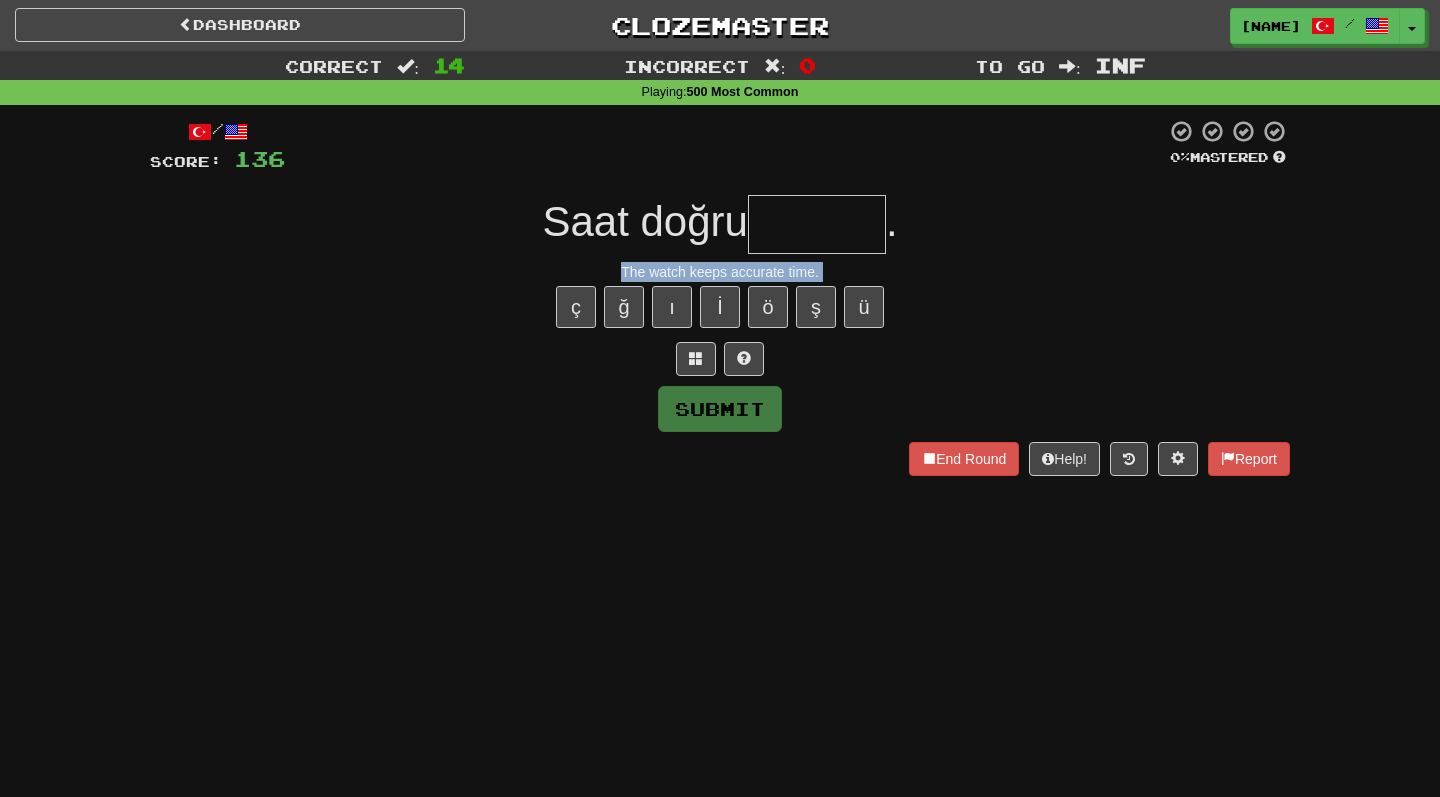 click on "/  Score:   136 0 %  Mastered Saat doğru  . The watch keeps accurate time. ç ğ ı İ ö ş ü Submit  End Round  Help!  Report" at bounding box center (720, 297) 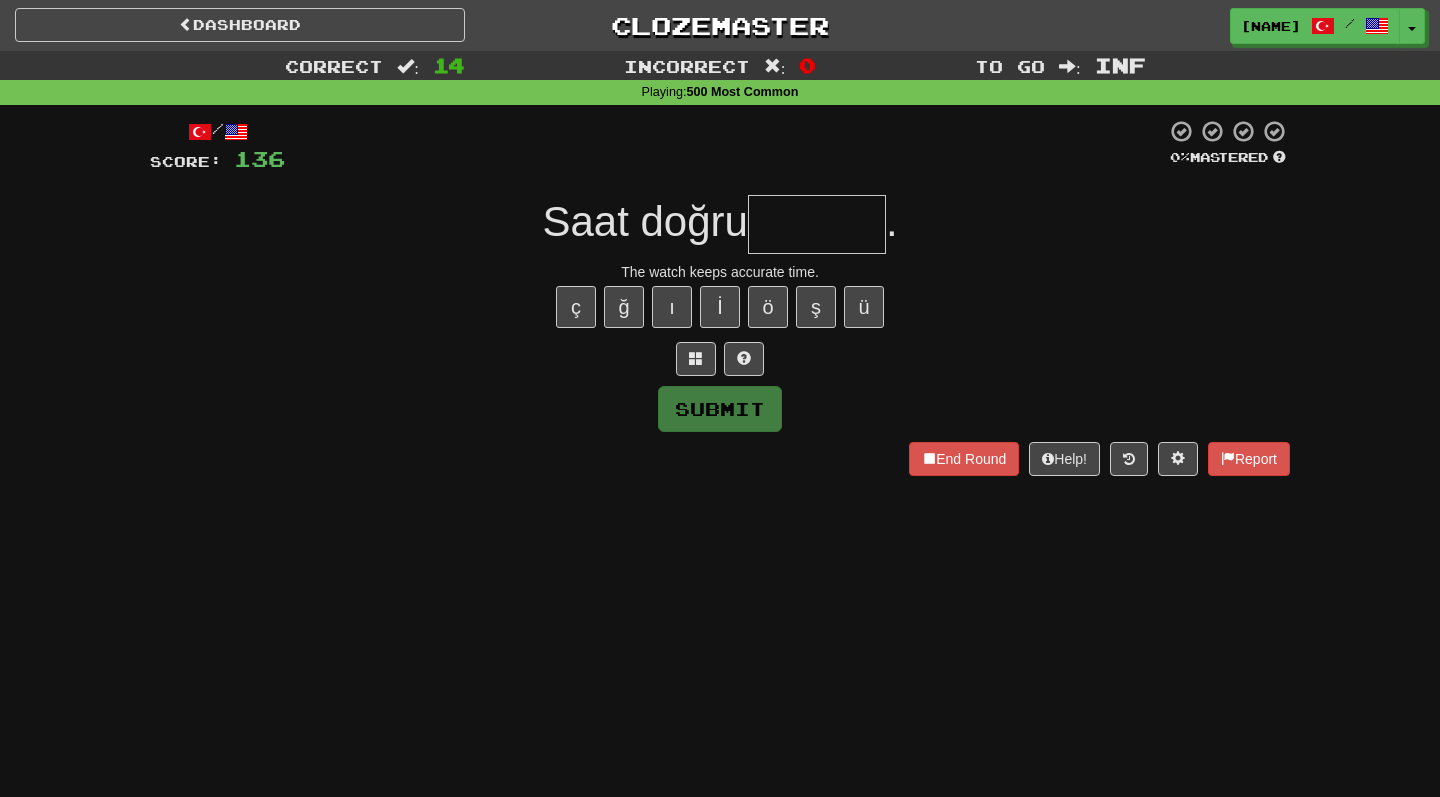 click at bounding box center (817, 224) 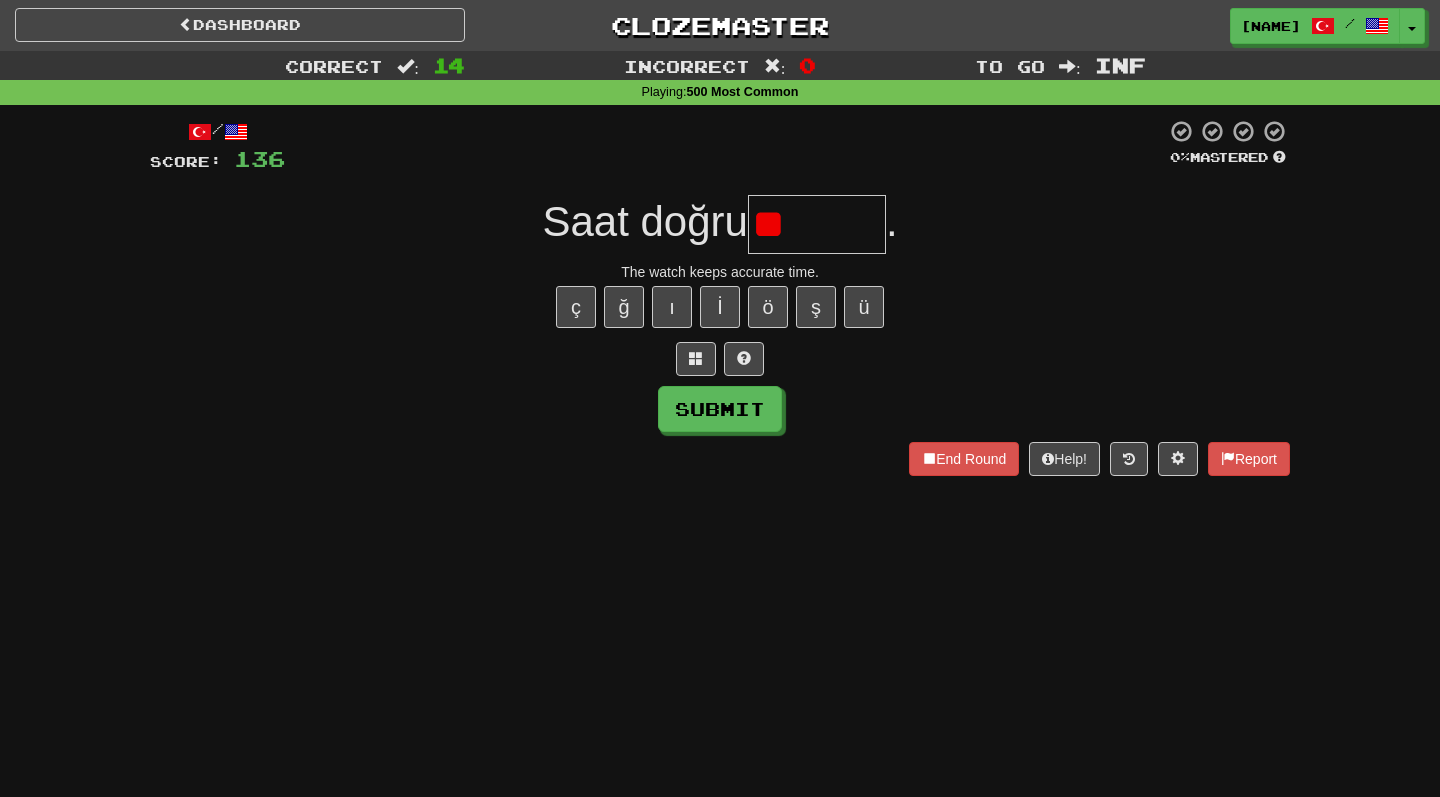 type on "*" 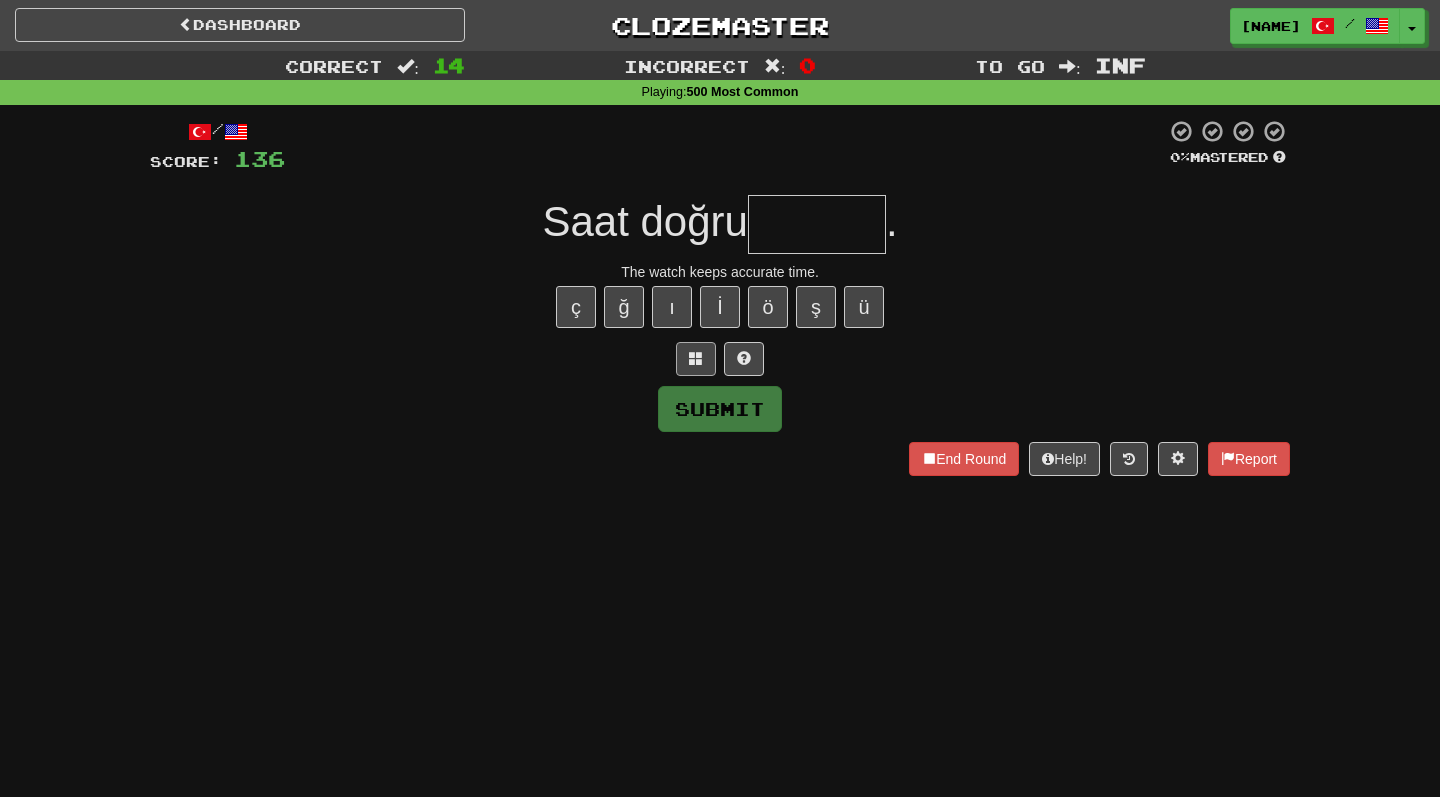 click at bounding box center [696, 359] 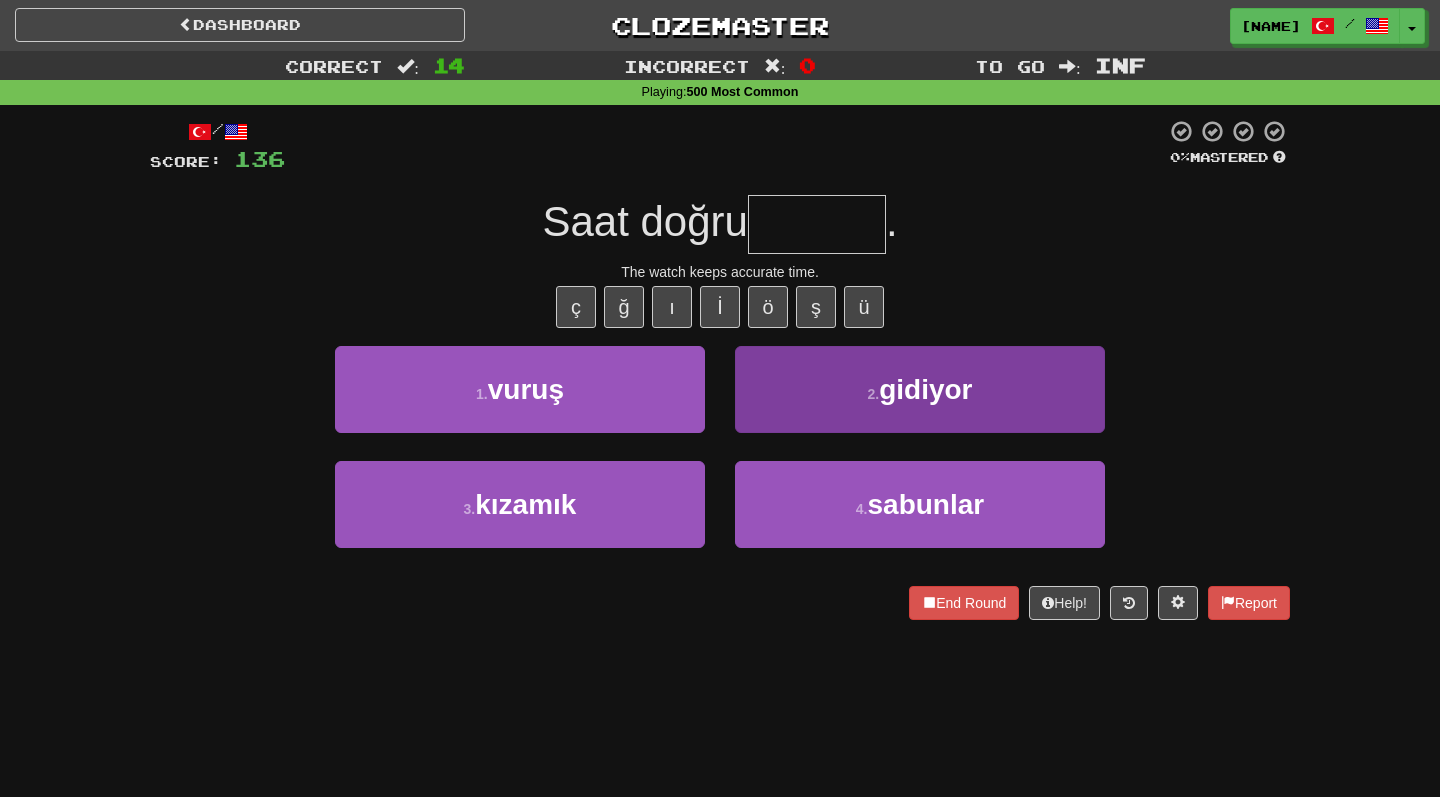 click on "2 .  gidiyor" at bounding box center (920, 389) 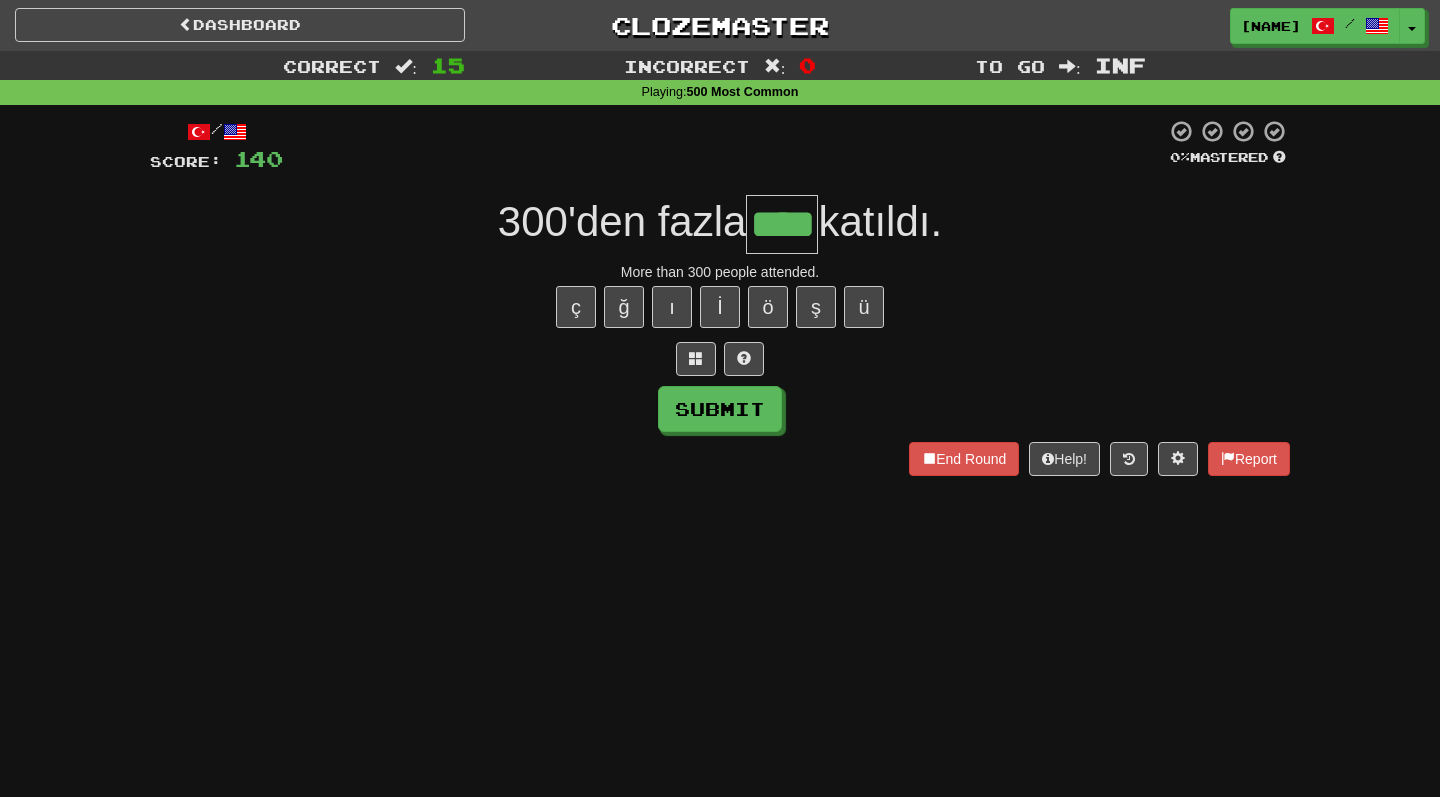 type on "****" 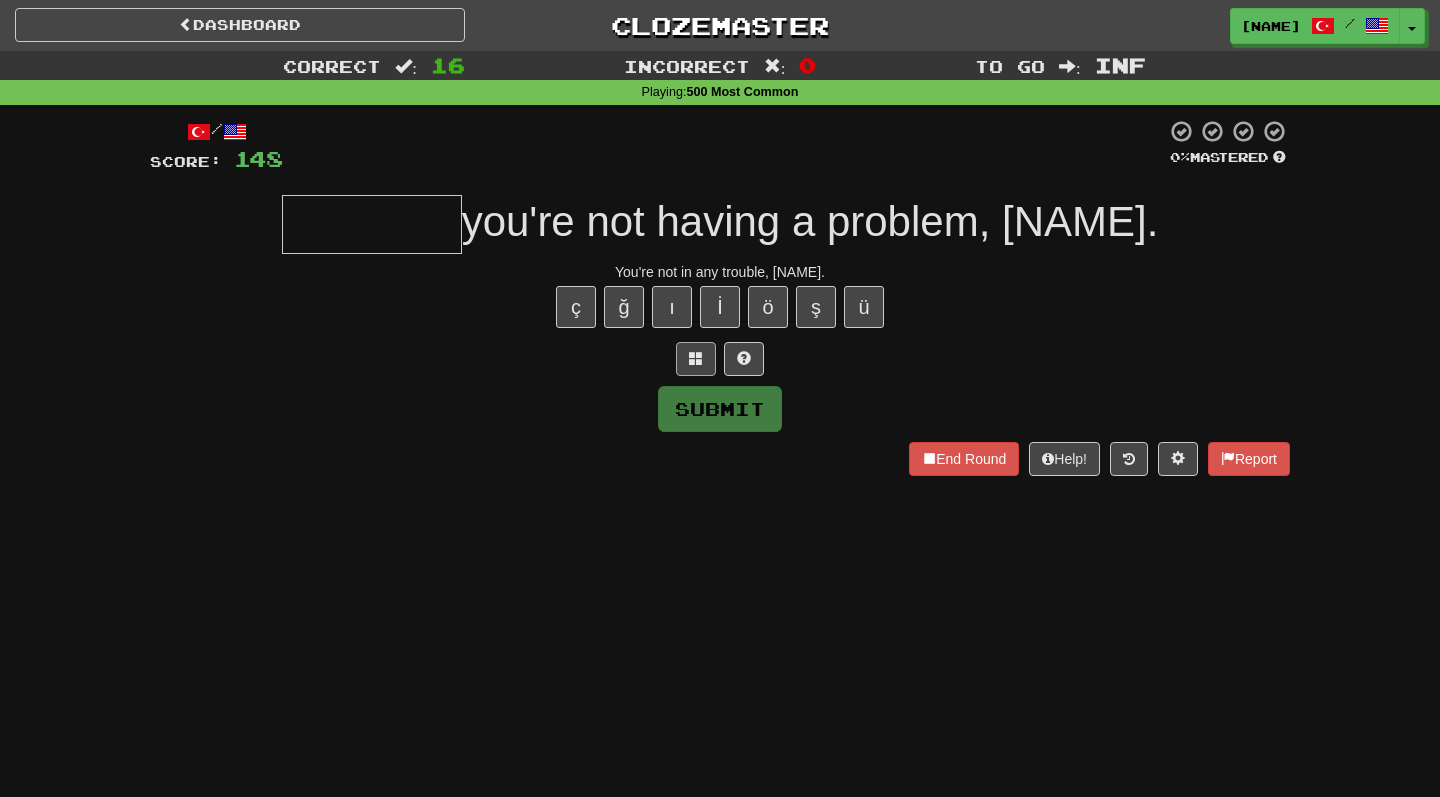 click at bounding box center [696, 359] 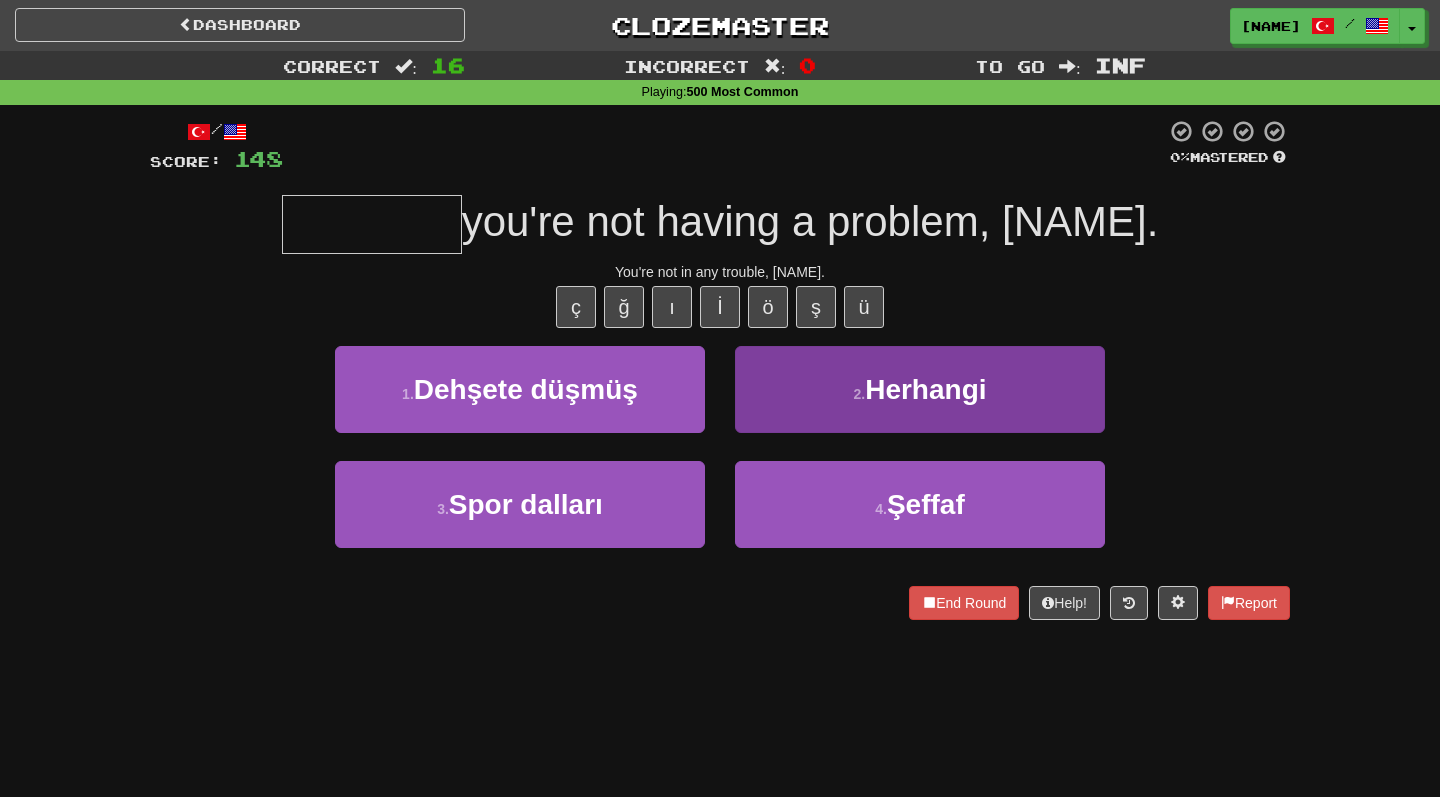 click on "2 .  Herhangi" at bounding box center [920, 389] 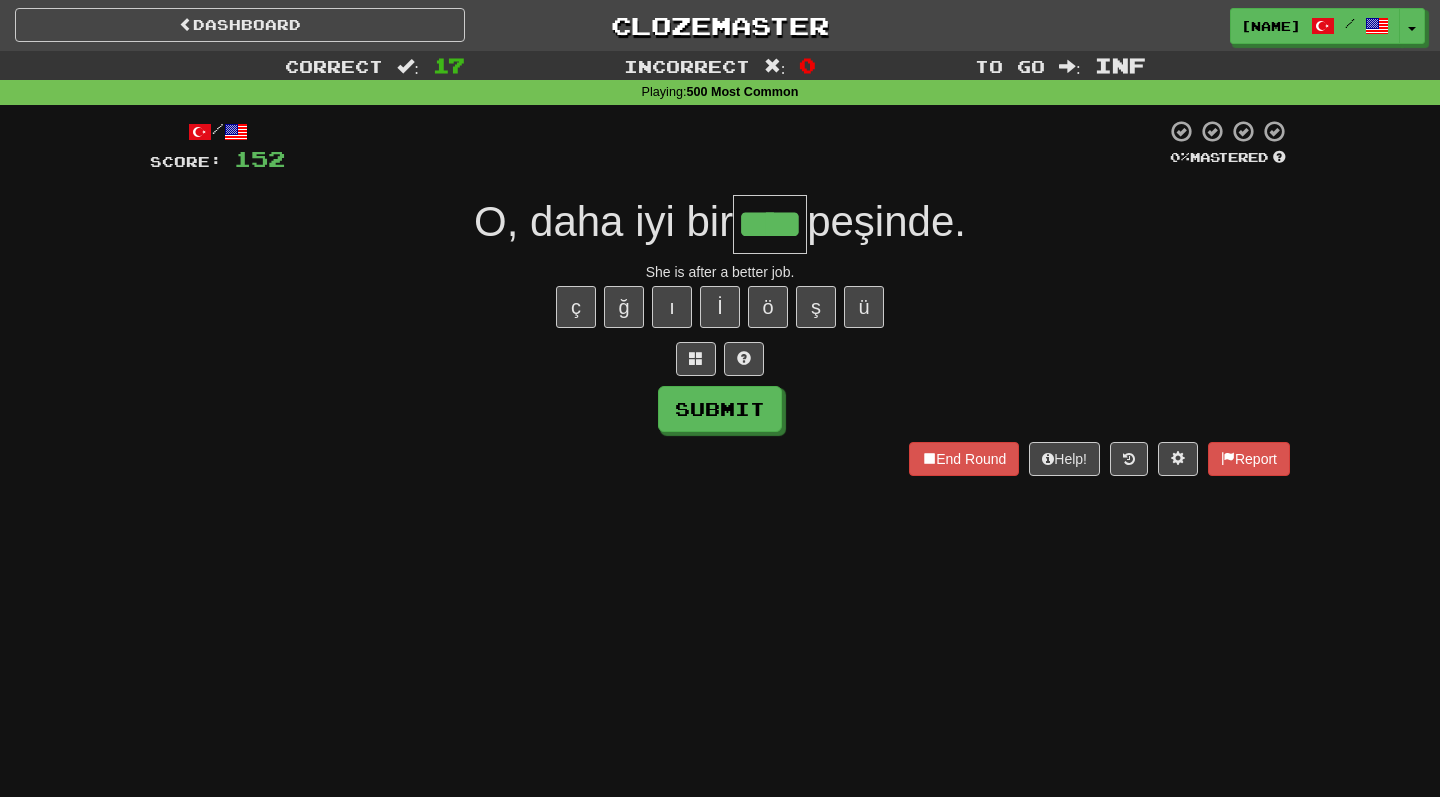 type on "****" 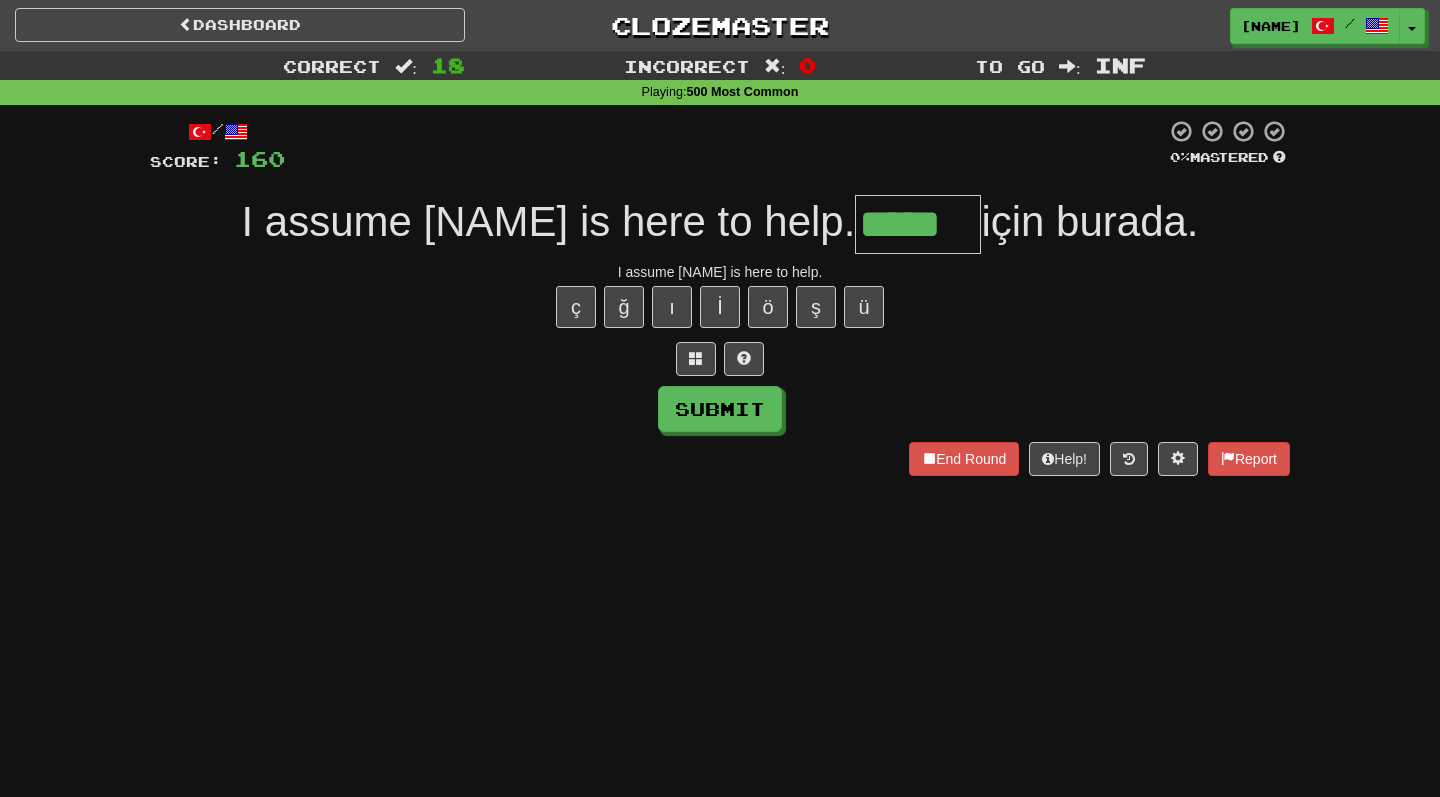 type on "*****" 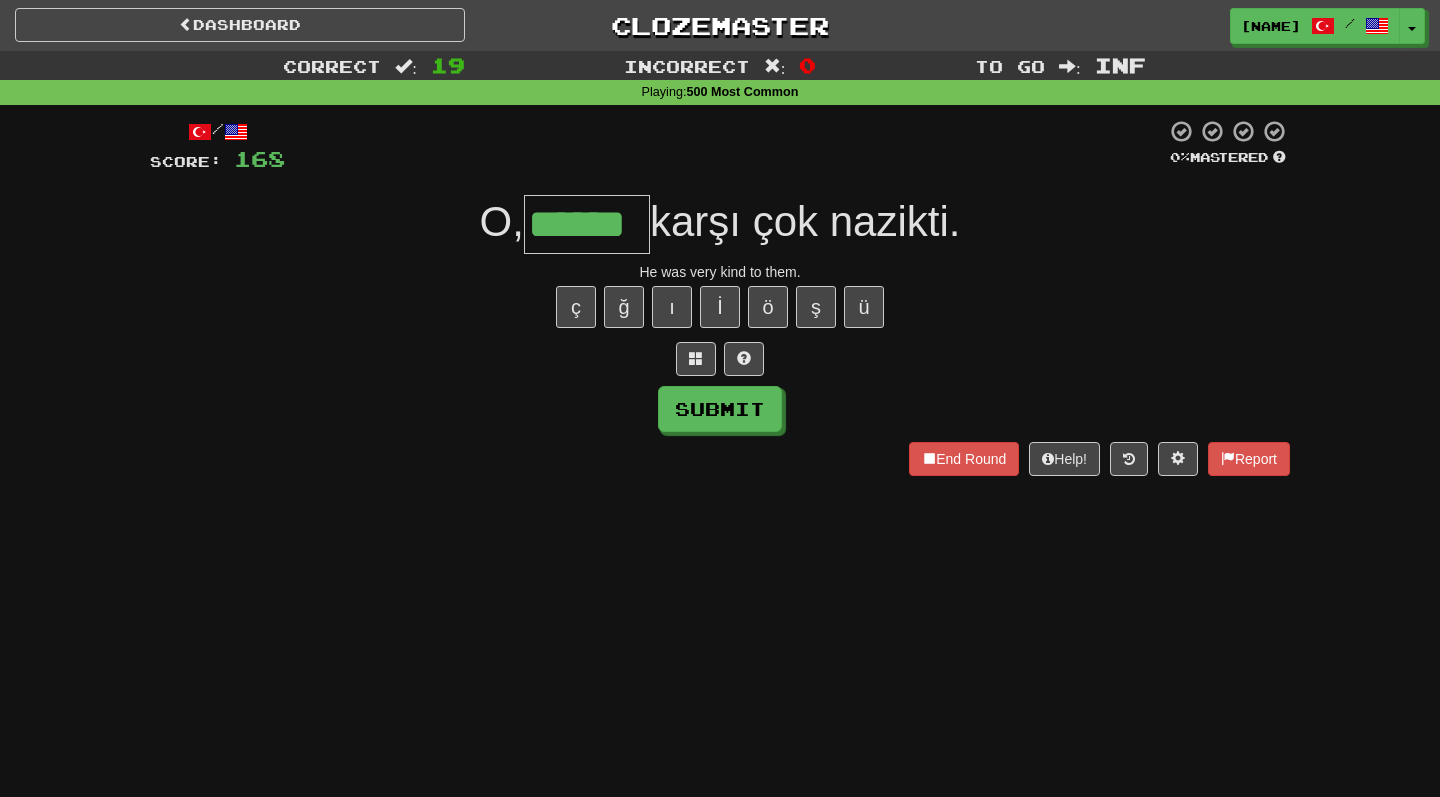 type on "******" 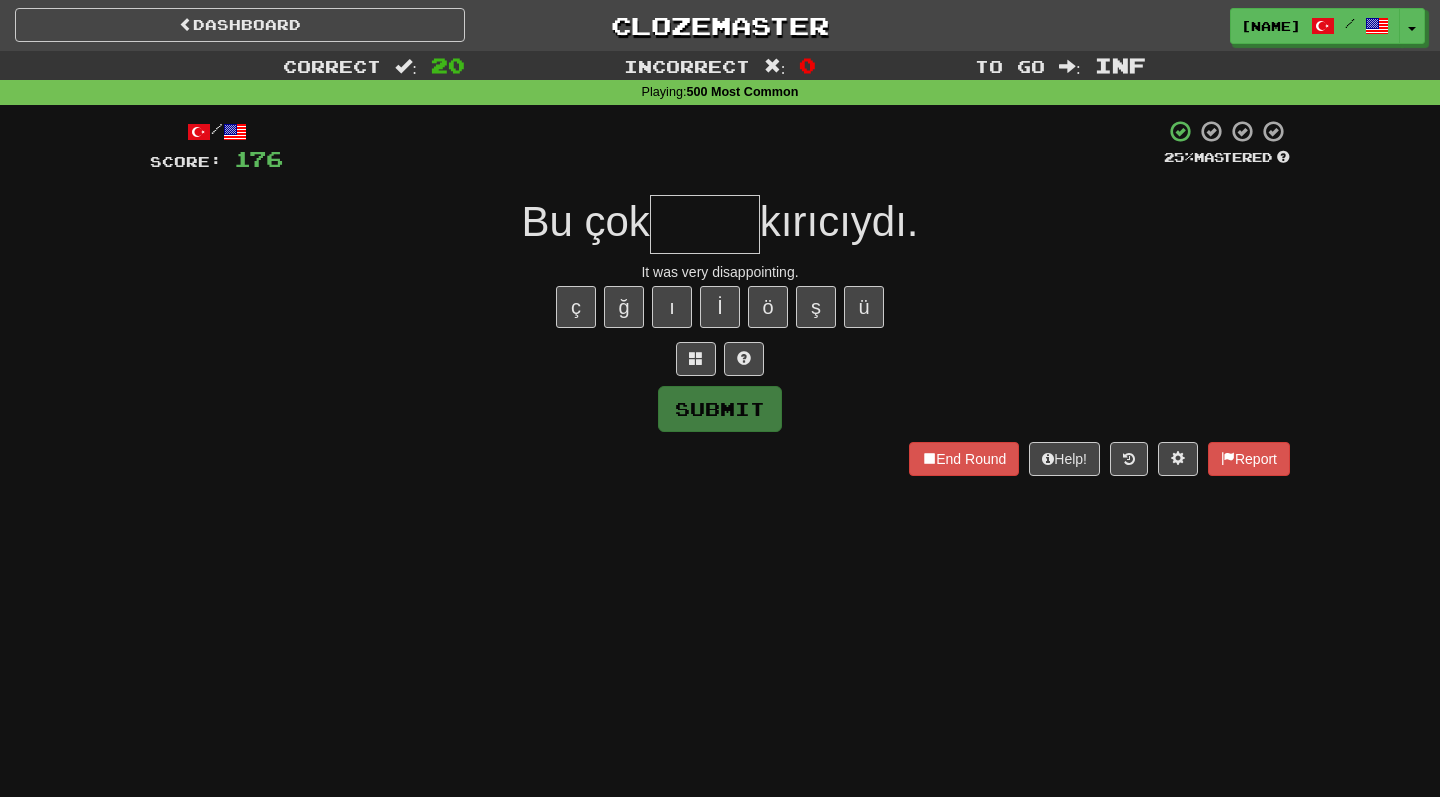click on "It was very disappointing." at bounding box center (720, 272) 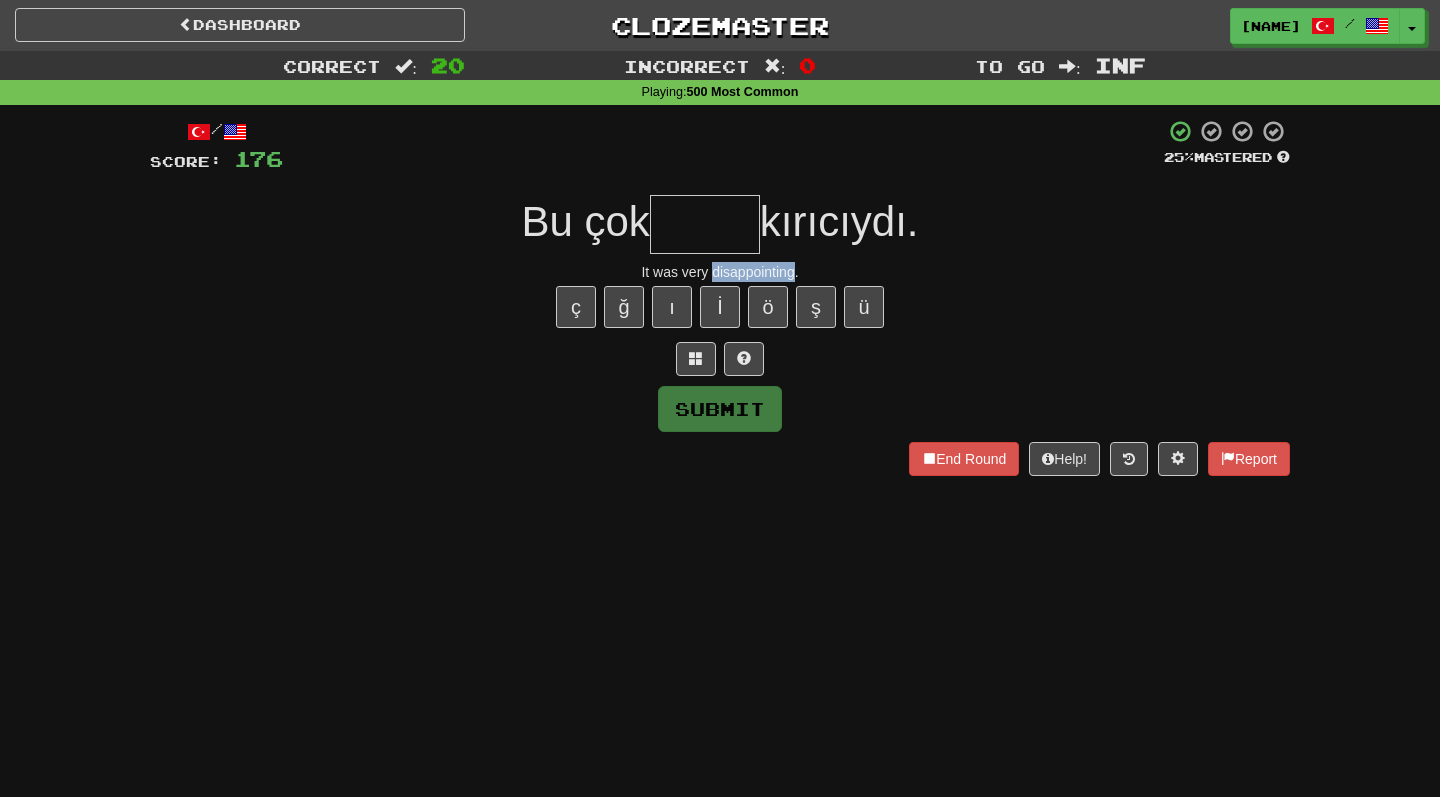 click on "It was very disappointing." at bounding box center (720, 272) 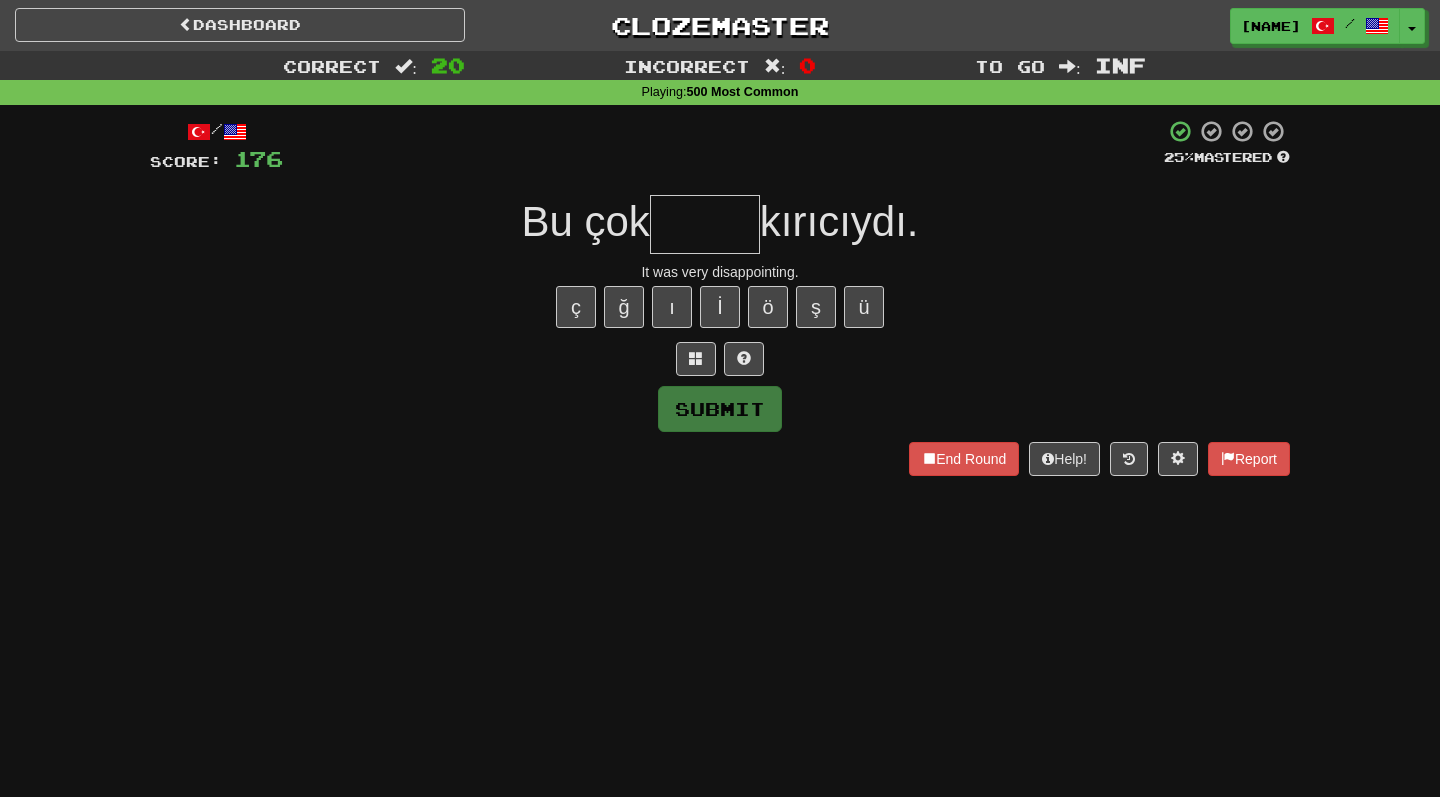 click at bounding box center [705, 224] 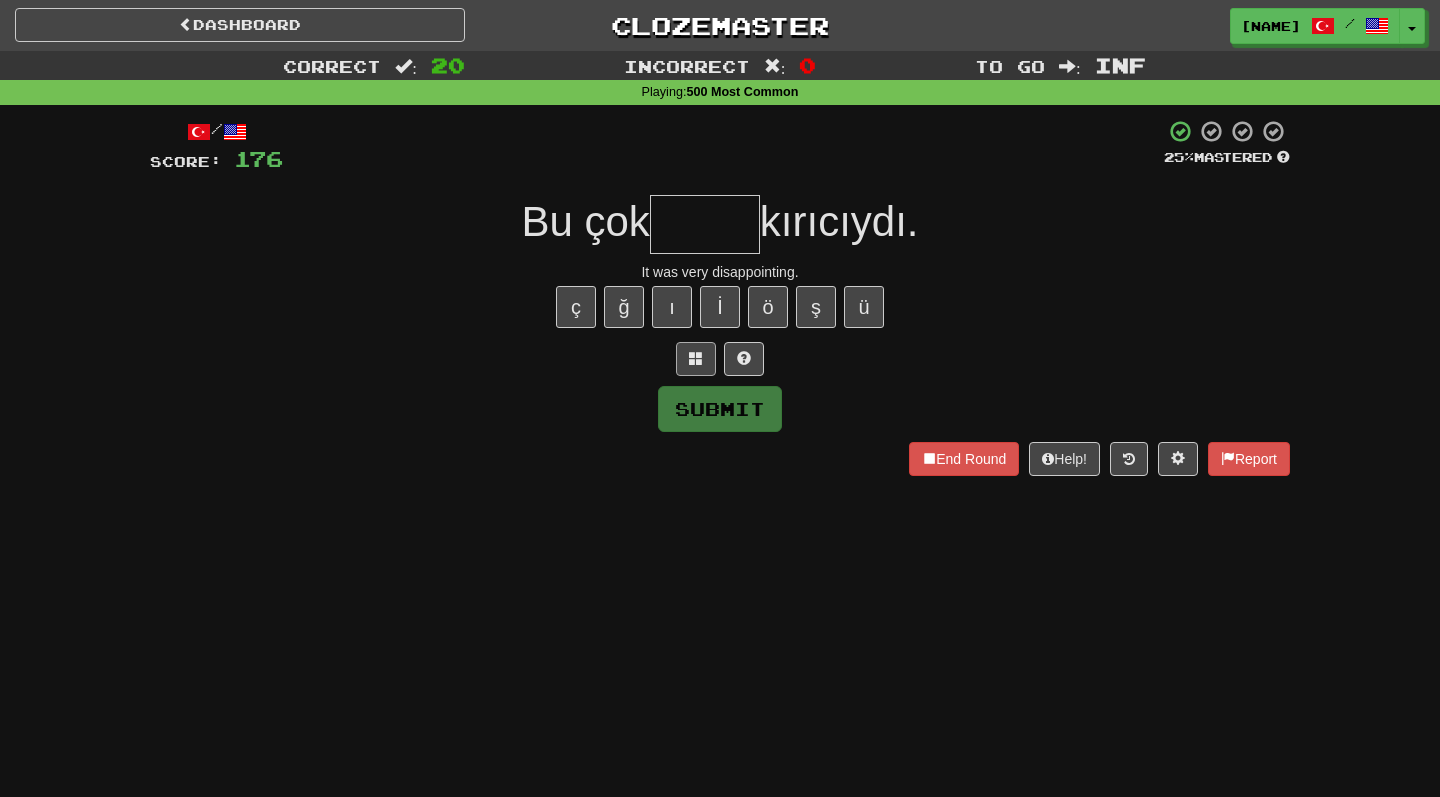 click at bounding box center (696, 359) 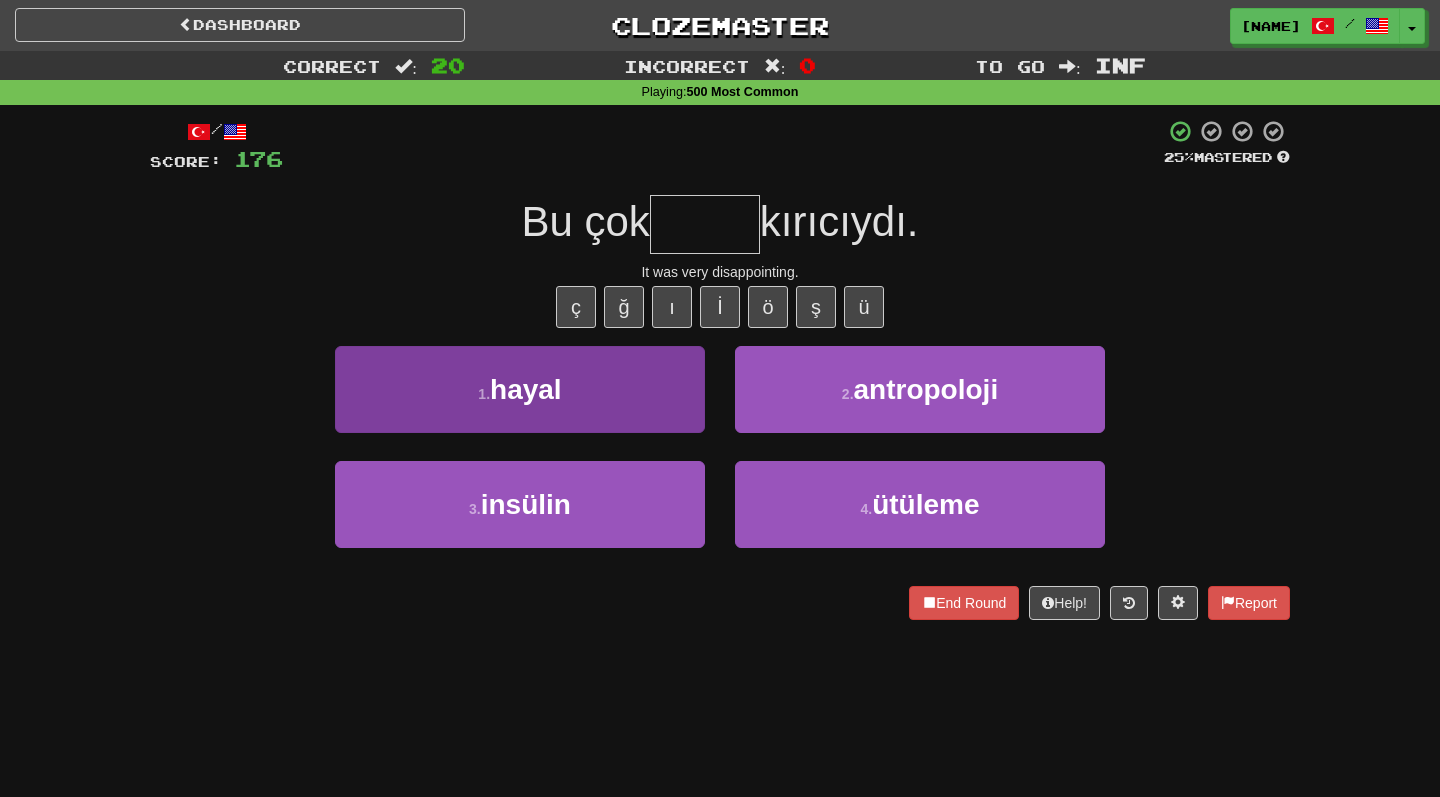 click on "1 .  hayal" at bounding box center (520, 389) 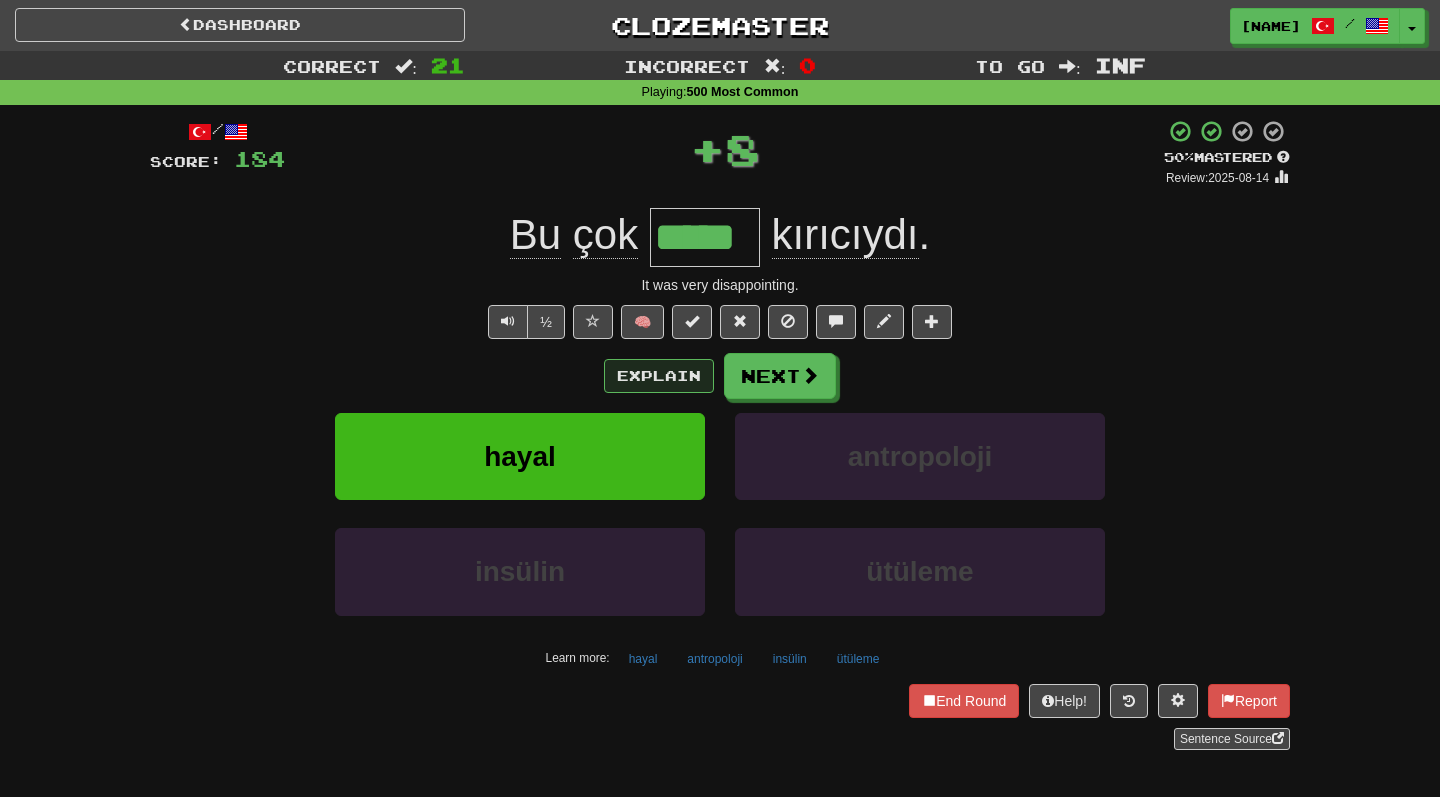 click on "Explain" at bounding box center (659, 376) 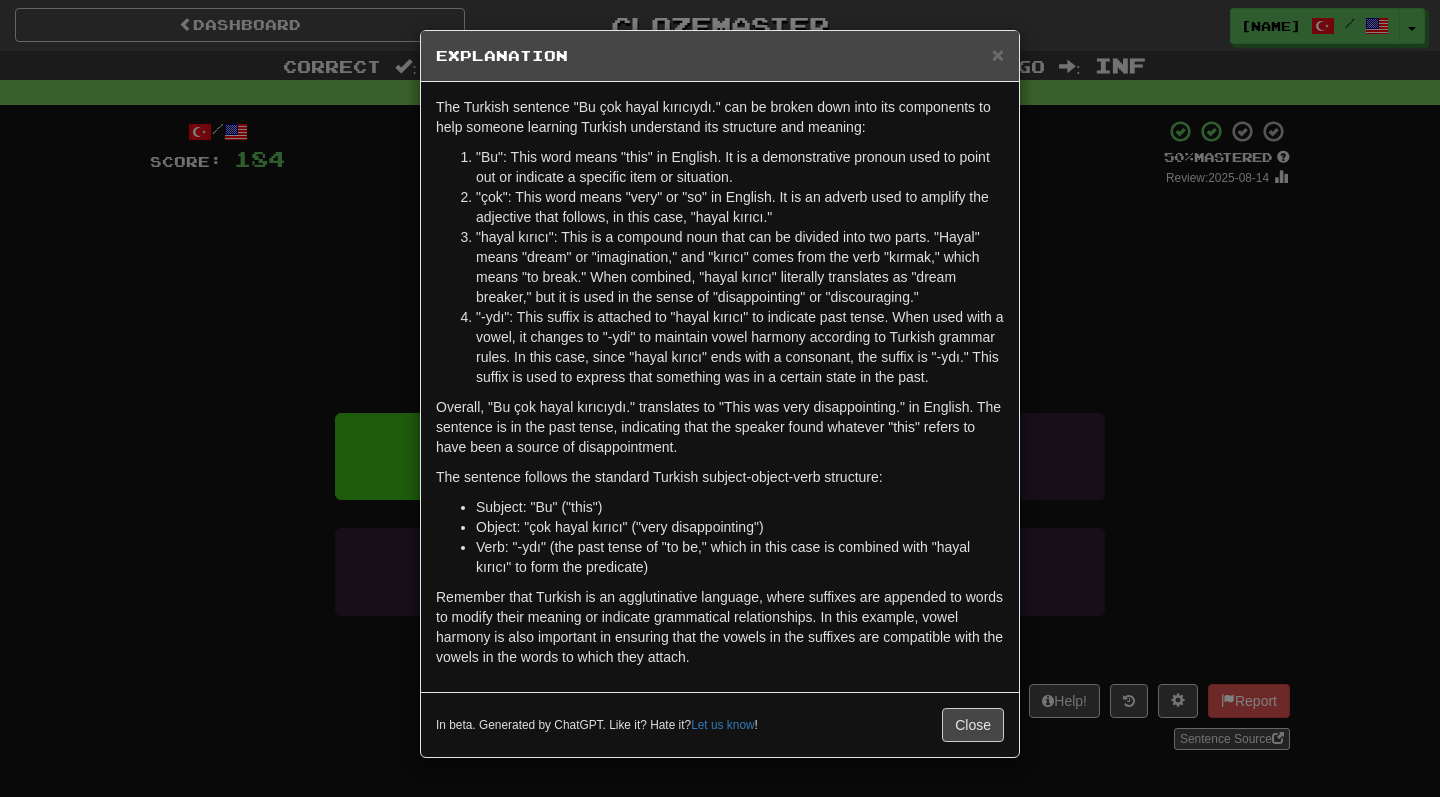 click on ""hayal kırıcı": This is a compound noun that can be divided into two parts. "Hayal" means "dream" or "imagination," and "kırıcı" comes from the verb "kırmak," which means "to break." When combined, "hayal kırıcı" literally translates as "dream breaker," but it is used in the sense of "disappointing" or "discouraging."" at bounding box center (740, 267) 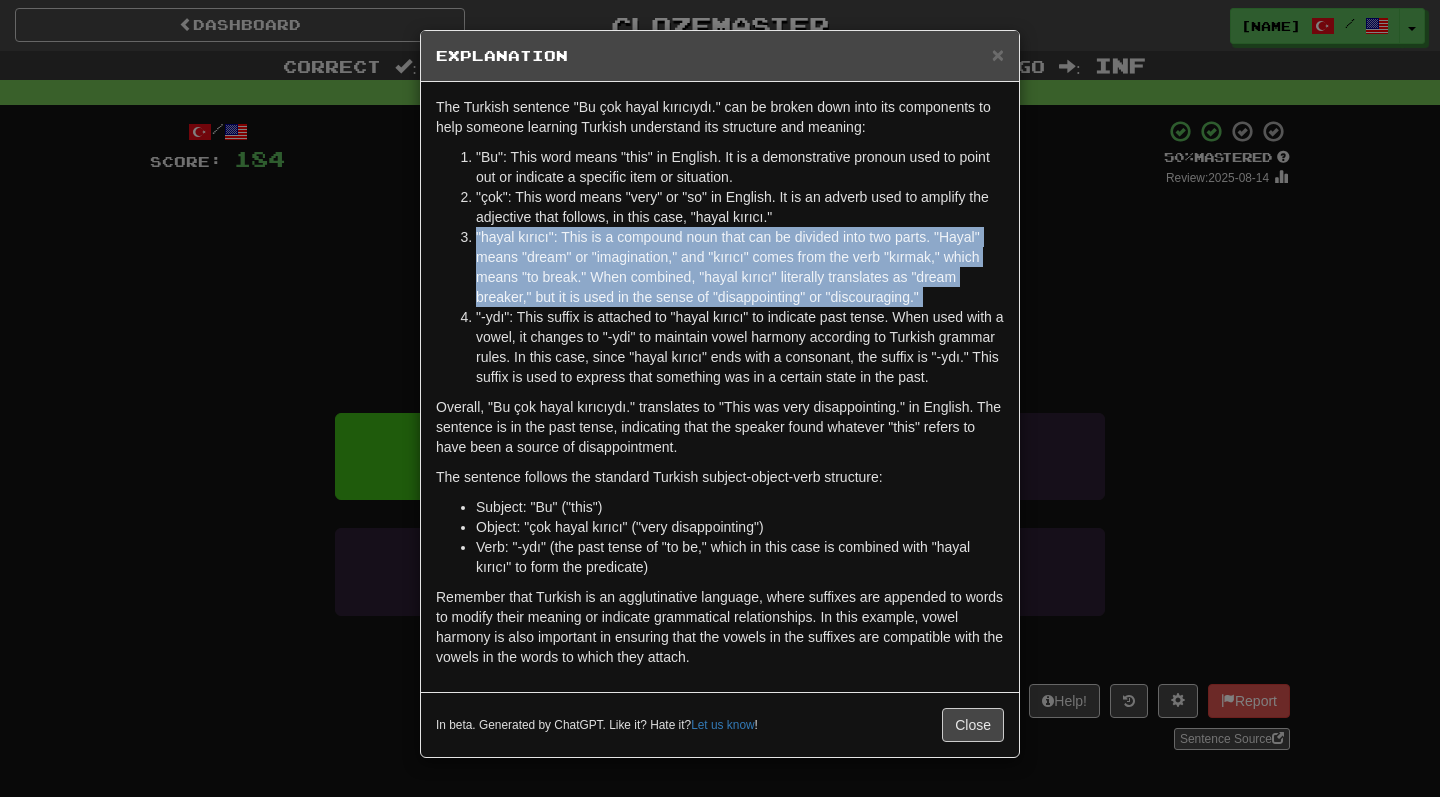click on ""hayal kırıcı": This is a compound noun that can be divided into two parts. "Hayal" means "dream" or "imagination," and "kırıcı" comes from the verb "kırmak," which means "to break." When combined, "hayal kırıcı" literally translates as "dream breaker," but it is used in the sense of "disappointing" or "discouraging."" at bounding box center (740, 267) 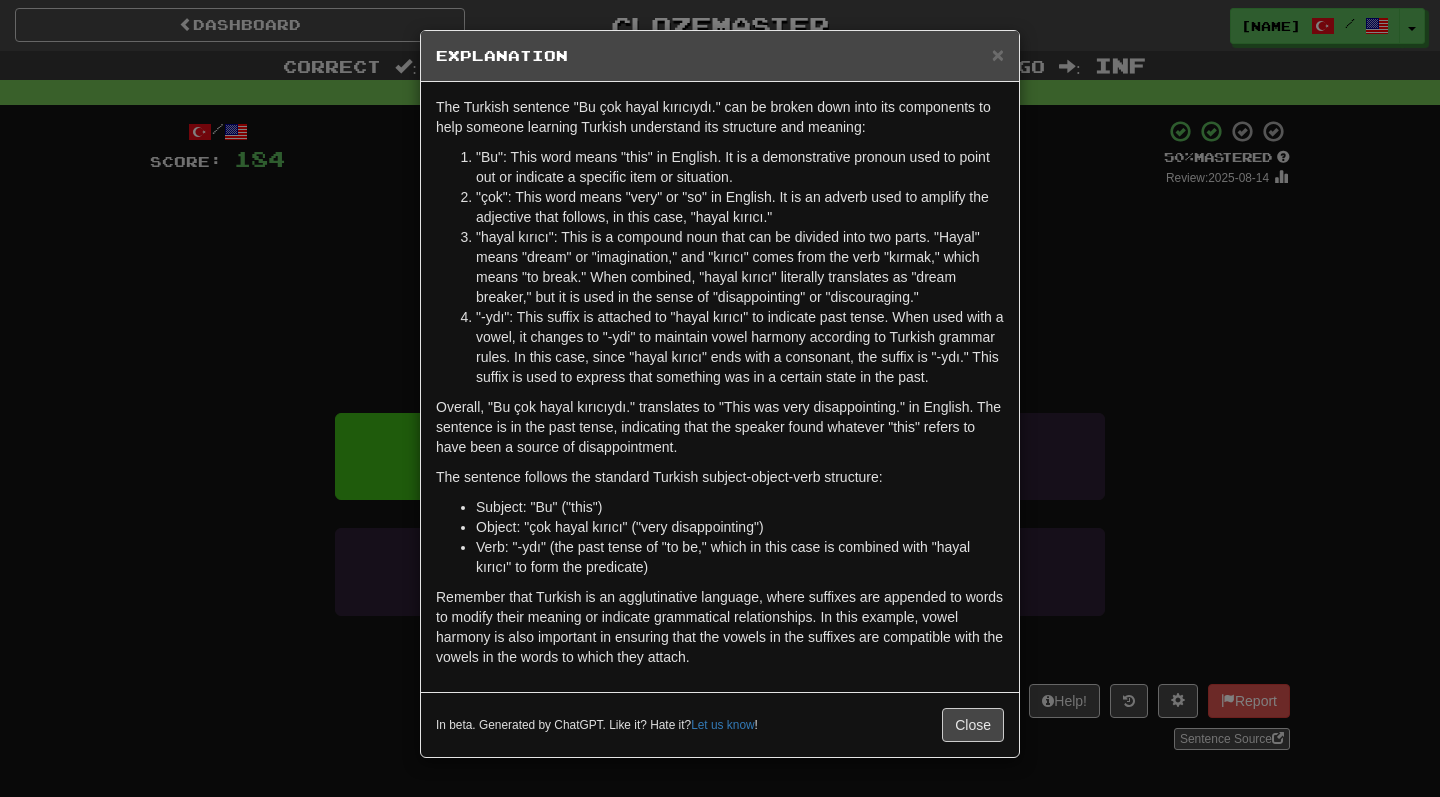 click on "× Explanation The Turkish sentence "Bu çok hayal kırıcıydı." can be broken down into its components to help someone learning Turkish understand its structure and meaning:
"Bu": This word means "this" in English. It is a demonstrative pronoun used to point out or indicate a specific item or situation.
"çok": This word means "very" or "so" in English. It is an adverb used to amplify the adjective that follows, in this case, "hayal kırıcı."
"hayal kırıcı": This is a compound noun that can be divided into two parts. "Hayal" means "dream" or "imagination," and "kırıcı" comes from the verb "kırmak," which means "to break." When combined, "hayal kırıcı" literally translates as "dream breaker," but it is used in the sense of "disappointing" or "discouraging."
The sentence follows the standard Turkish subject-object-verb structure:
Subject: "Bu" ("this")
Object: "çok hayal kırıcı" ("very disappointing")
In beta. Generated by ChatGPT. Like it? Hate it?  Let us know !" at bounding box center [720, 398] 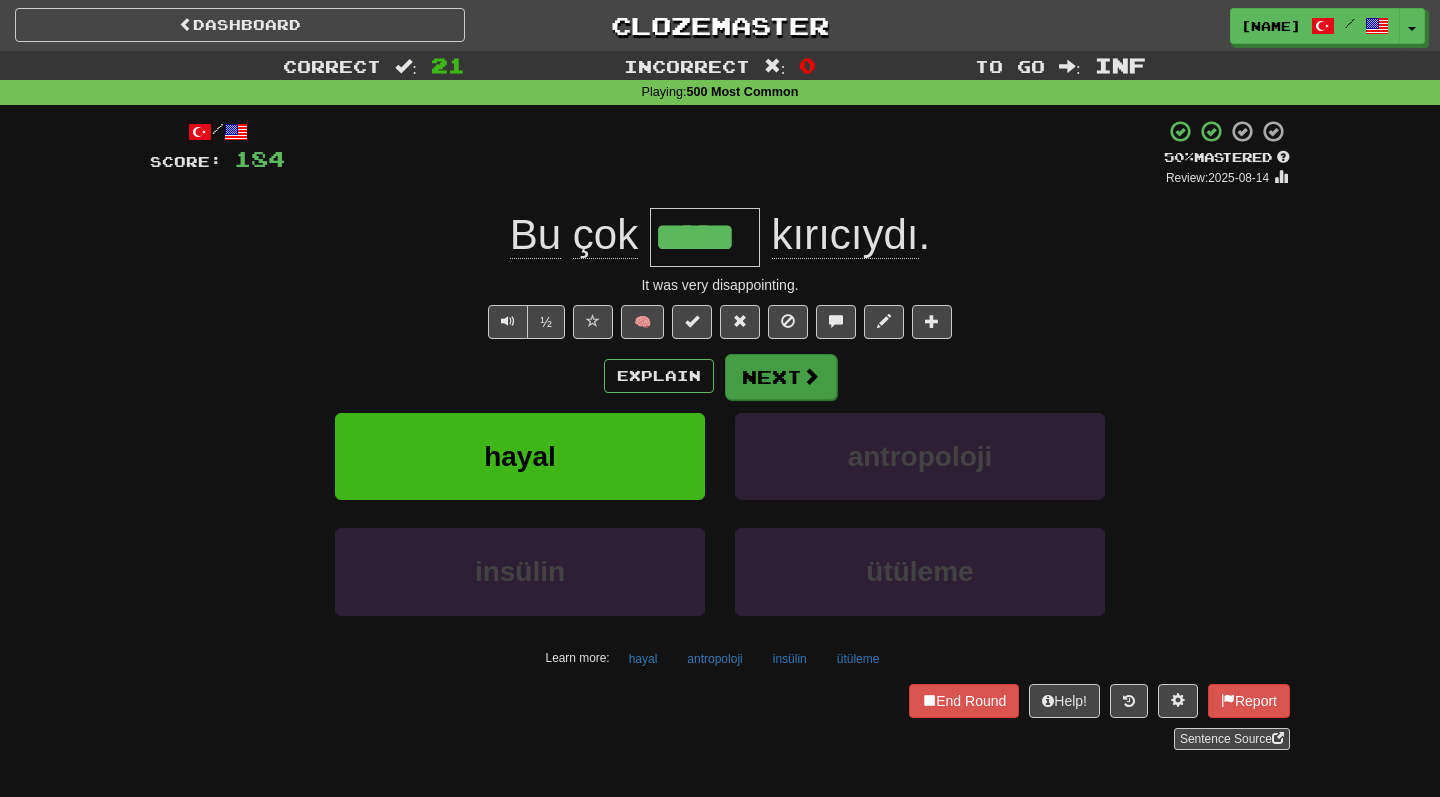 click on "Next" at bounding box center [781, 377] 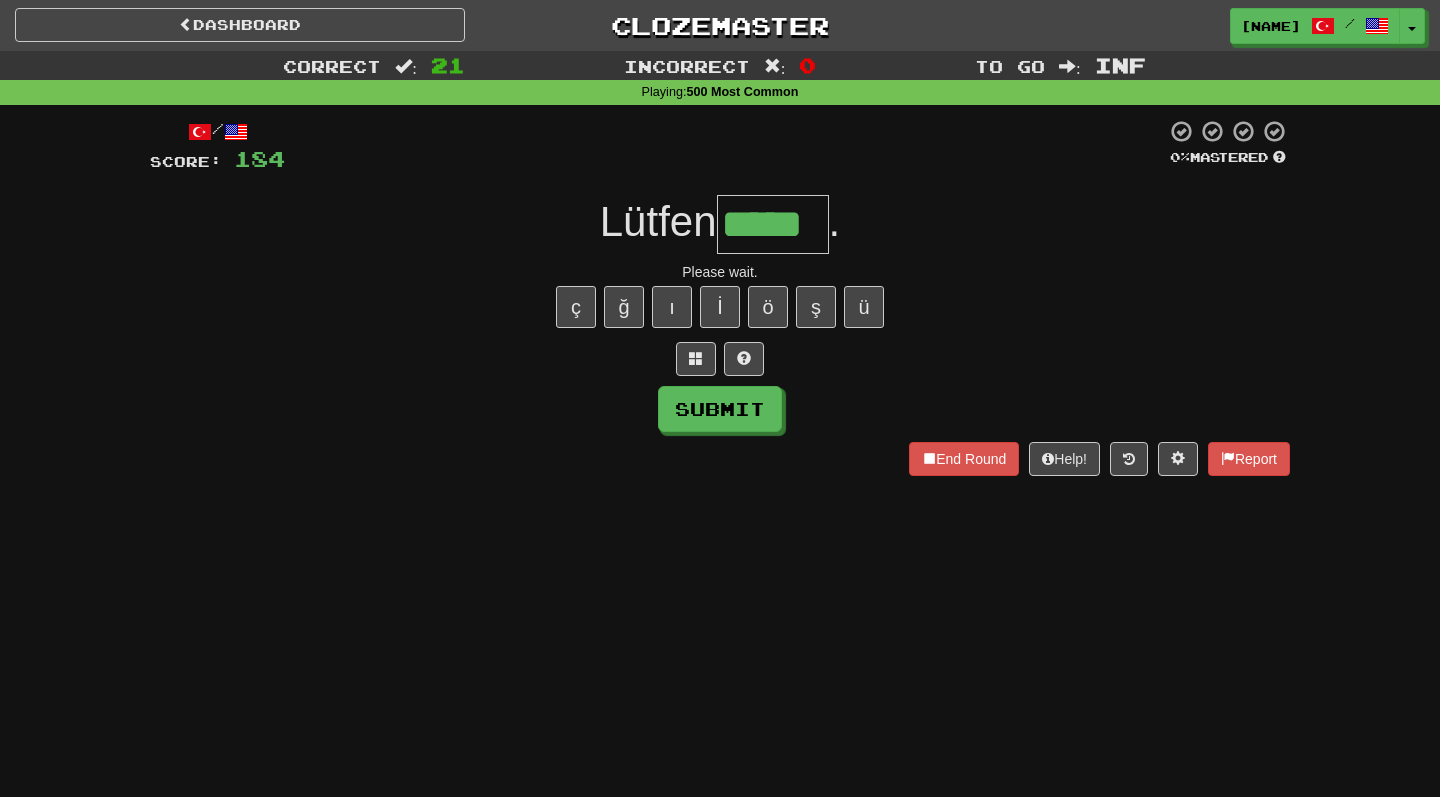 type on "*****" 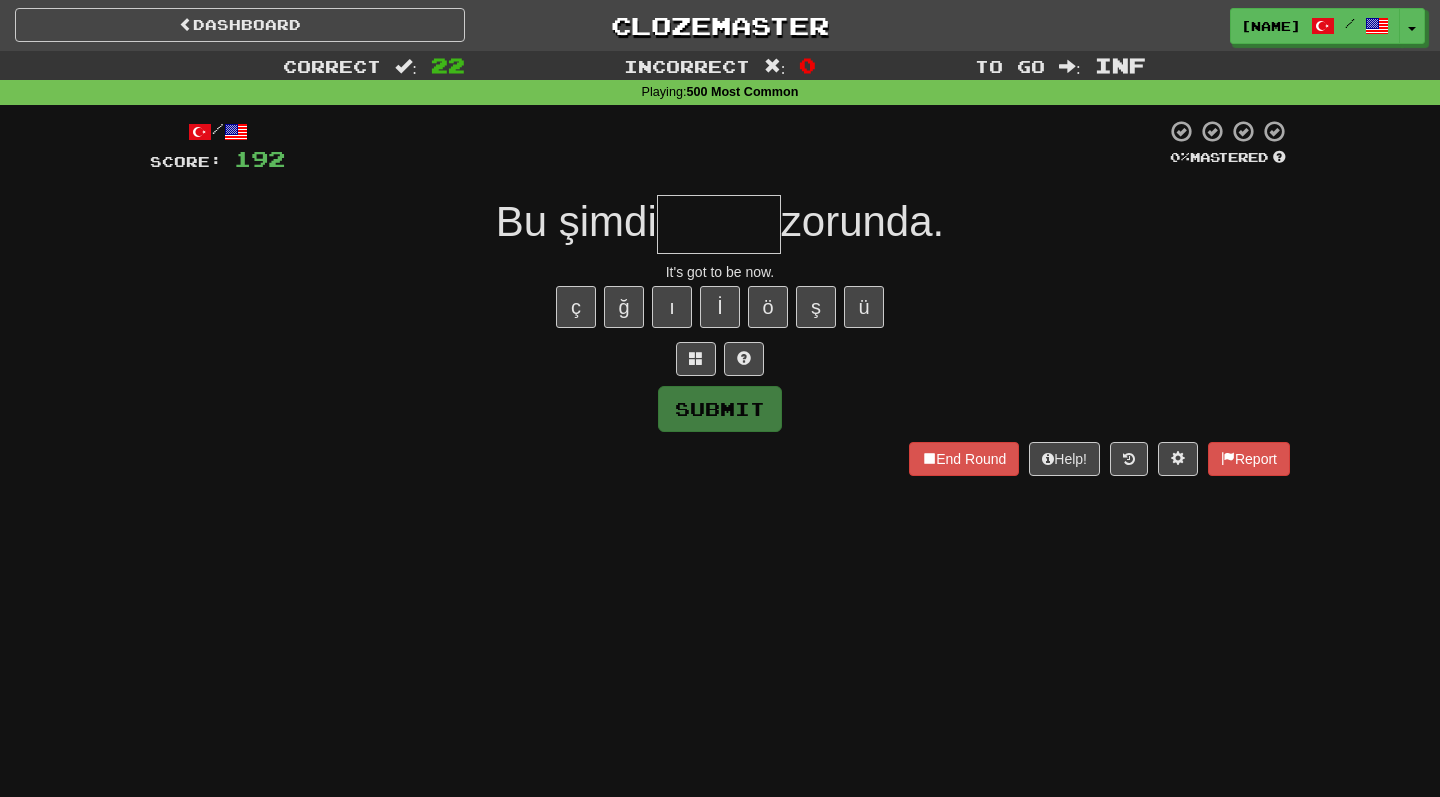click on "It's got to be now." at bounding box center [720, 272] 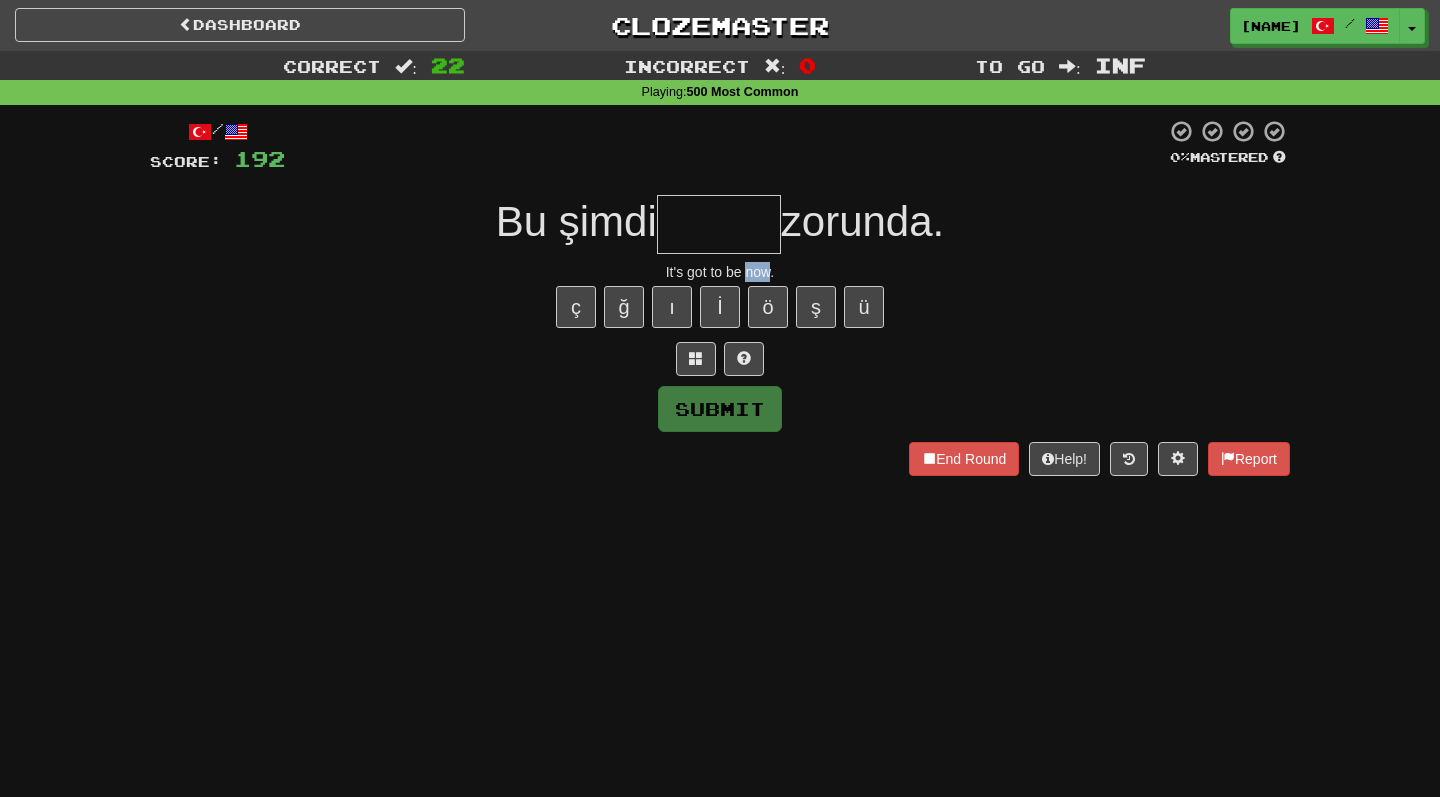 click on "It's got to be now." at bounding box center (720, 272) 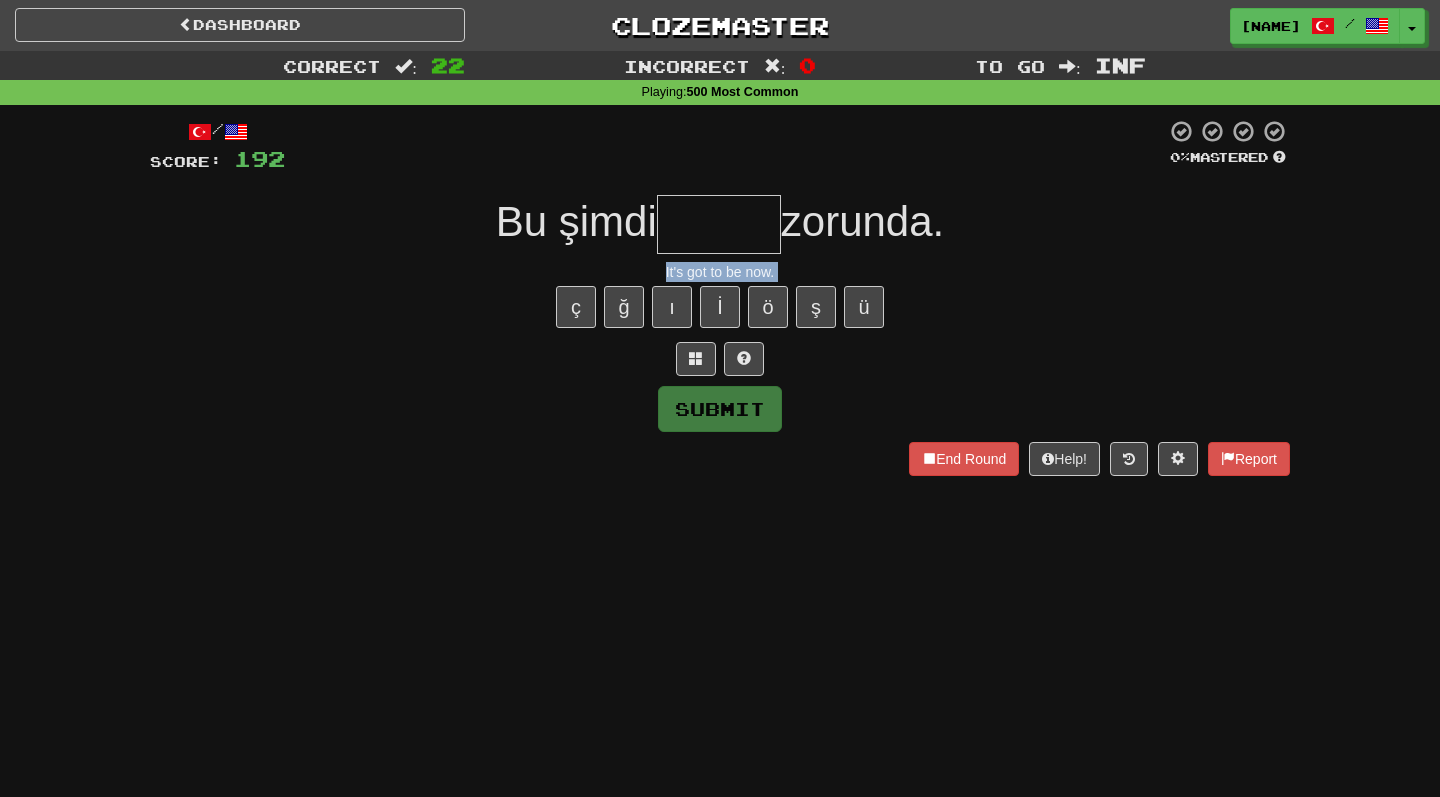 click on "Bu şimdi   zorunda." at bounding box center (720, 224) 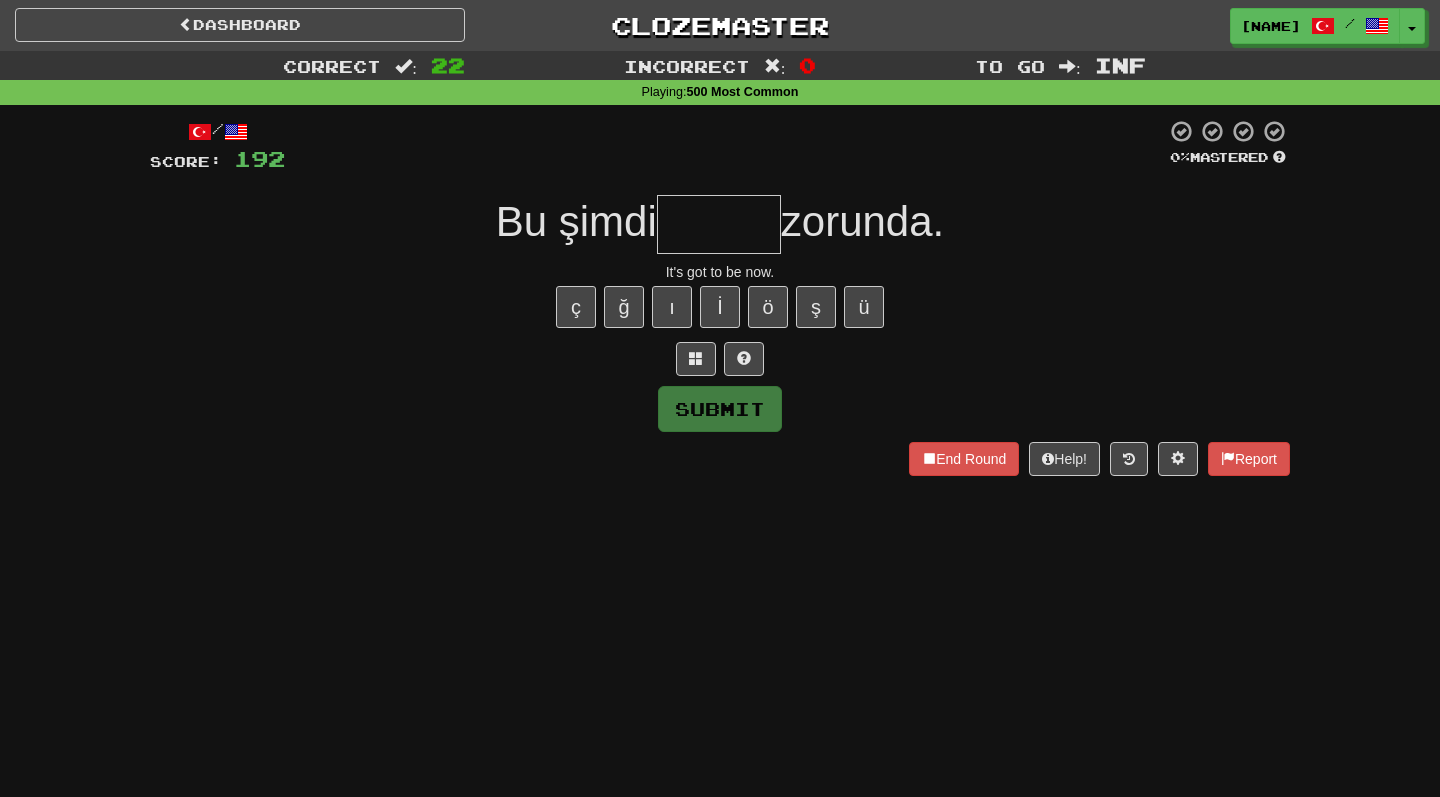 click at bounding box center (719, 224) 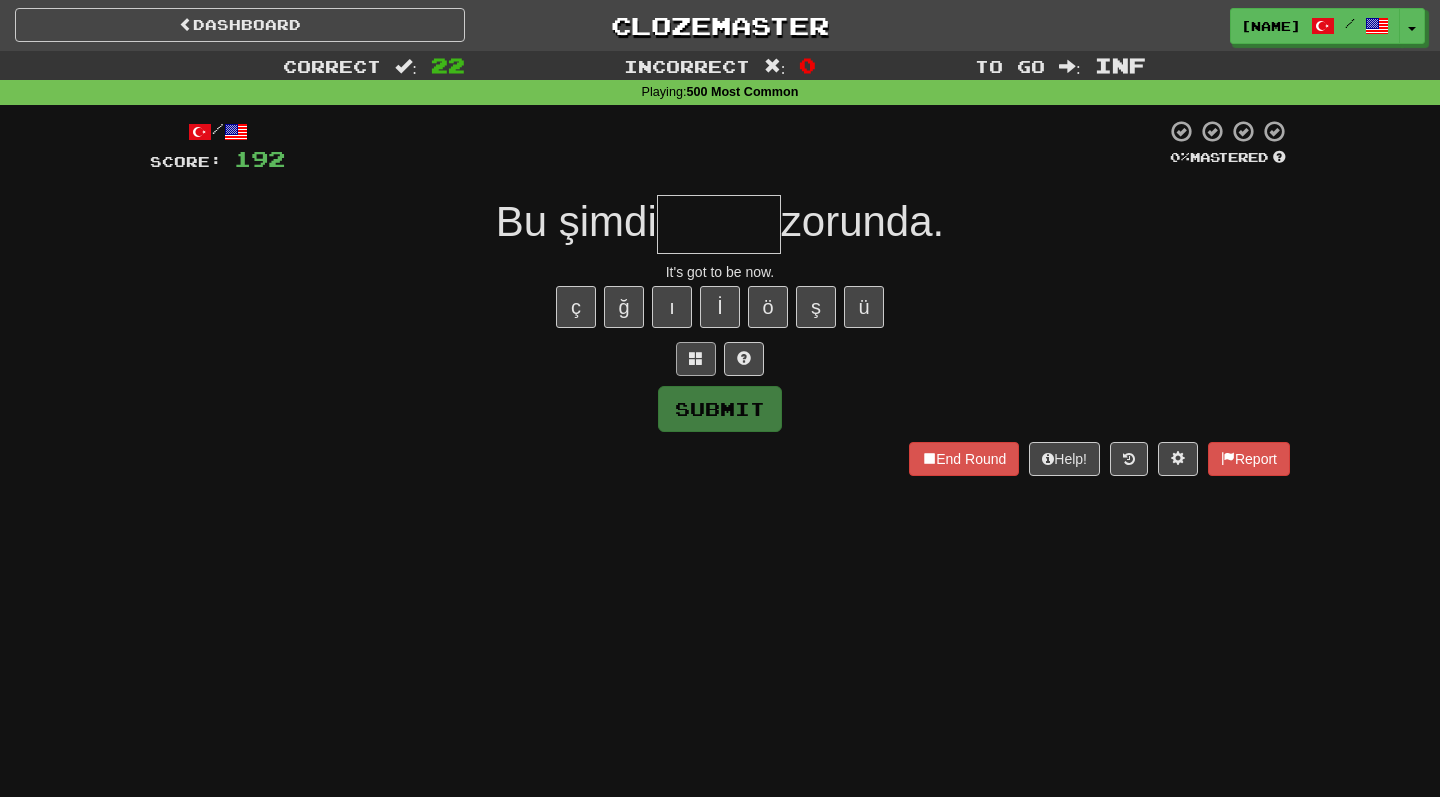 click at bounding box center (696, 358) 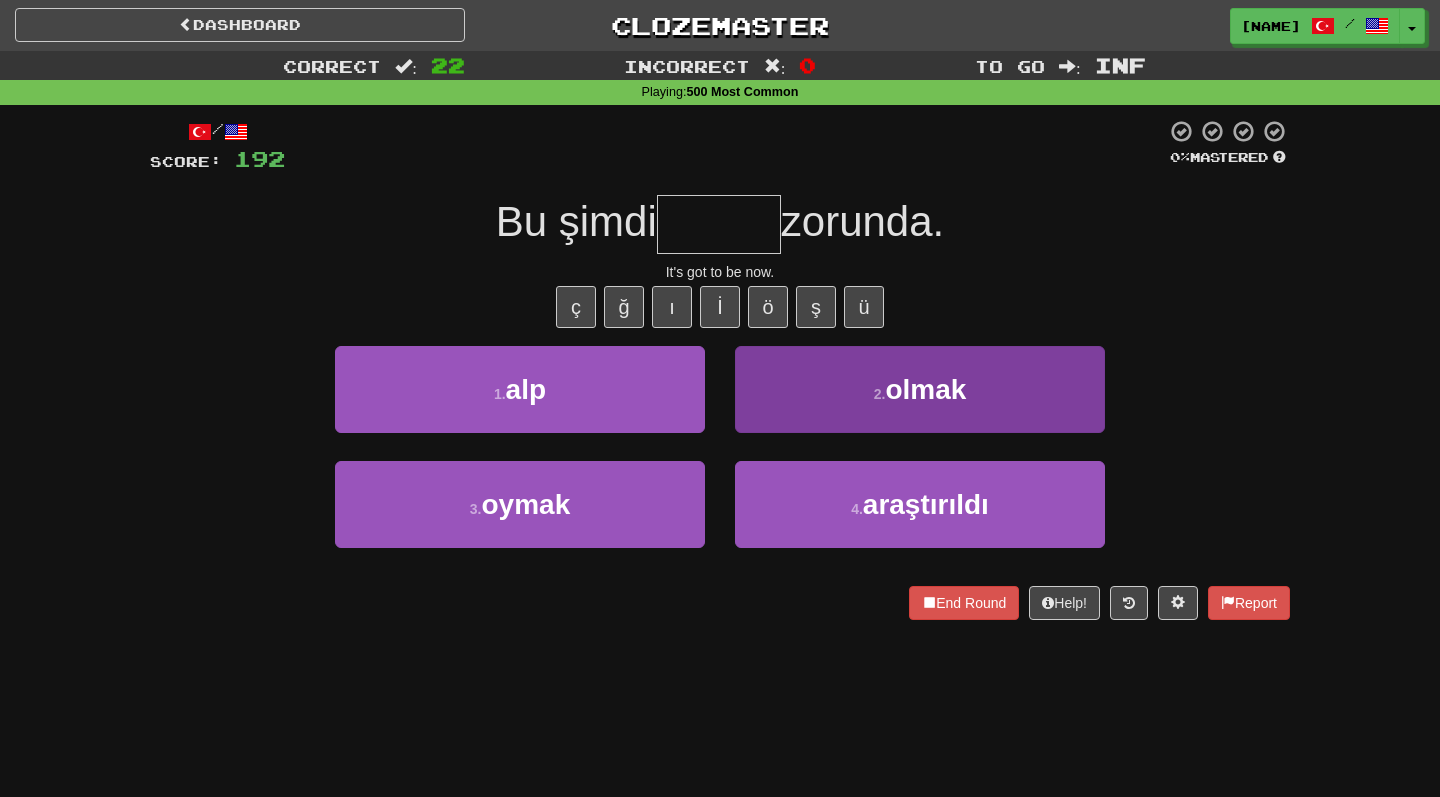 click on "2 .  olmak" at bounding box center [920, 389] 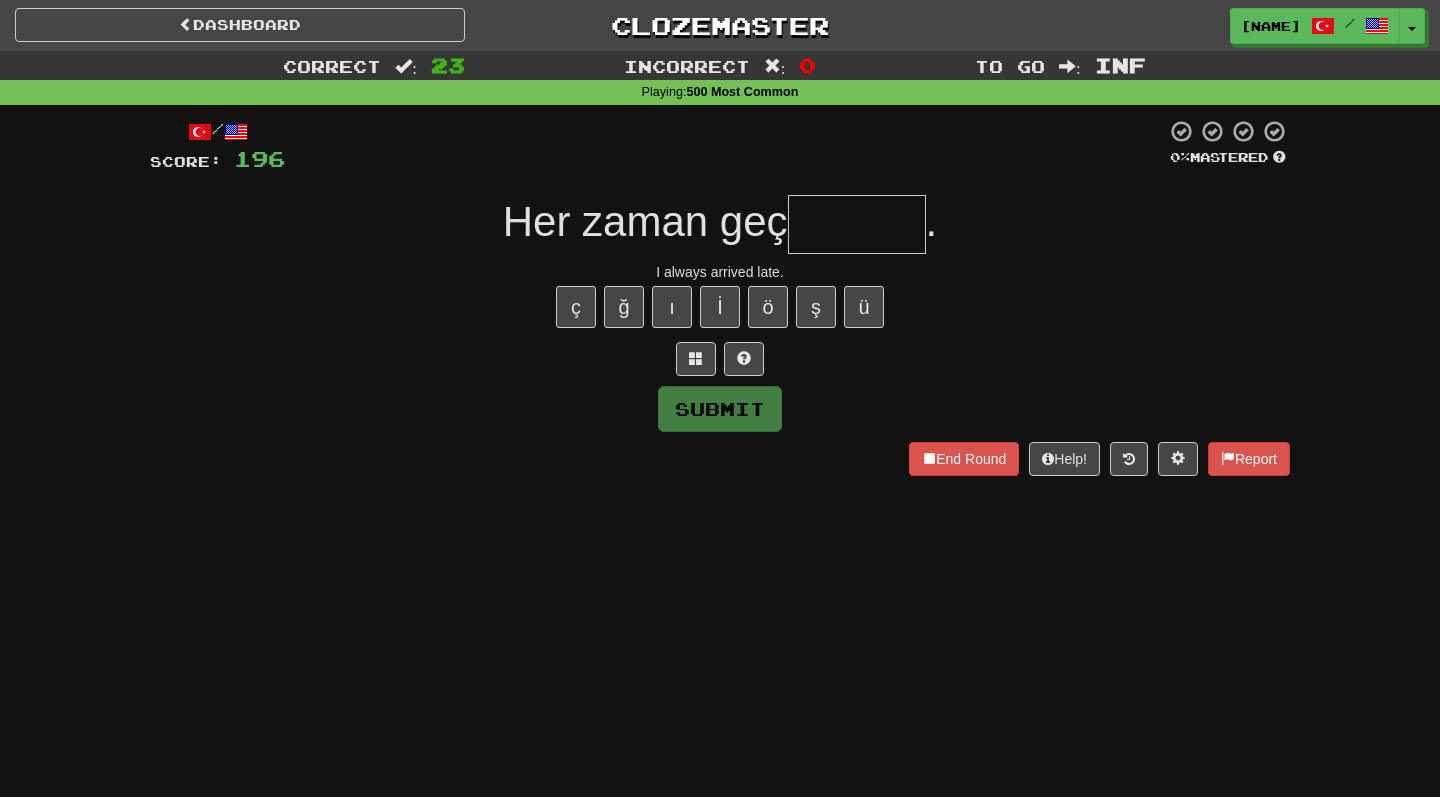 type on "*" 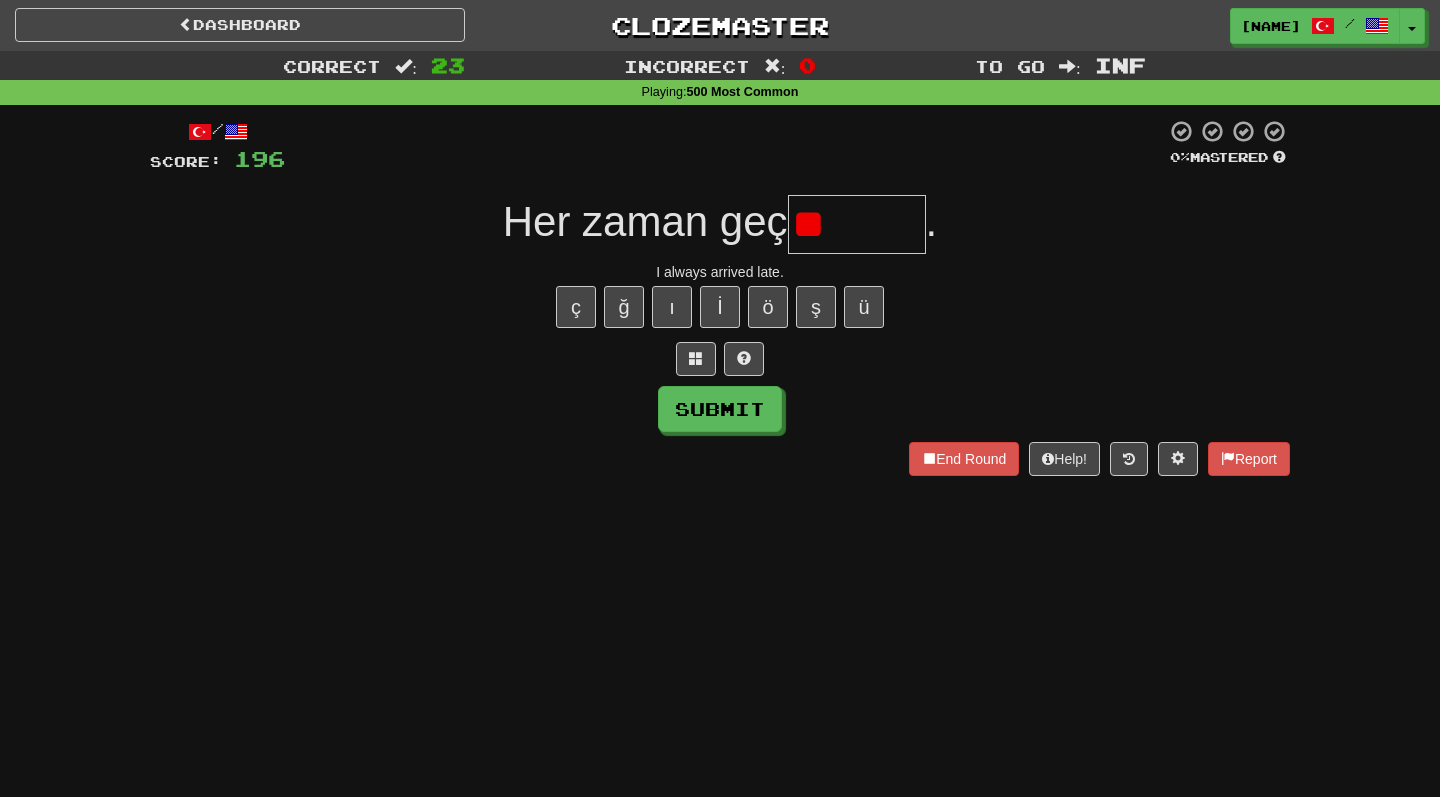 type on "*" 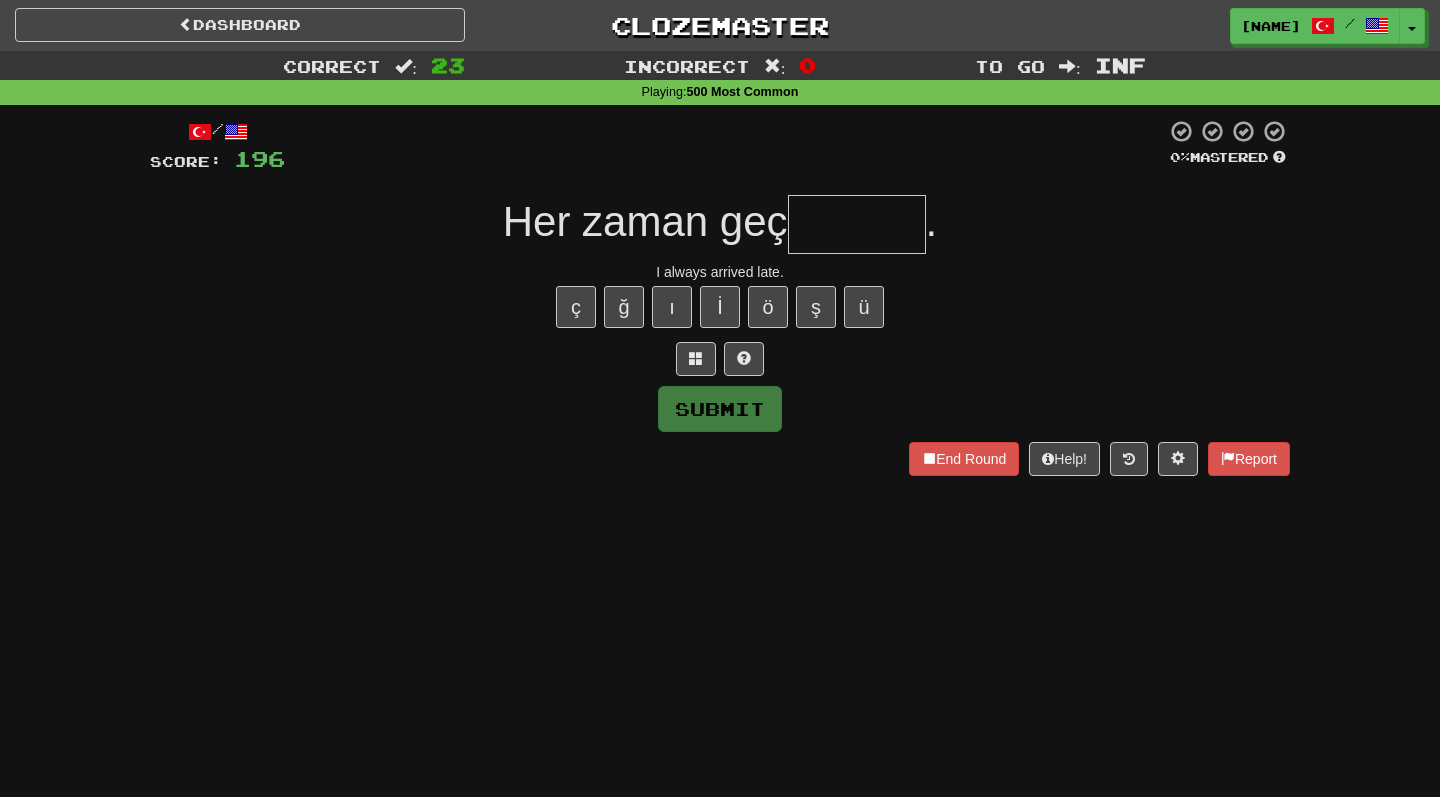 click on "I always arrived late." at bounding box center [720, 272] 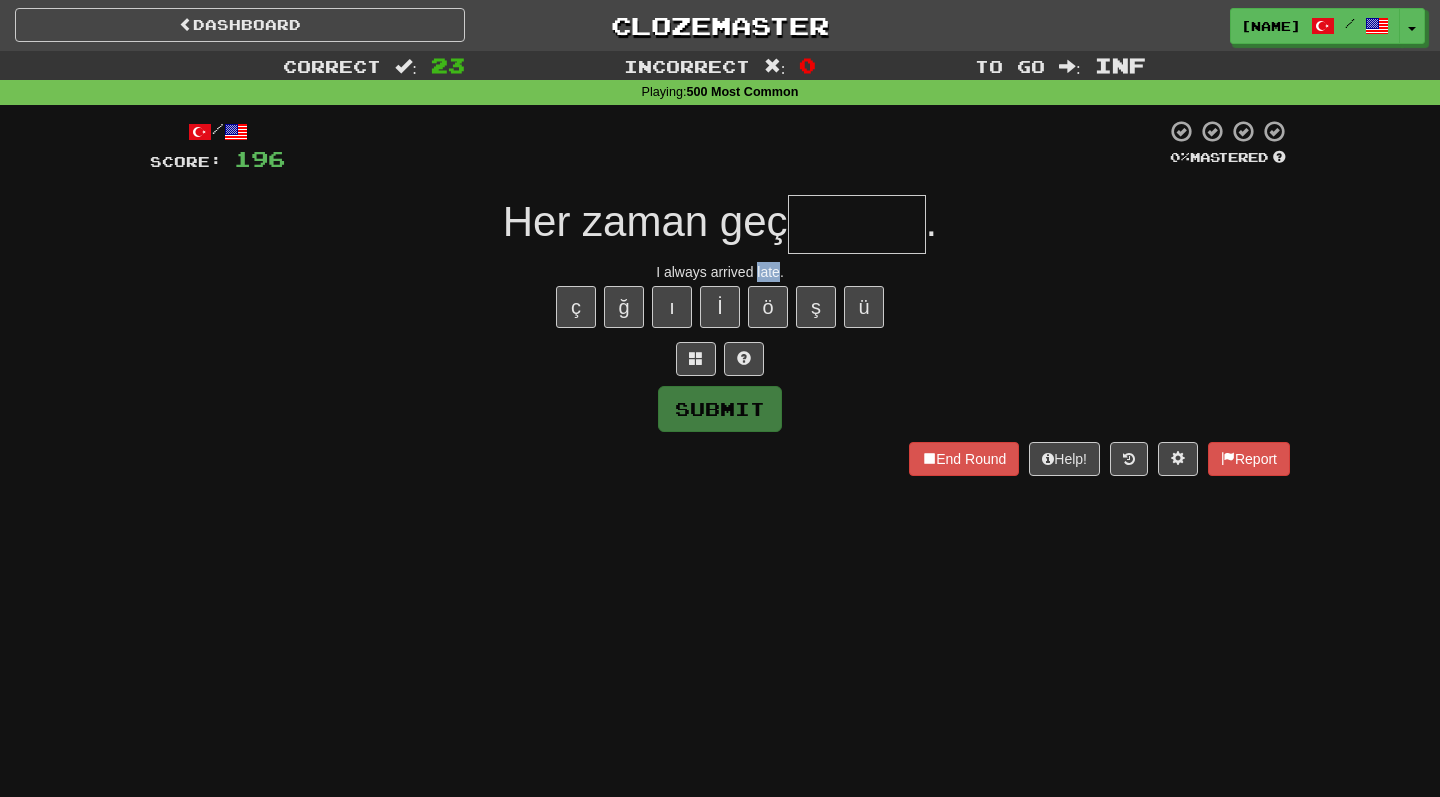 click on "I always arrived late." at bounding box center (720, 272) 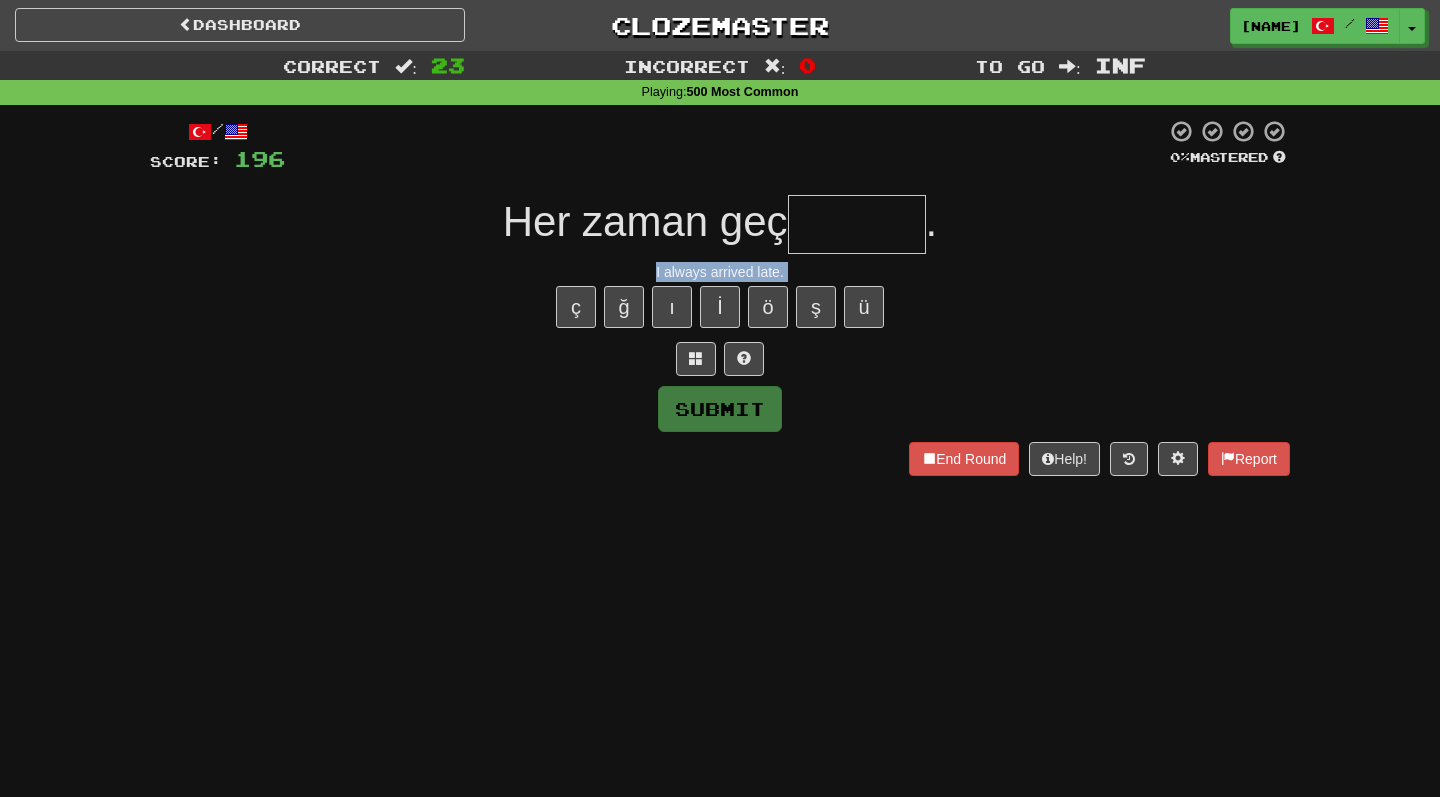 click on "/  Score:   196 0 %  Mastered Her zaman geç  . I always arrived late. ç ğ ı İ ö ş ü Submit  End Round  Help!  Report" at bounding box center (720, 297) 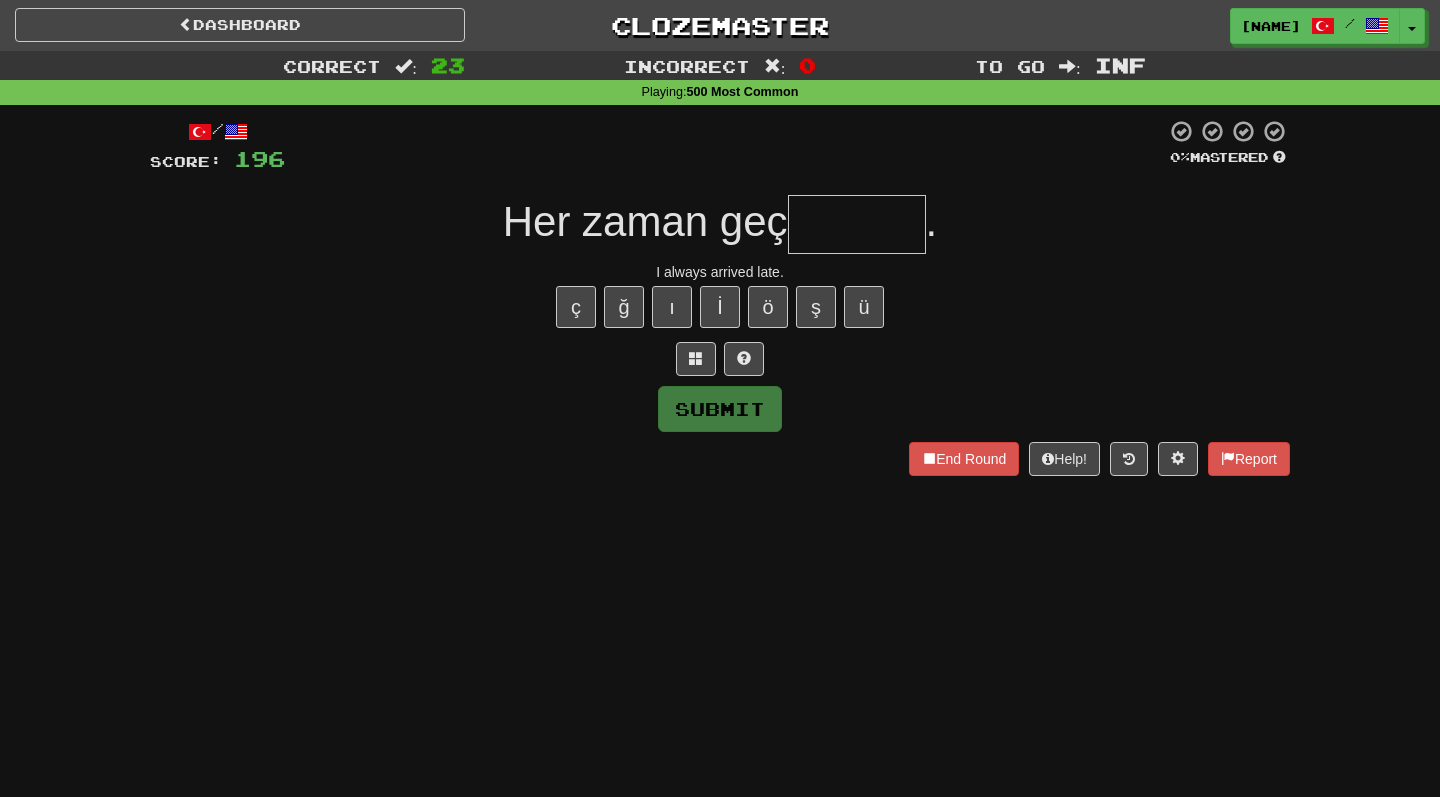 click at bounding box center [857, 224] 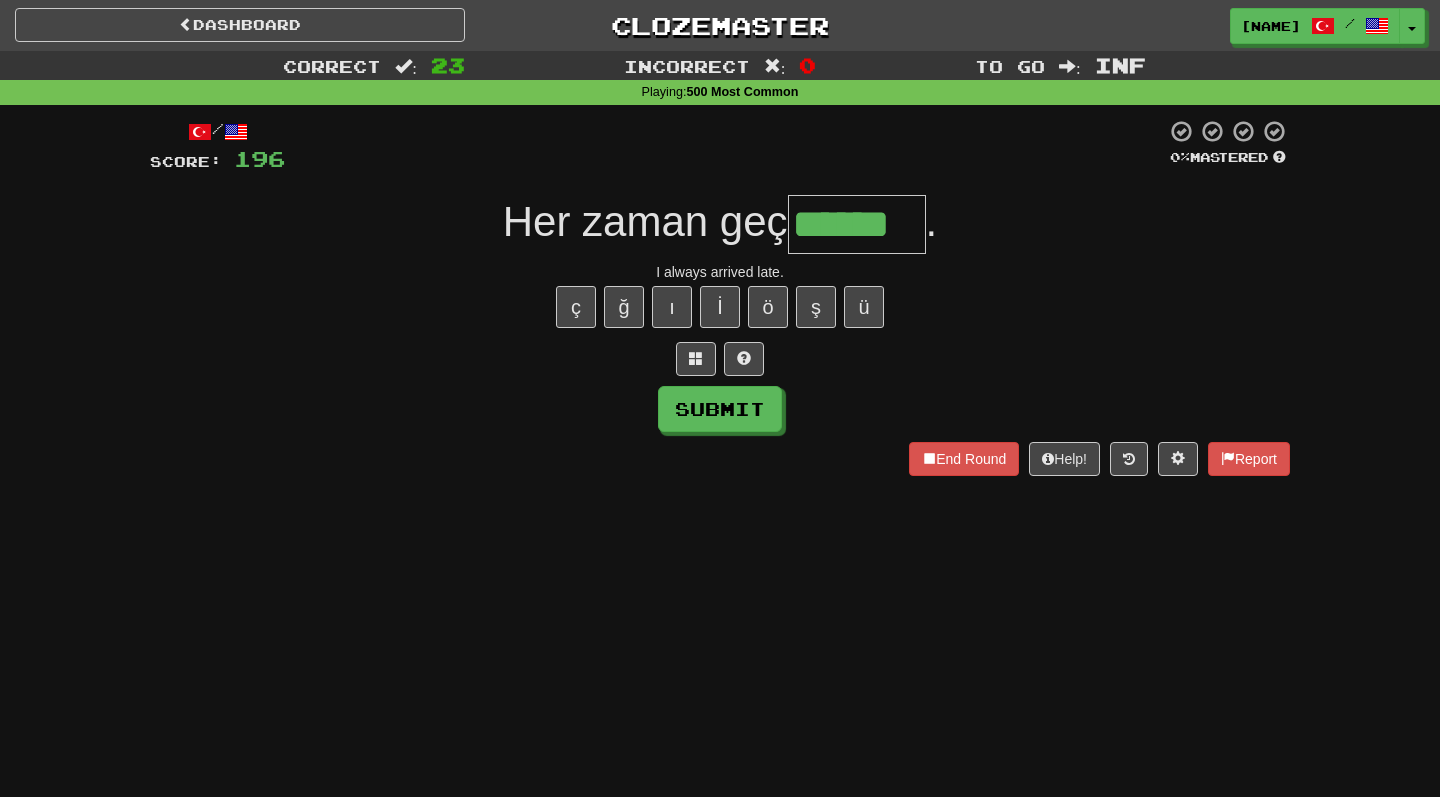 type on "******" 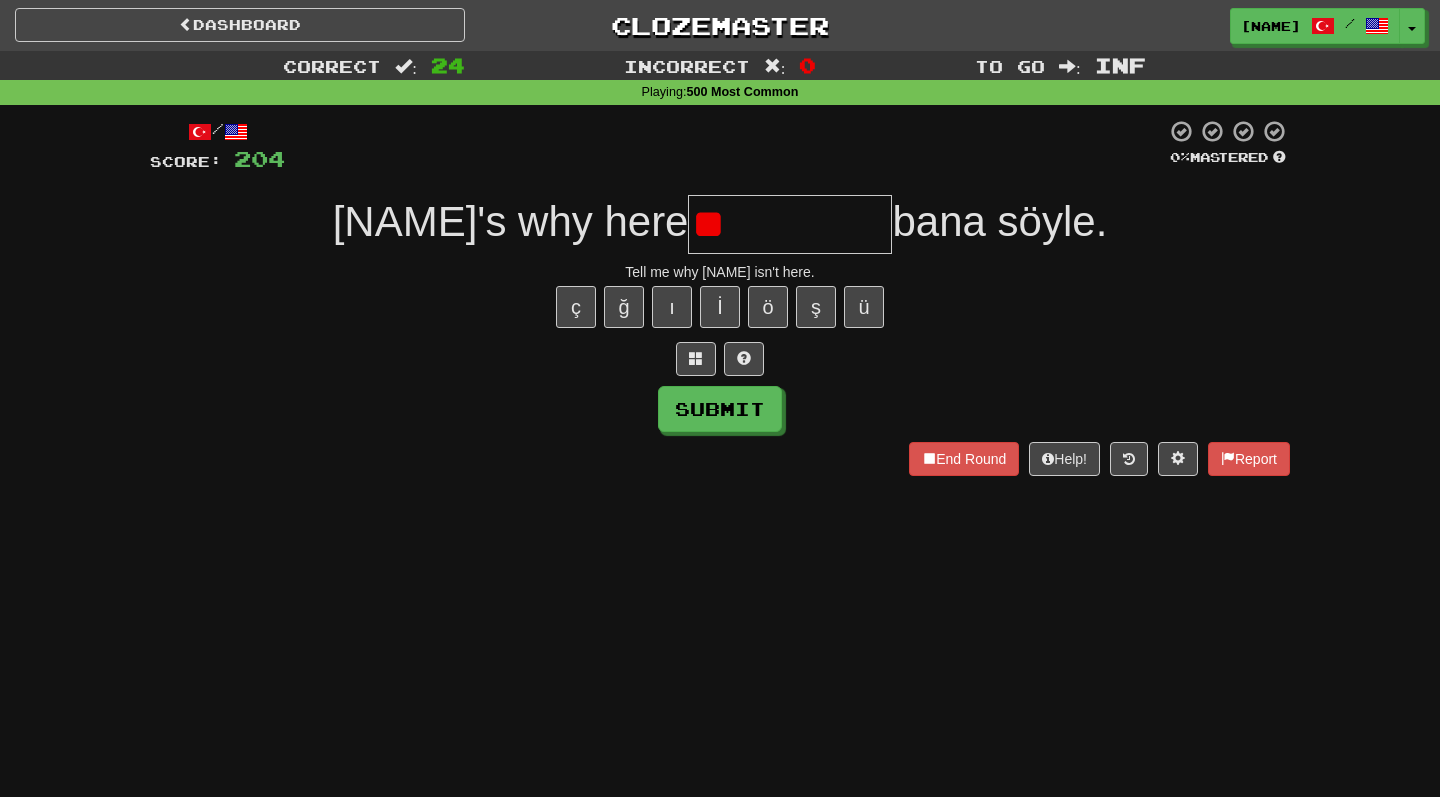 type on "*" 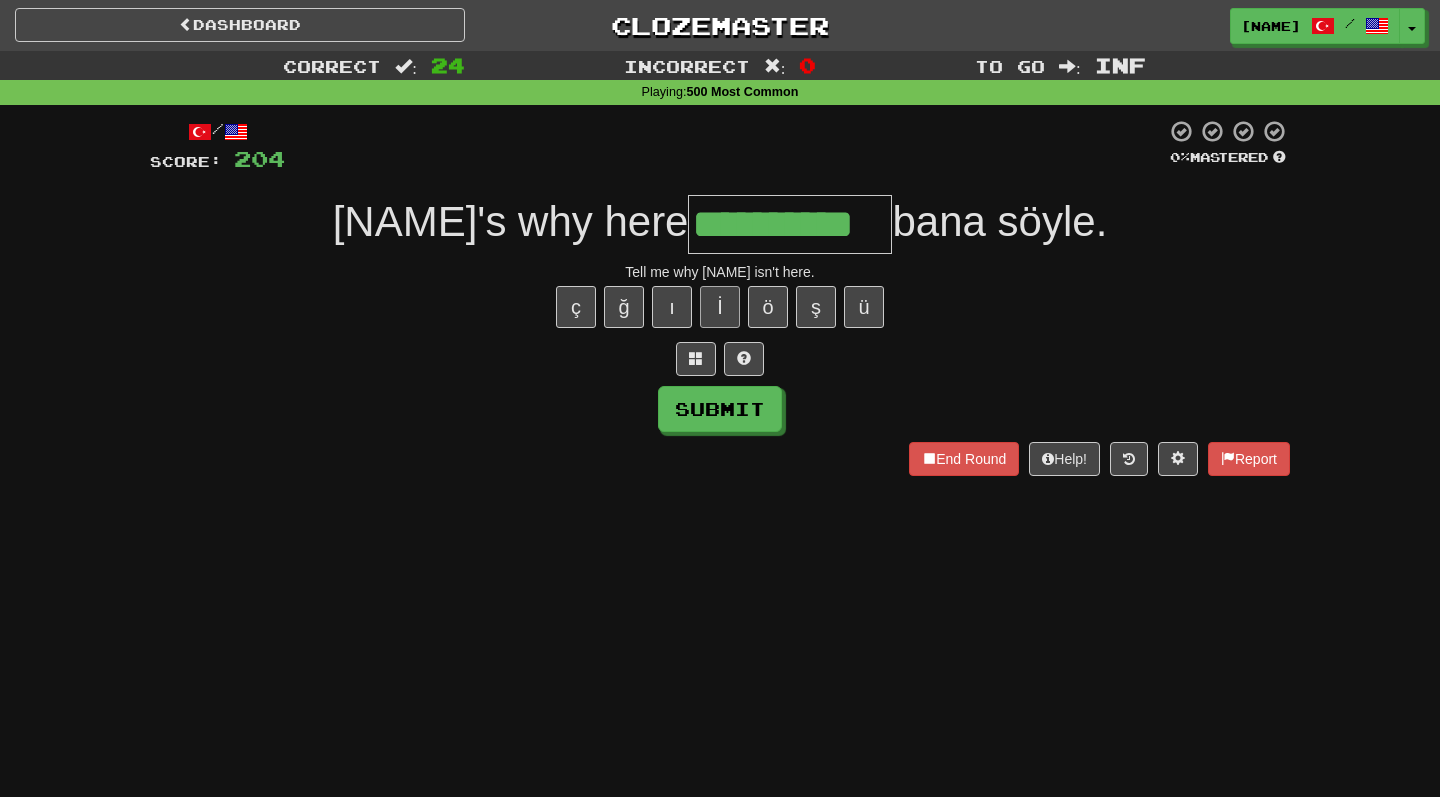 type on "**********" 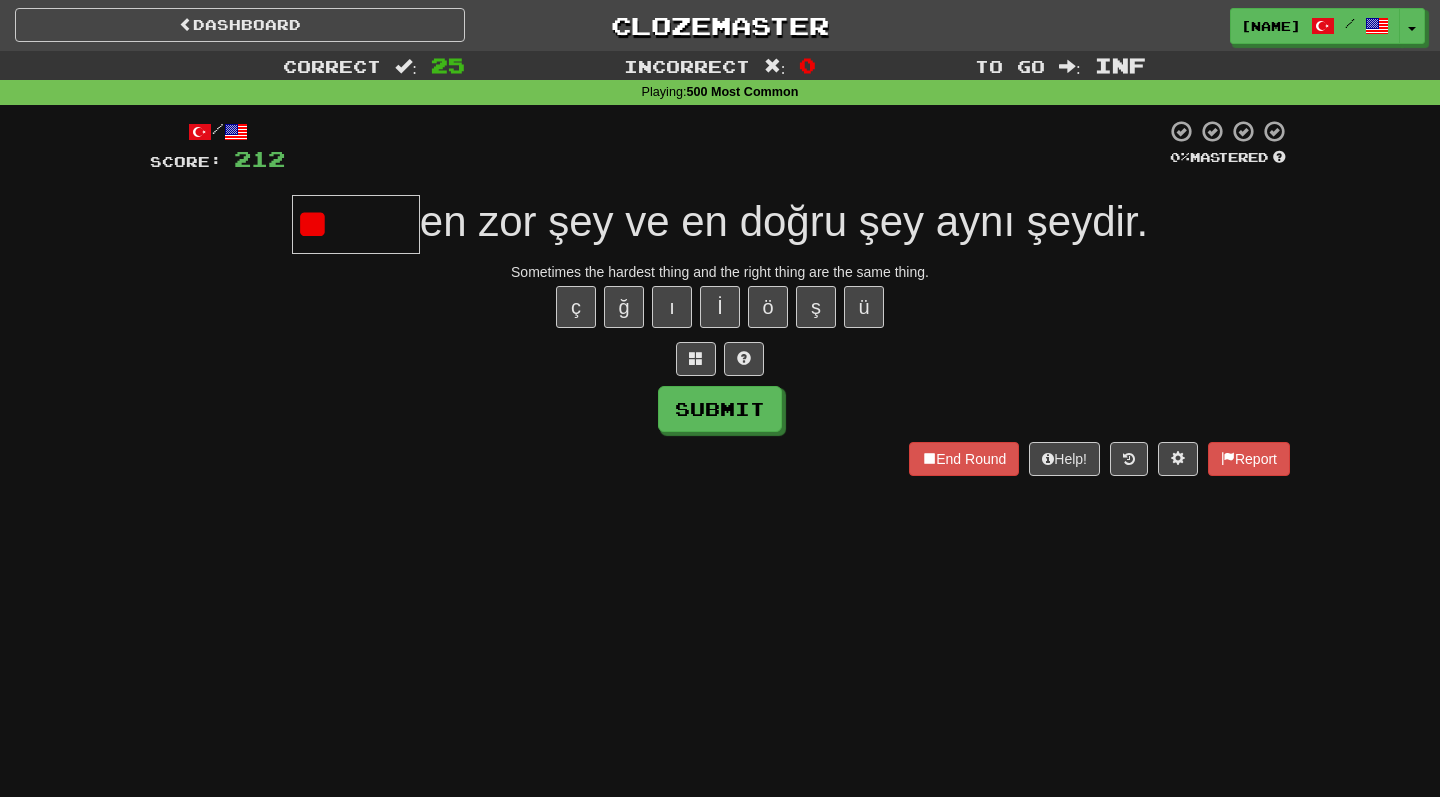 type on "*" 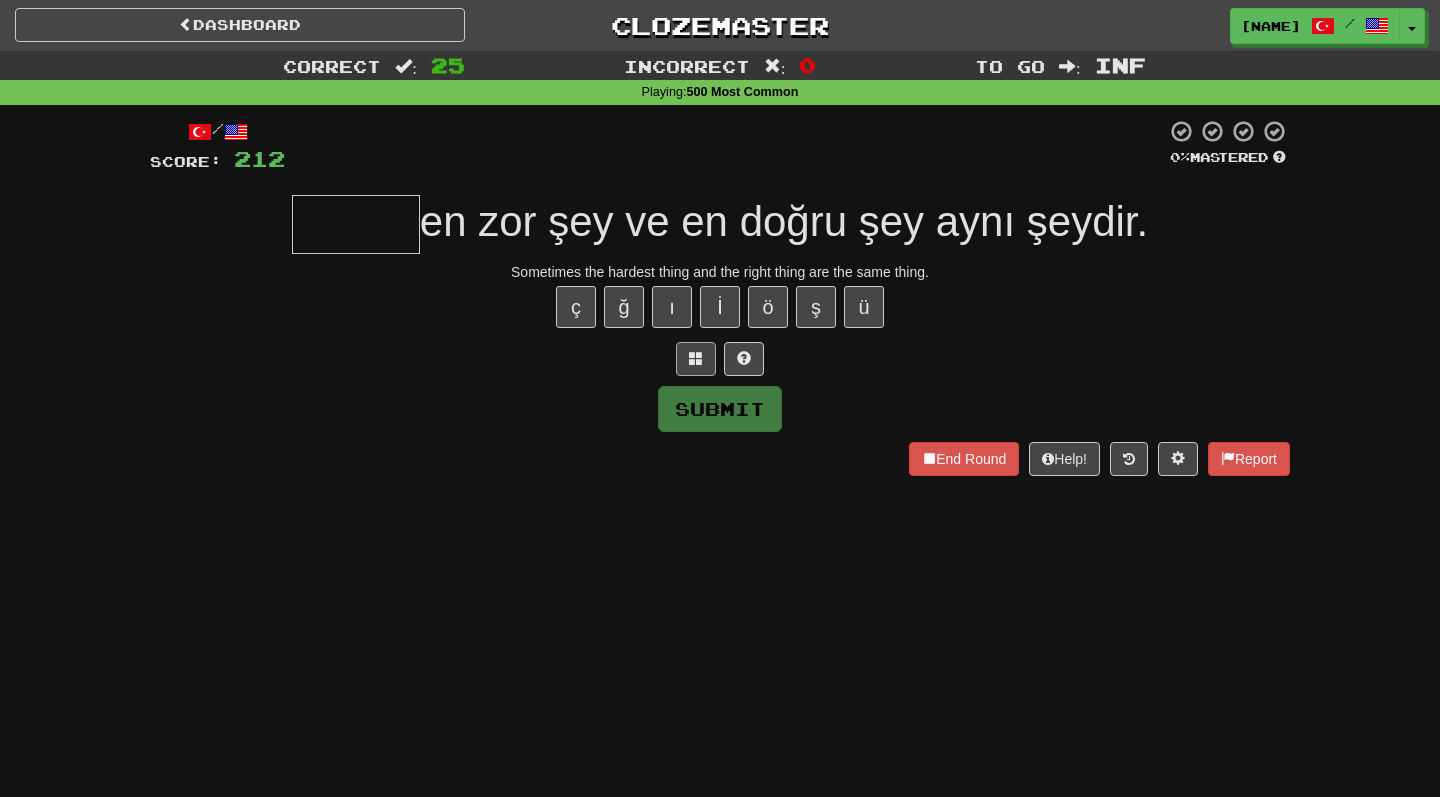 click at bounding box center [696, 359] 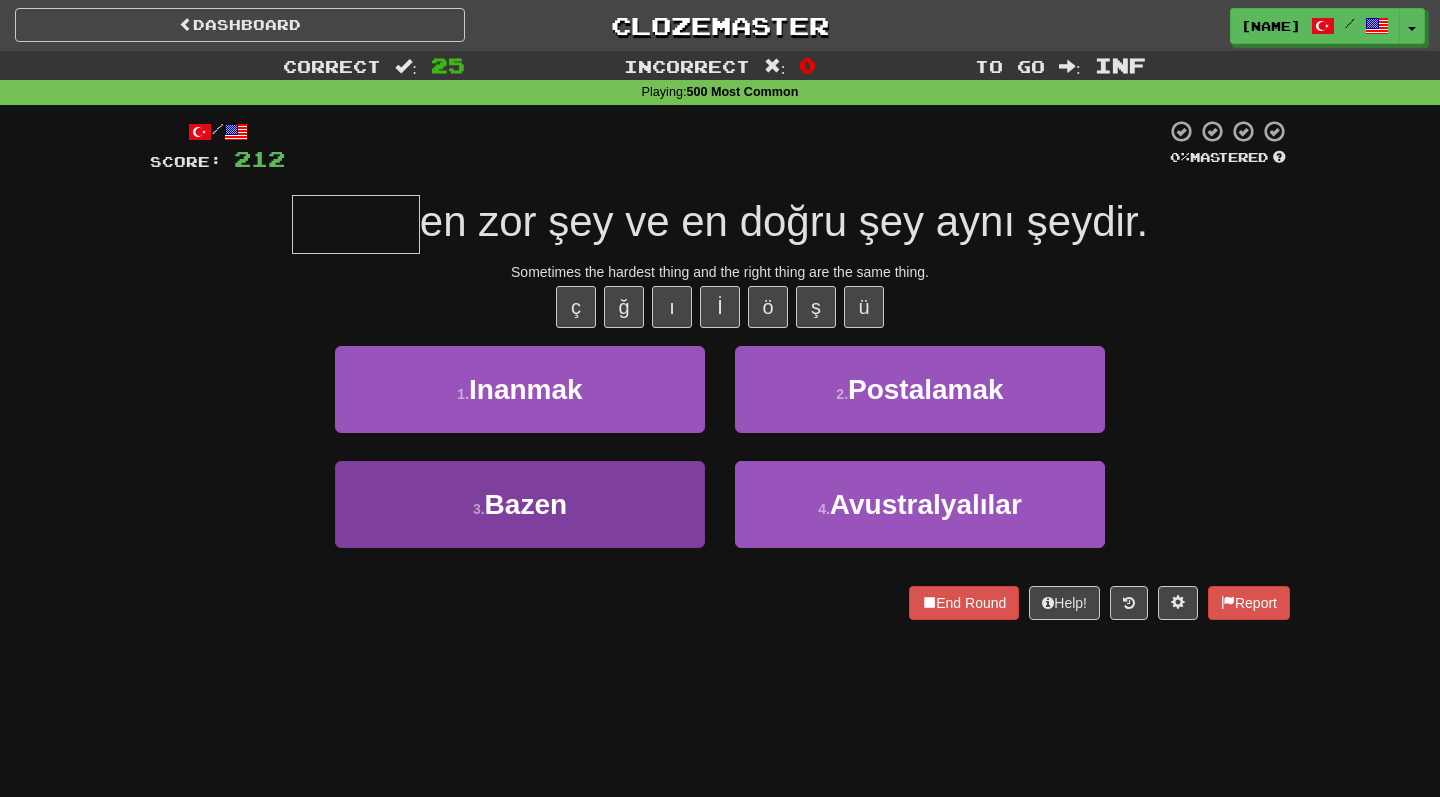 click on "3 .  Bazen" at bounding box center (520, 504) 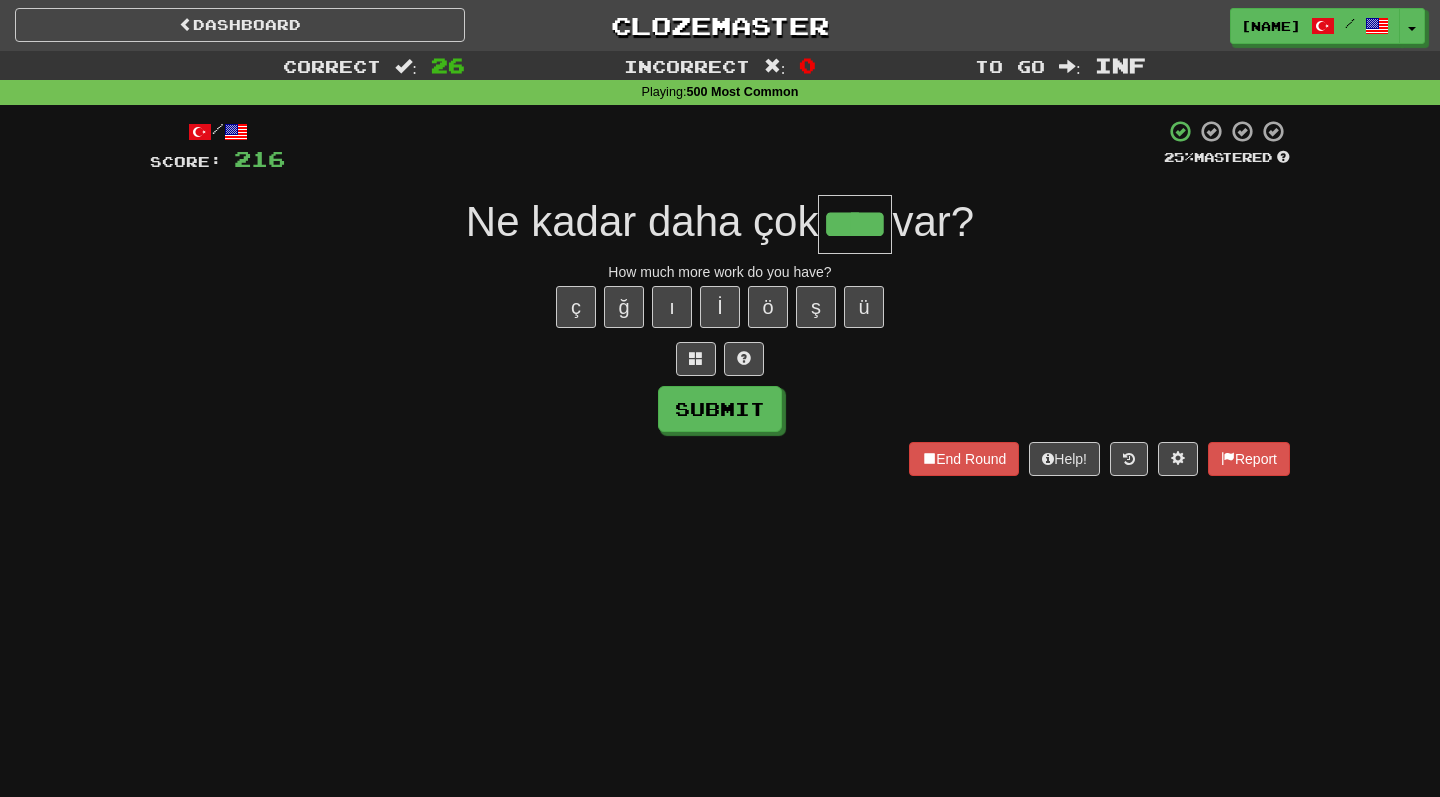 type on "****" 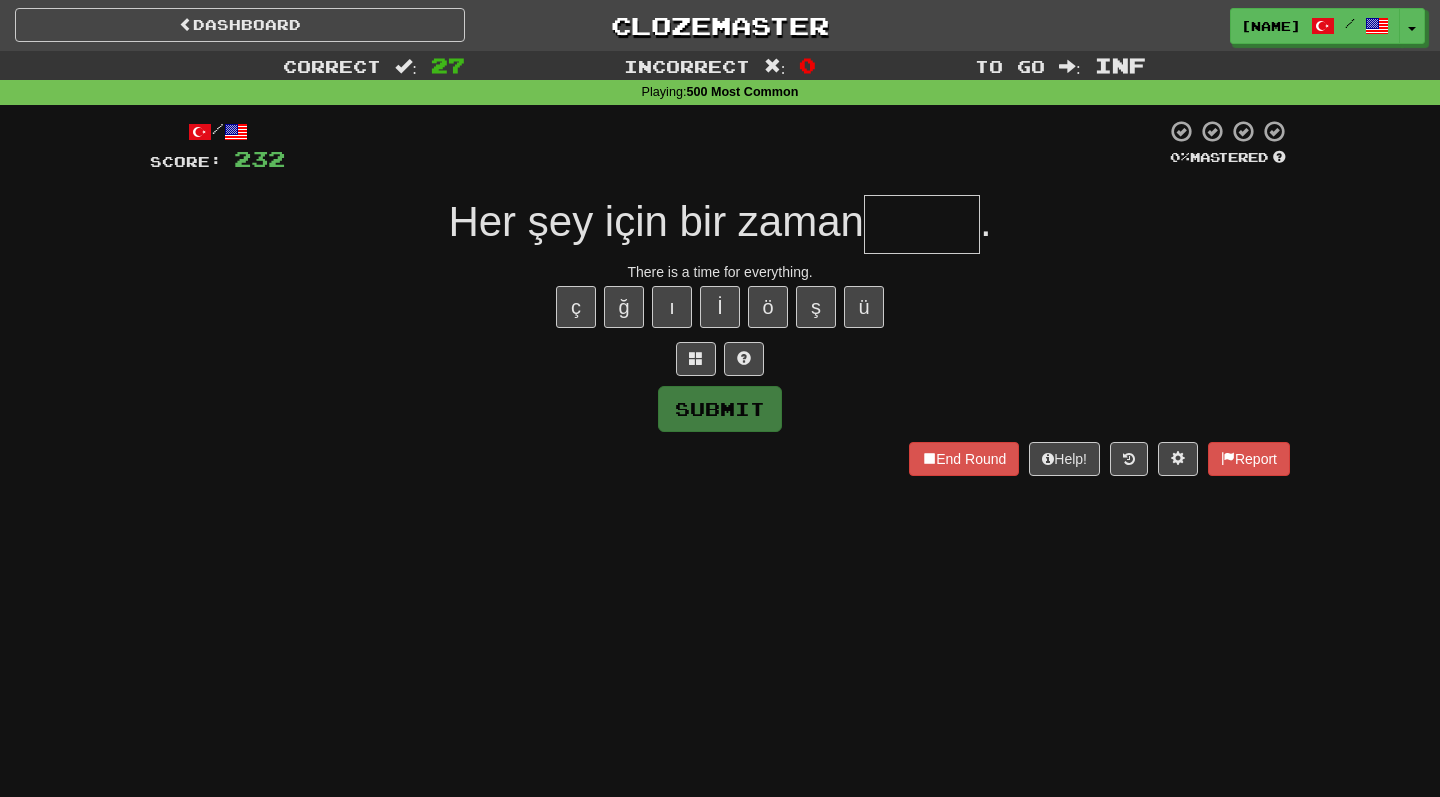 type on "*" 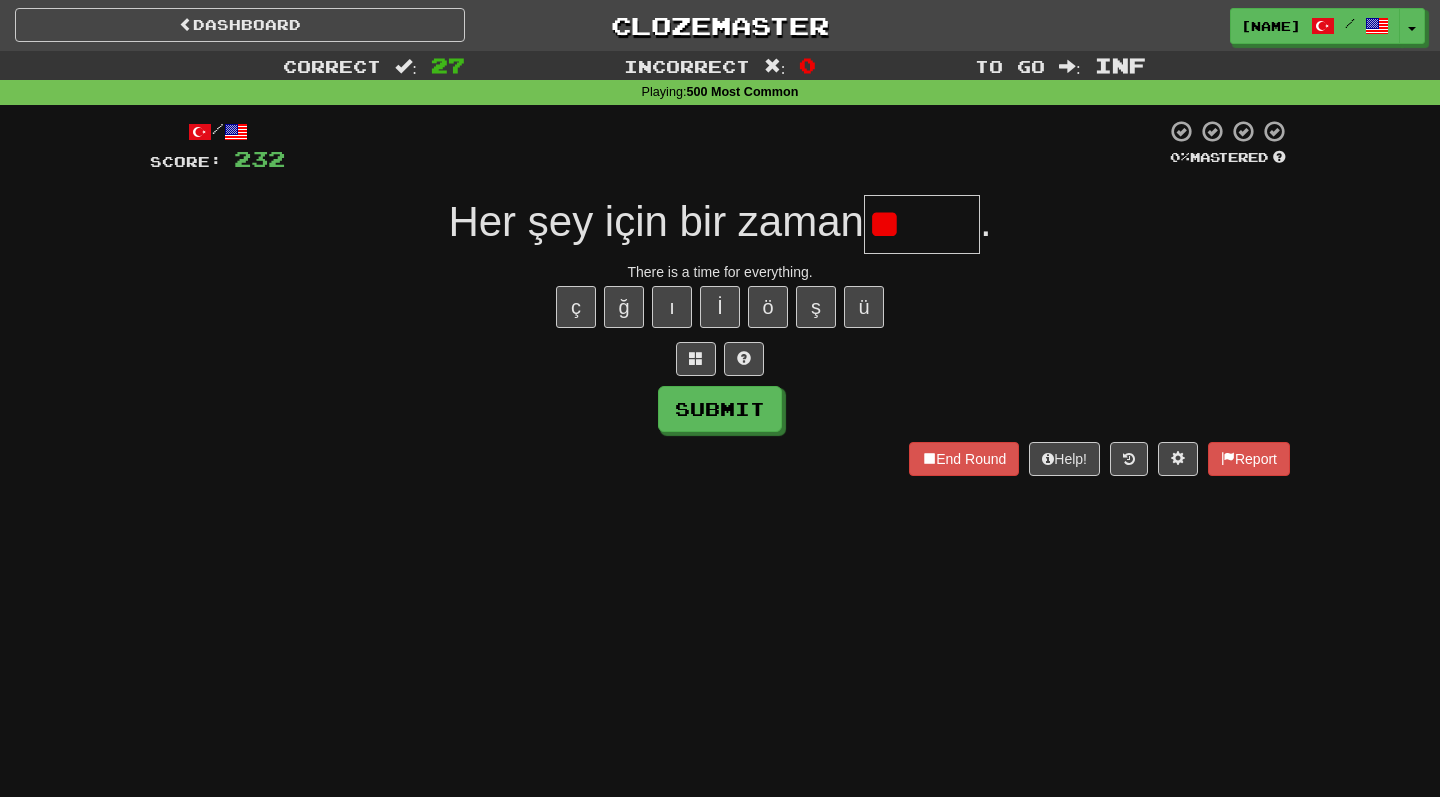 type on "*" 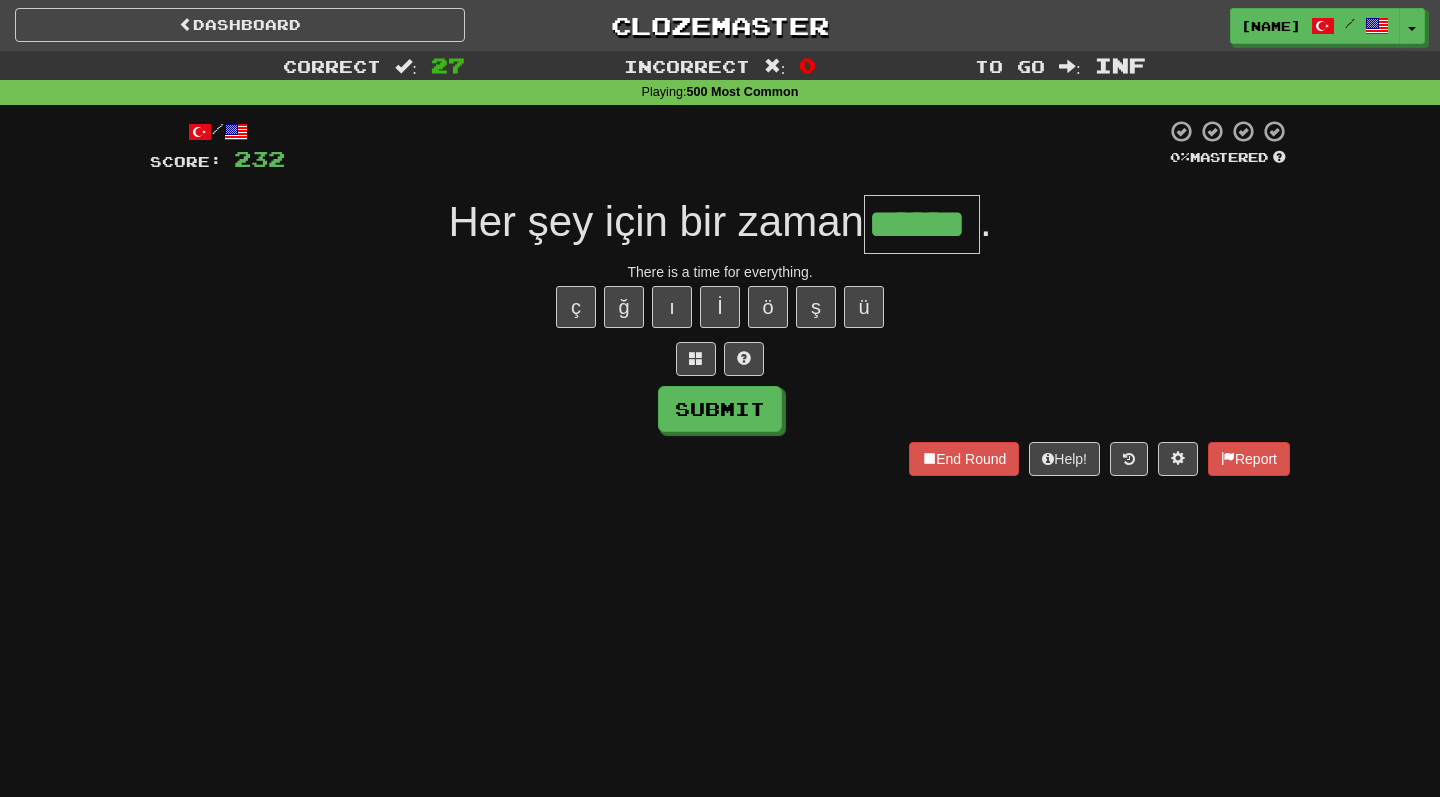 type on "******" 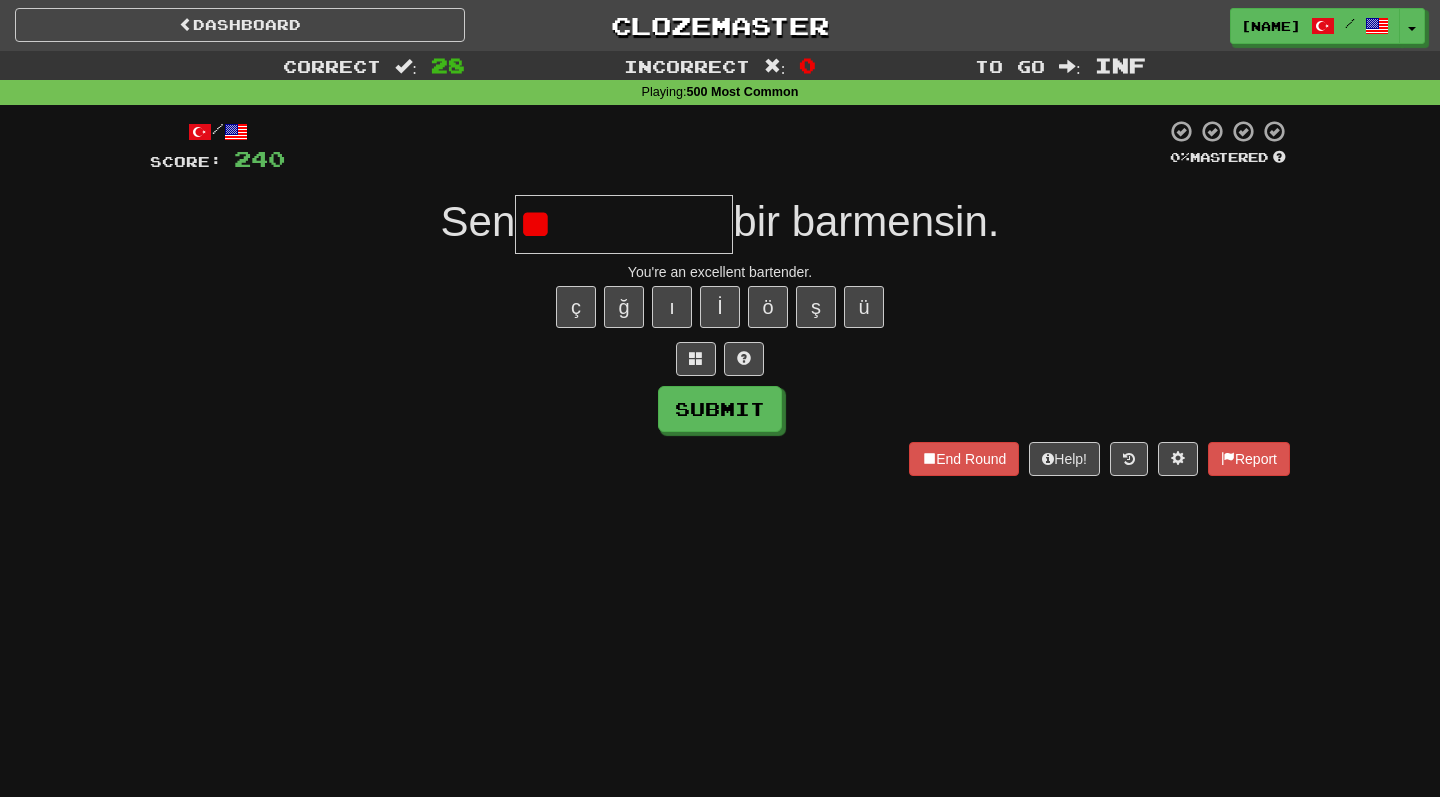 type on "*" 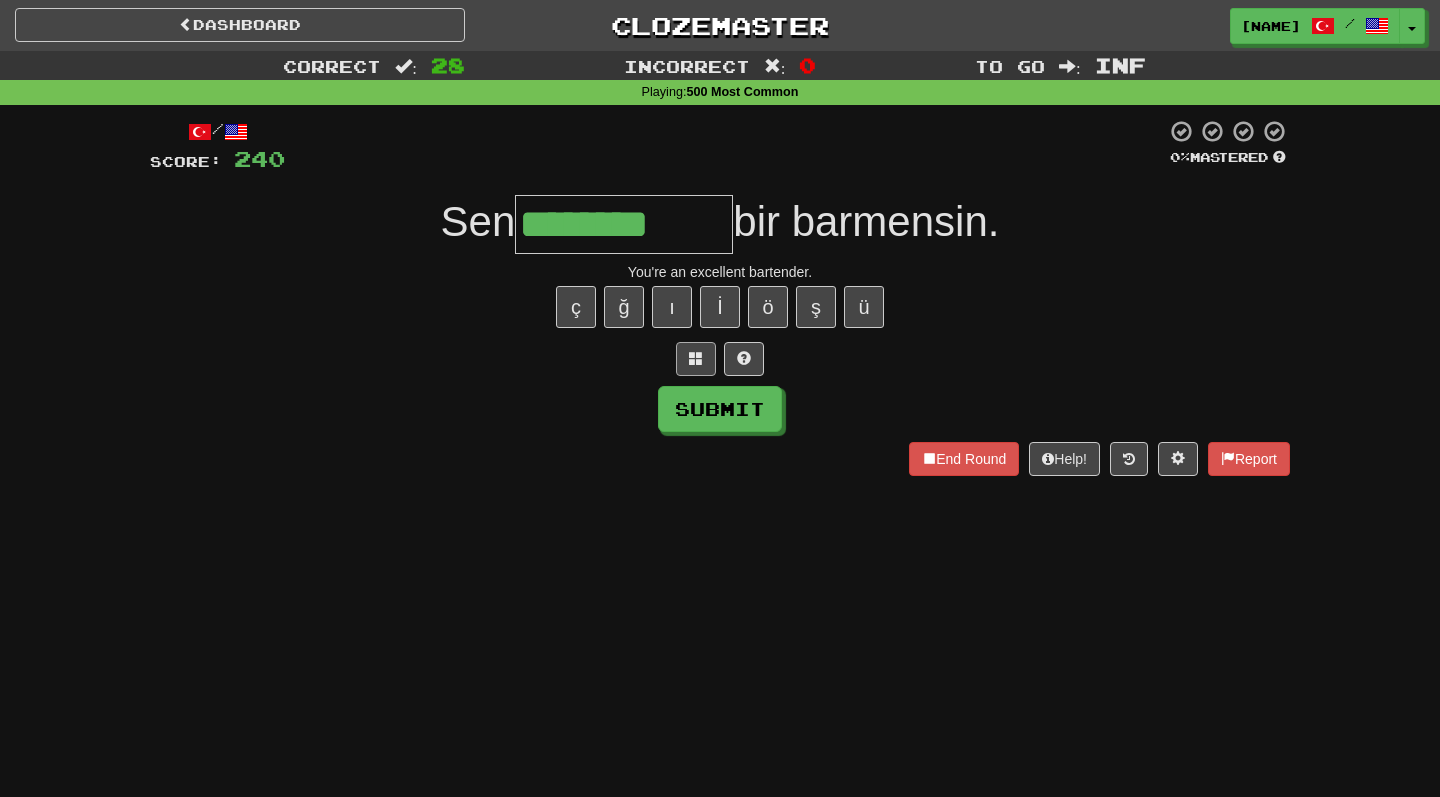 type on "********" 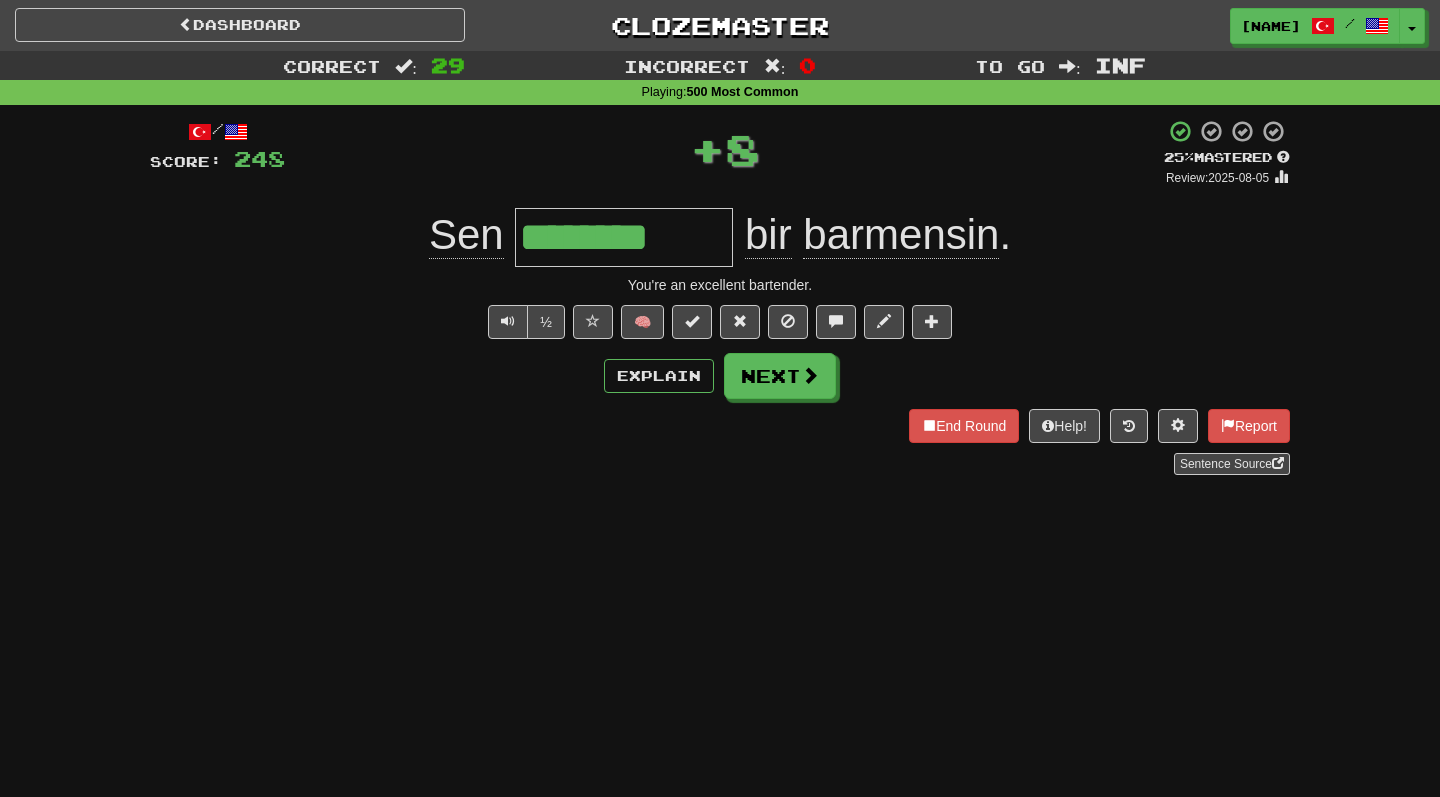 click on "Explain Next" at bounding box center (720, 376) 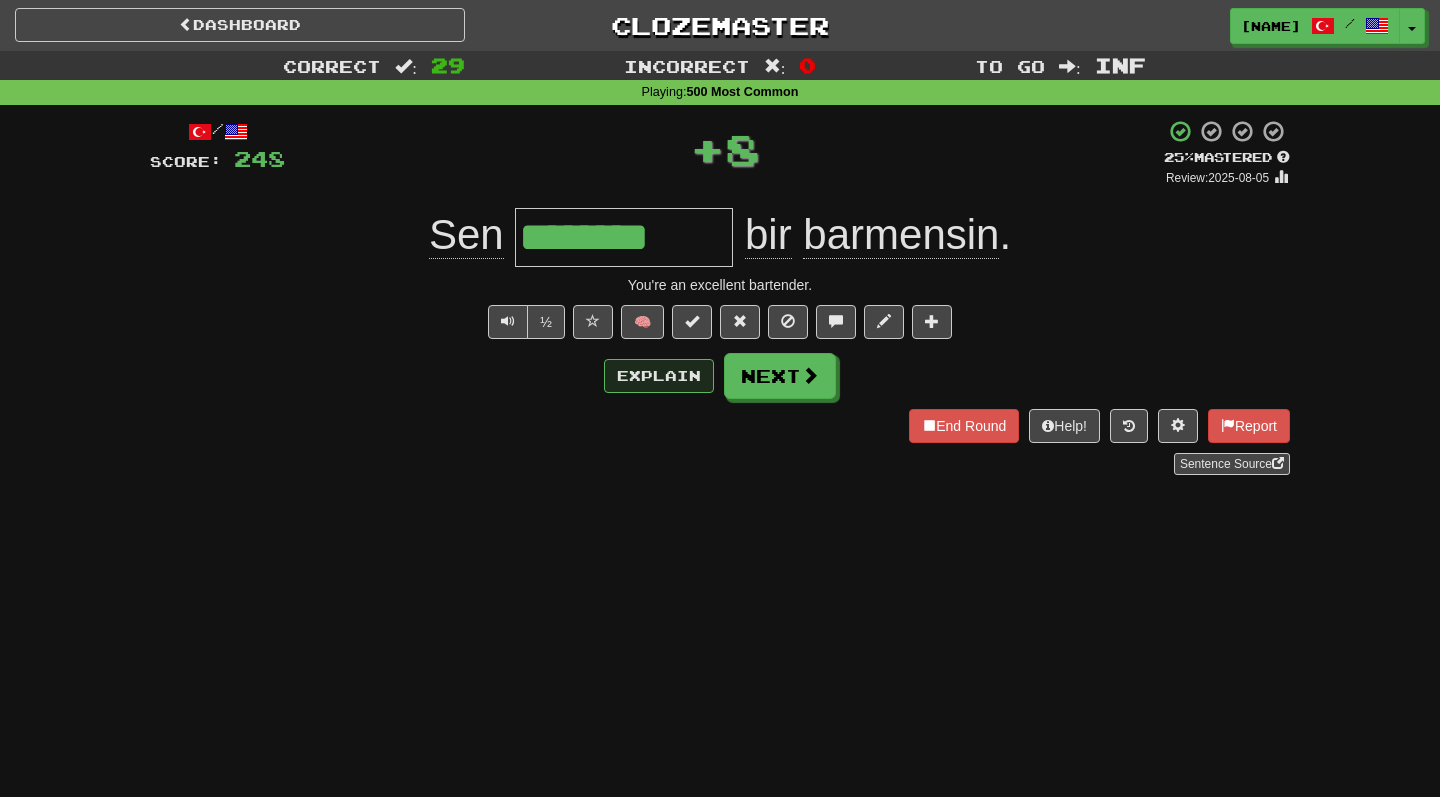 click on "Explain" at bounding box center [659, 376] 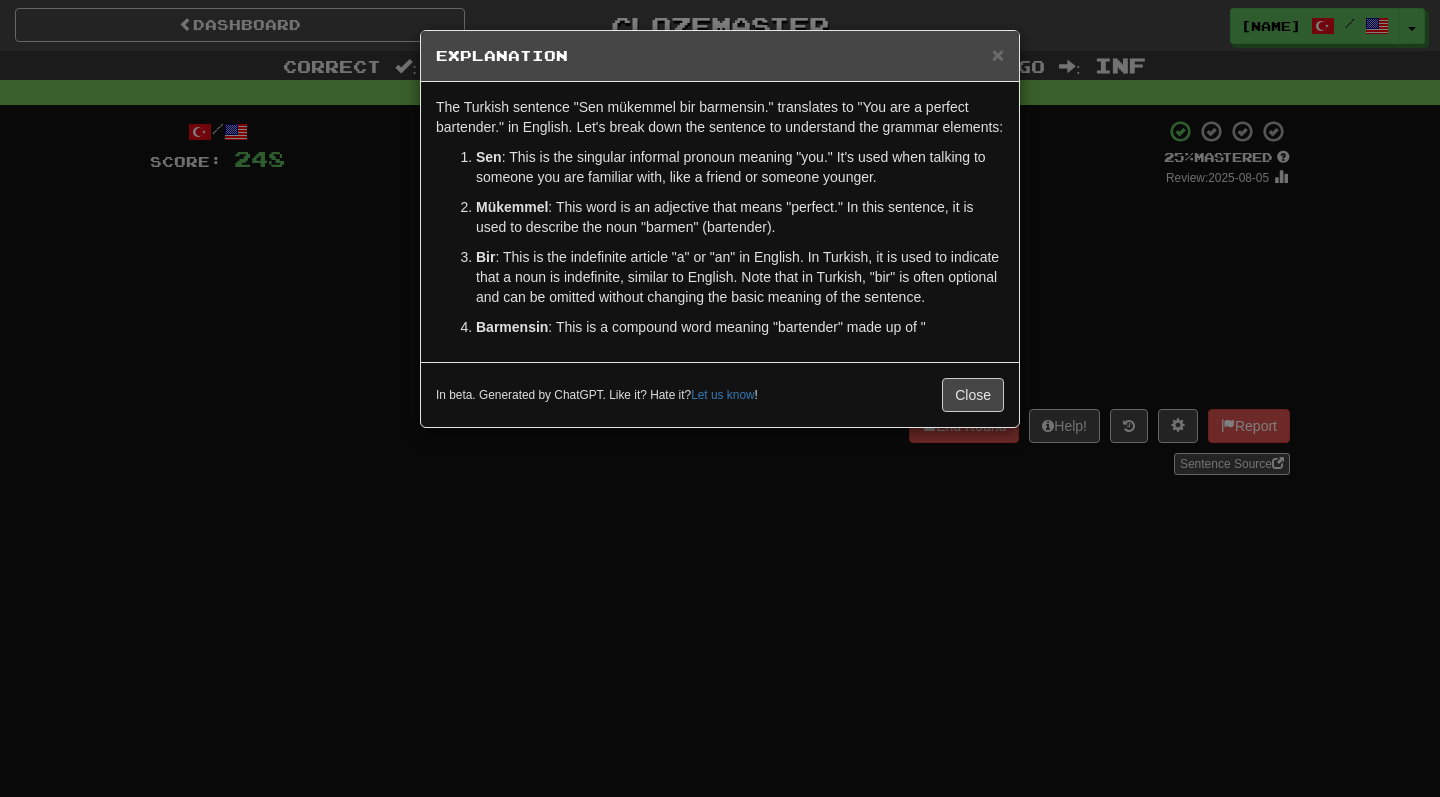 click on "Mükemmel : This word is an adjective that means "perfect." In this sentence, it is used to describe the noun "barmen" (bartender)." at bounding box center (740, 217) 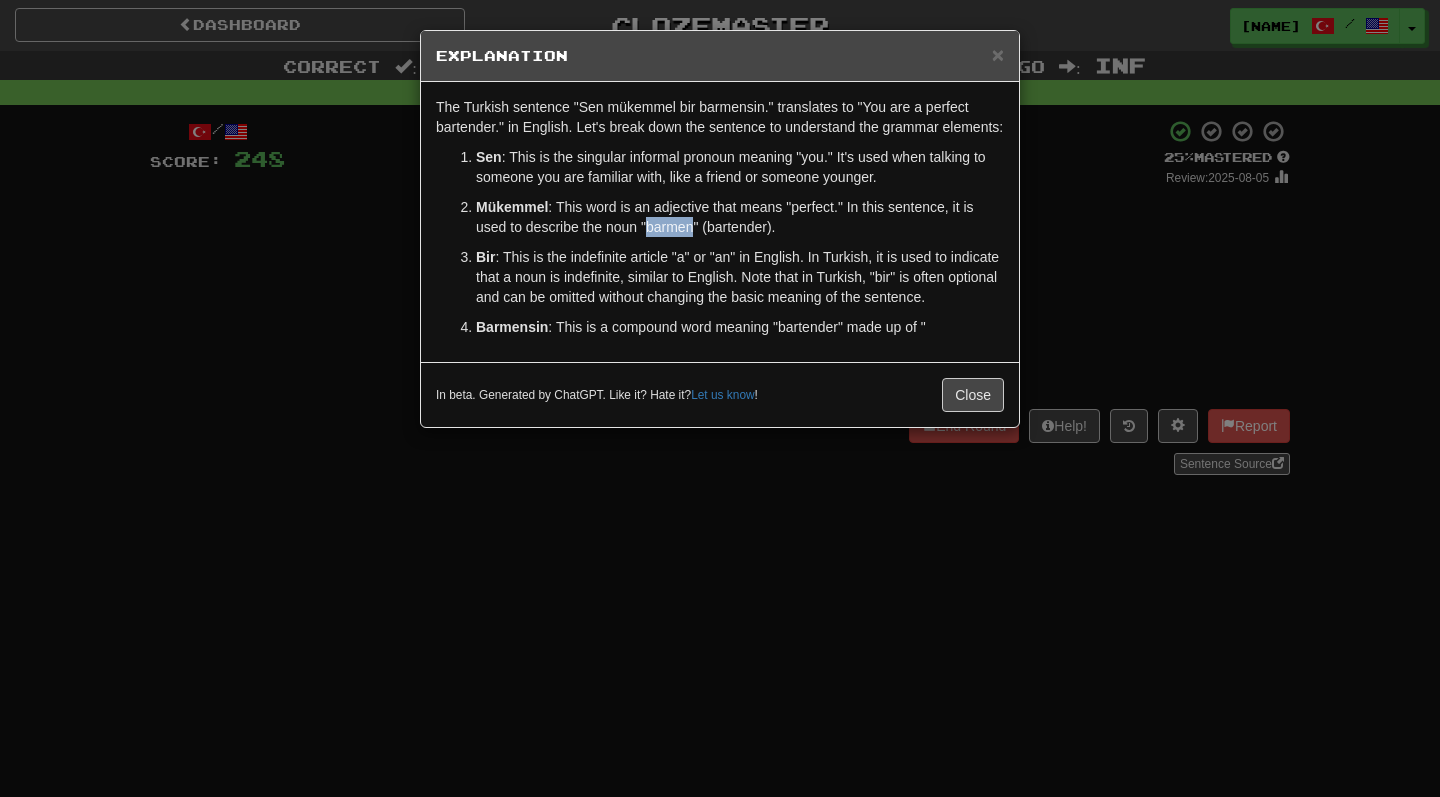 click on "Mükemmel : This word is an adjective that means "perfect." In this sentence, it is used to describe the noun "barmen" (bartender)." at bounding box center (740, 217) 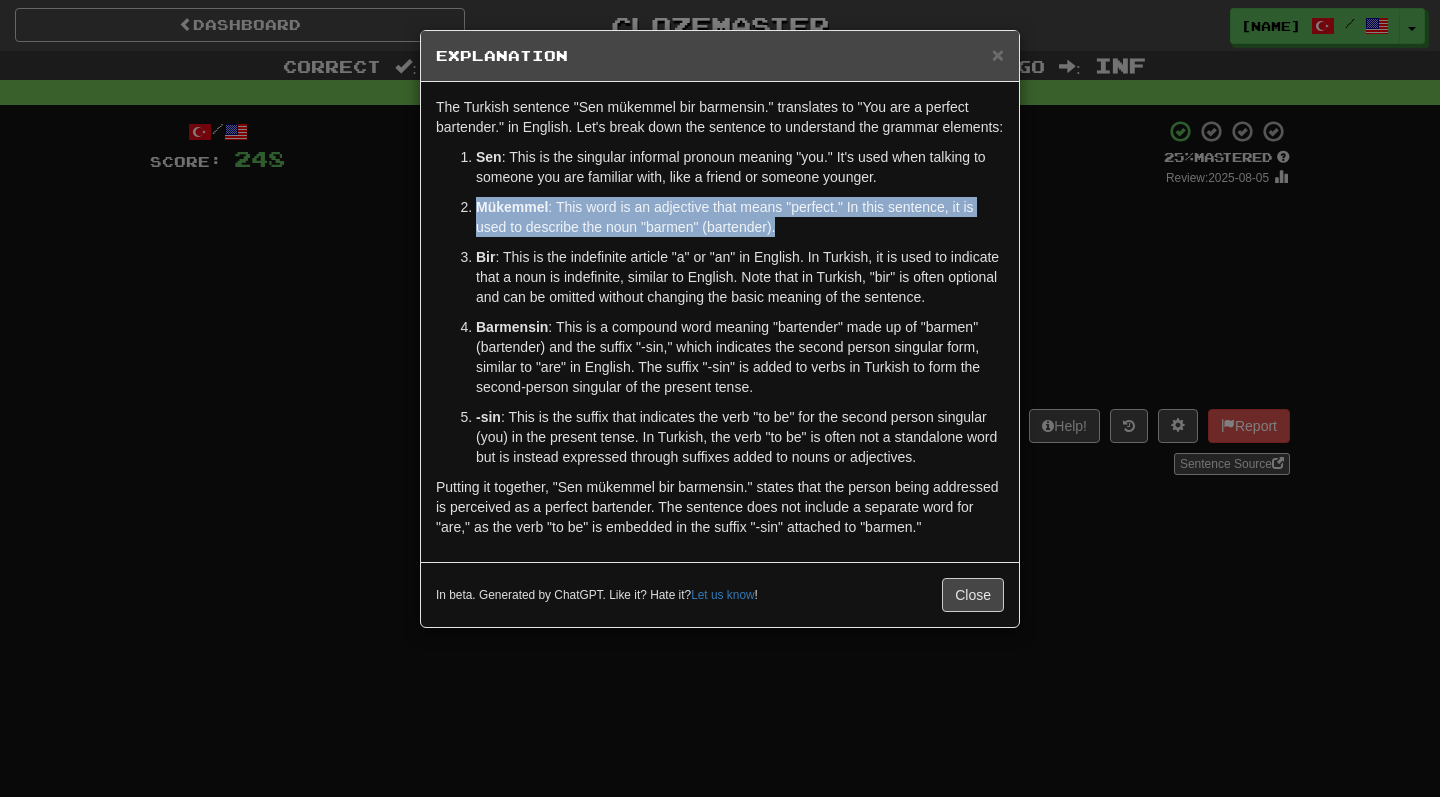 click on "× Explanation The Turkish sentence "Sen mükemmel bir barmensin." translates to "You are a perfect bartender." in English. Let's break down the sentence to understand the grammar elements:
Sen : This is the singular informal pronoun meaning "you." It's used when talking to someone you are familiar with, like a friend or someone younger.
Mükemmel : This word is an adjective that means "perfect." In this sentence, it is used to describe the noun "barmen" (bartender).
Bir : This is the indefinite article "a" or "an" in English. In Turkish, it is used to indicate that a noun is indefinite, similar to English. Note that in Turkish, "bir" is often optional and can be omitted without changing the basic meaning of the sentence.
Barmensin
-sin : This is the suffix that indicates the verb "to be" for the second person singular (you) in the present tense. In Turkish, the verb "to be" is often not a standalone word but is instead expressed through suffixes added to nouns or adjectives." at bounding box center (720, 398) 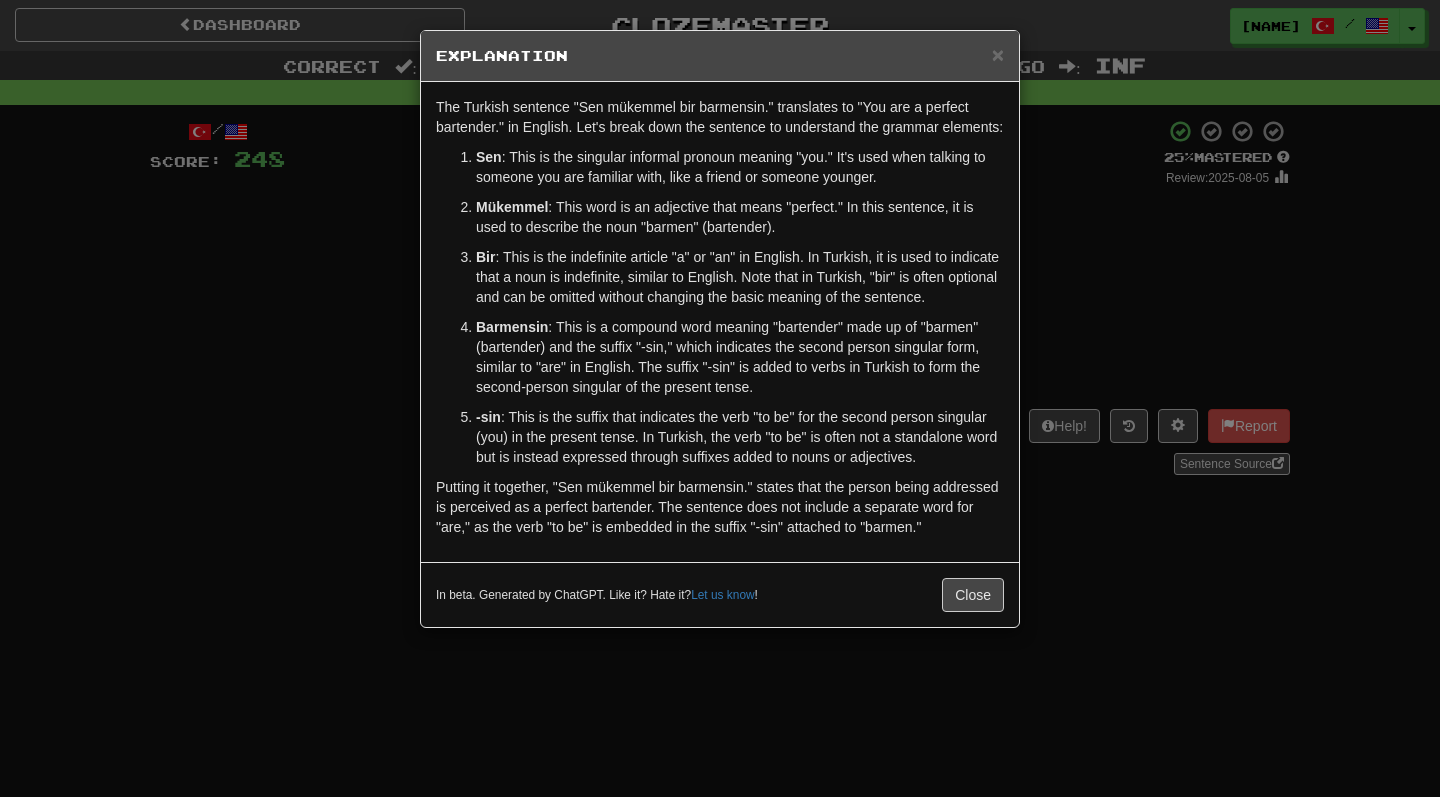 click on "× Explanation The Turkish sentence "Sen mükemmel bir barmensin." translates to "You are a perfect bartender." in English. Let's break down the sentence to understand the grammar elements:
Sen : This is the singular informal pronoun meaning "you." It's used when talking to someone you are familiar with, like a friend or someone younger.
Mükemmel : This word is an adjective that means "perfect." In this sentence, it is used to describe the noun "barmen" (bartender).
Bir : This is the indefinite article "a" or "an" in English. In Turkish, it is used to indicate that a noun is indefinite, similar to English. Note that in Turkish, "bir" is often optional and can be omitted without changing the basic meaning of the sentence.
Barmensin
-sin : This is the suffix that indicates the verb "to be" for the second person singular (you) in the present tense. In Turkish, the verb "to be" is often not a standalone word but is instead expressed through suffixes added to nouns or adjectives." at bounding box center (720, 398) 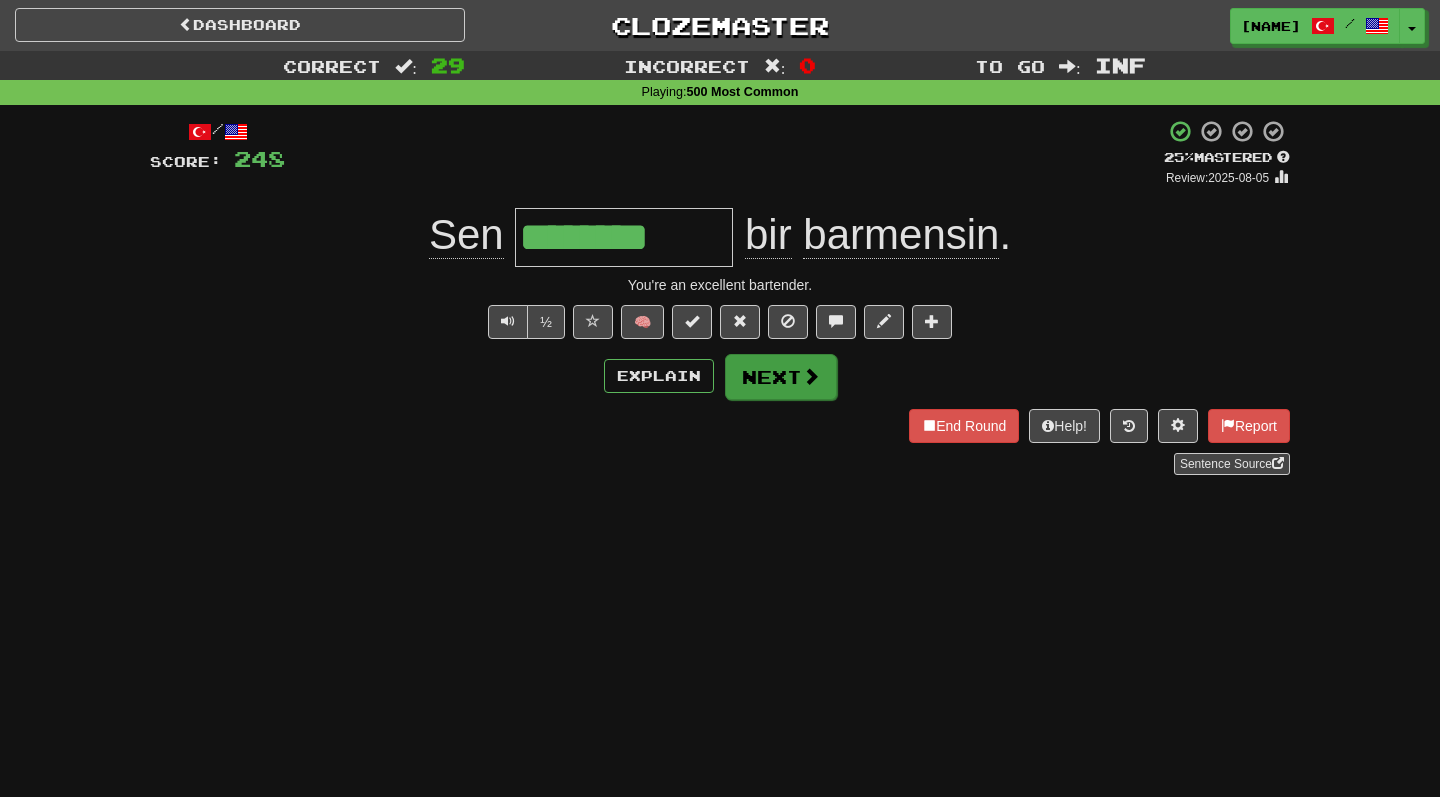 click on "Next" at bounding box center [781, 377] 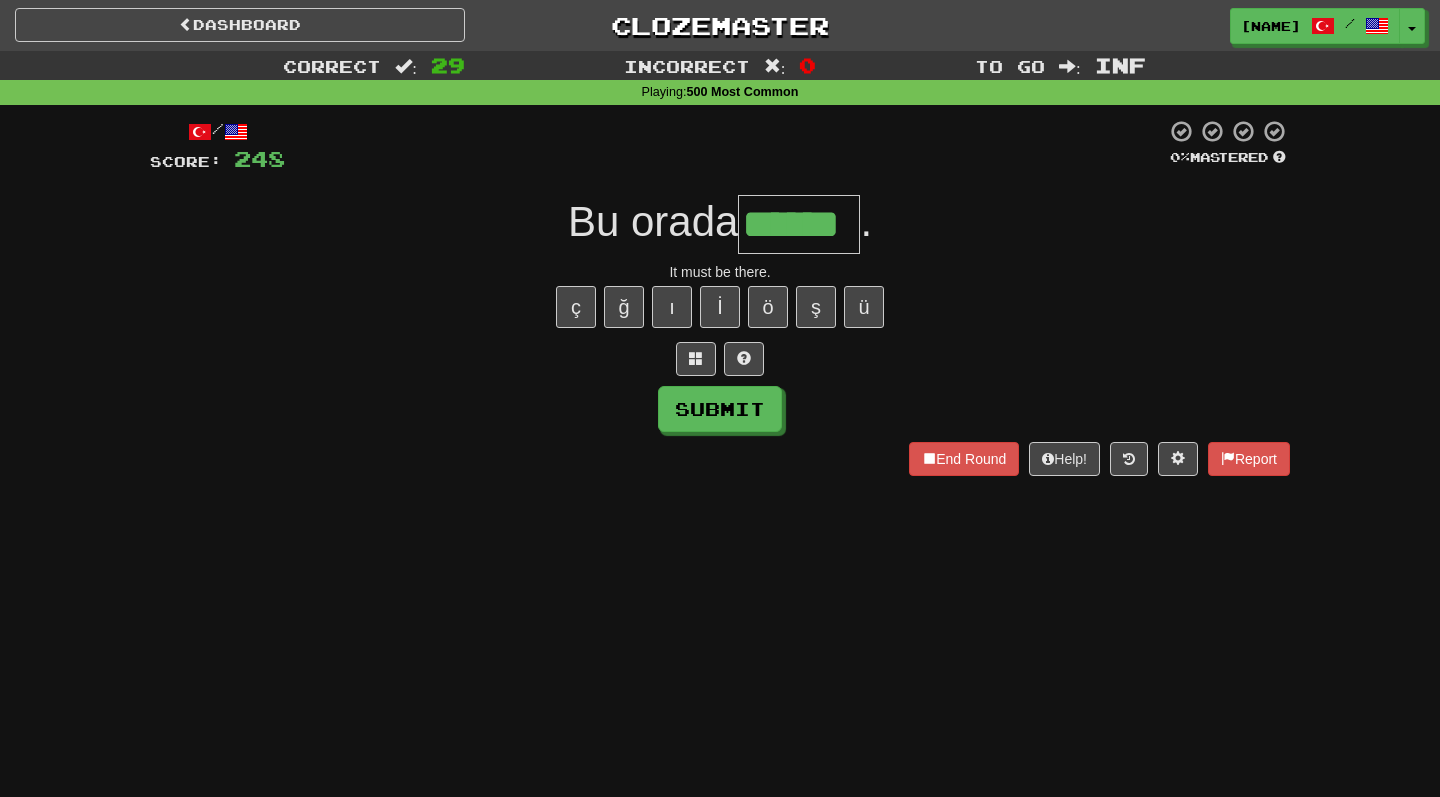 type on "******" 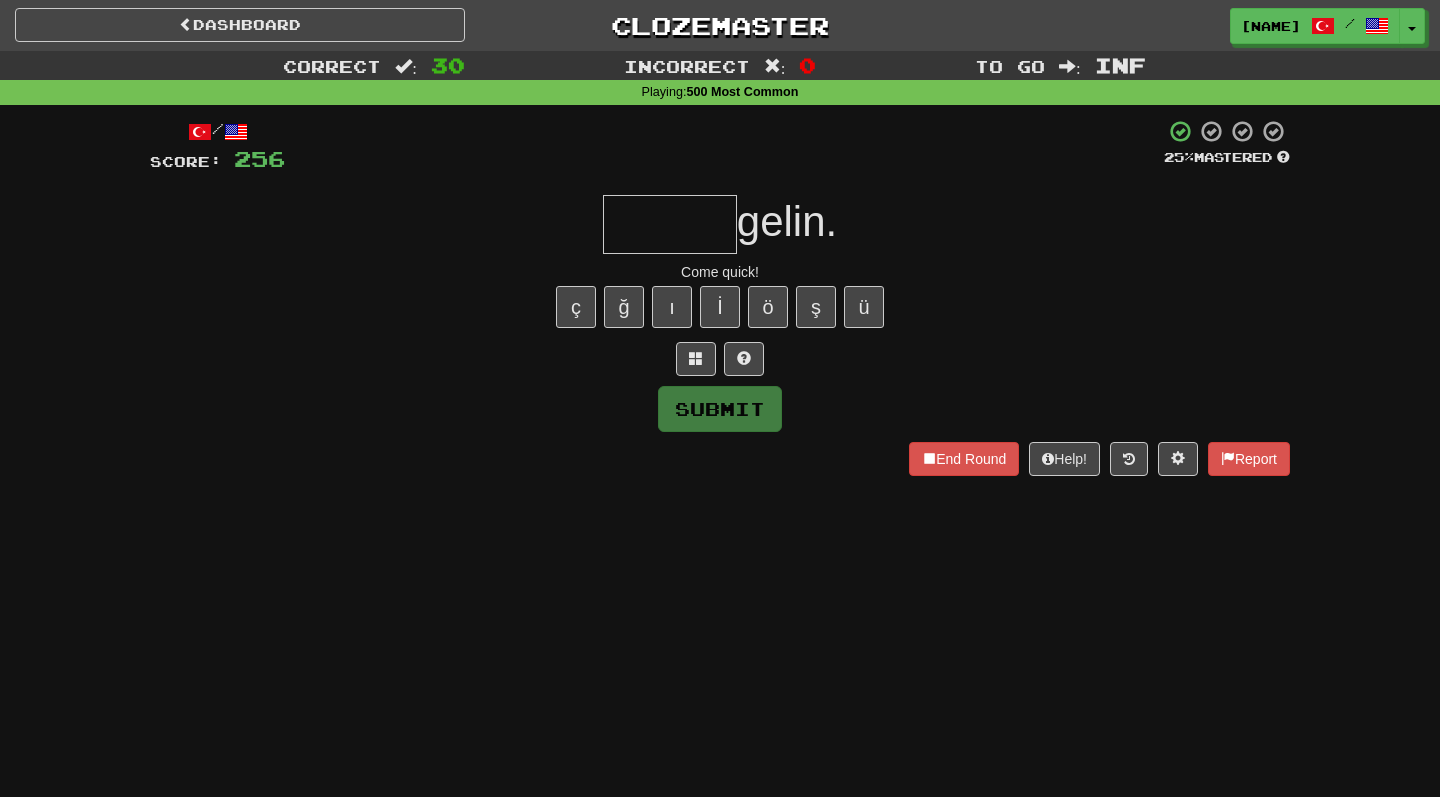 type on "*" 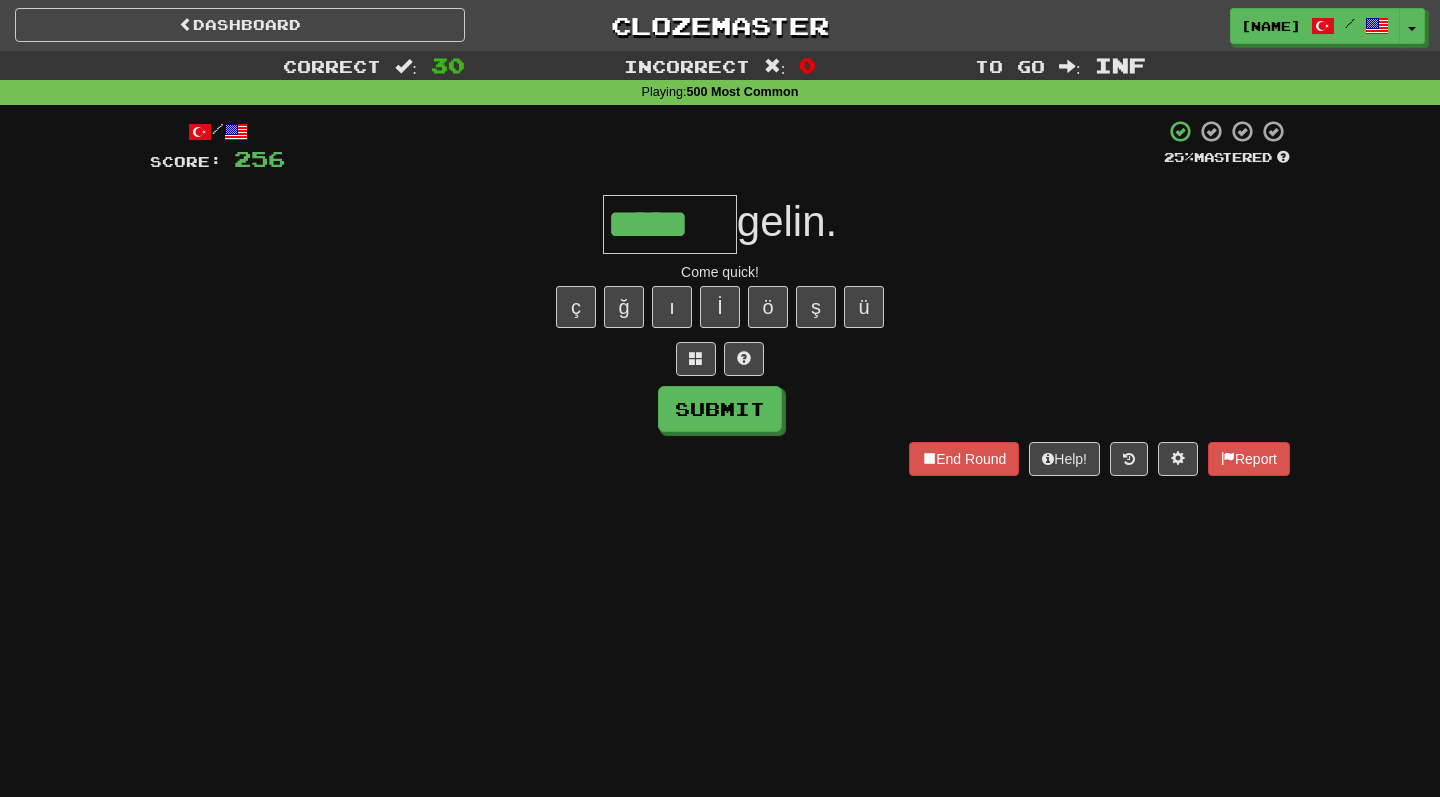 type on "*****" 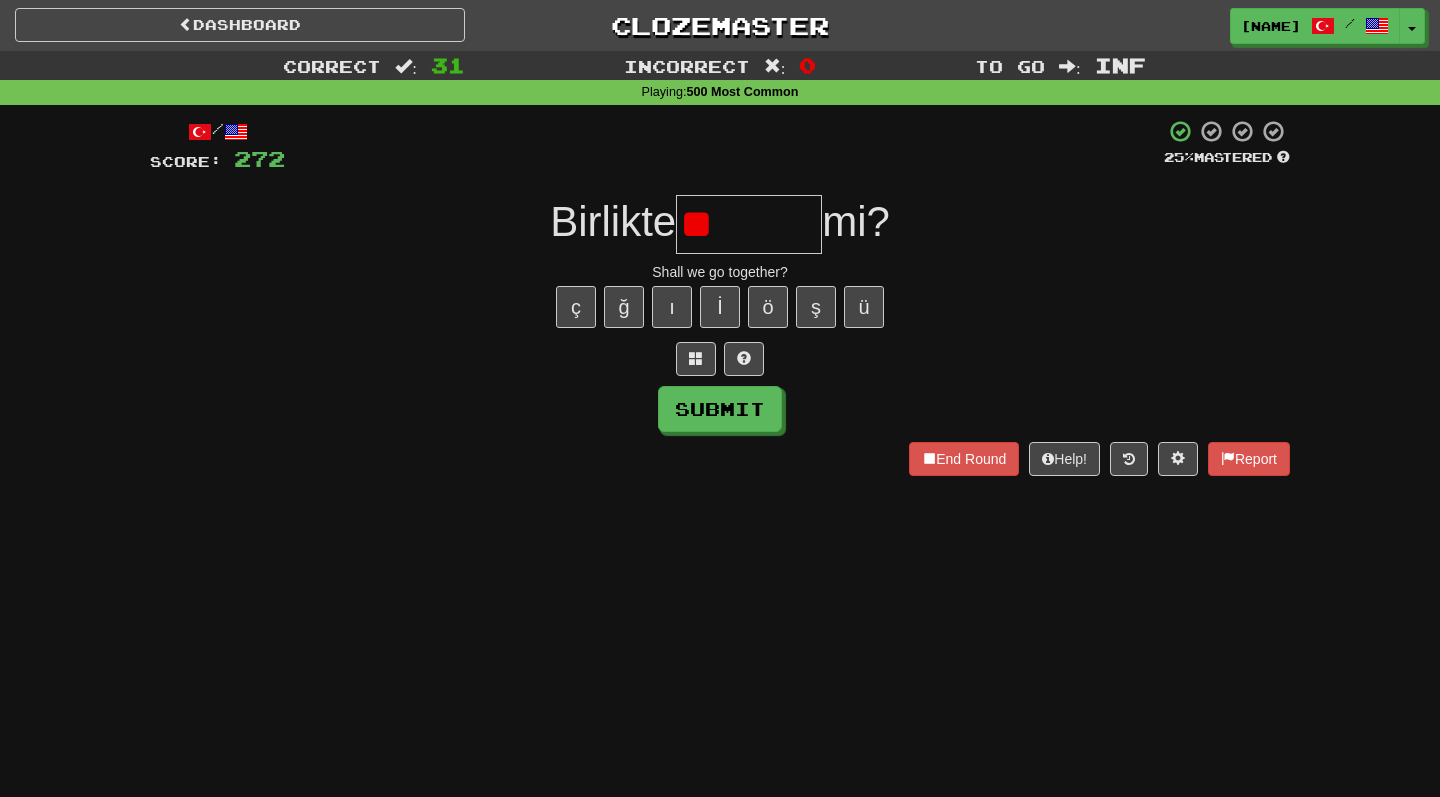 type on "*" 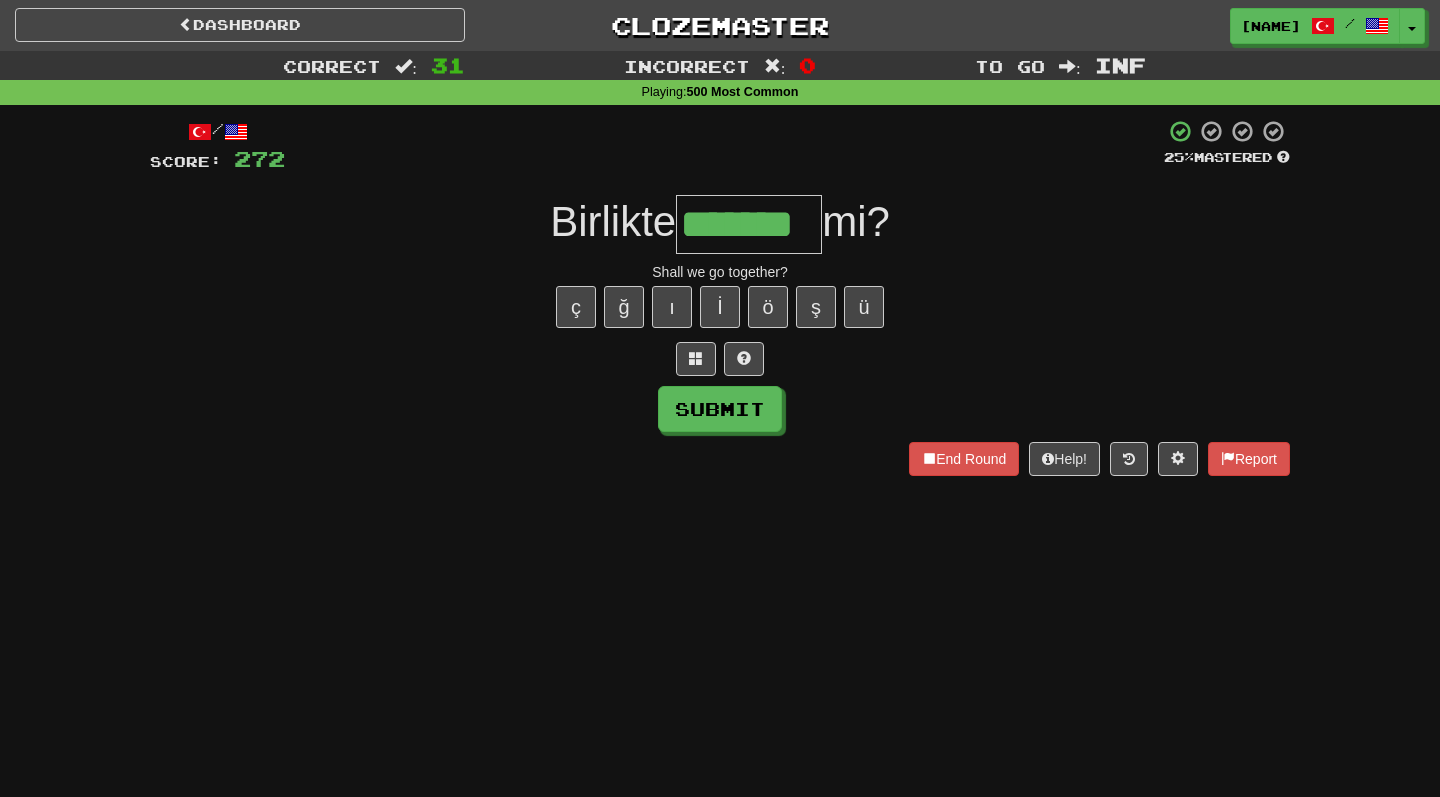 type on "*******" 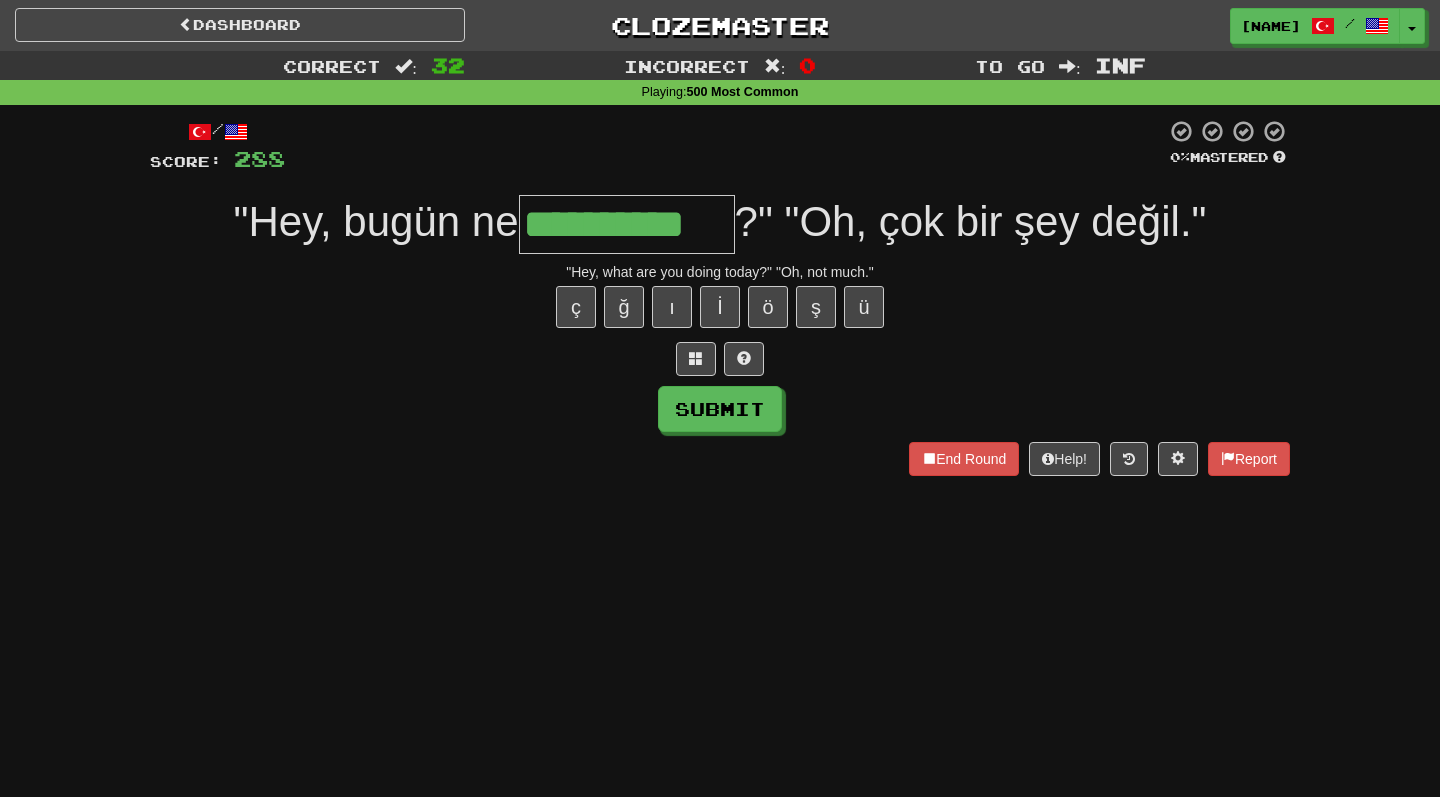 type on "**********" 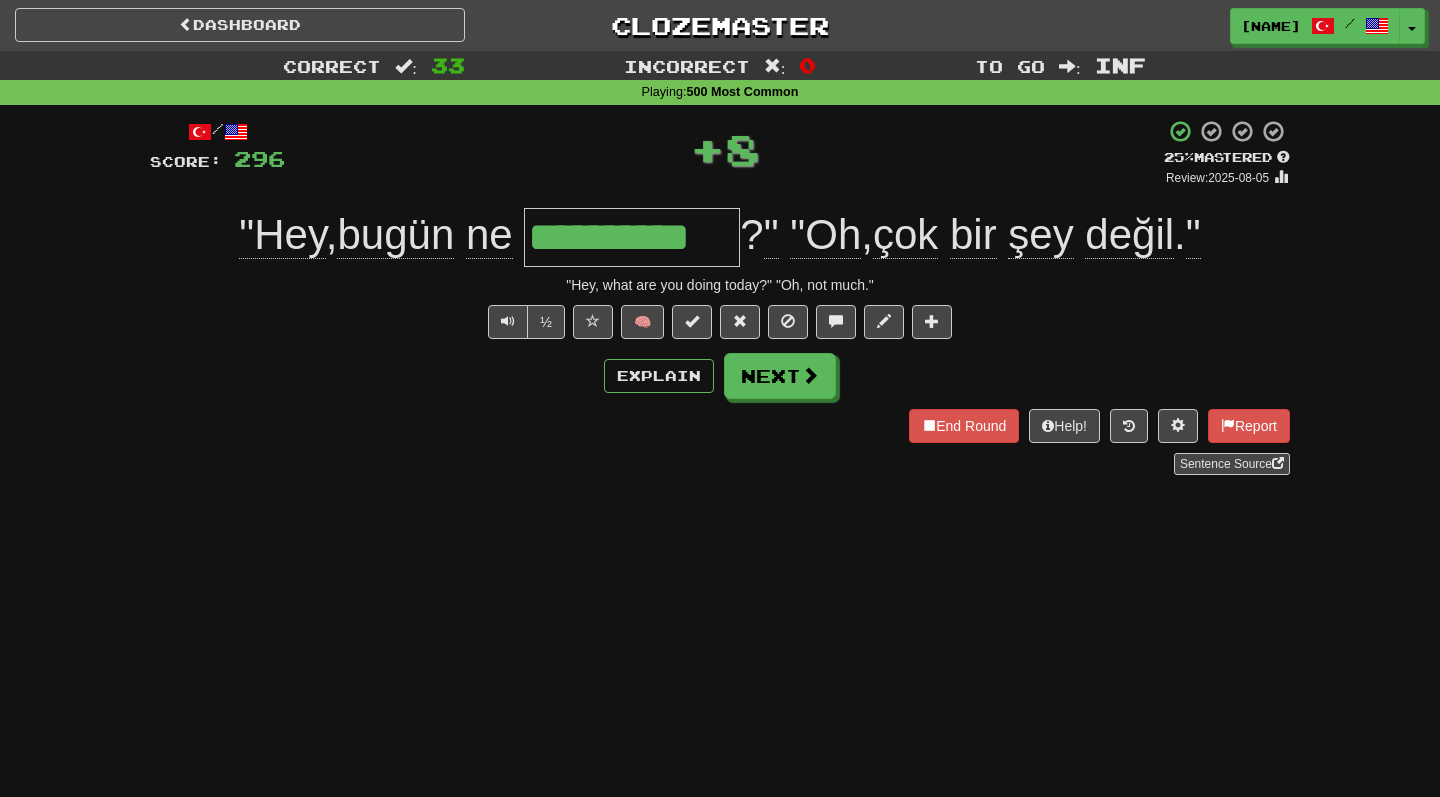 type 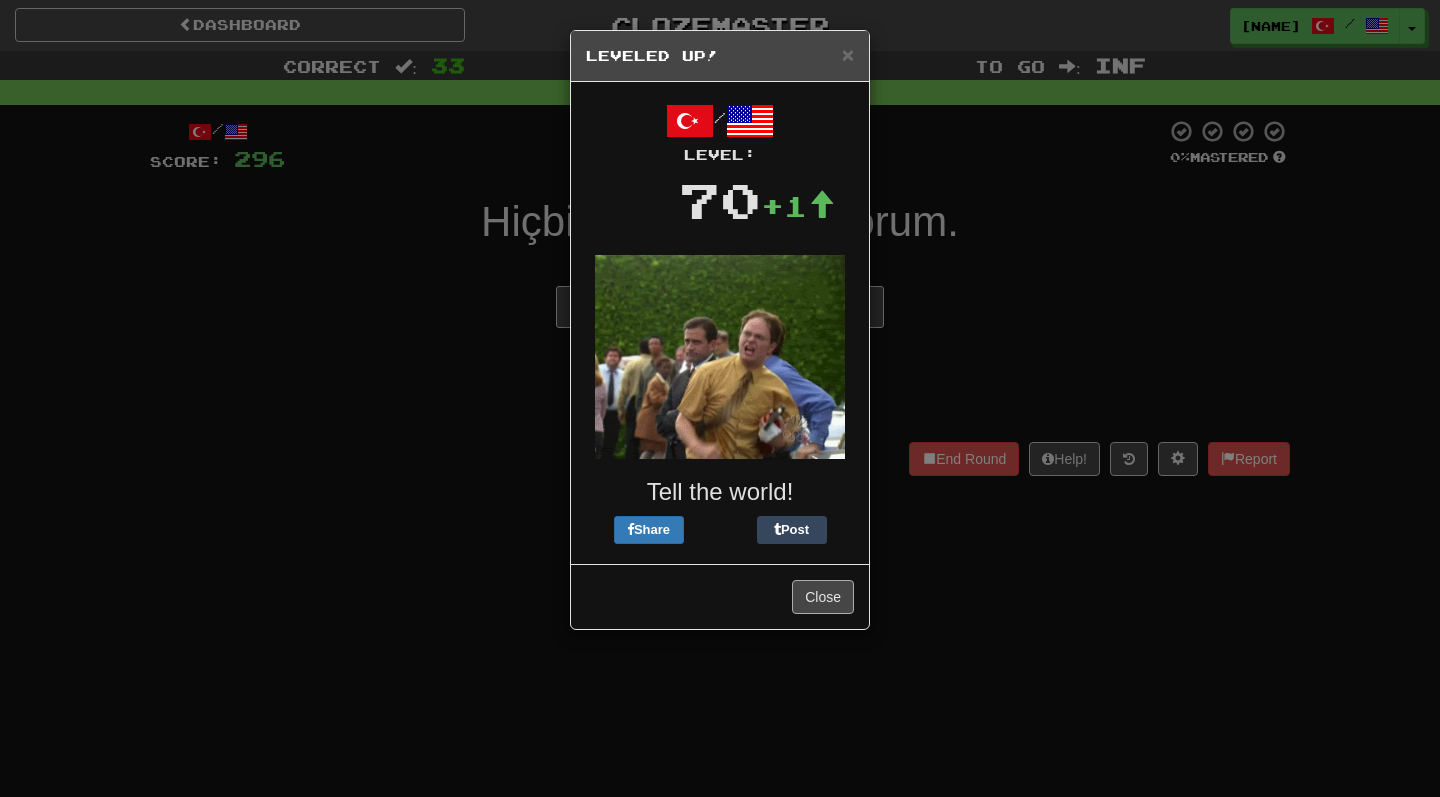 click on "Close" at bounding box center (823, 597) 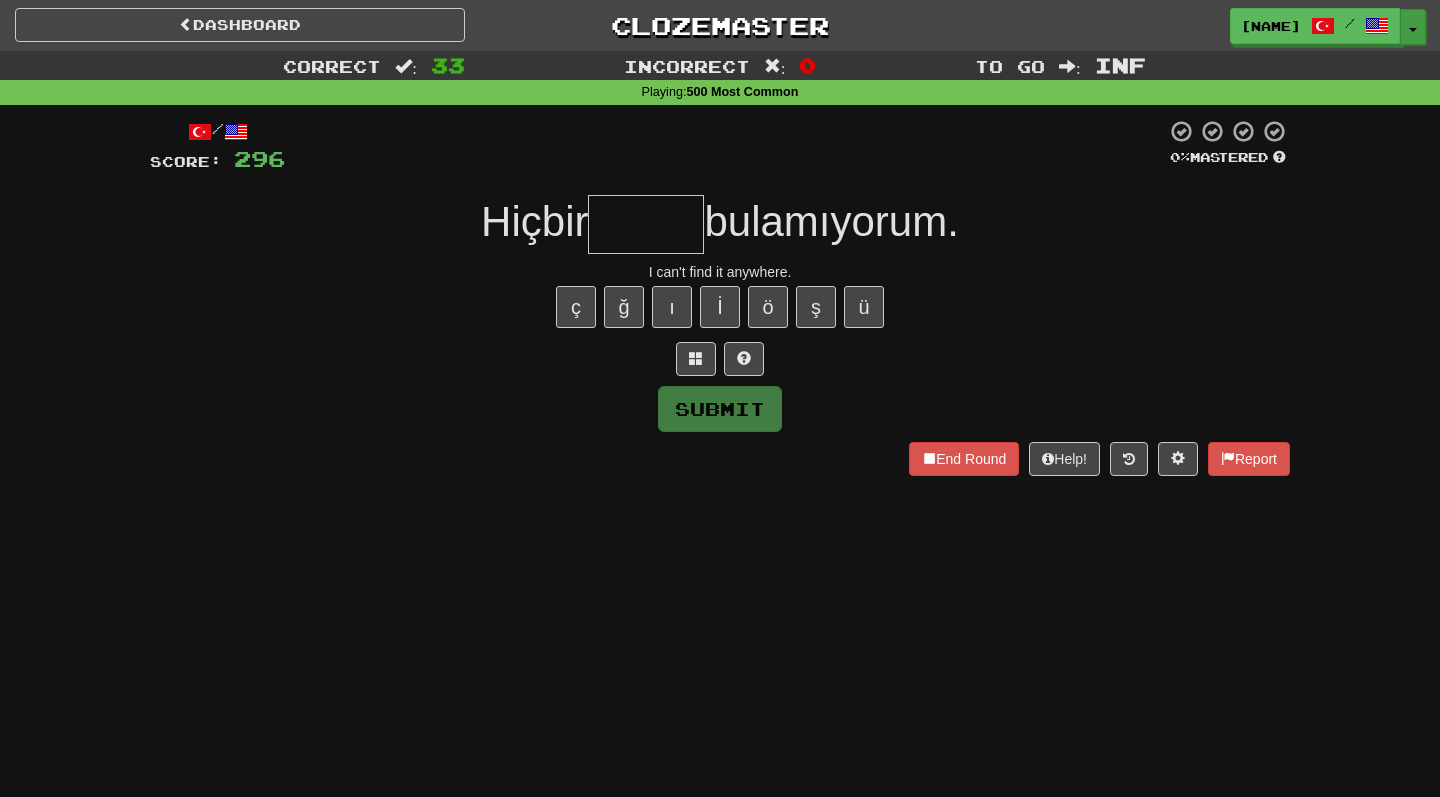 click on "Toggle Dropdown" at bounding box center (1413, 27) 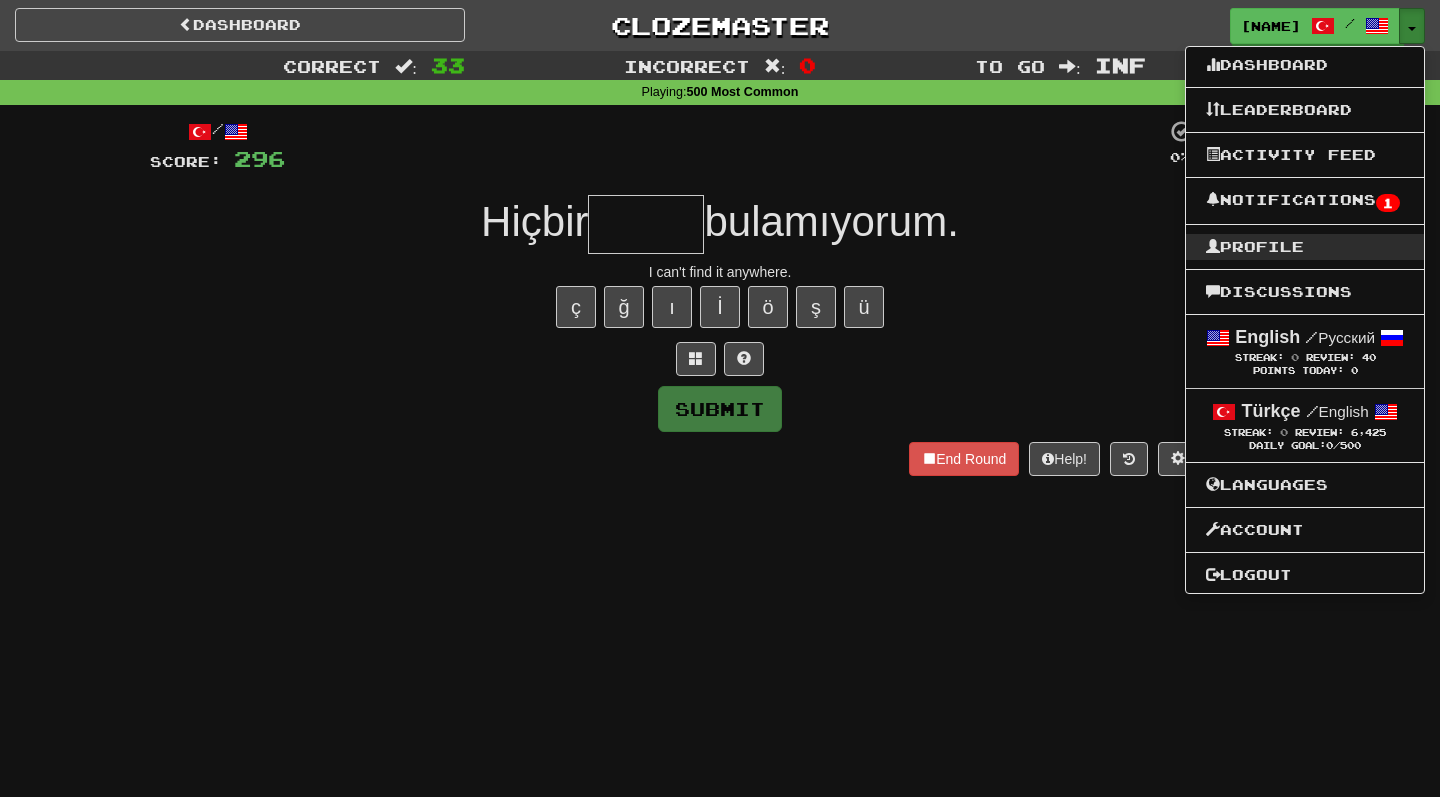 type 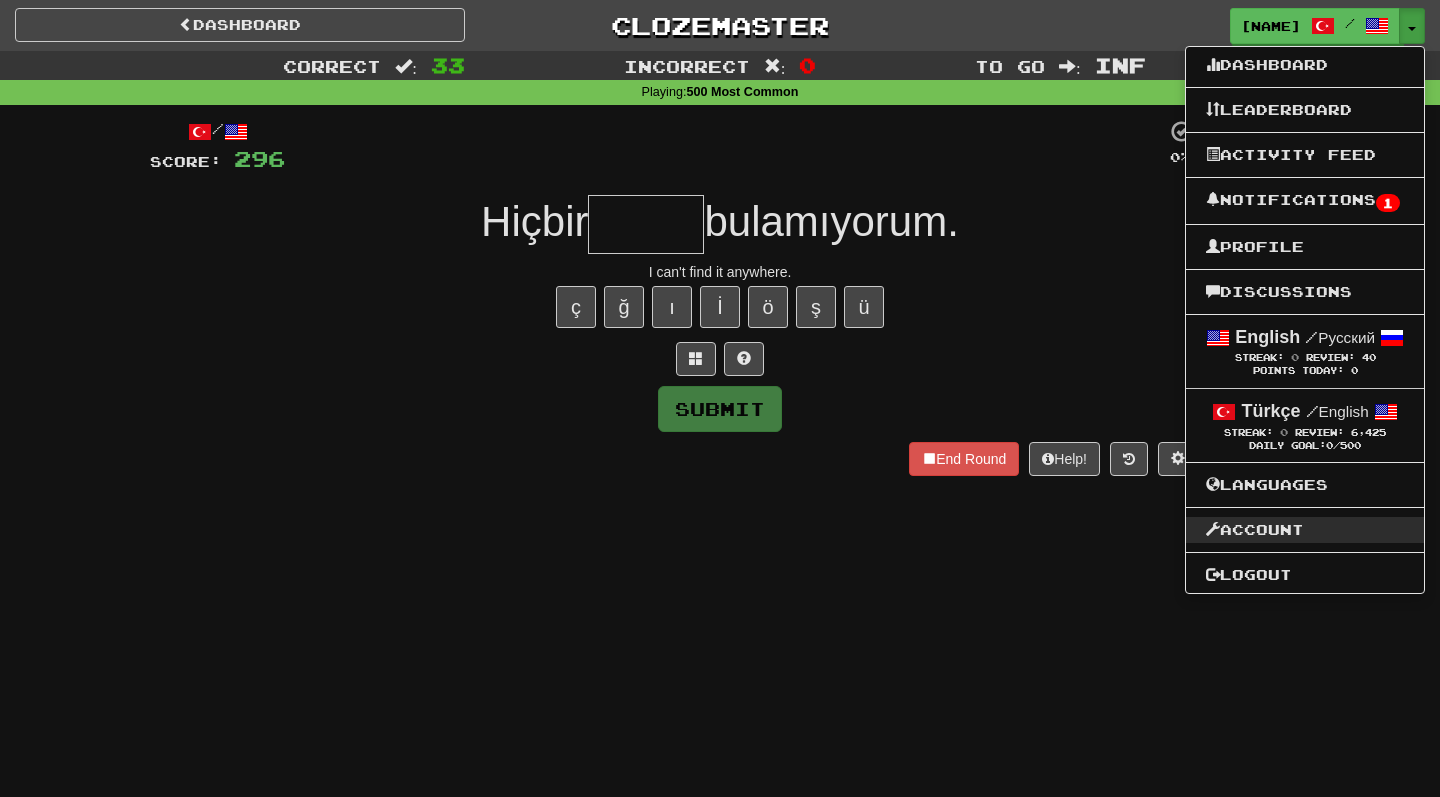 click on "Account" at bounding box center (1305, 530) 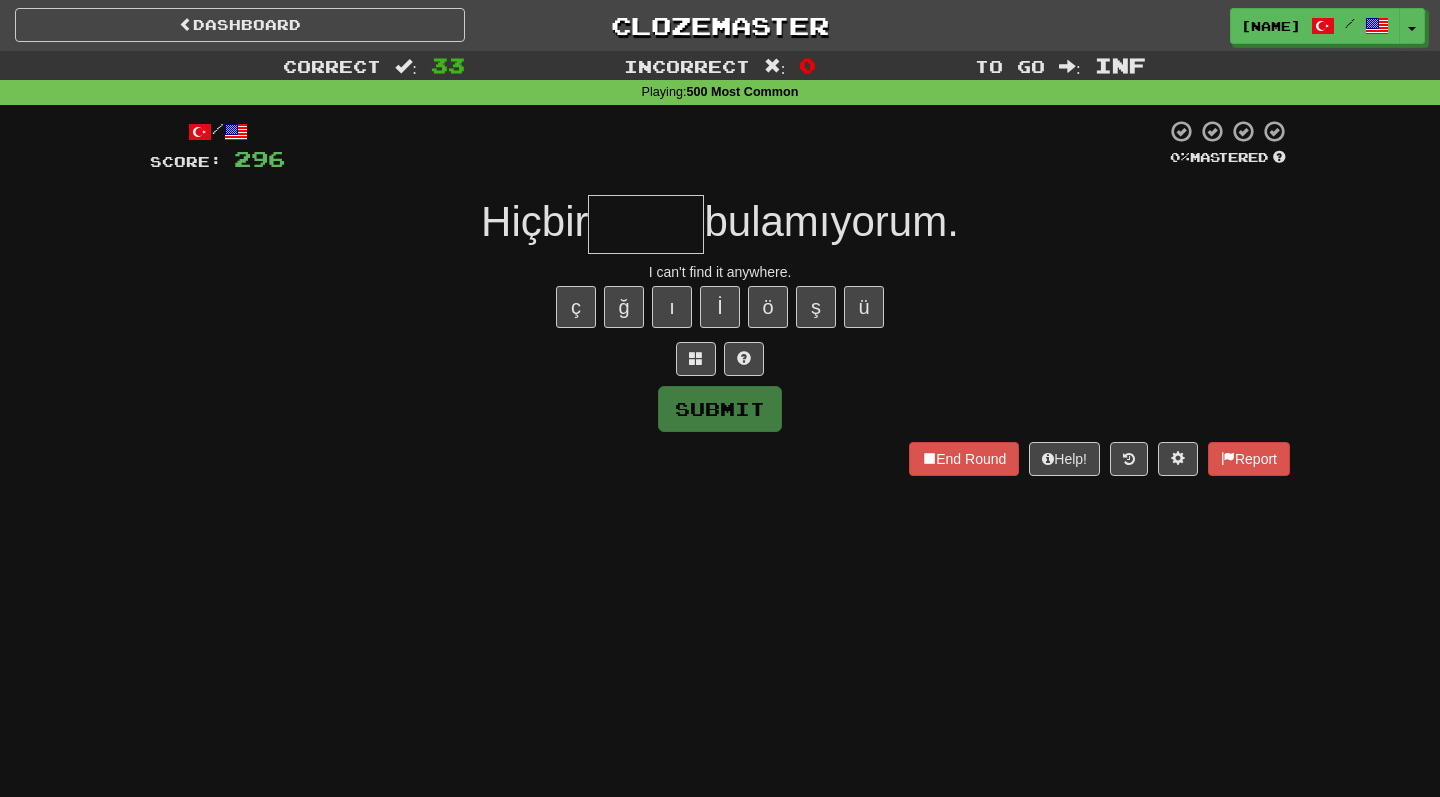 click at bounding box center (646, 224) 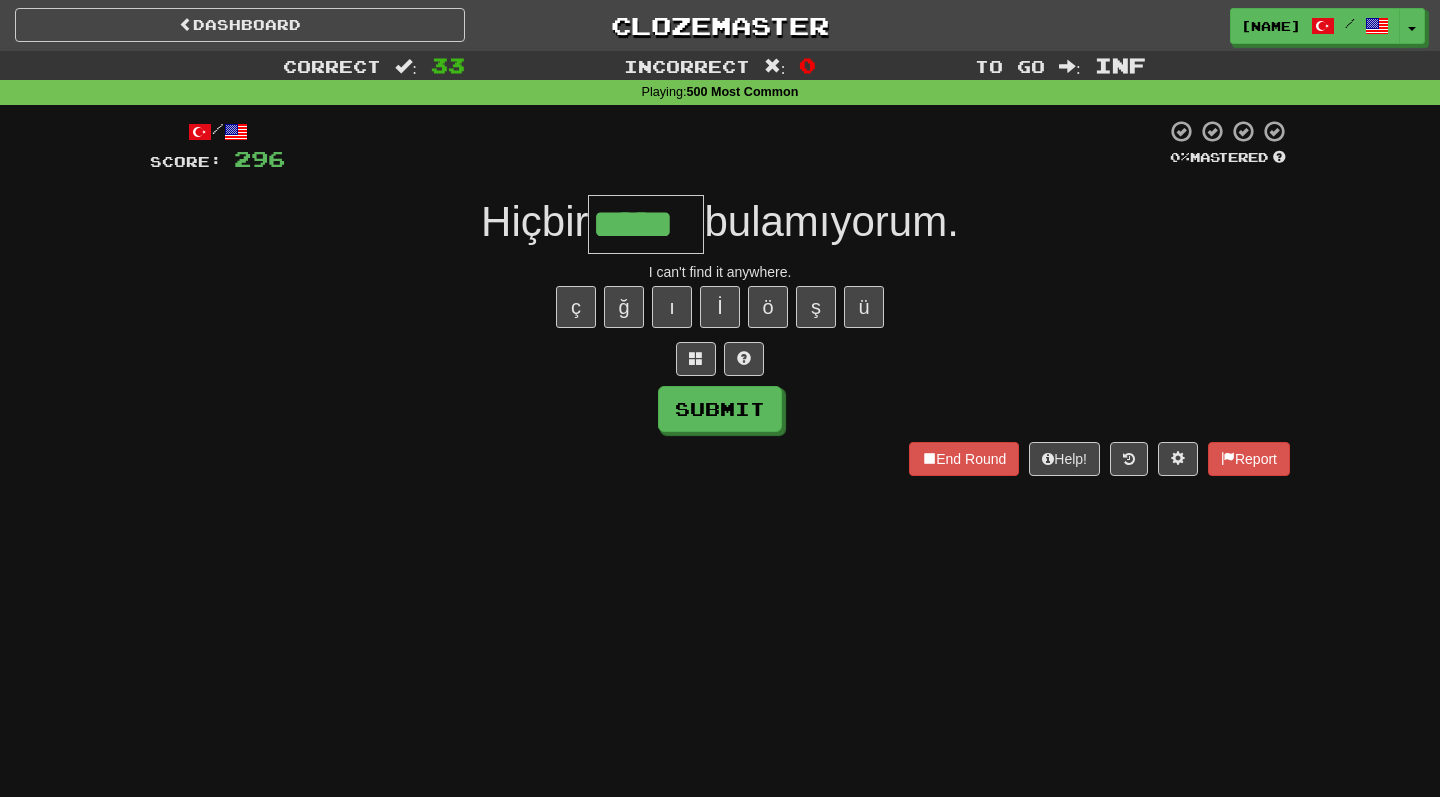 type on "*****" 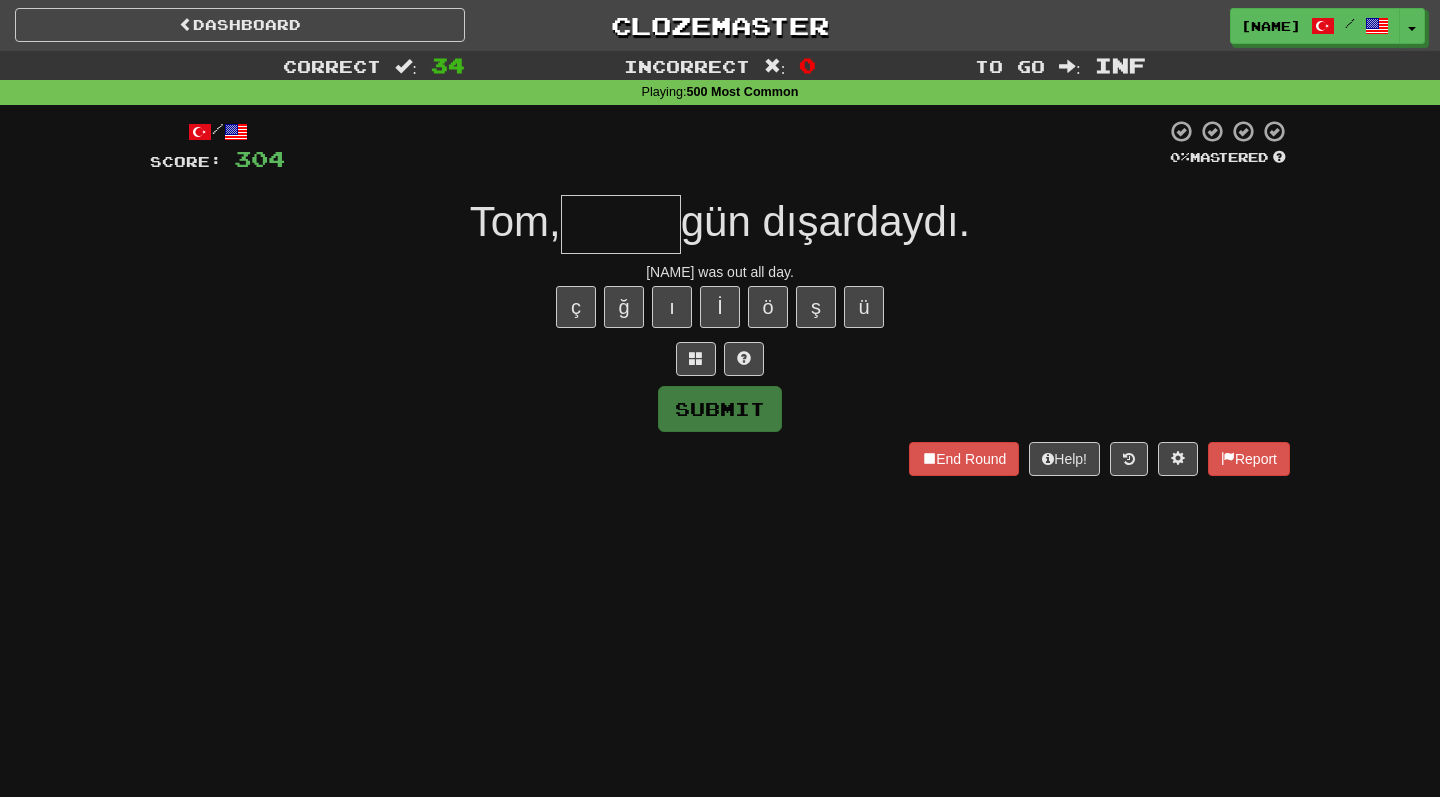 type on "*" 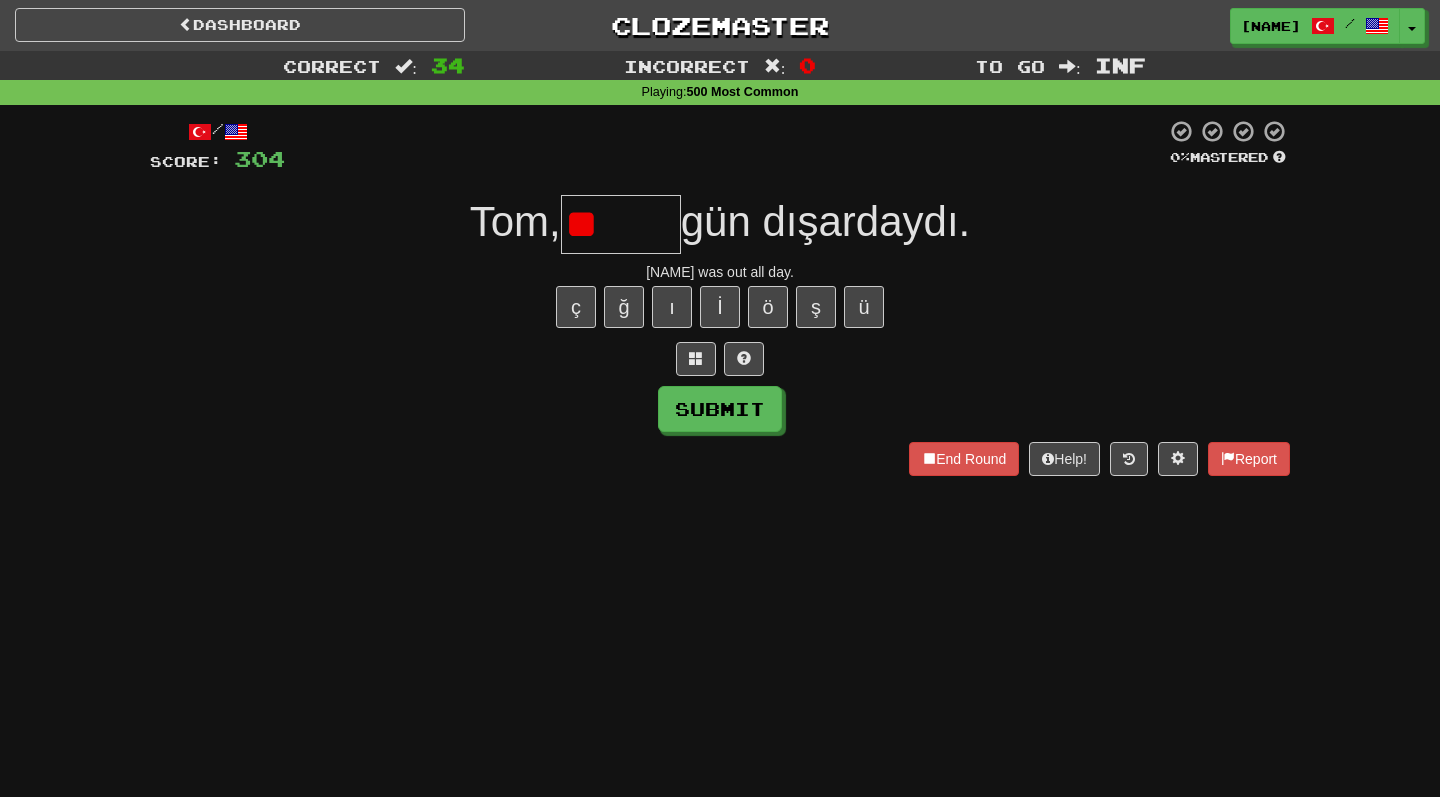 type on "*" 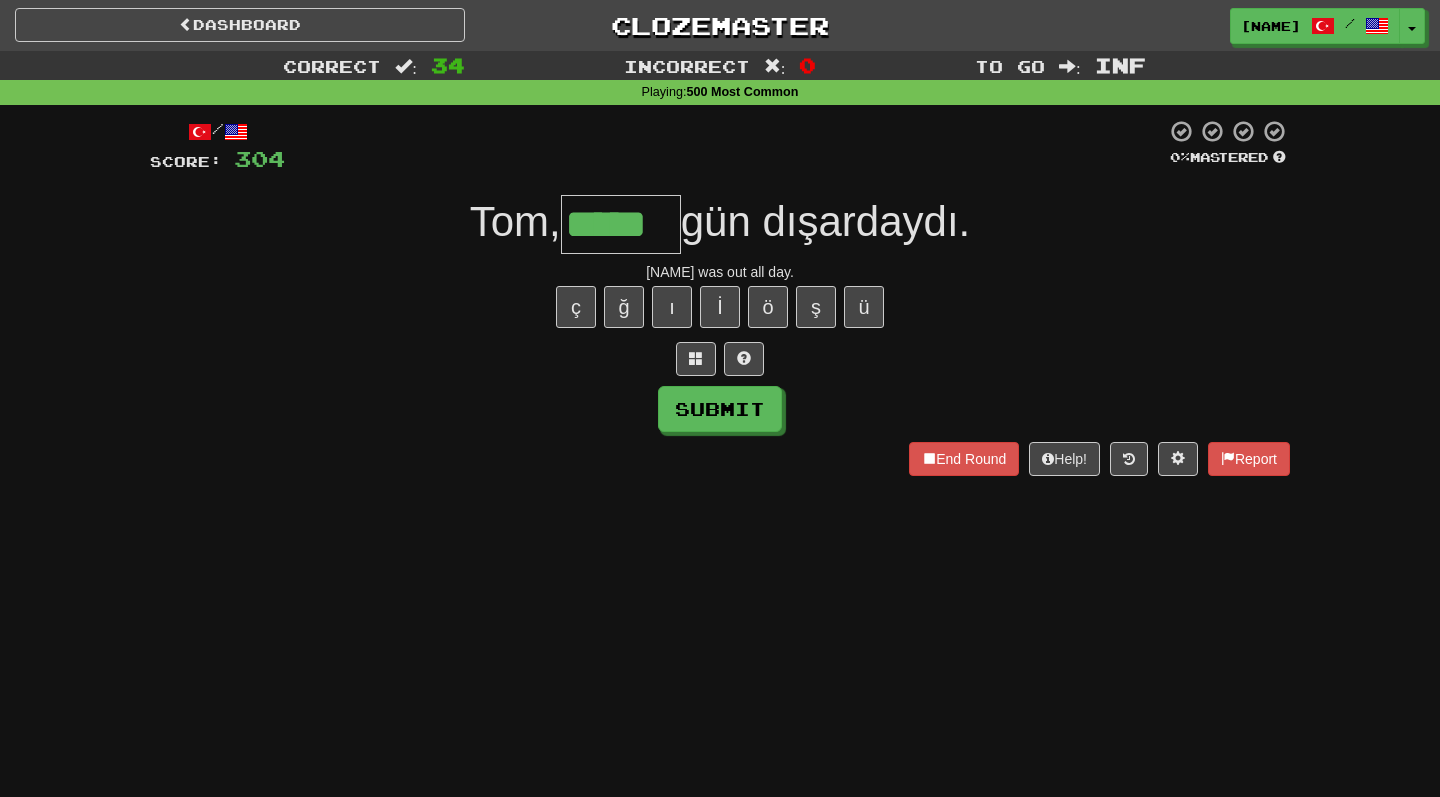 type on "*****" 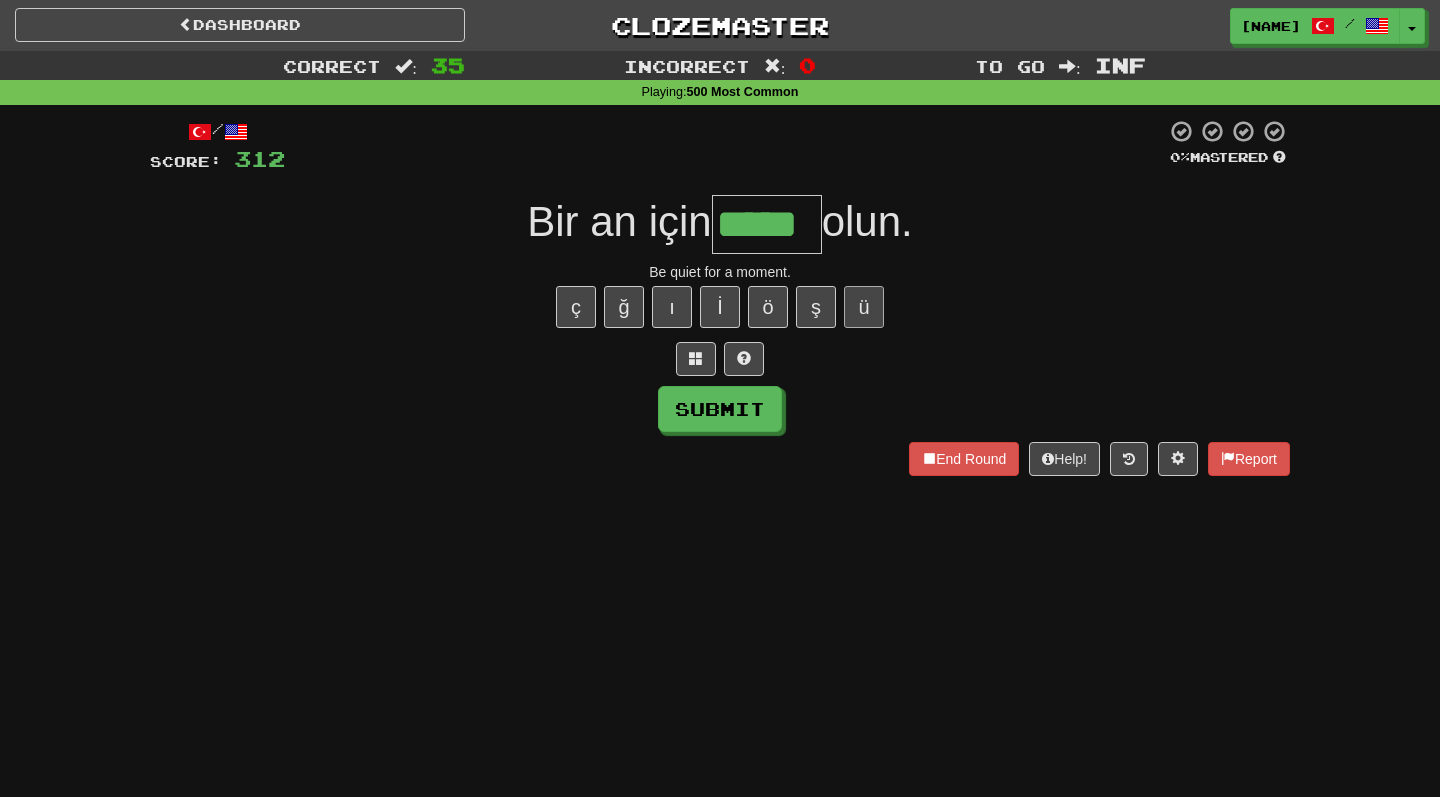 type on "*****" 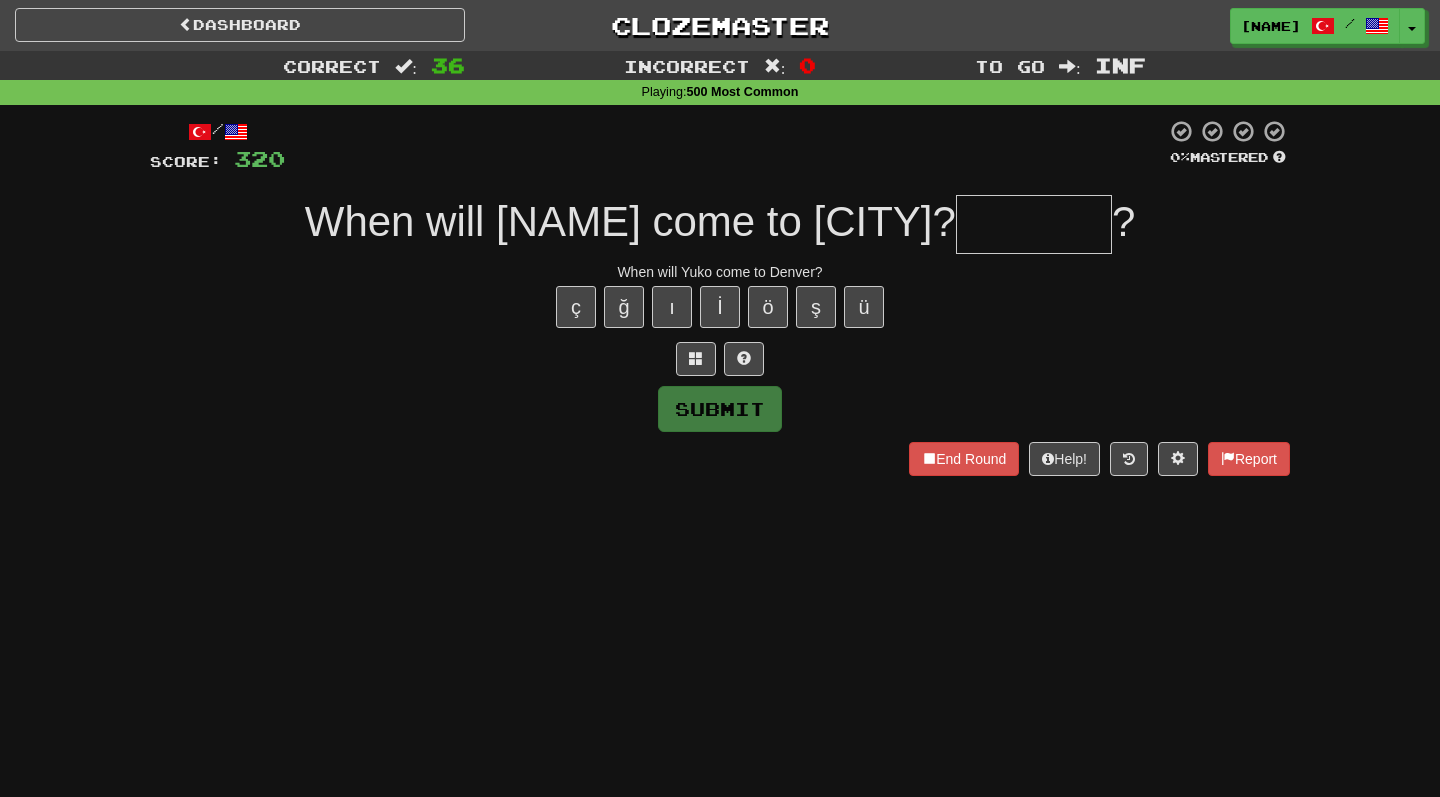 click on "When will Yuko come to Denver?" at bounding box center (720, 272) 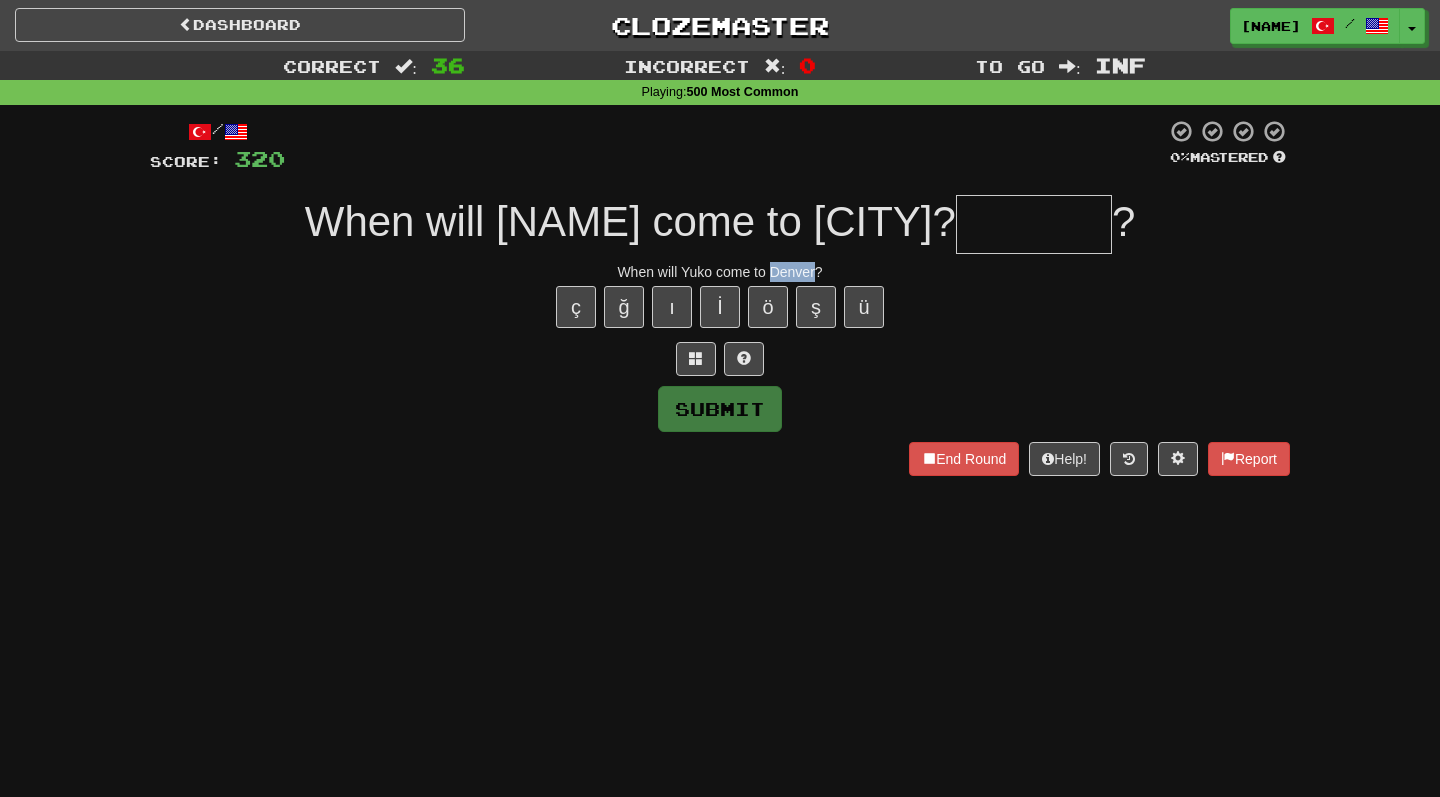 click on "When will Yuko come to Denver?" at bounding box center [720, 272] 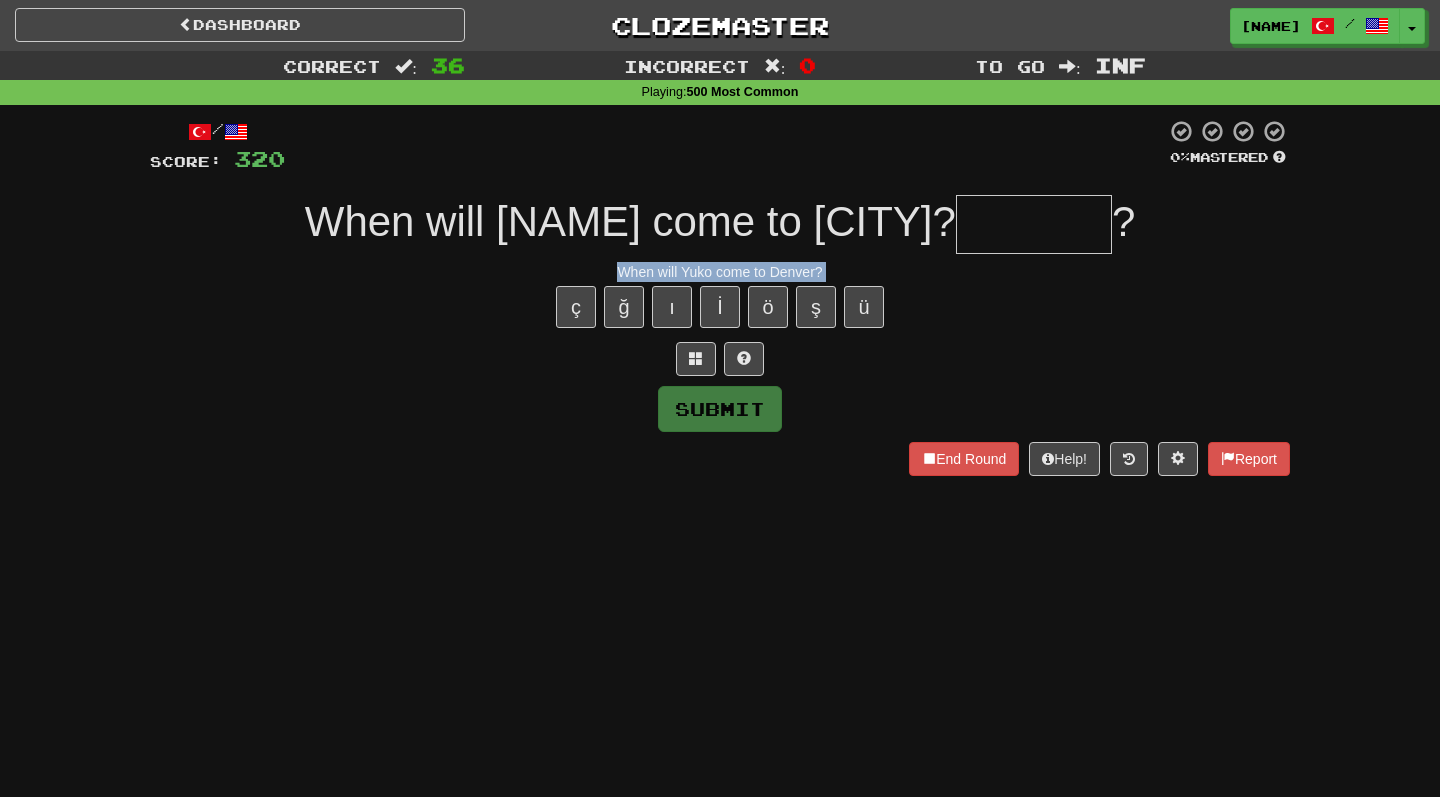 click at bounding box center (1034, 224) 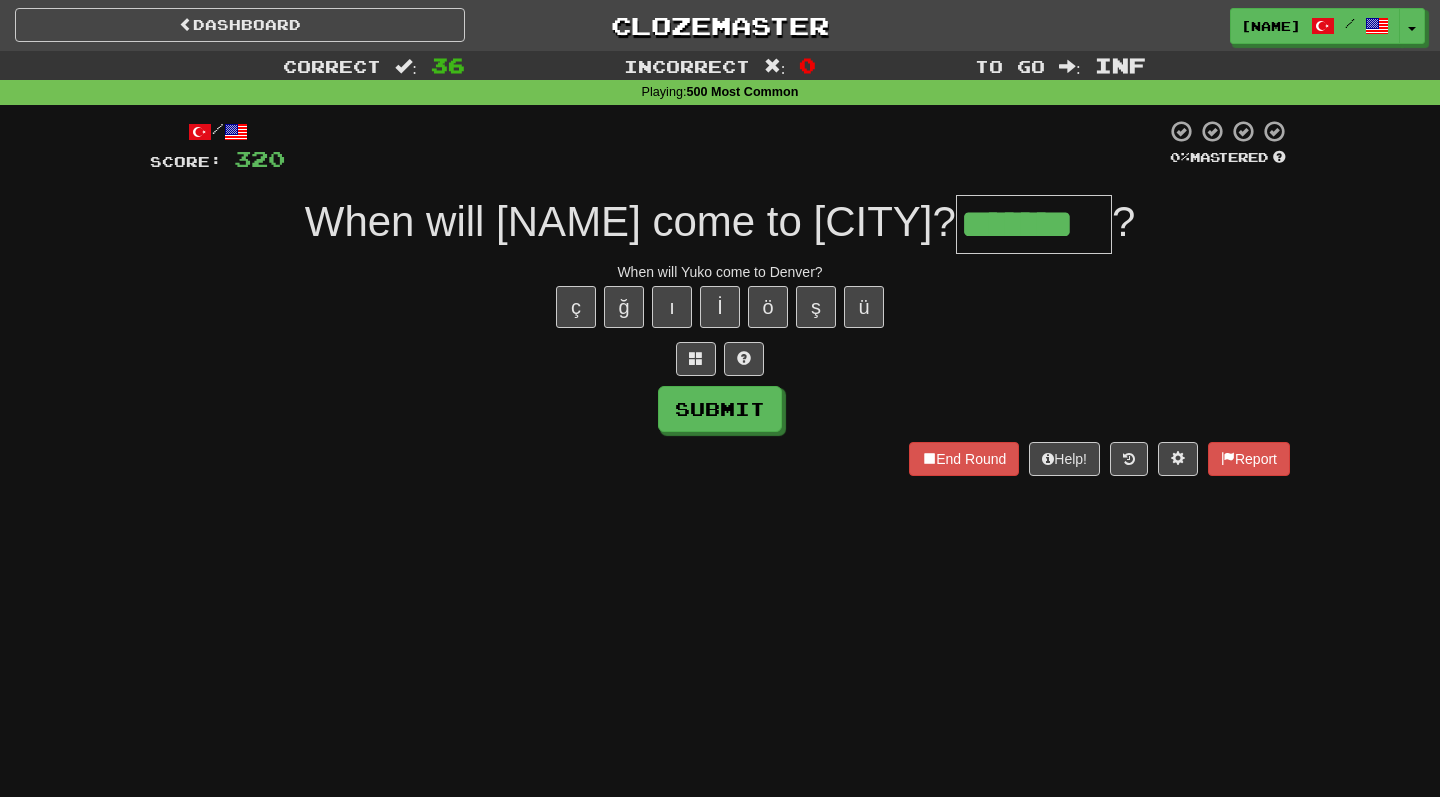 type on "*******" 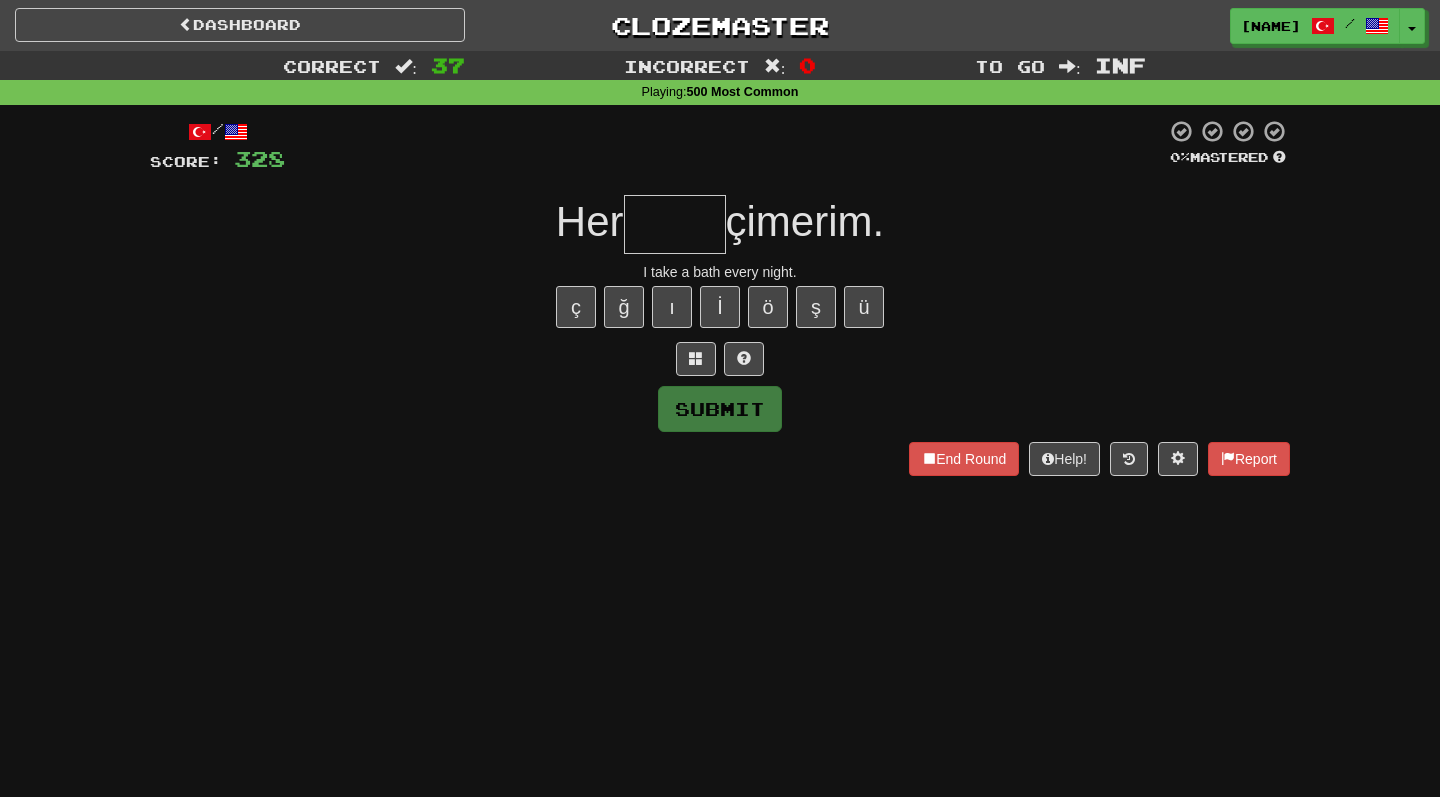 click at bounding box center [675, 224] 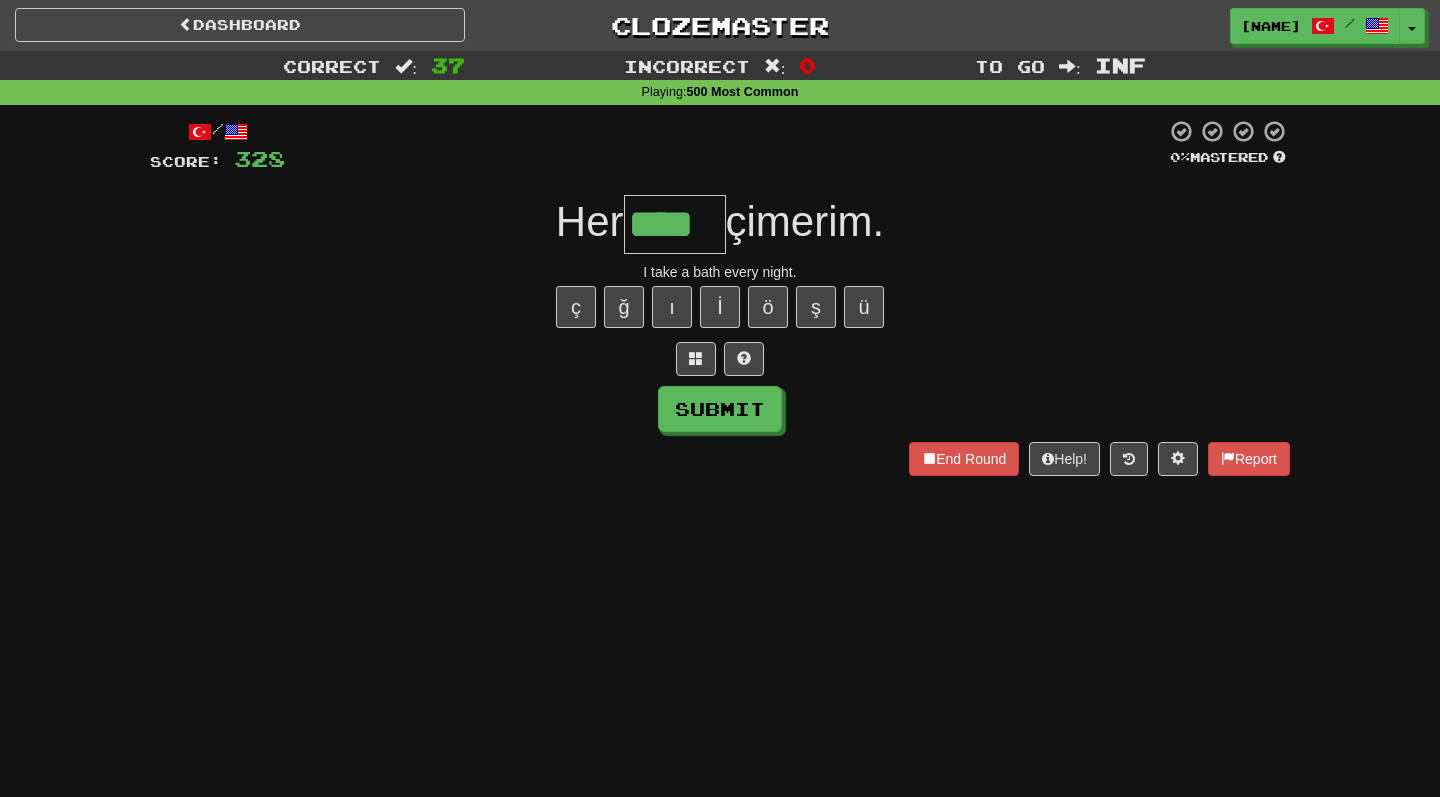 type on "****" 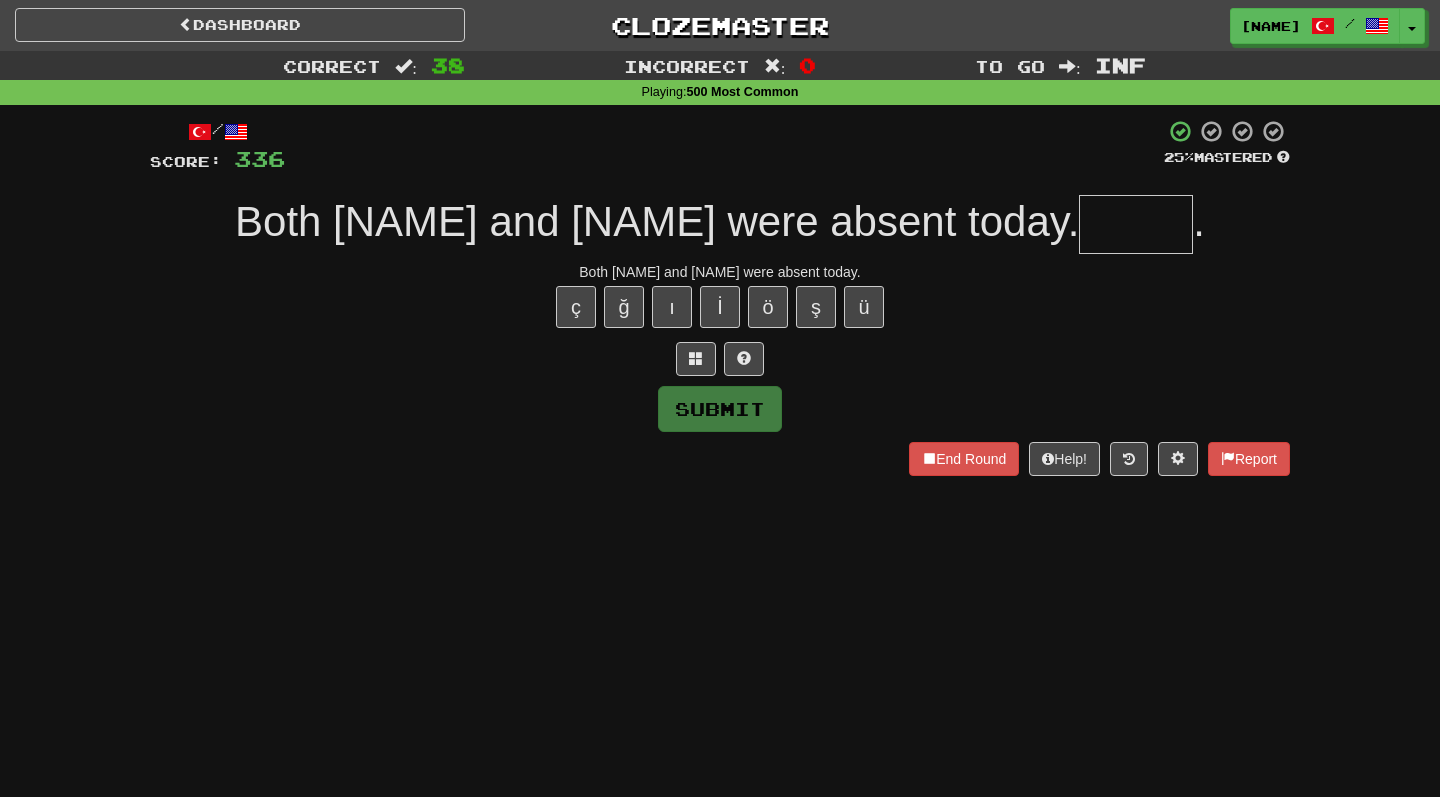 click on "Both Tom and Mary were absent today." at bounding box center [720, 272] 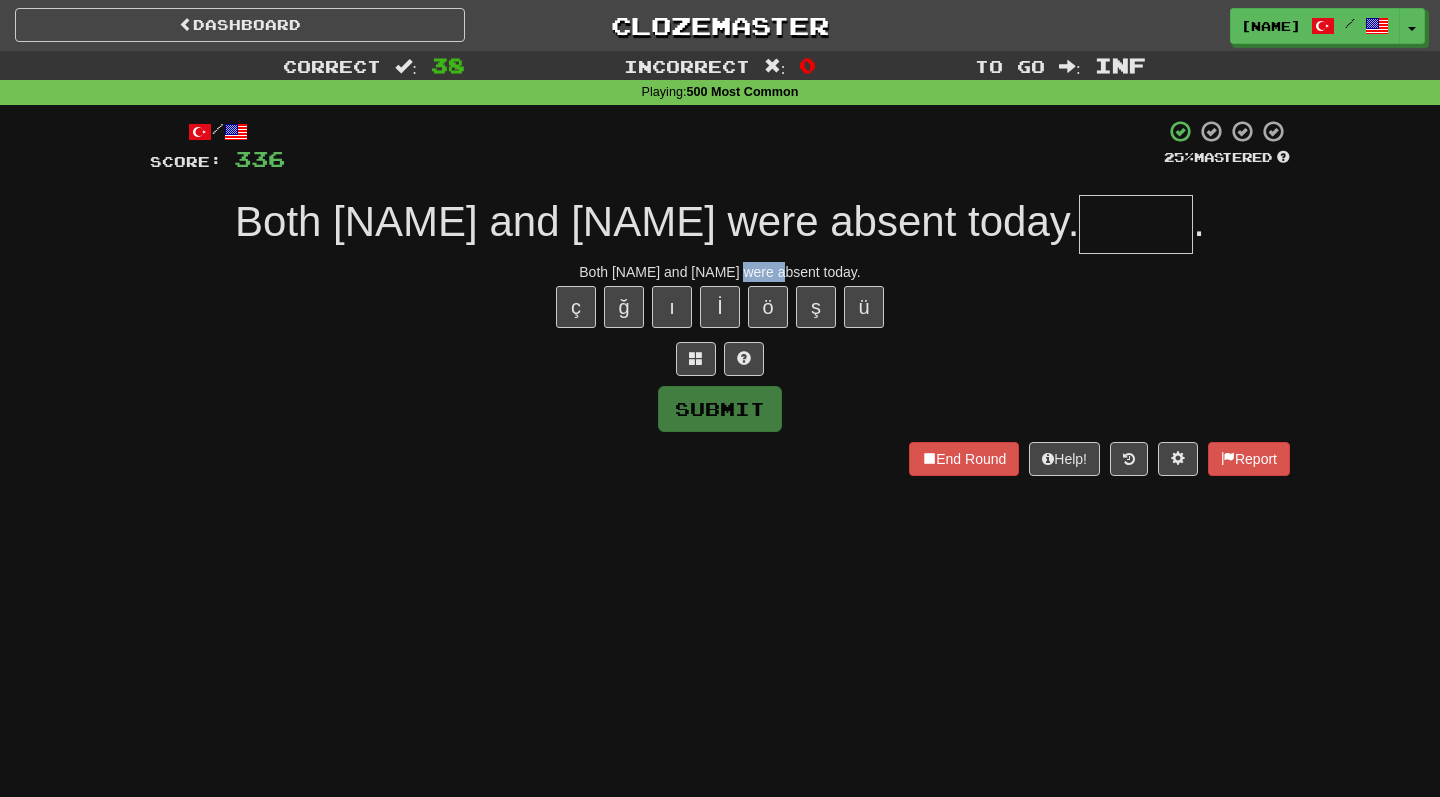 click on "Both Tom and Mary were absent today." at bounding box center [720, 272] 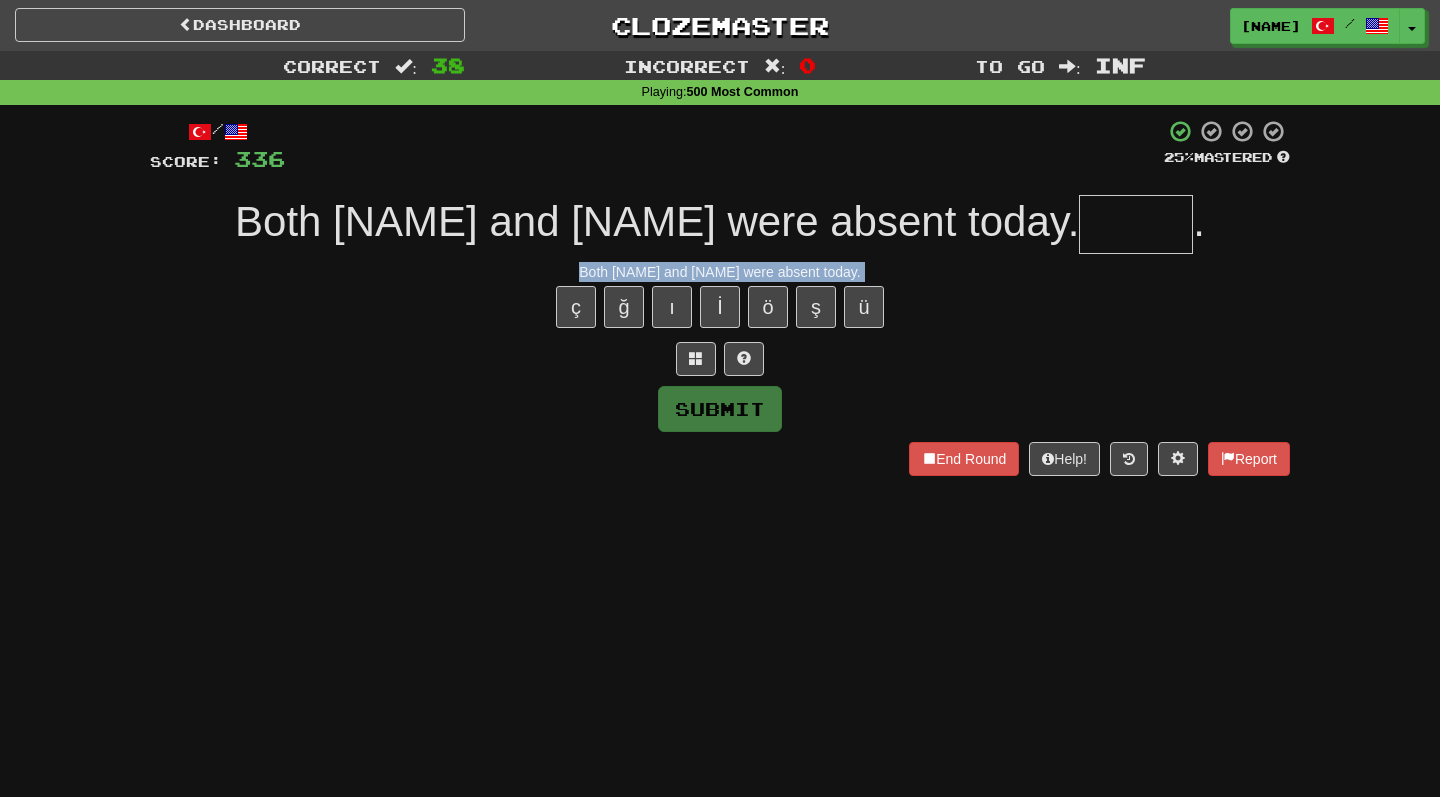 click on "Both Tom and Mary were absent today." at bounding box center [720, 272] 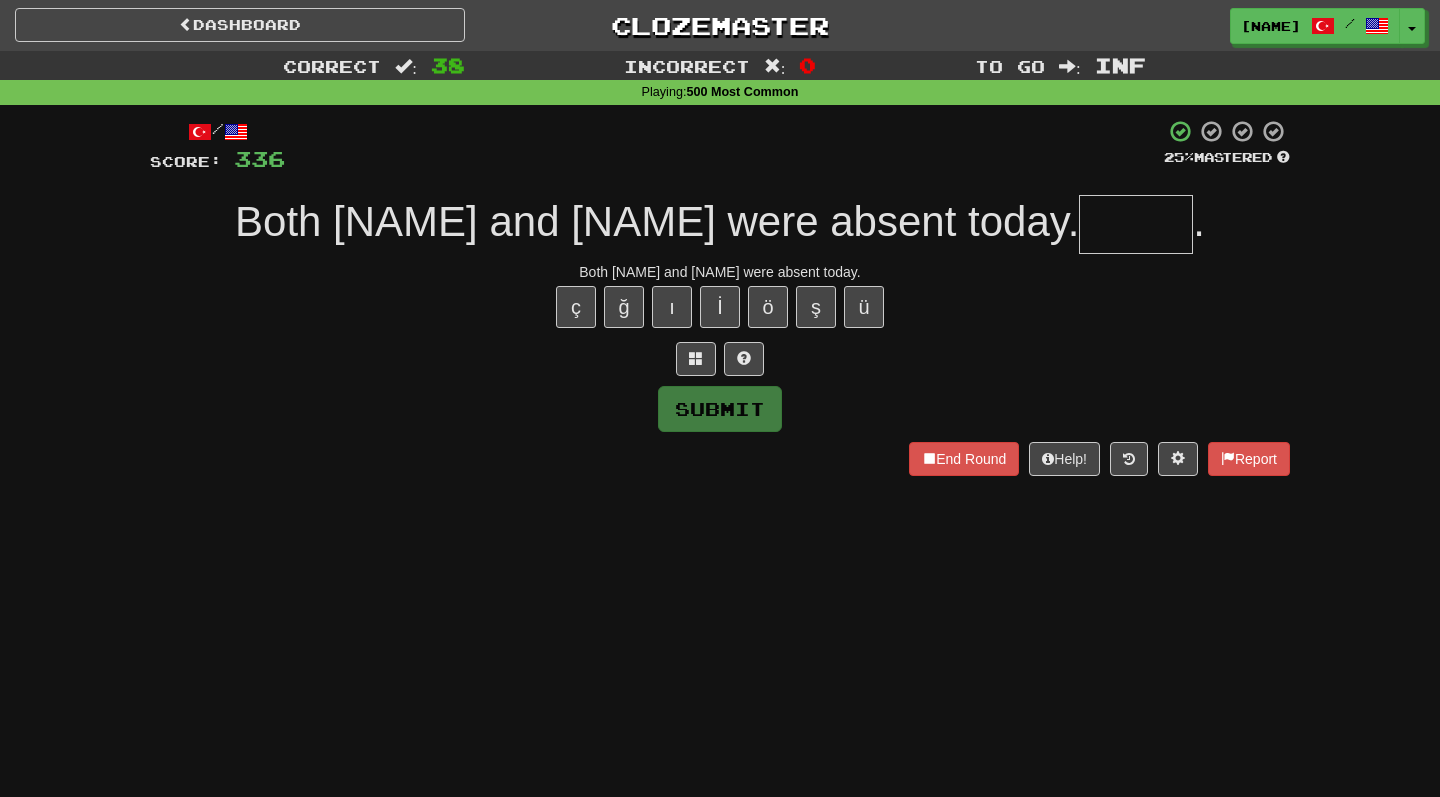click at bounding box center (1136, 224) 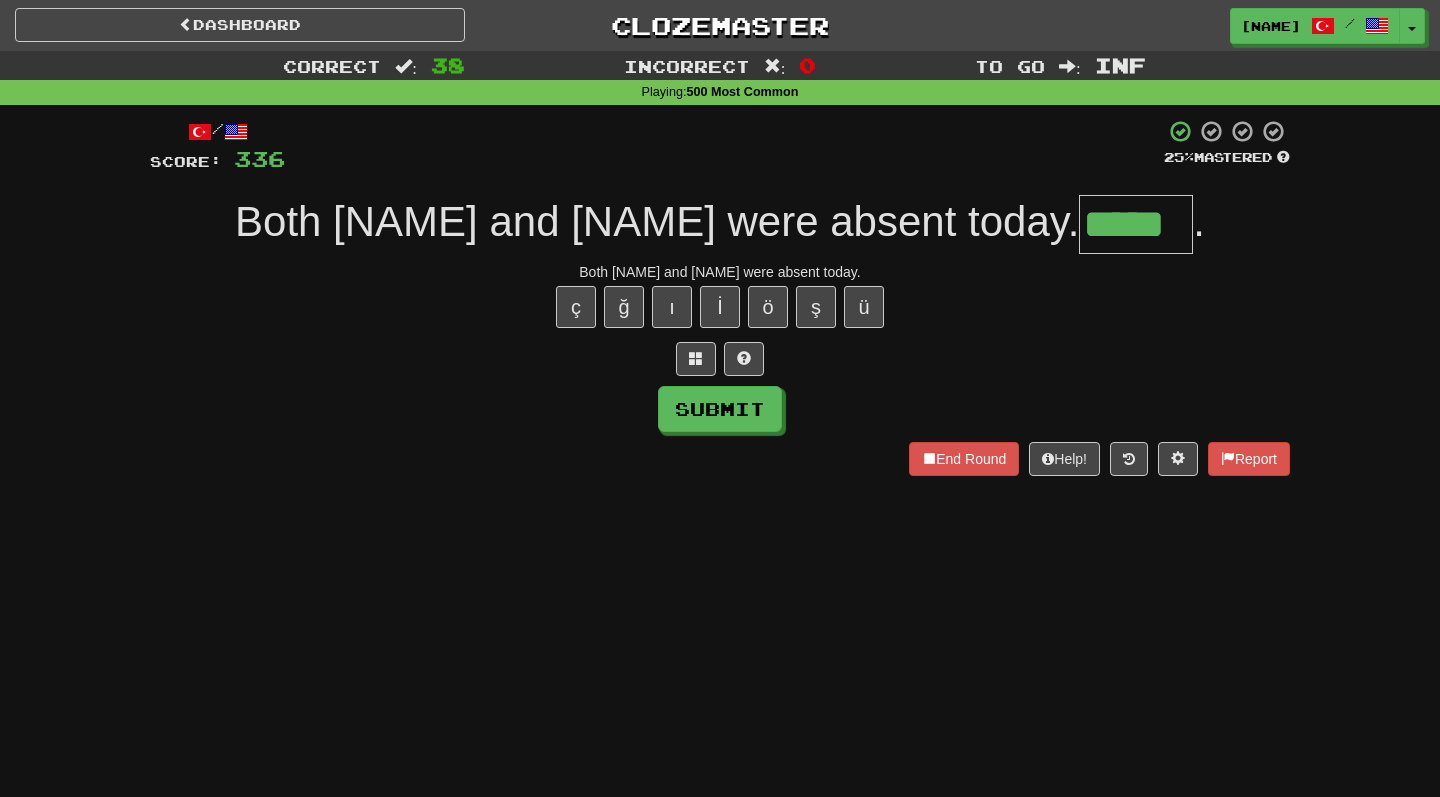 type on "*****" 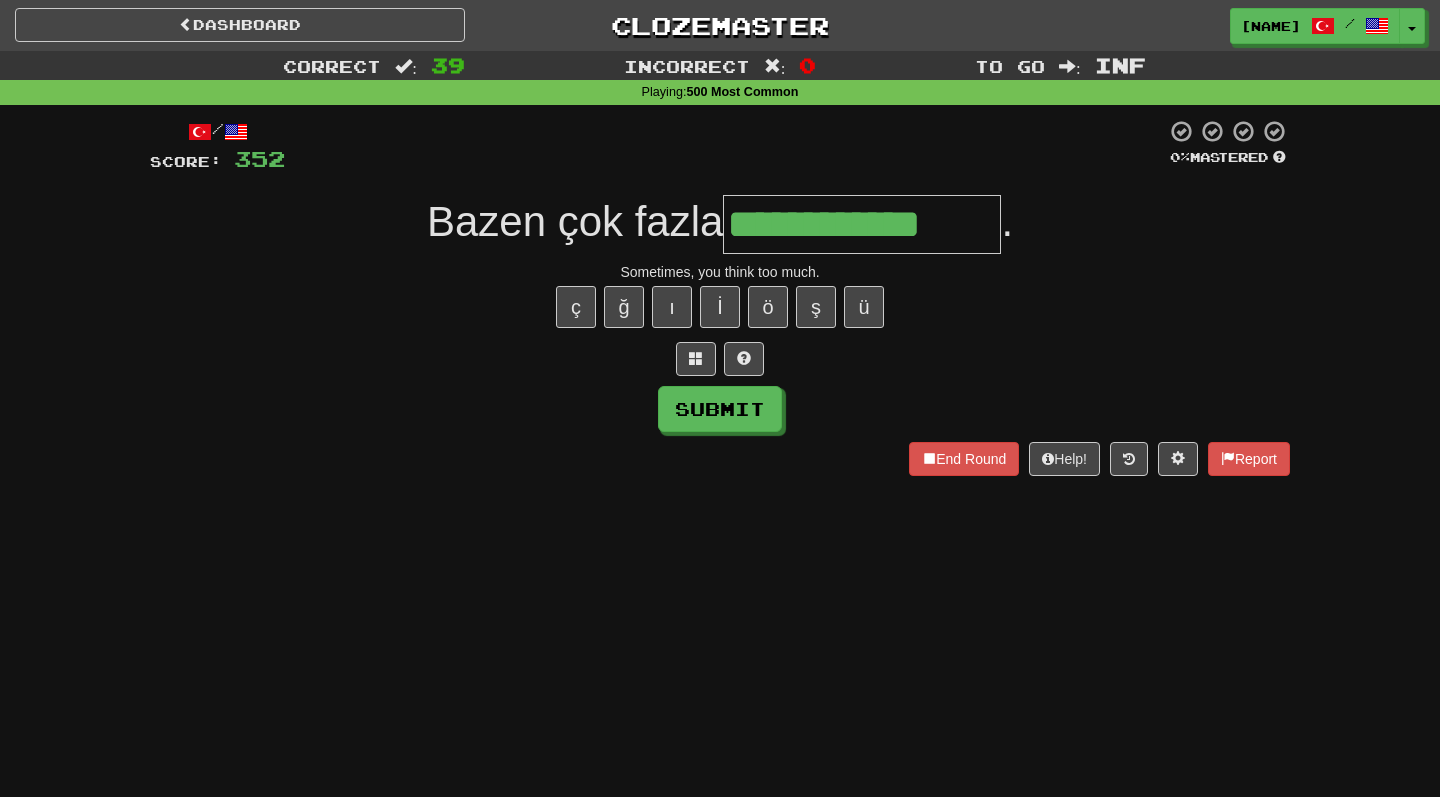 type on "**********" 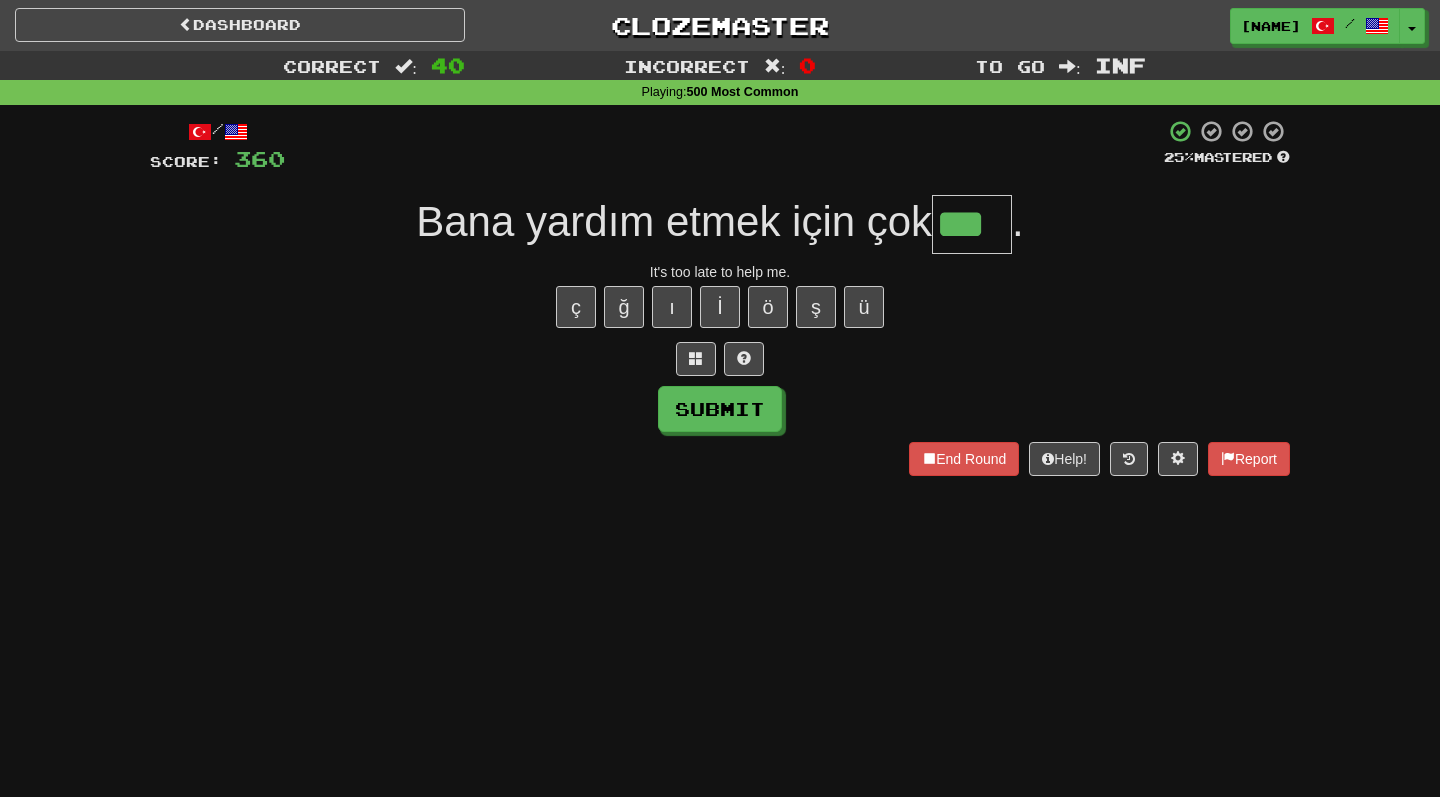 type on "***" 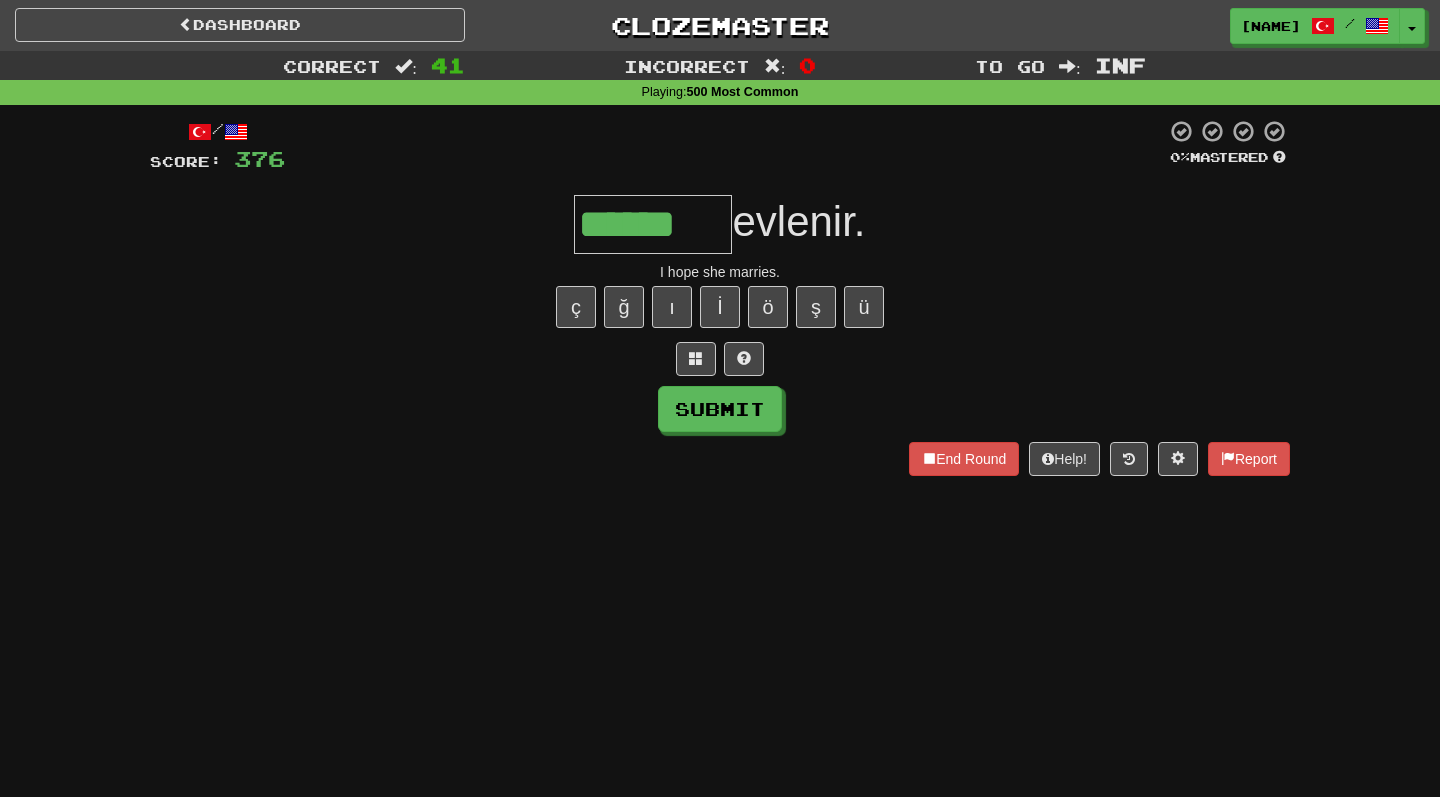 type on "******" 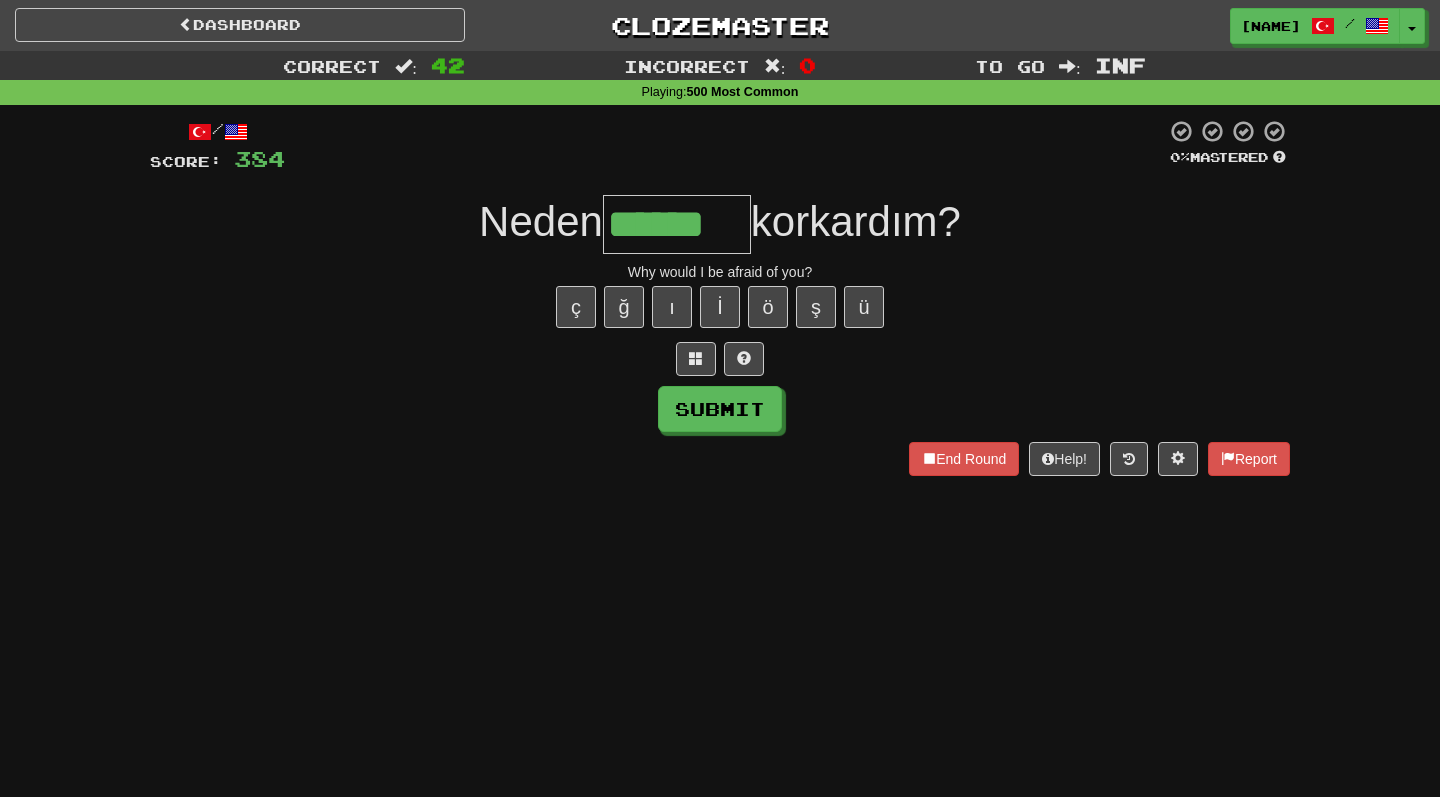 type on "******" 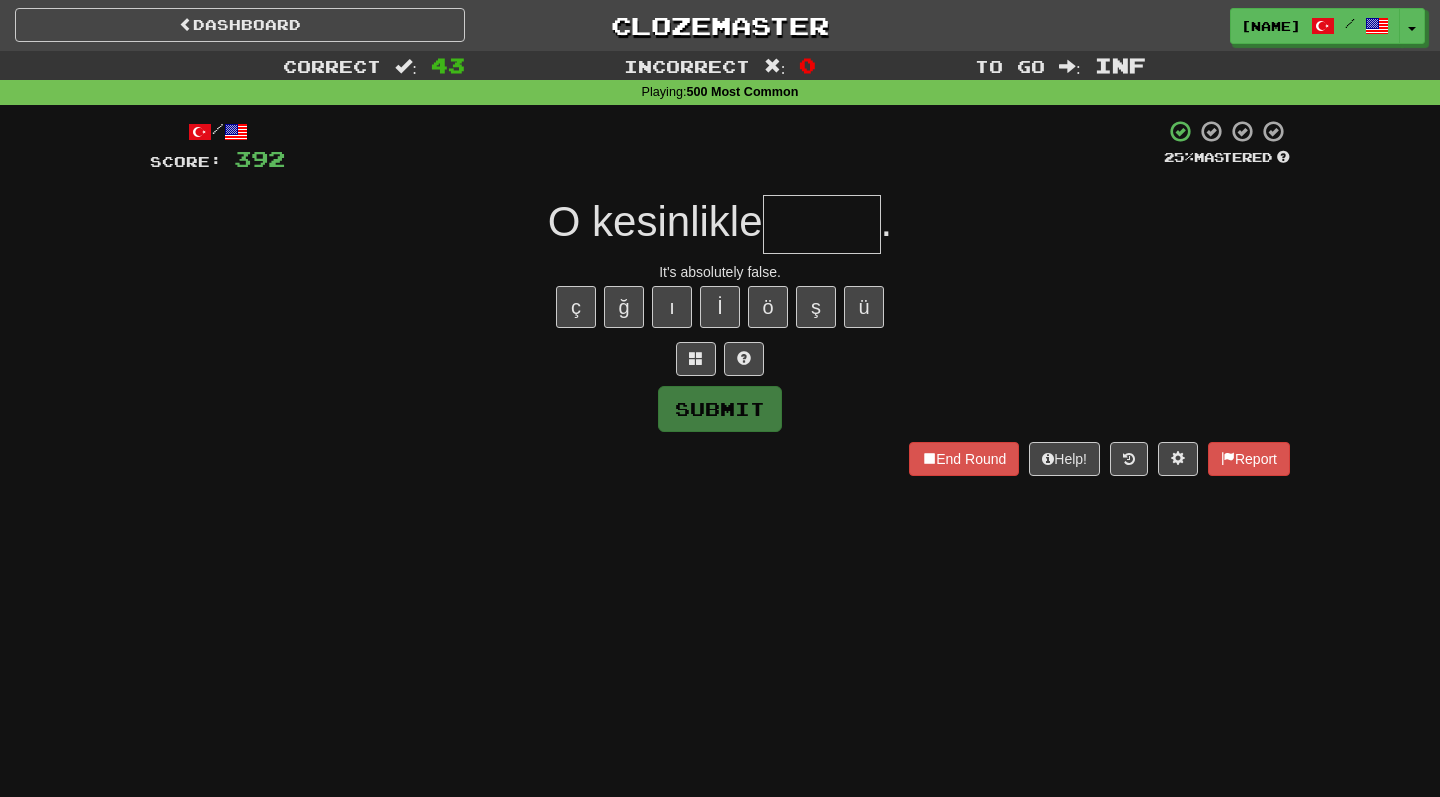 click on "It's absolutely false." at bounding box center (720, 272) 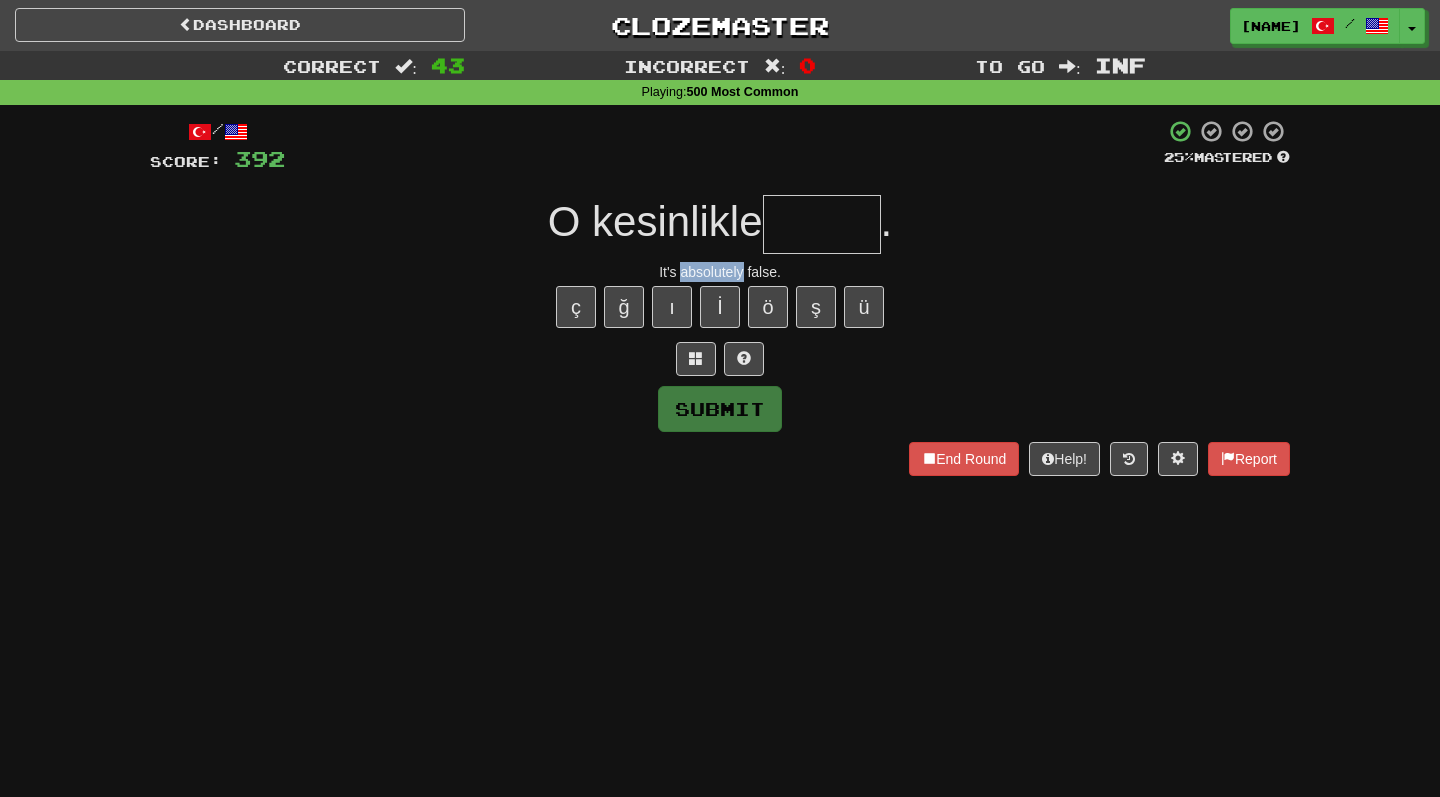 click on "It's absolutely false." at bounding box center (720, 272) 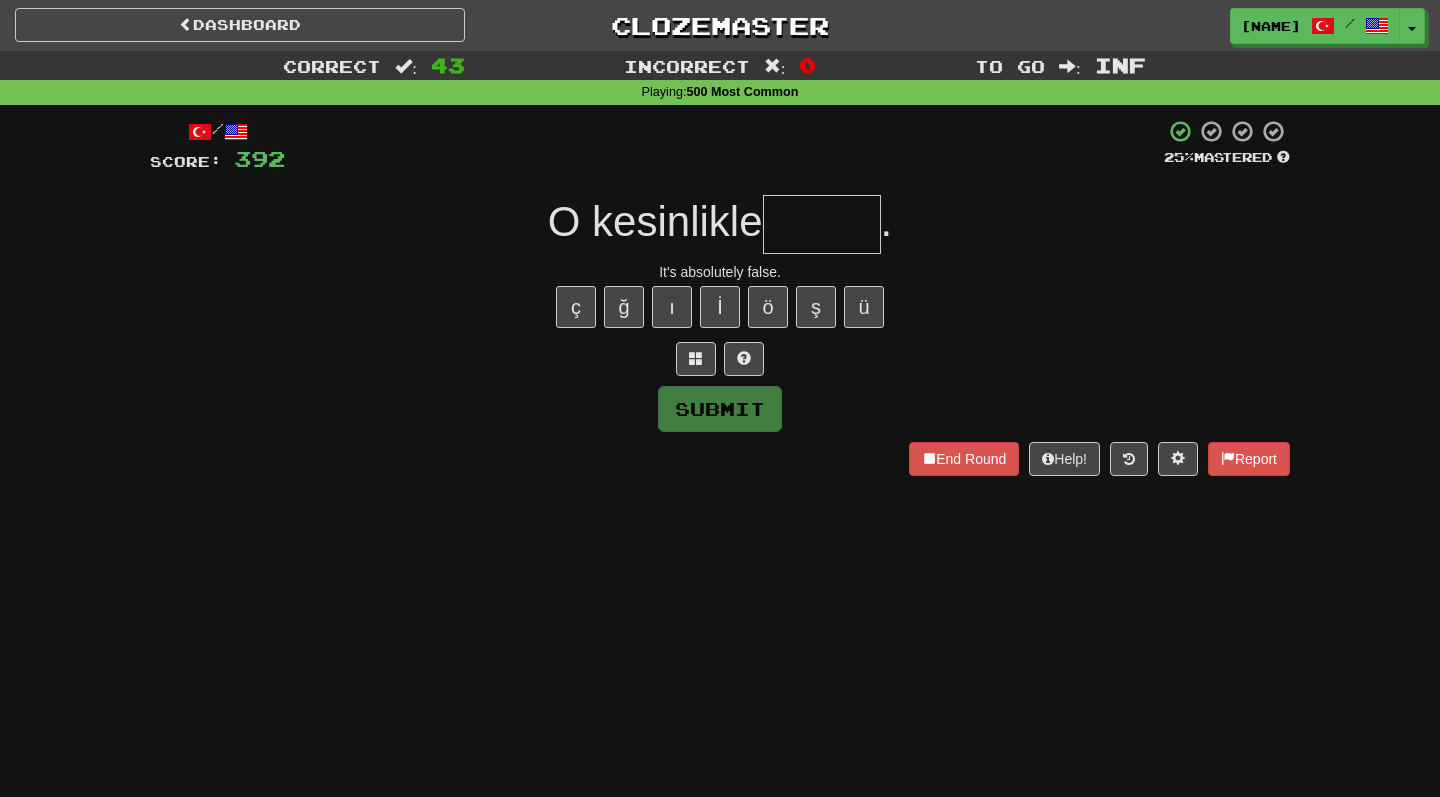 click at bounding box center (822, 224) 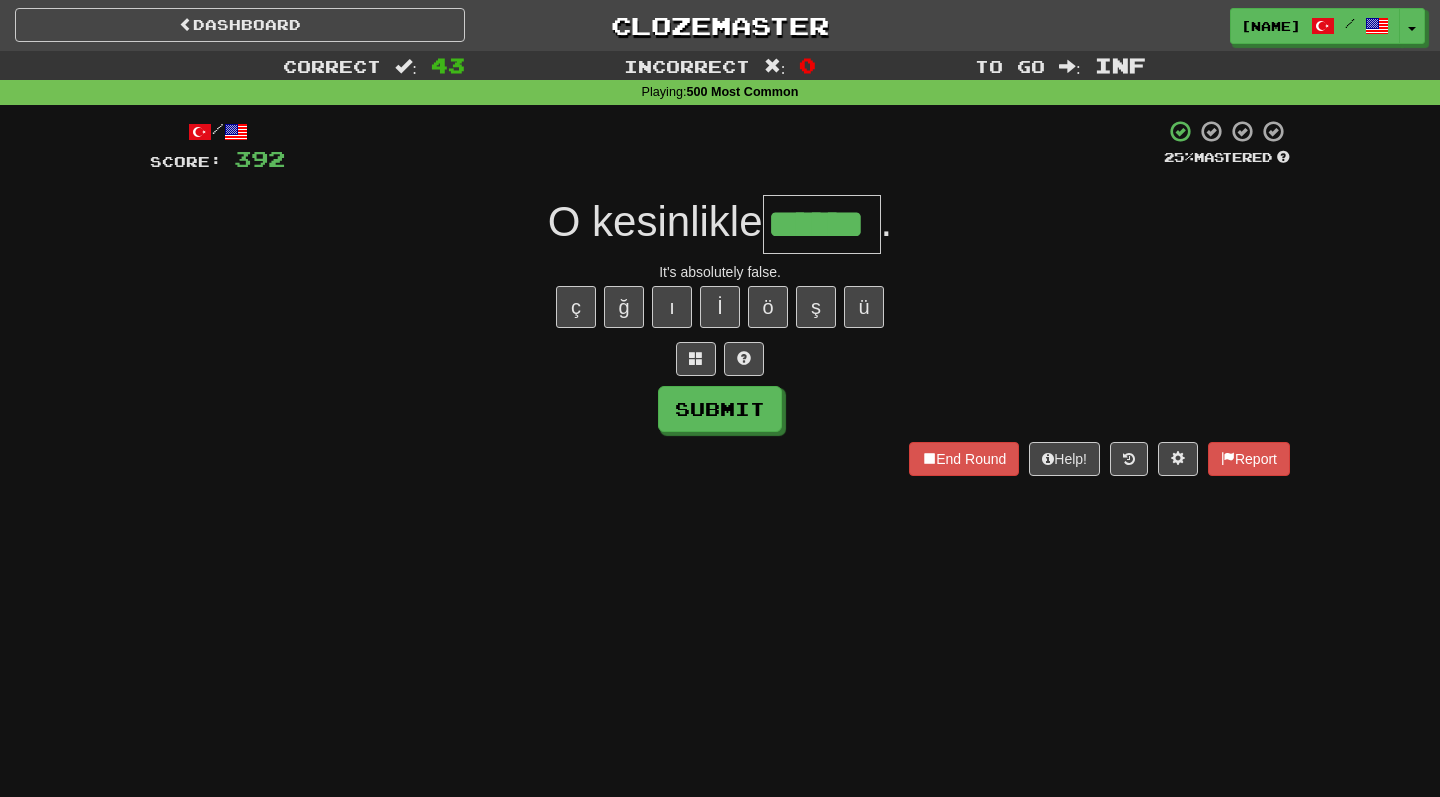 type on "******" 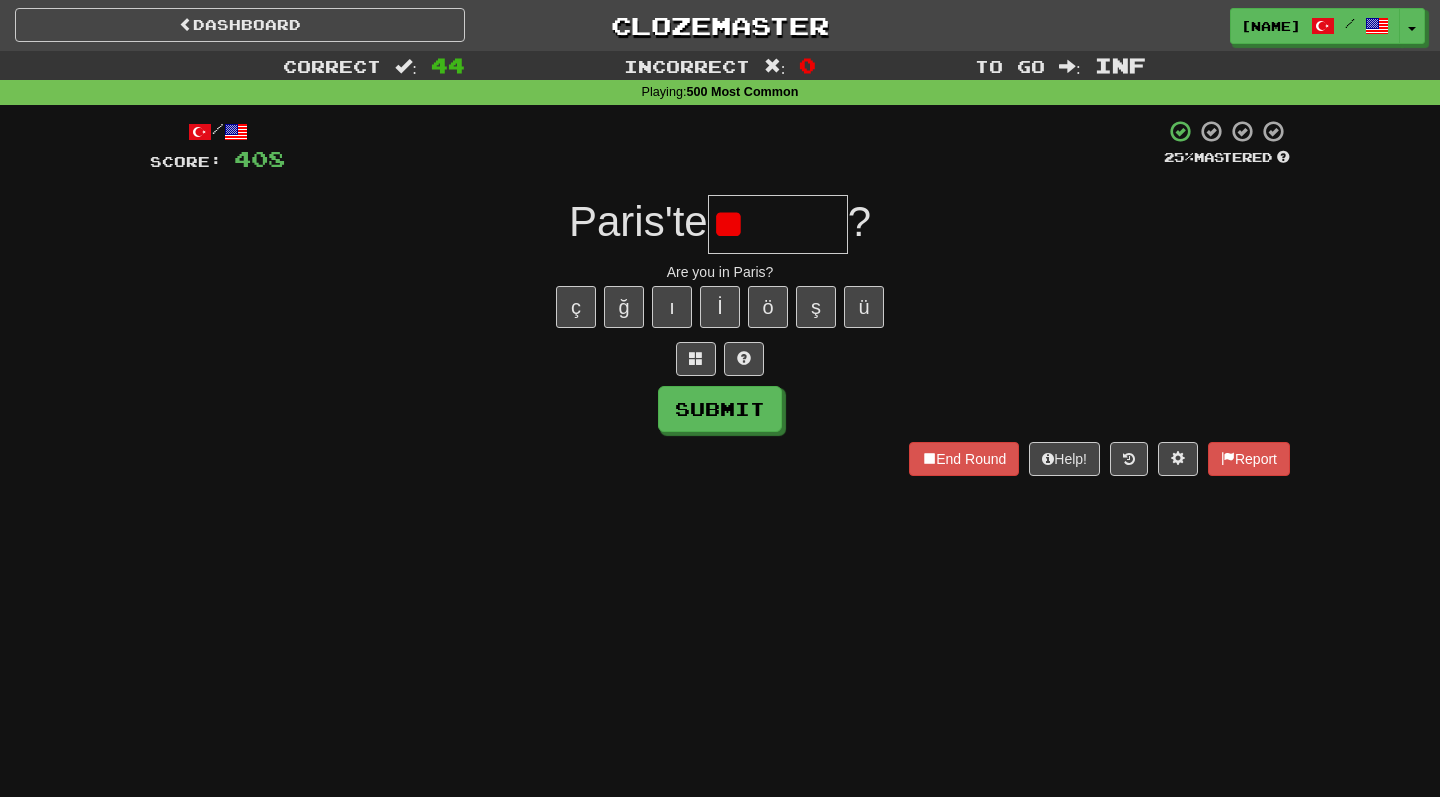 type on "*" 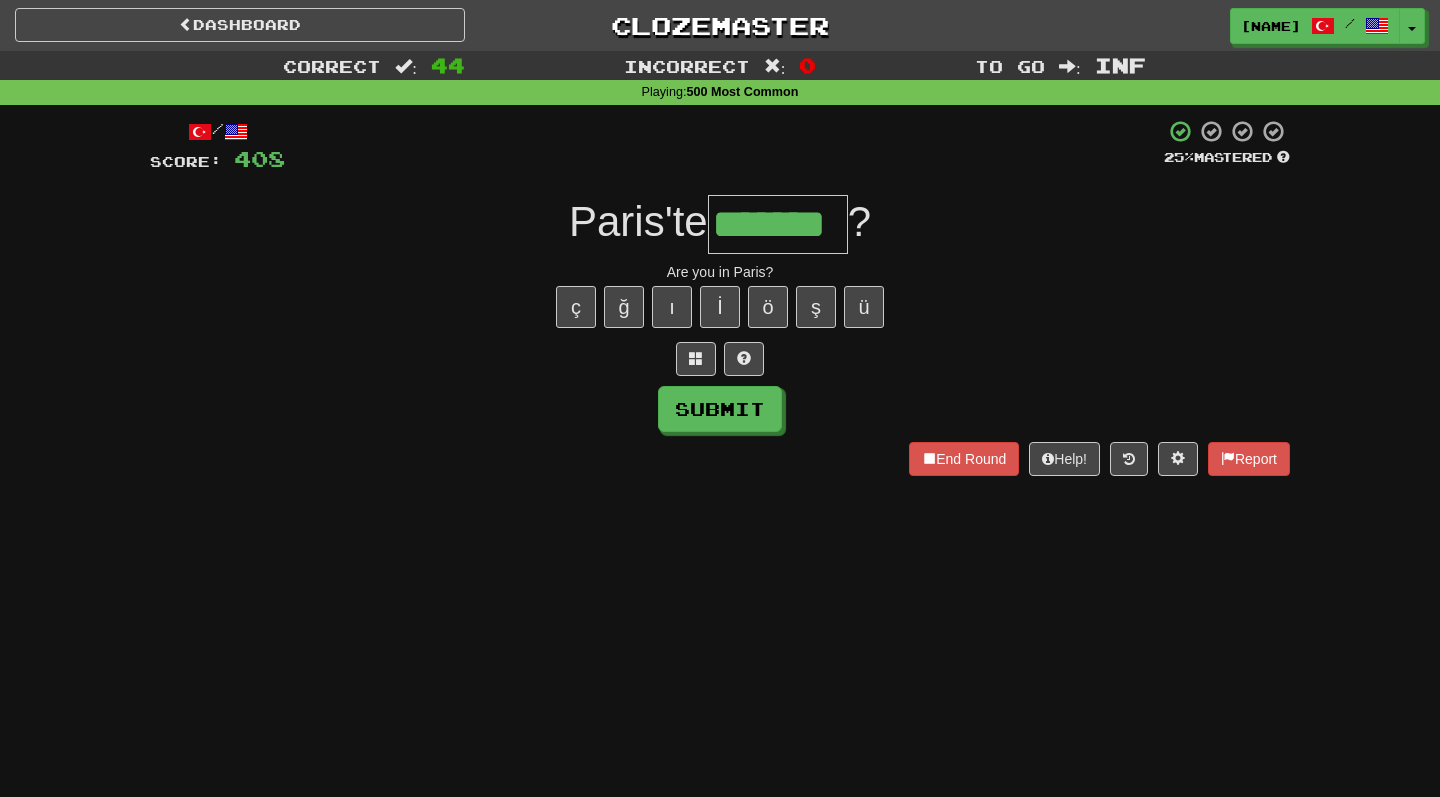 type on "*******" 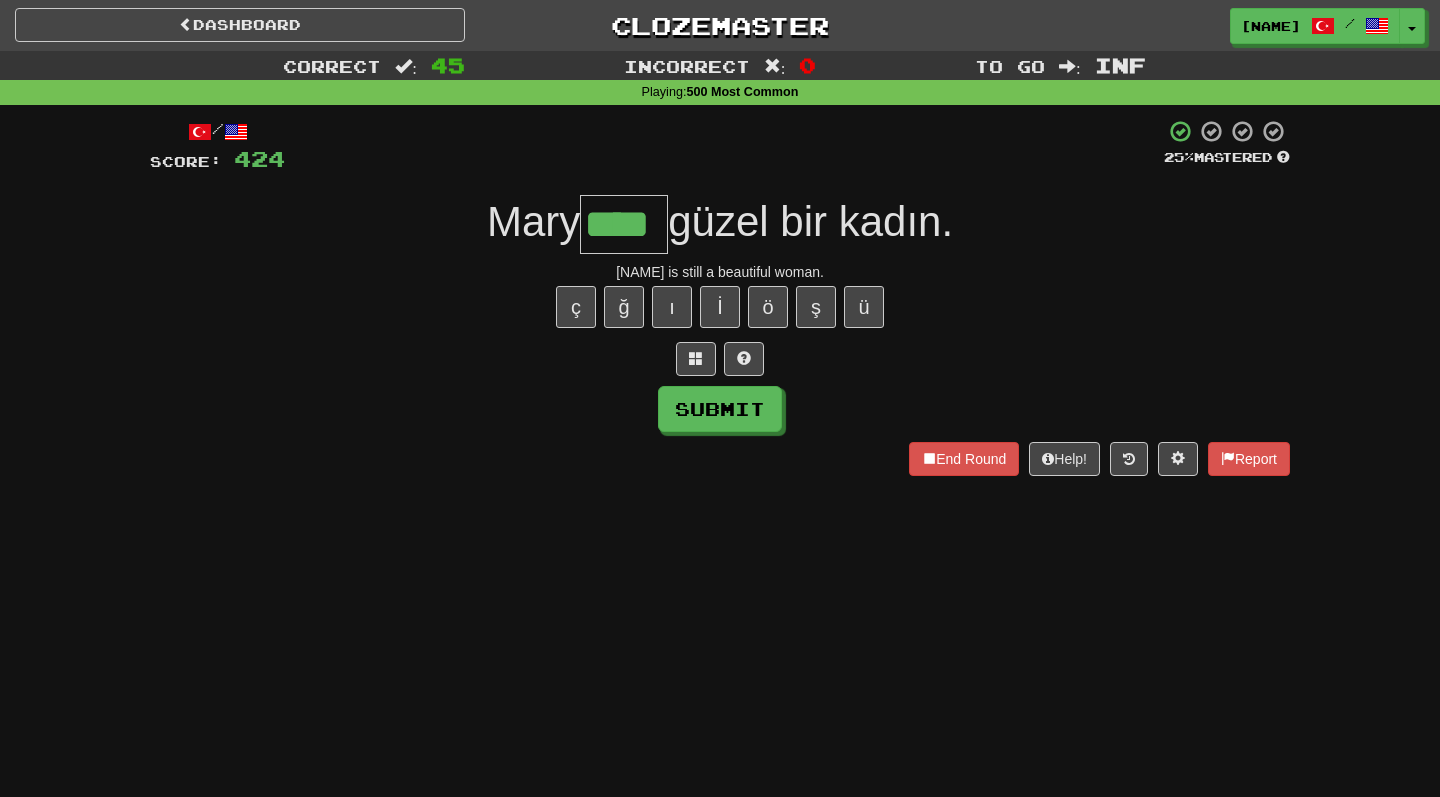 type on "****" 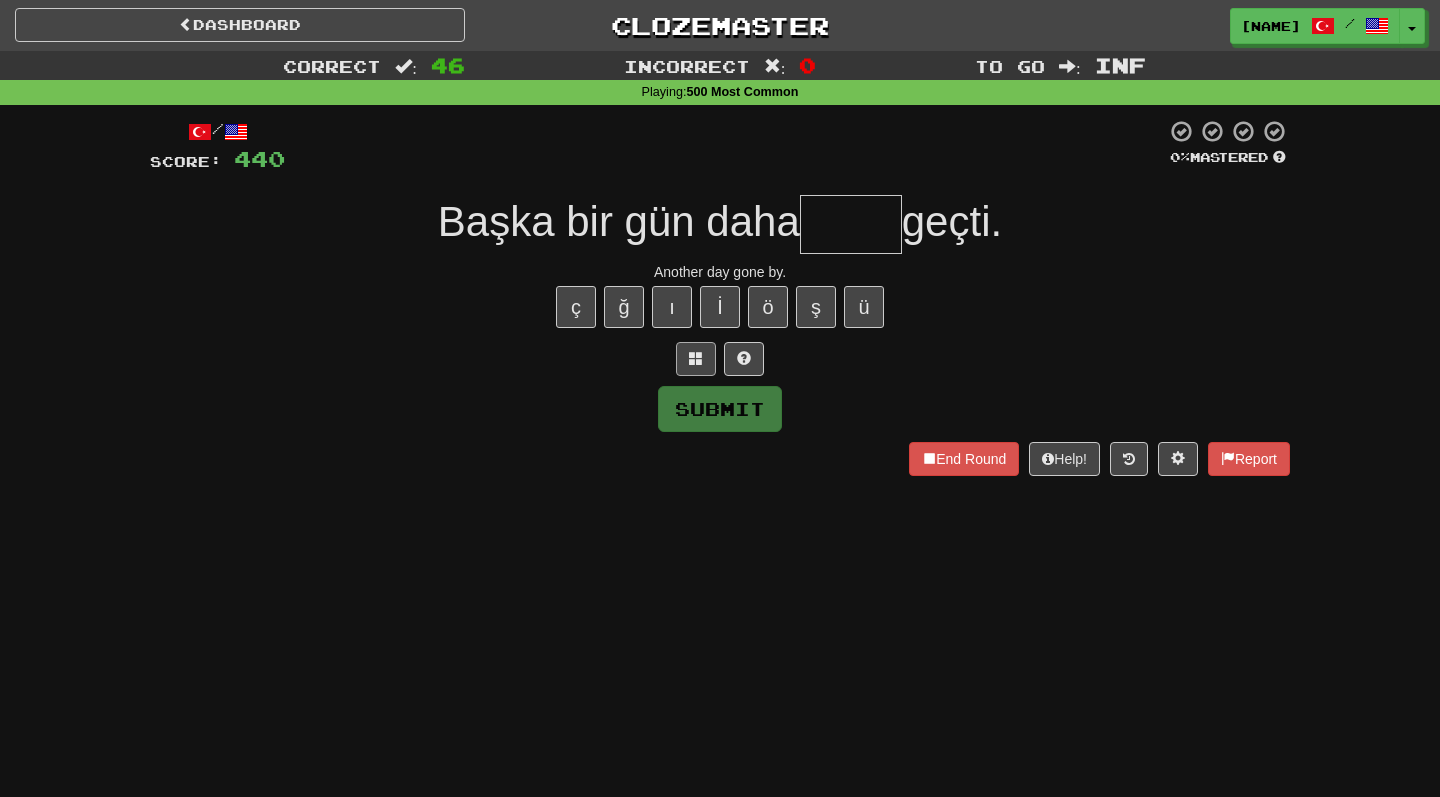 click at bounding box center [696, 358] 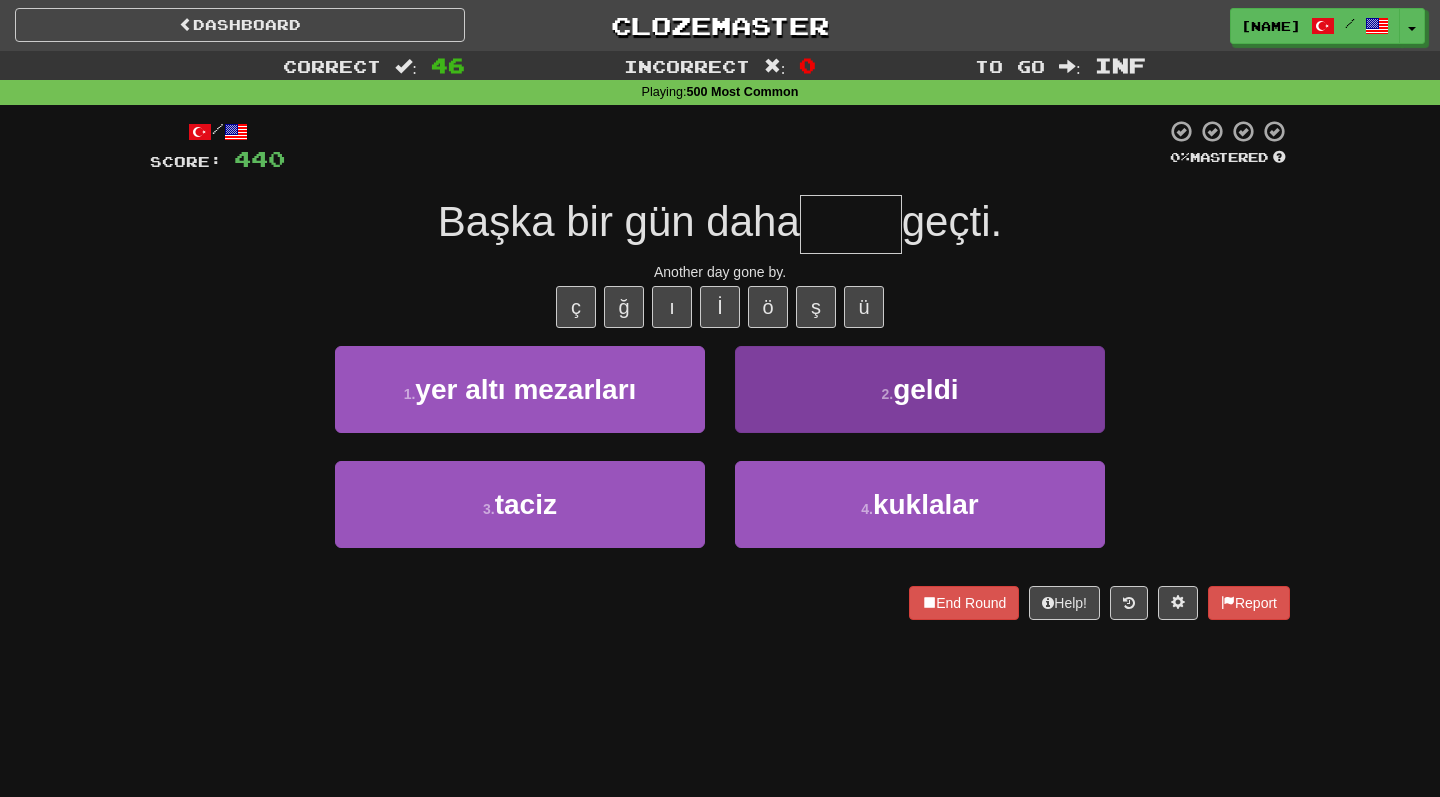 click on "2 .  geldi" at bounding box center [920, 389] 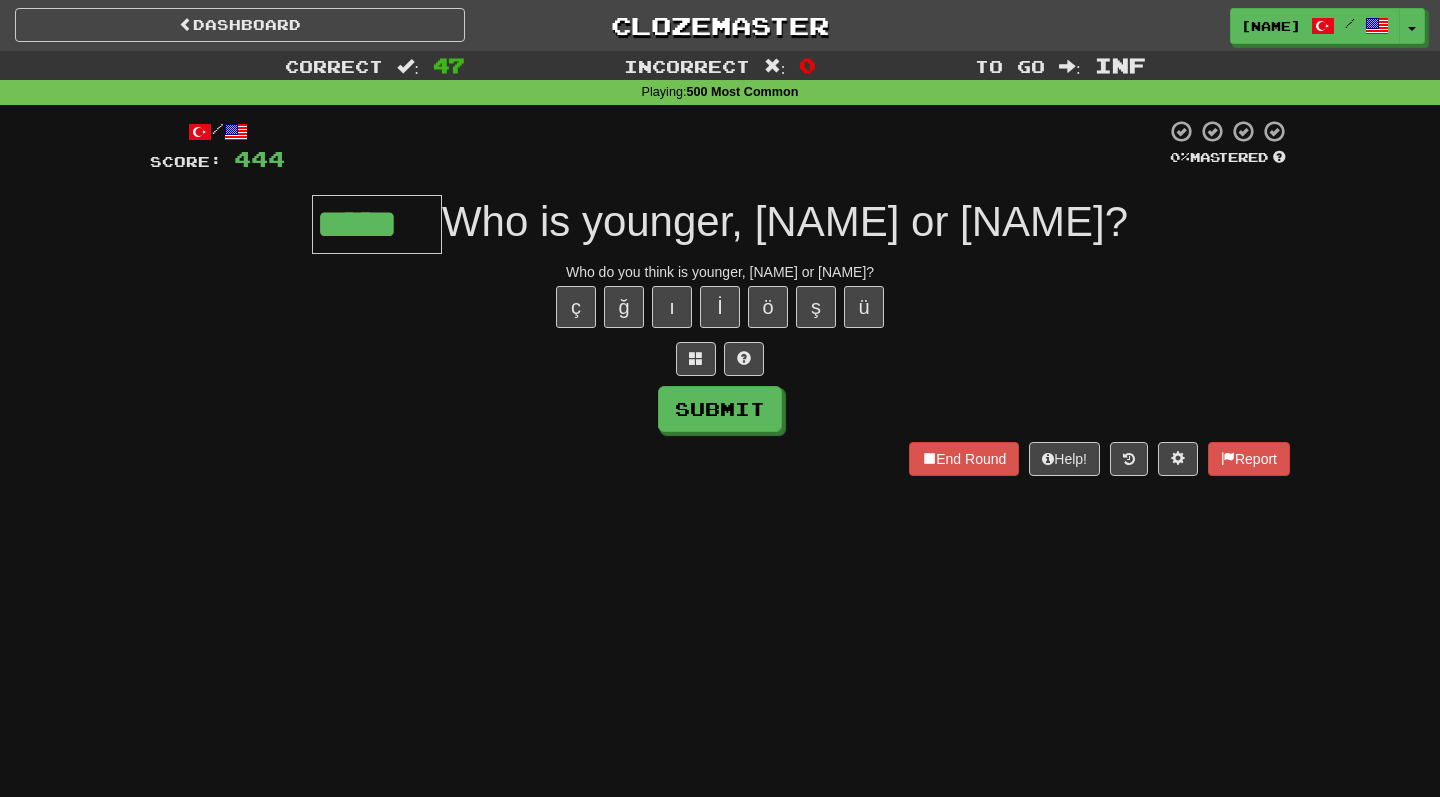 type on "*****" 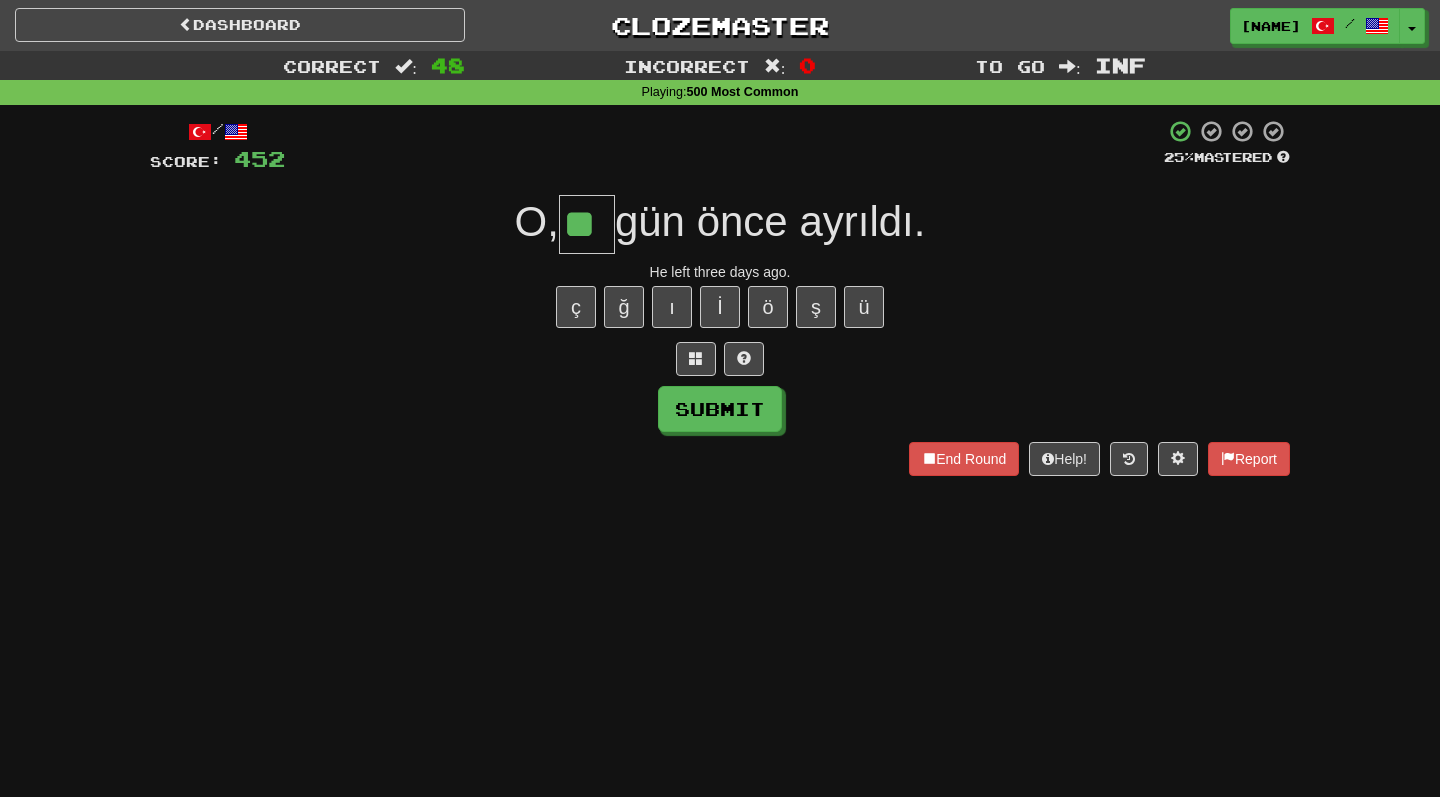 type on "**" 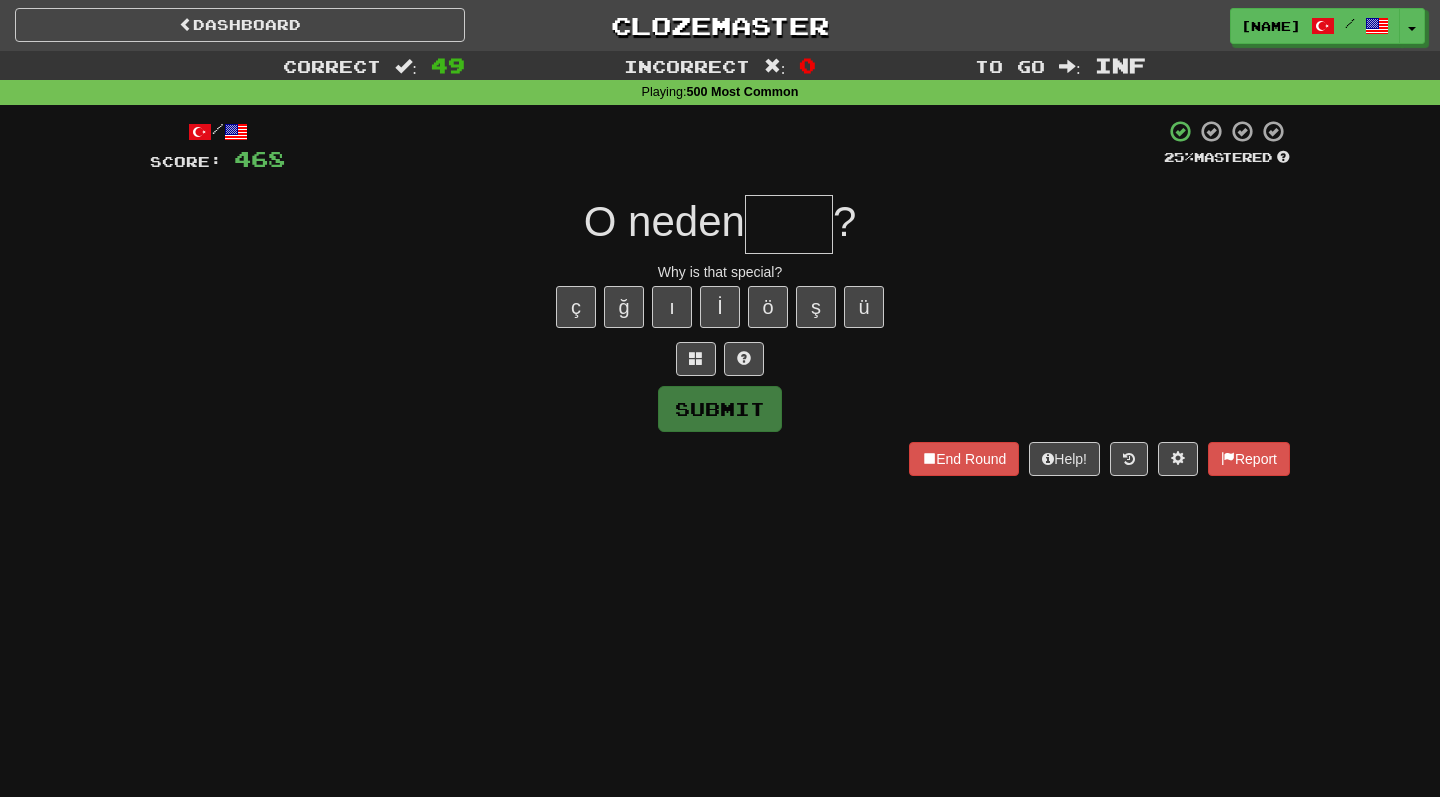 click on "Why is that special?" at bounding box center (720, 272) 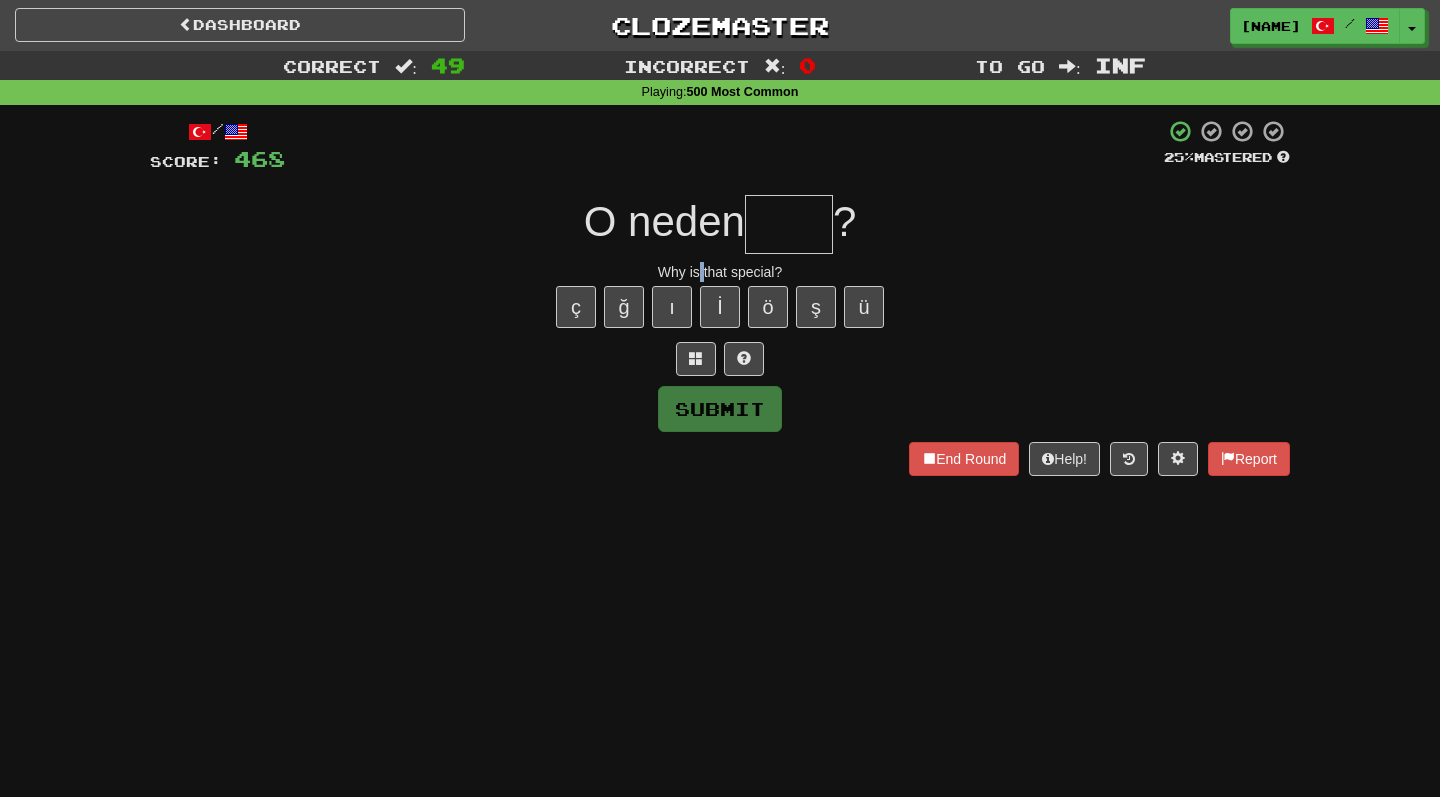 click on "Why is that special?" at bounding box center [720, 272] 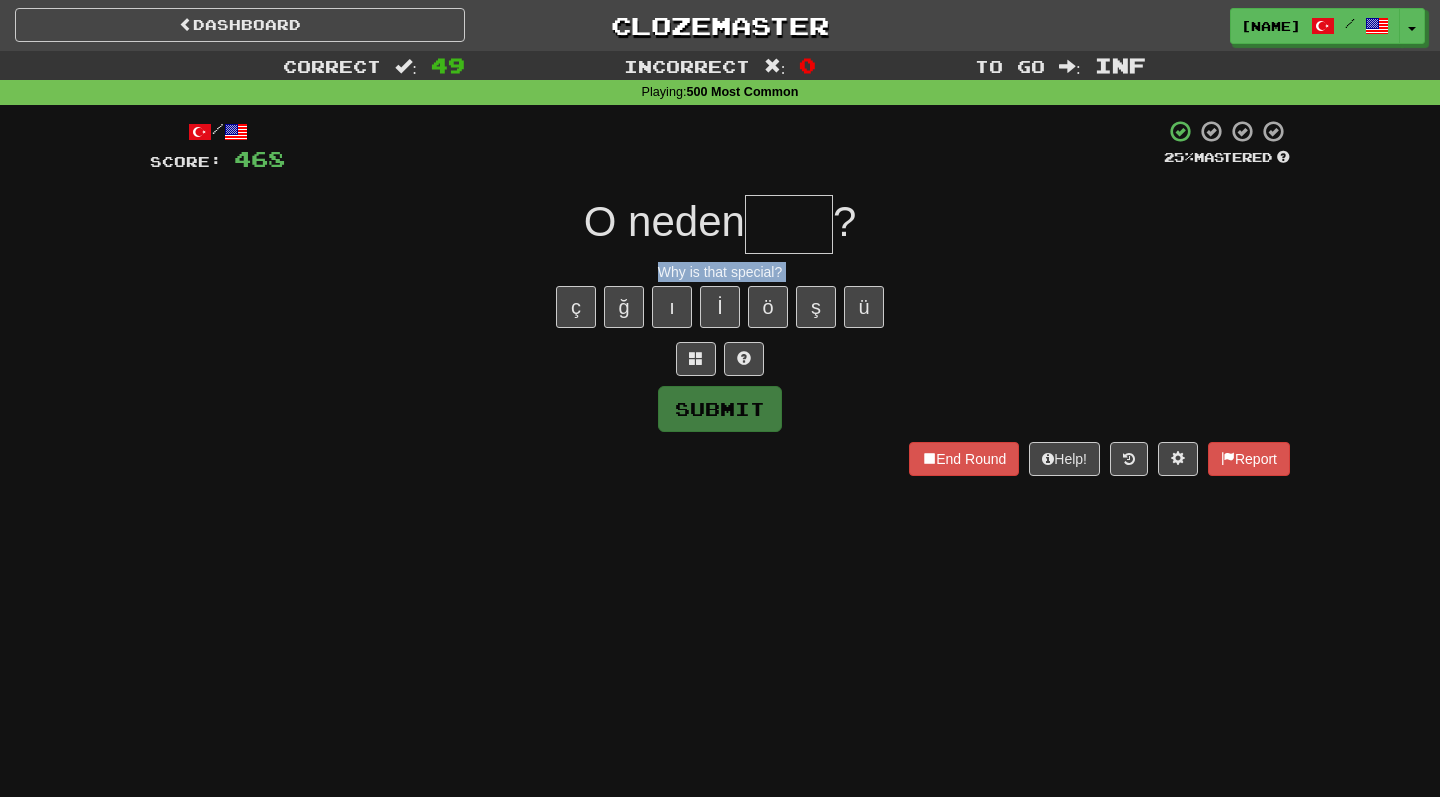click on "/  Score:   468 25 %  Mastered O neden  ? Why is that special? ç ğ ı İ ö ş ü Submit  End Round  Help!  Report" at bounding box center (720, 297) 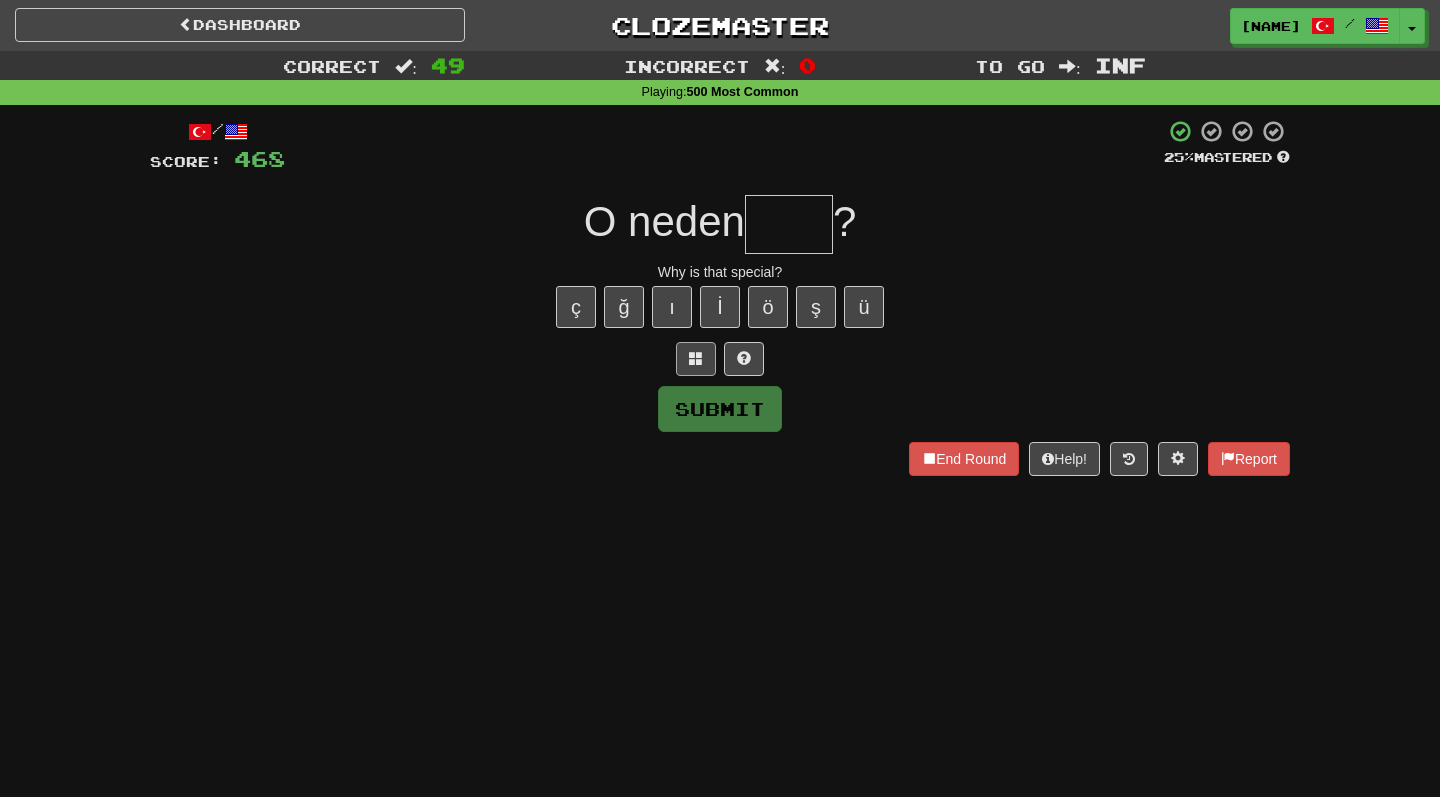 click at bounding box center (696, 359) 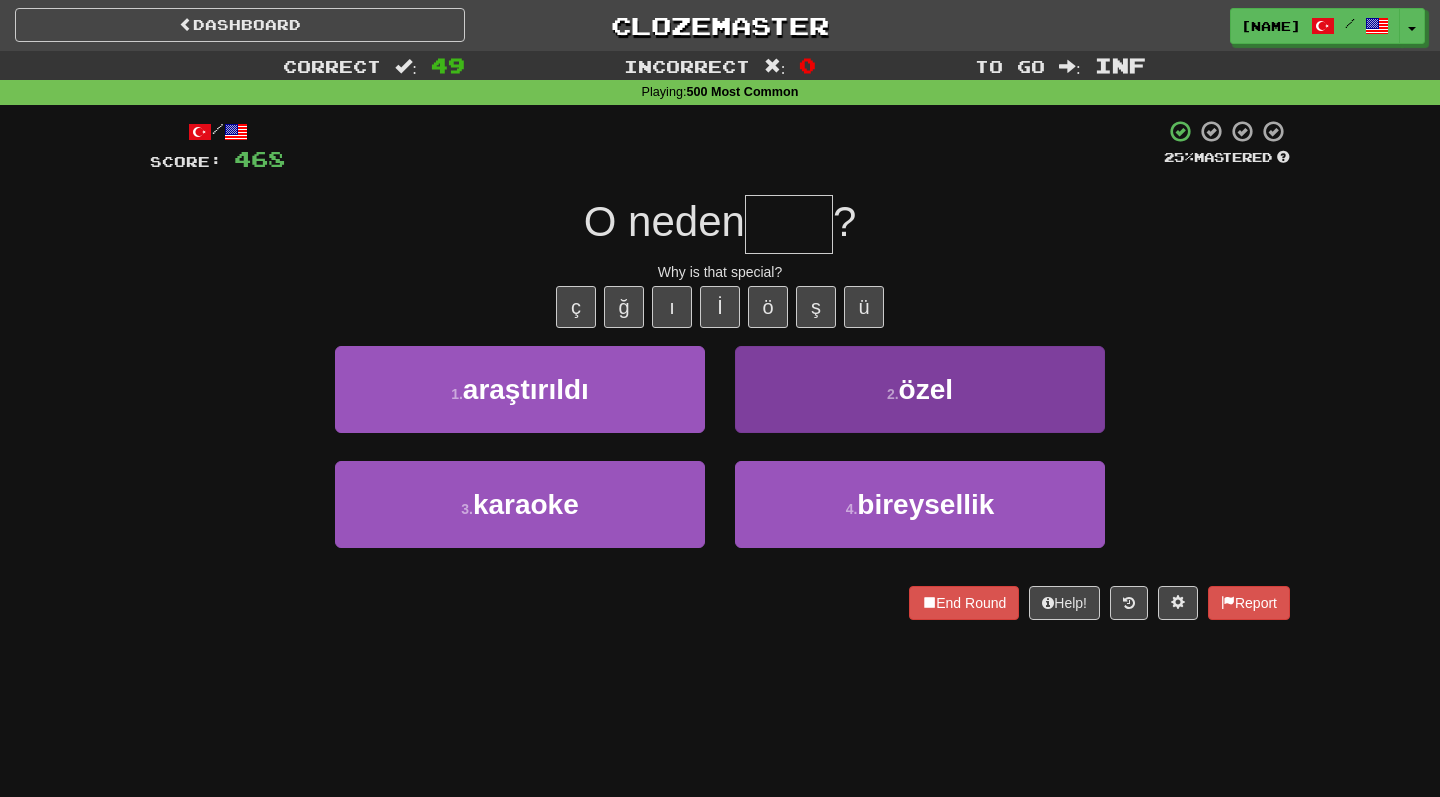 click on "2 .  özel" at bounding box center [920, 389] 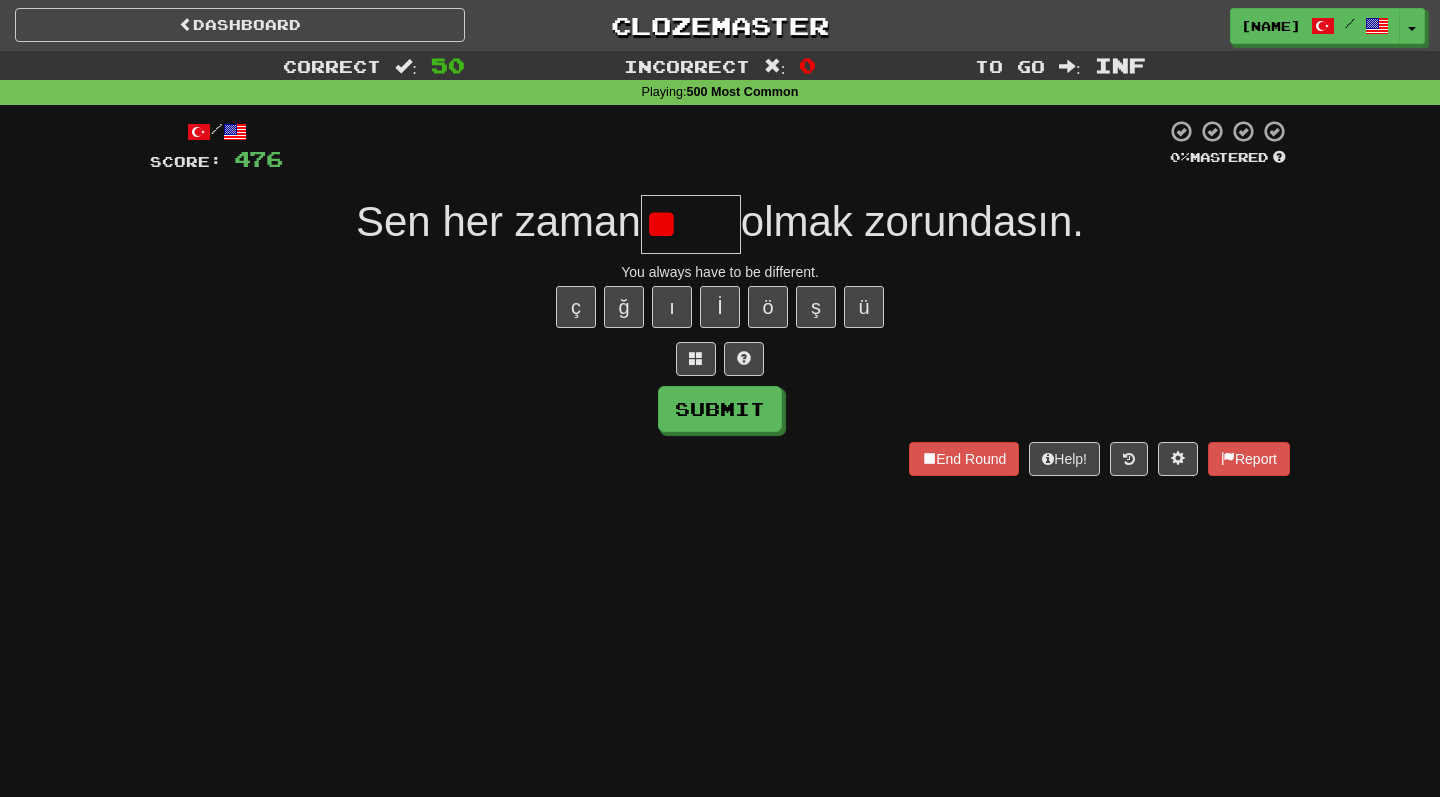 type on "*" 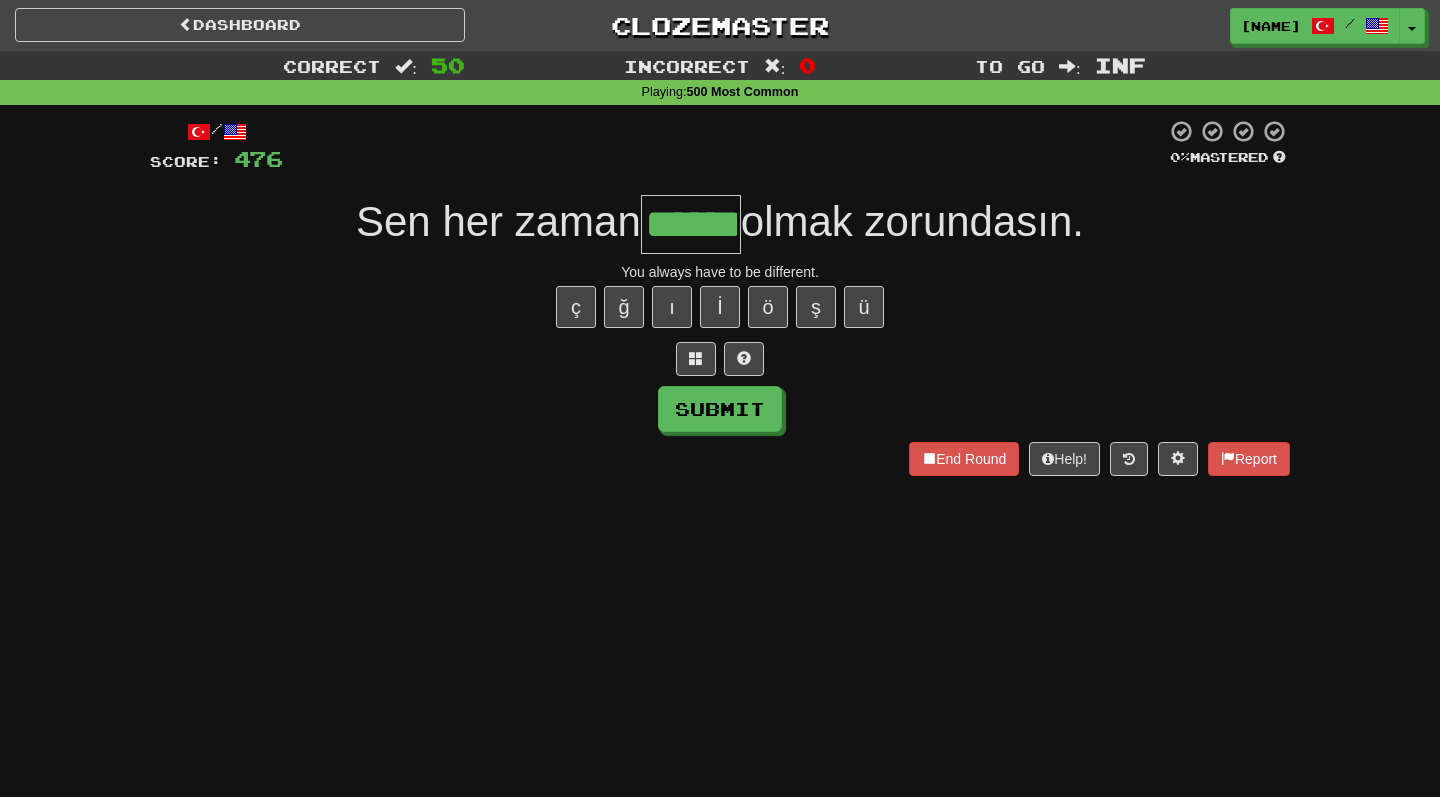 type on "******" 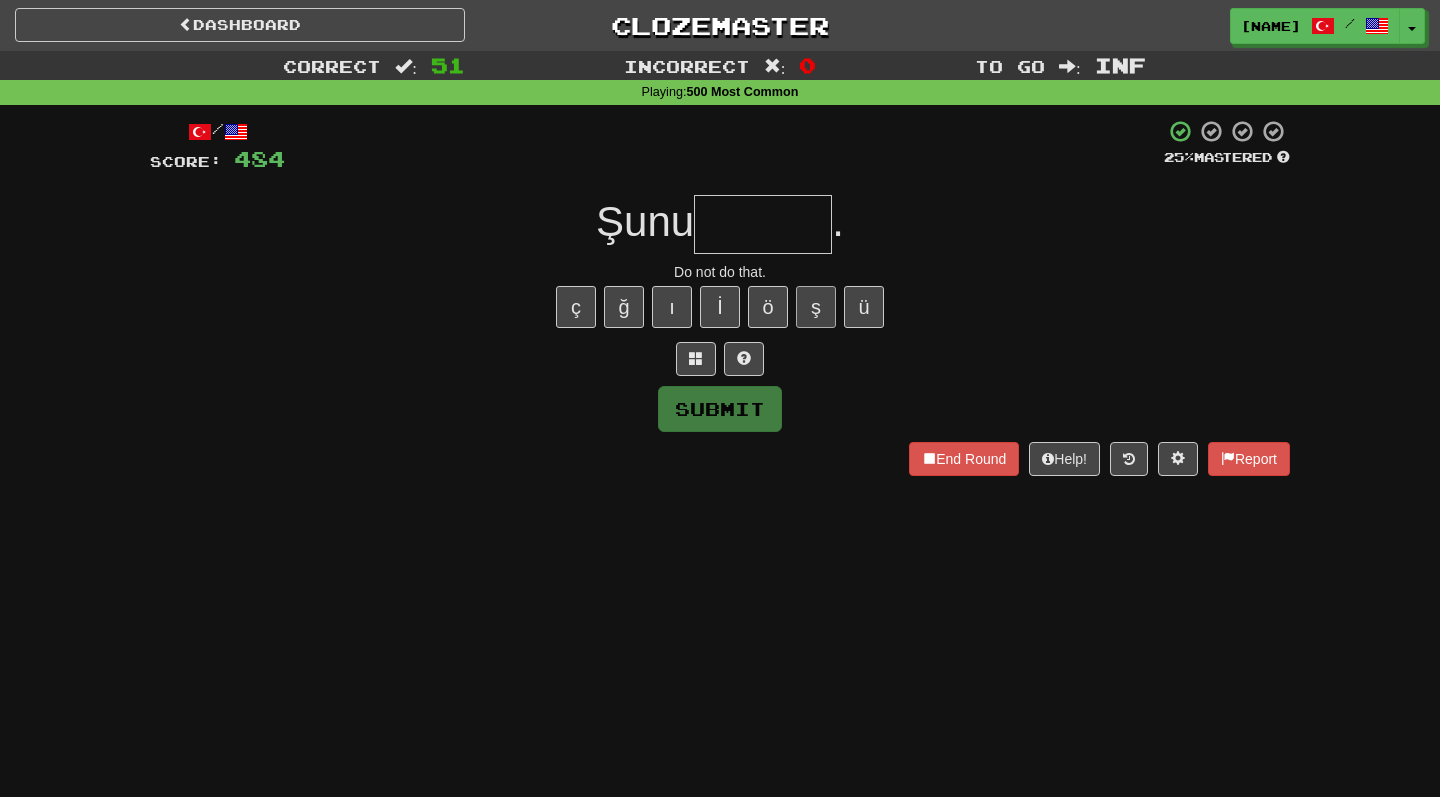 type on "*" 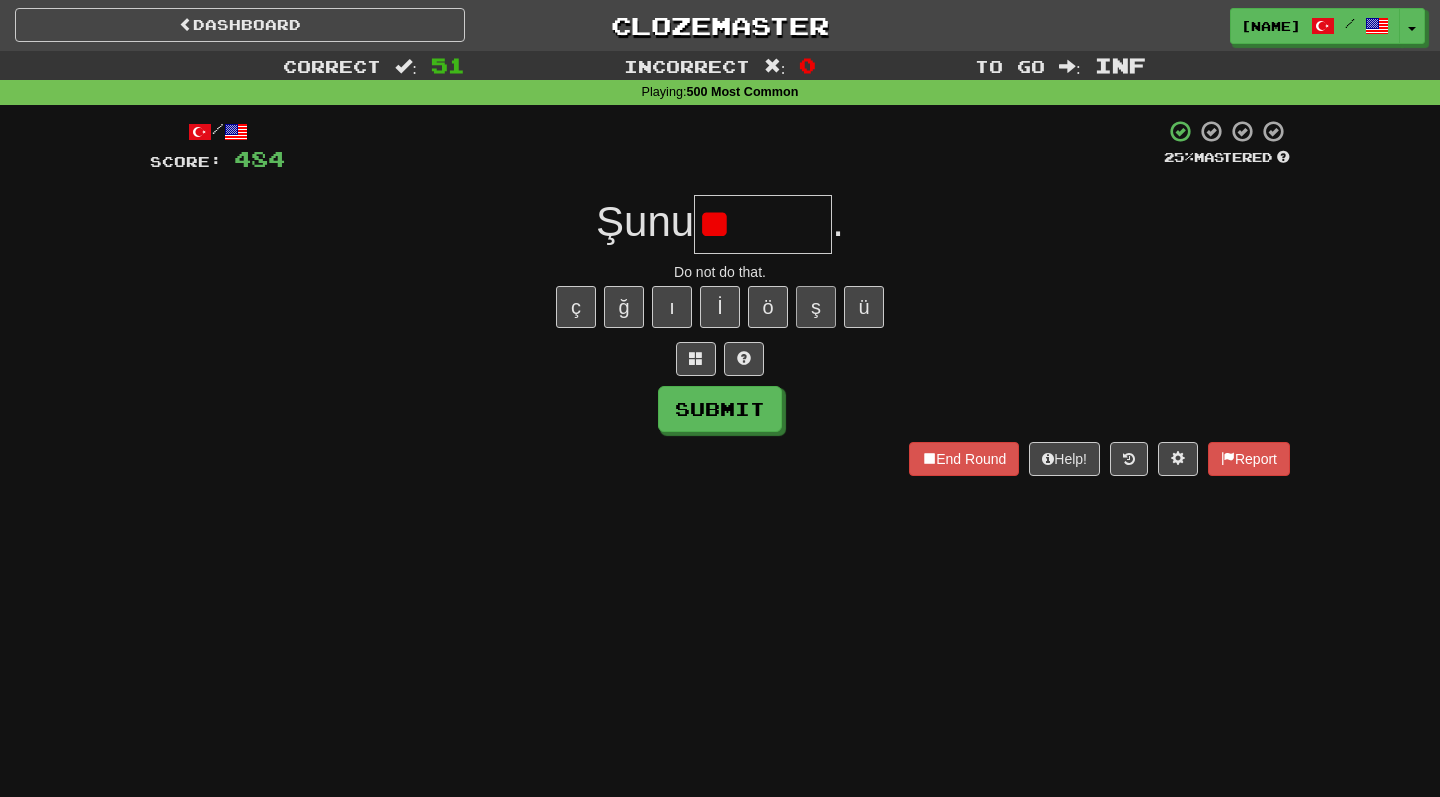 type on "*" 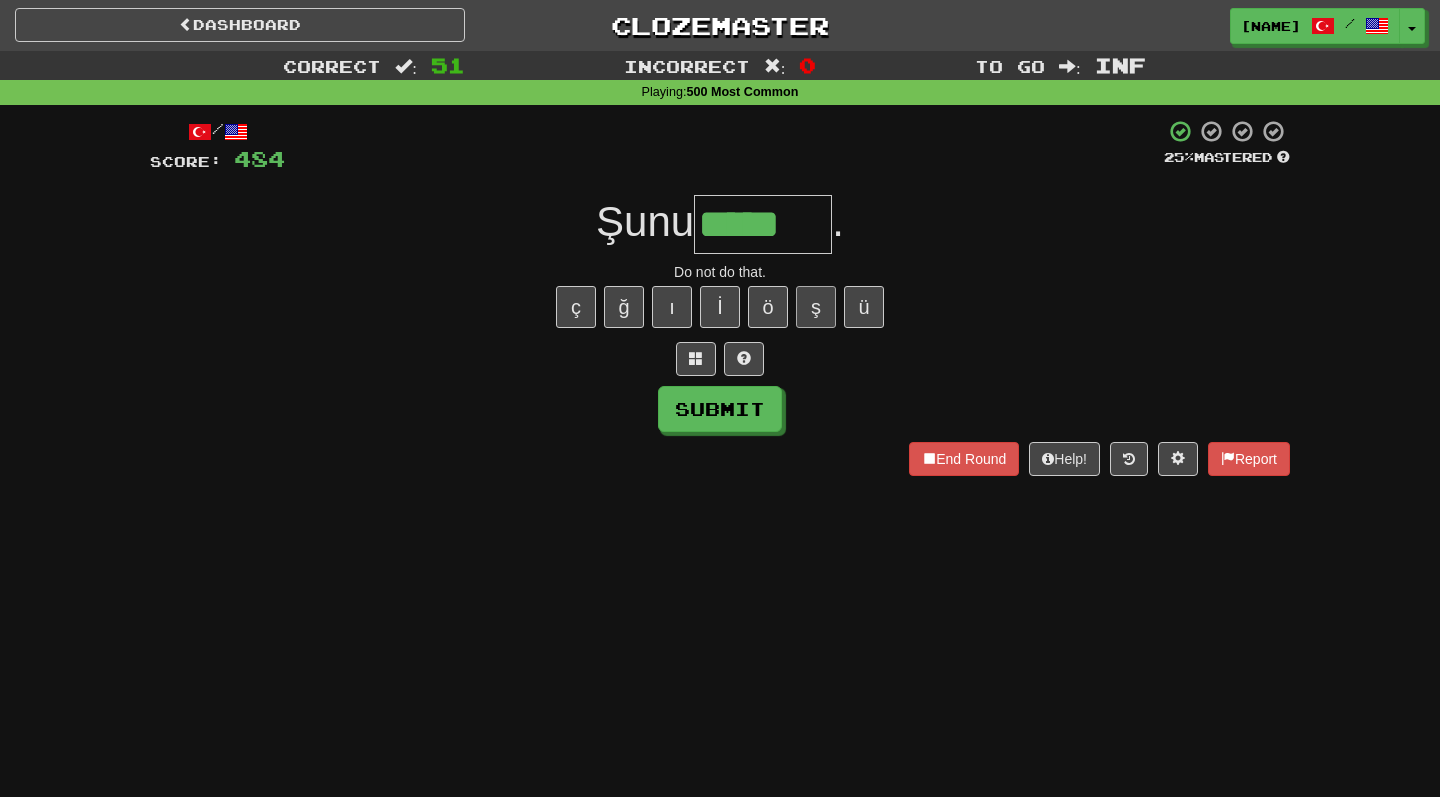 type on "*****" 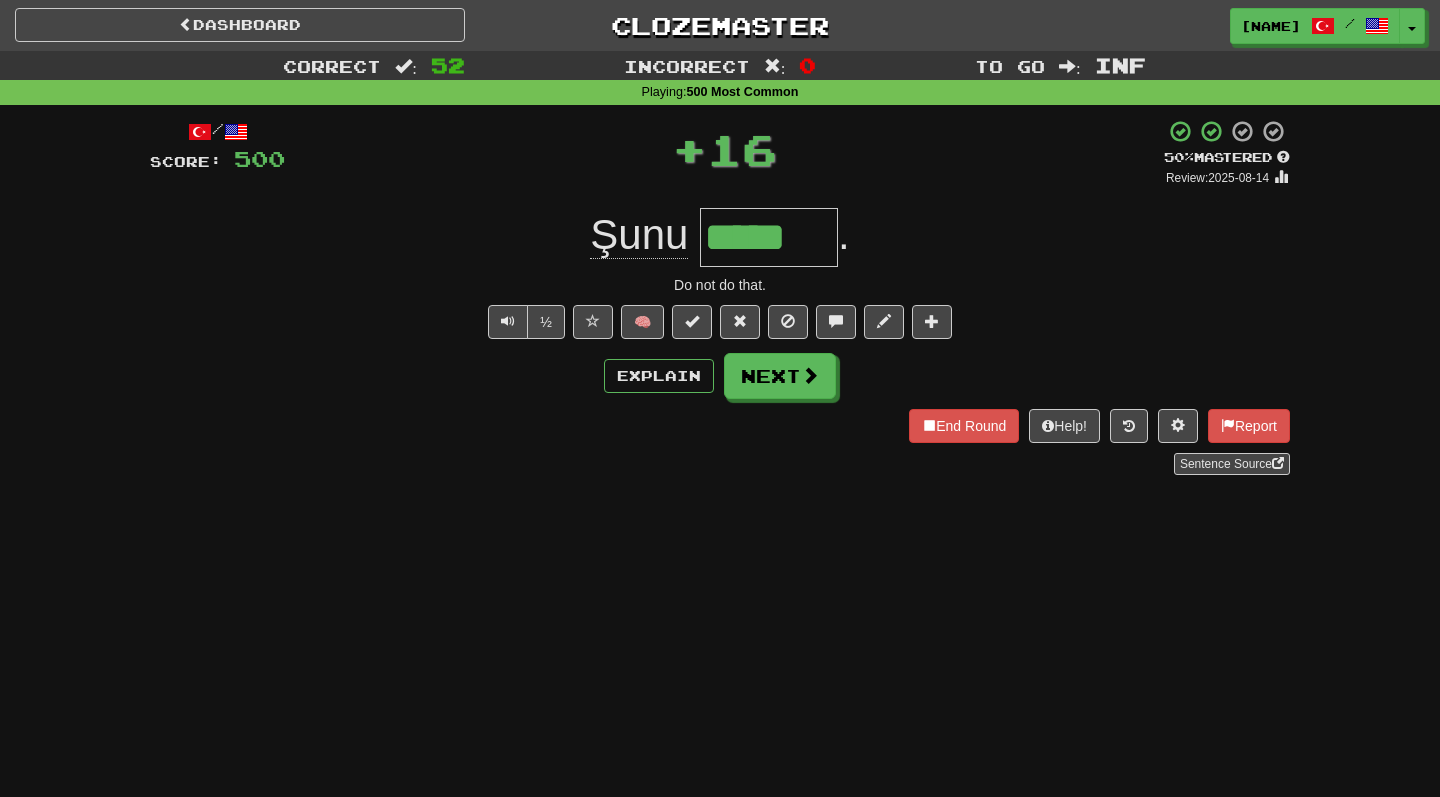 type 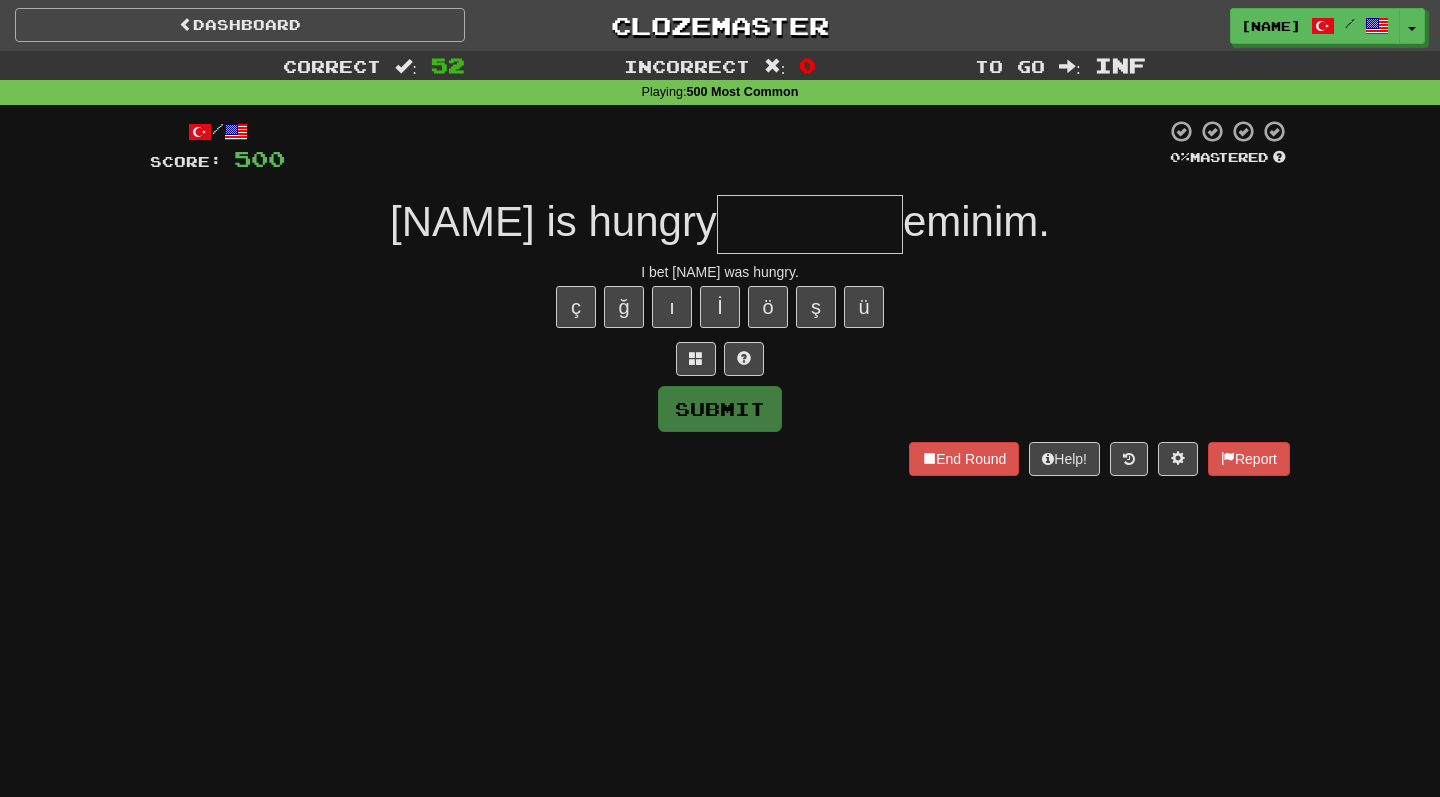 click on "Dashboard" at bounding box center (240, 25) 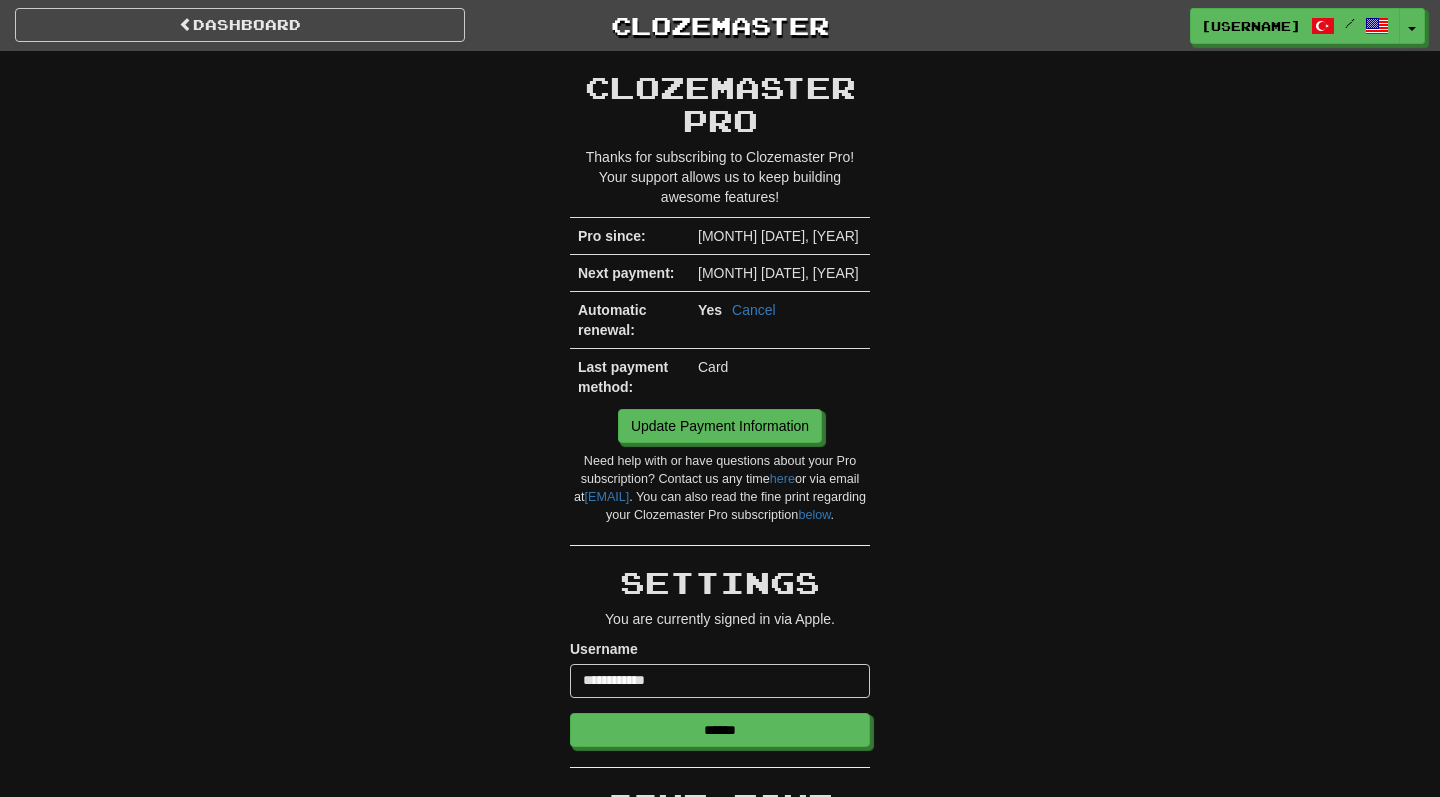 scroll, scrollTop: 0, scrollLeft: 0, axis: both 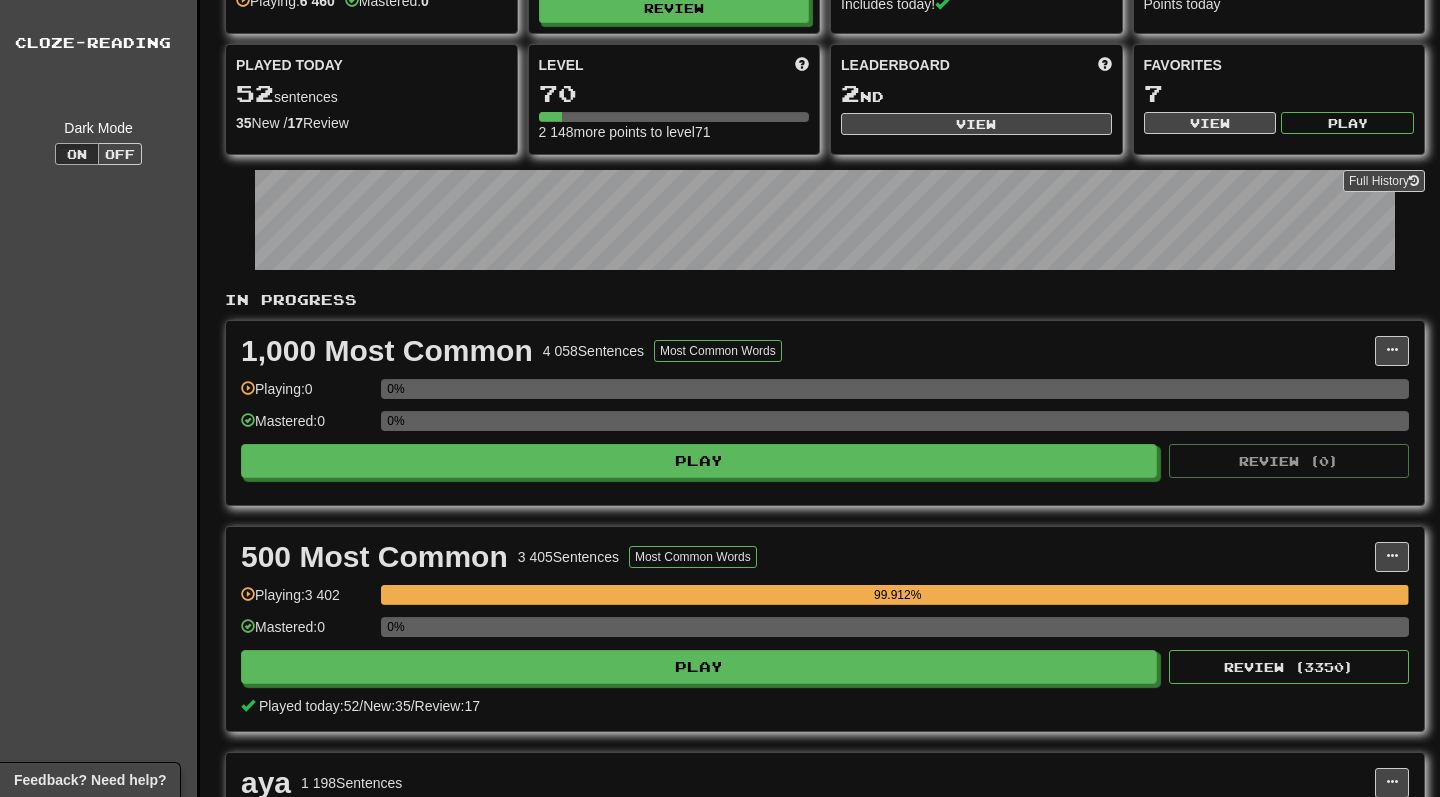 click on "500 Most Common 3 405  Sentences Most Common Words Manage Sentences Unpin from Dashboard  Playing:  3 402 99.912%  Mastered:  0 0% Play Review ( 3350 )   Played today:  52  /  New:  35  /  Review:  17" at bounding box center [825, 629] 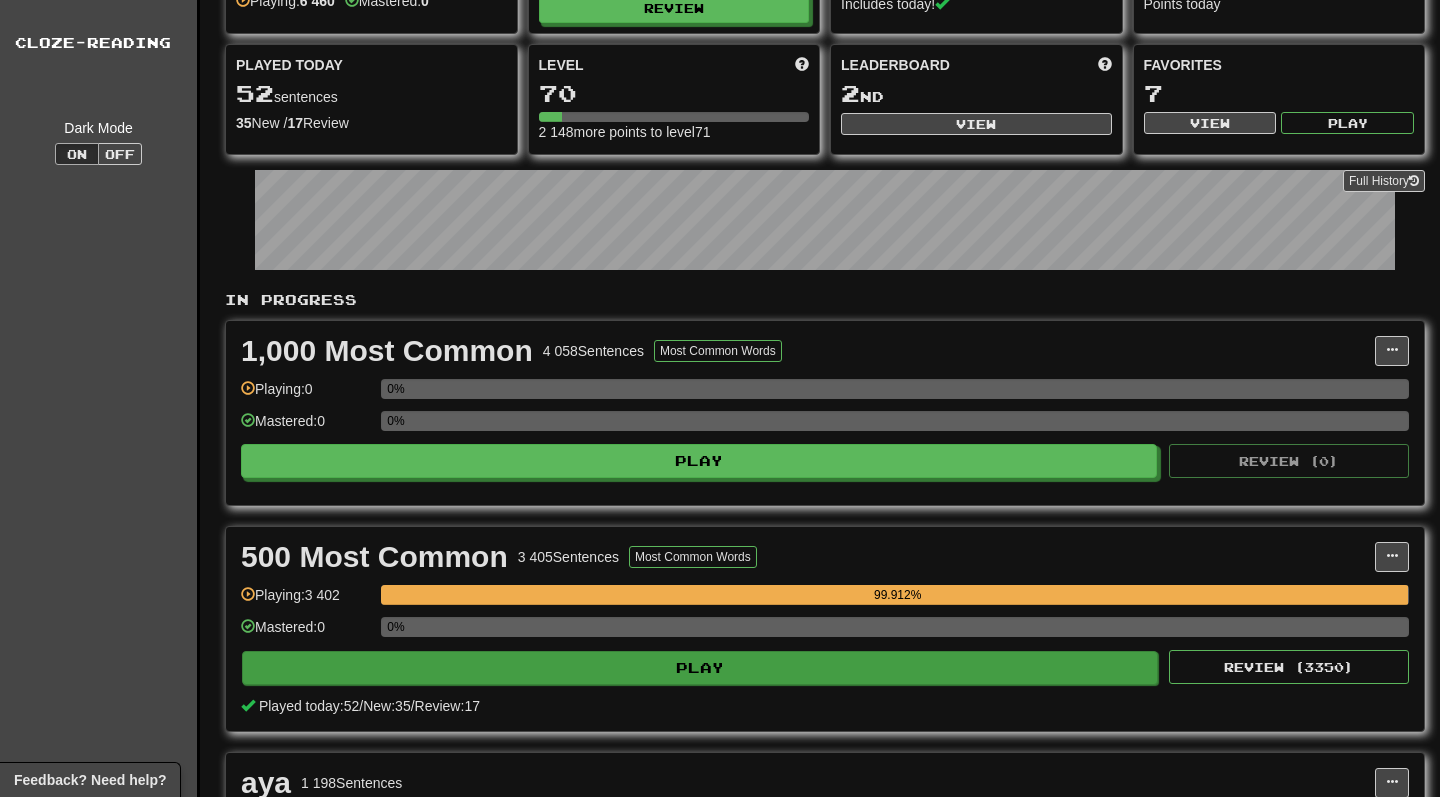 click on "Play" at bounding box center [700, 668] 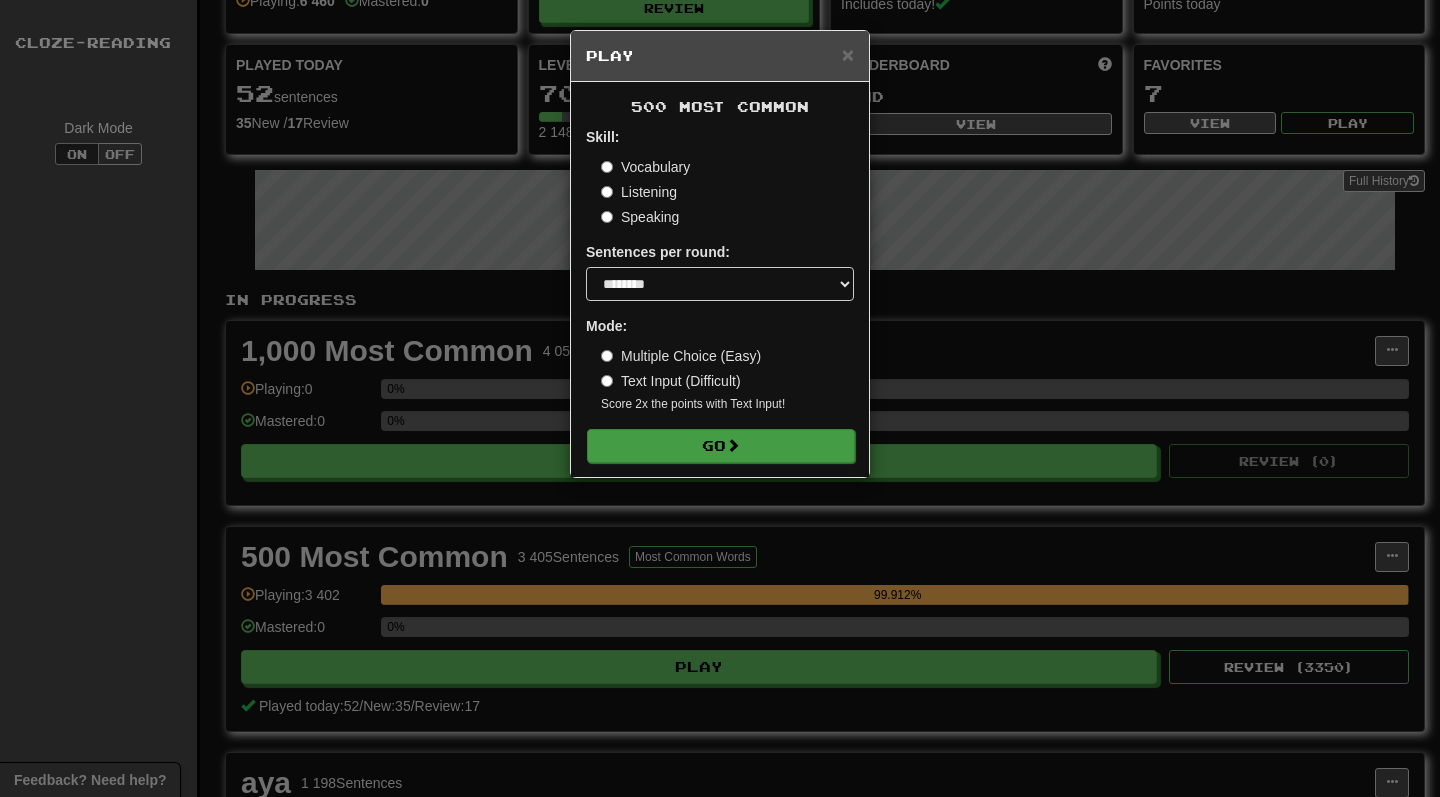 click on "Go" at bounding box center (721, 446) 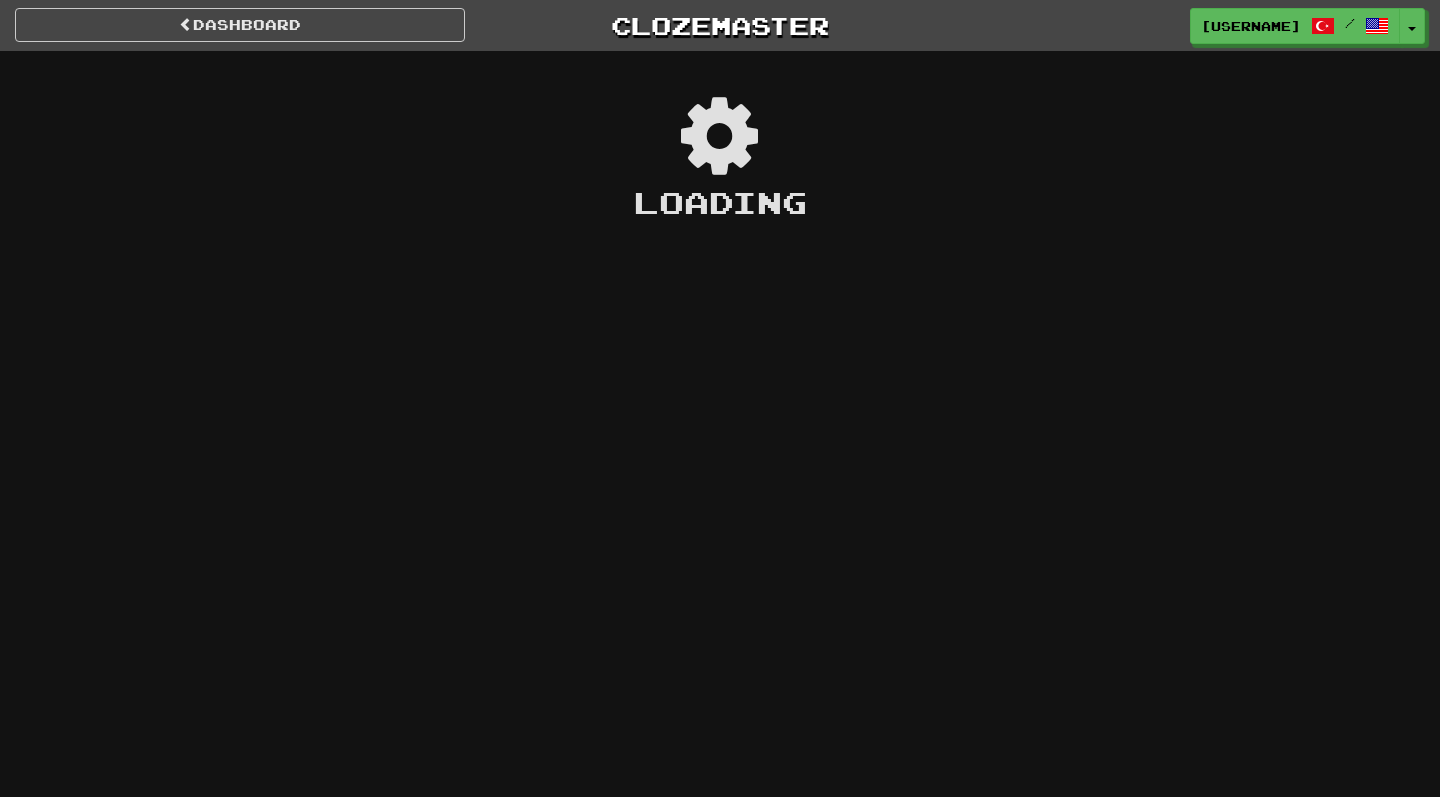 scroll, scrollTop: 0, scrollLeft: 0, axis: both 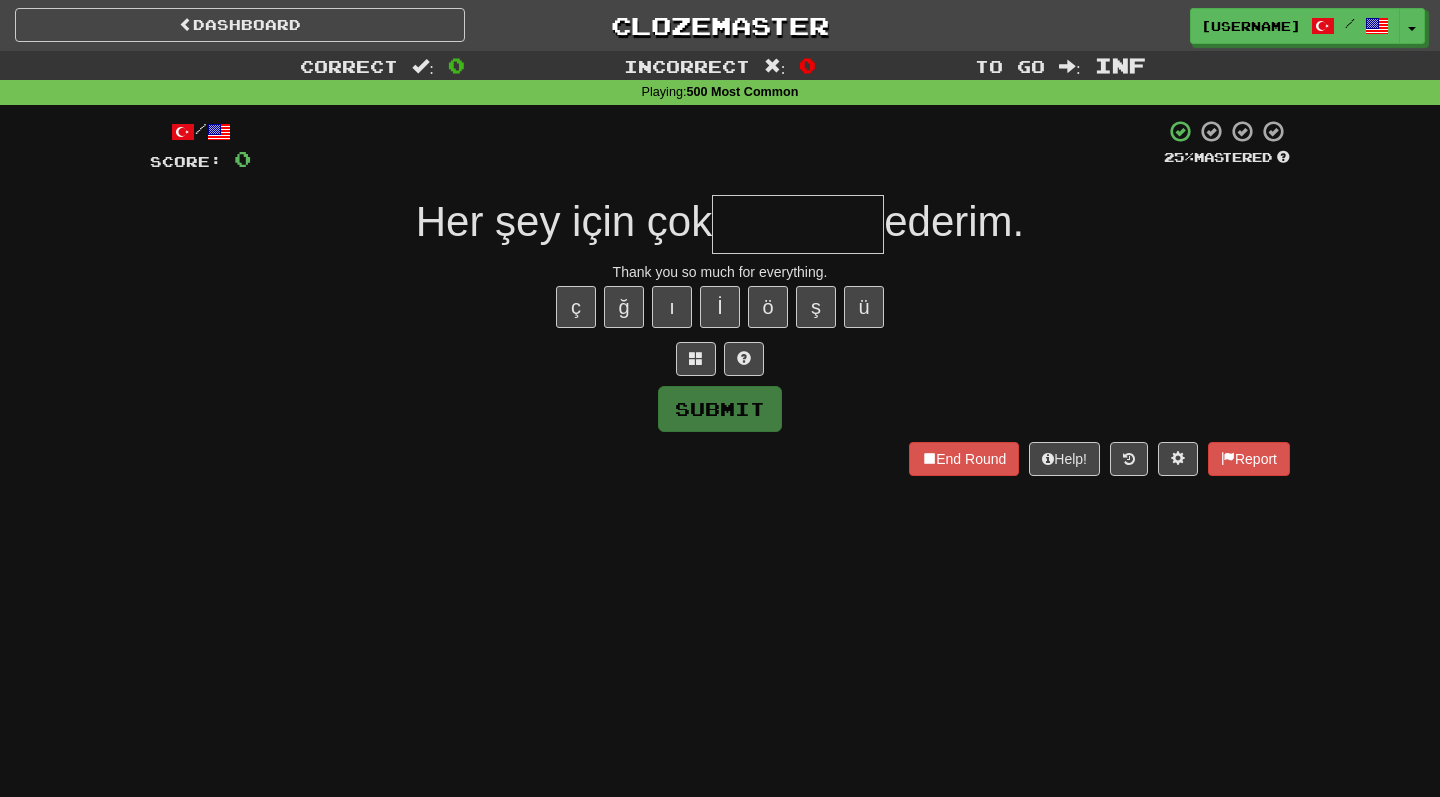 type on "*" 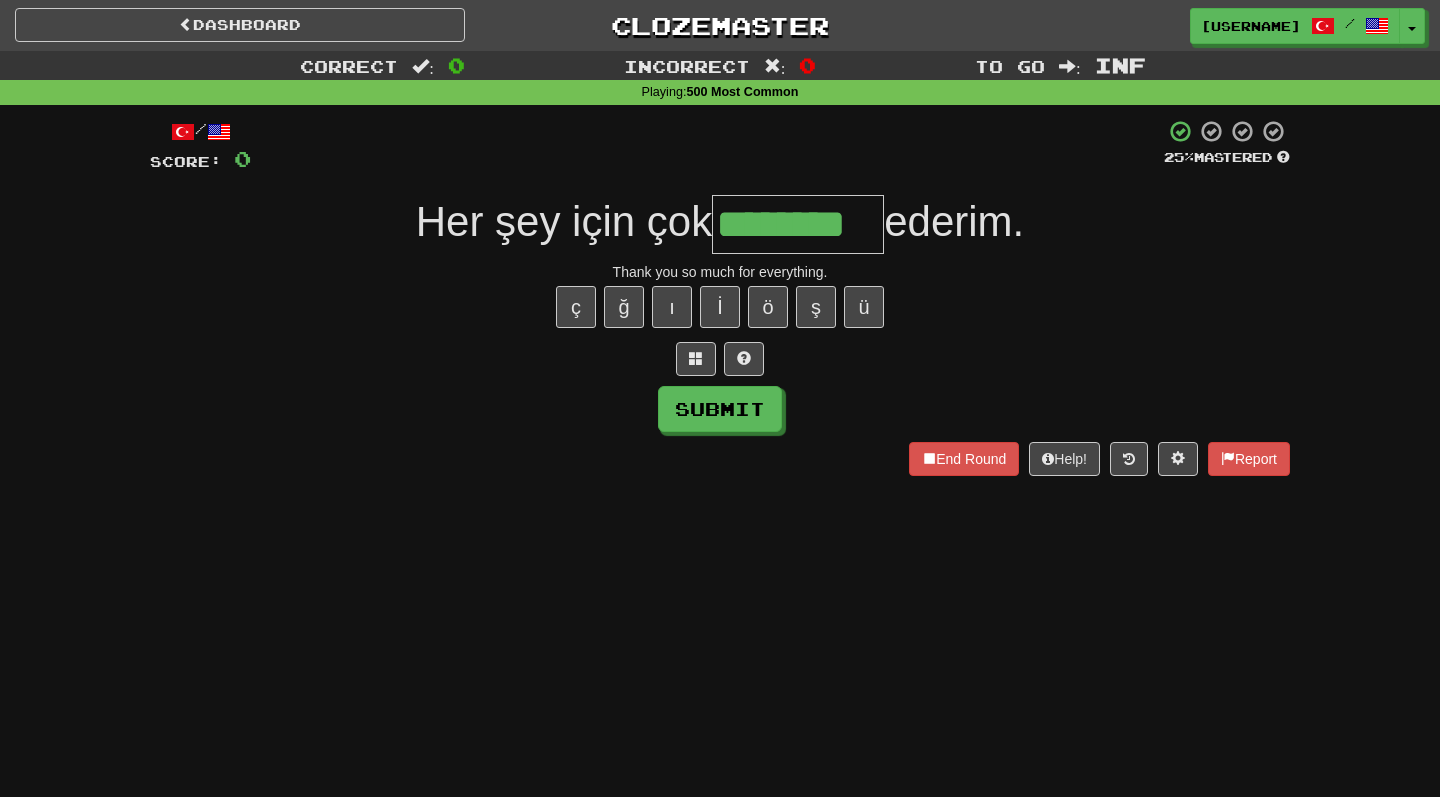 type on "********" 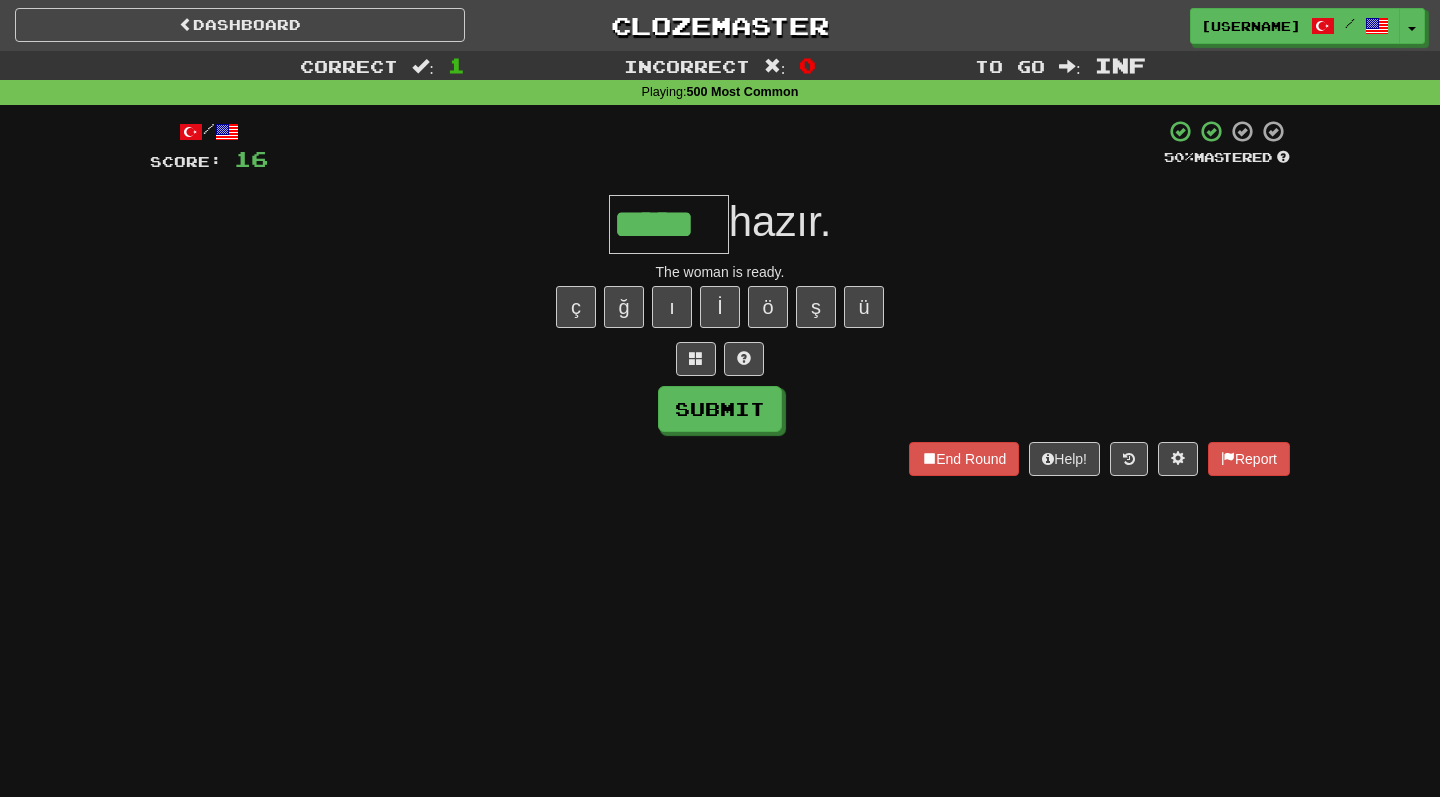 type on "*****" 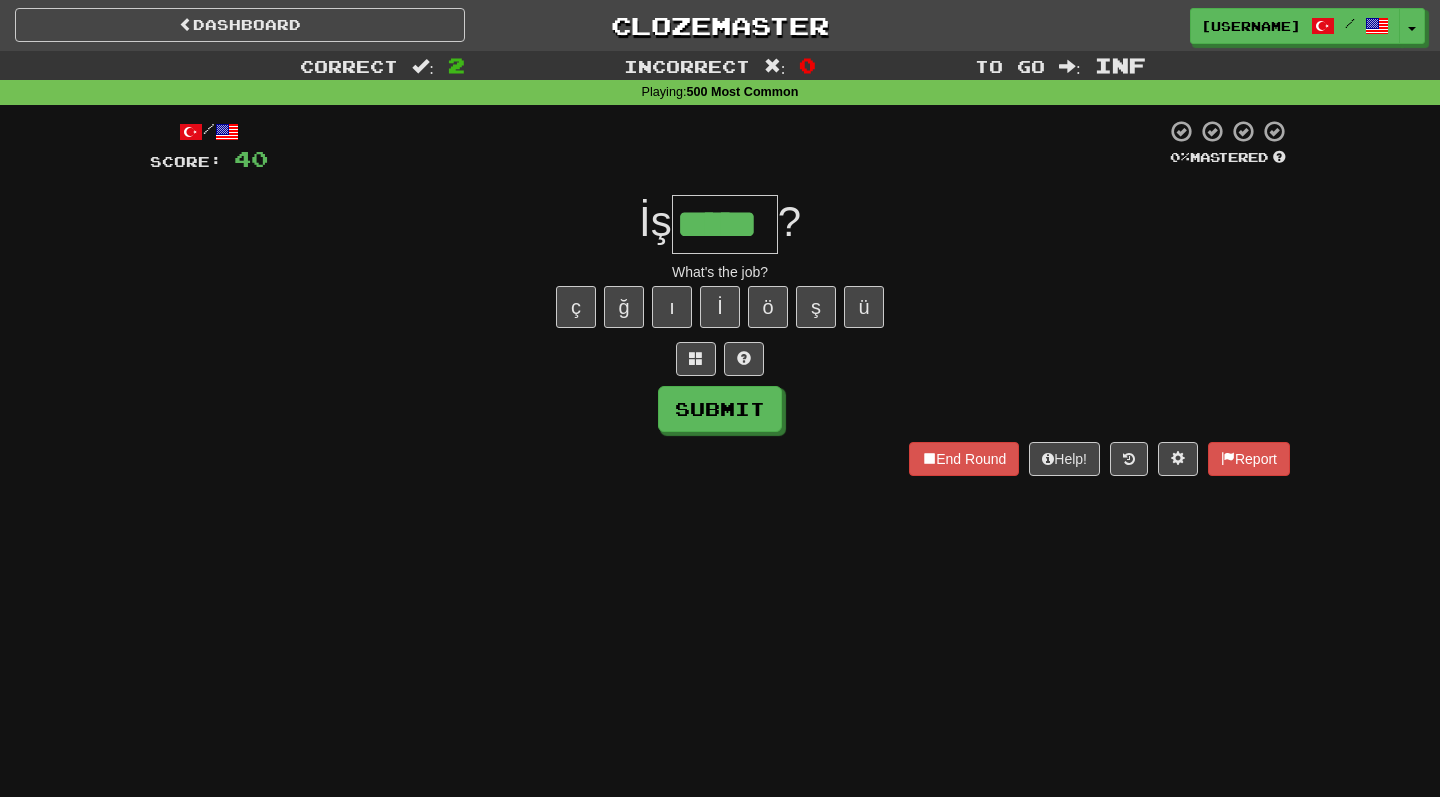 type on "*****" 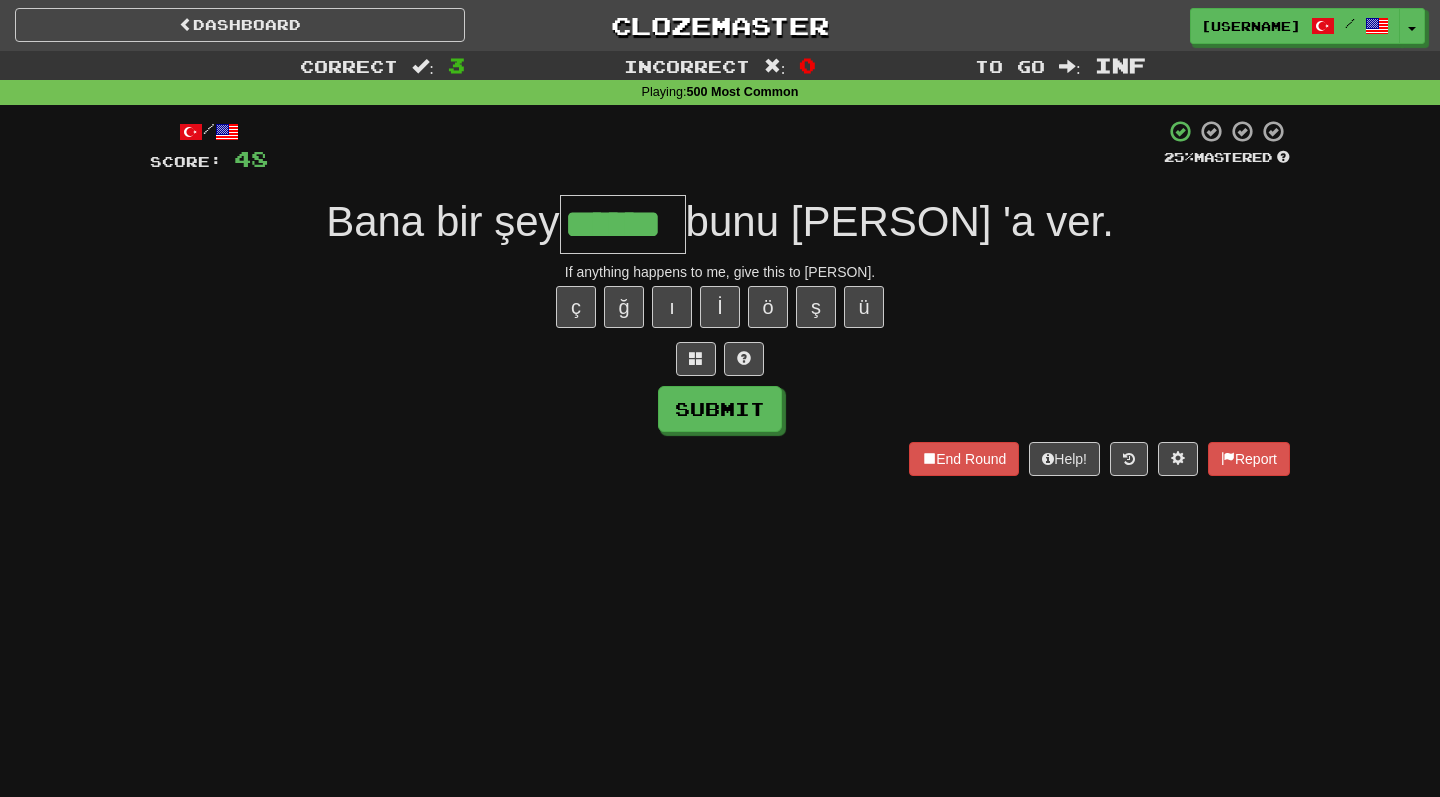 type on "******" 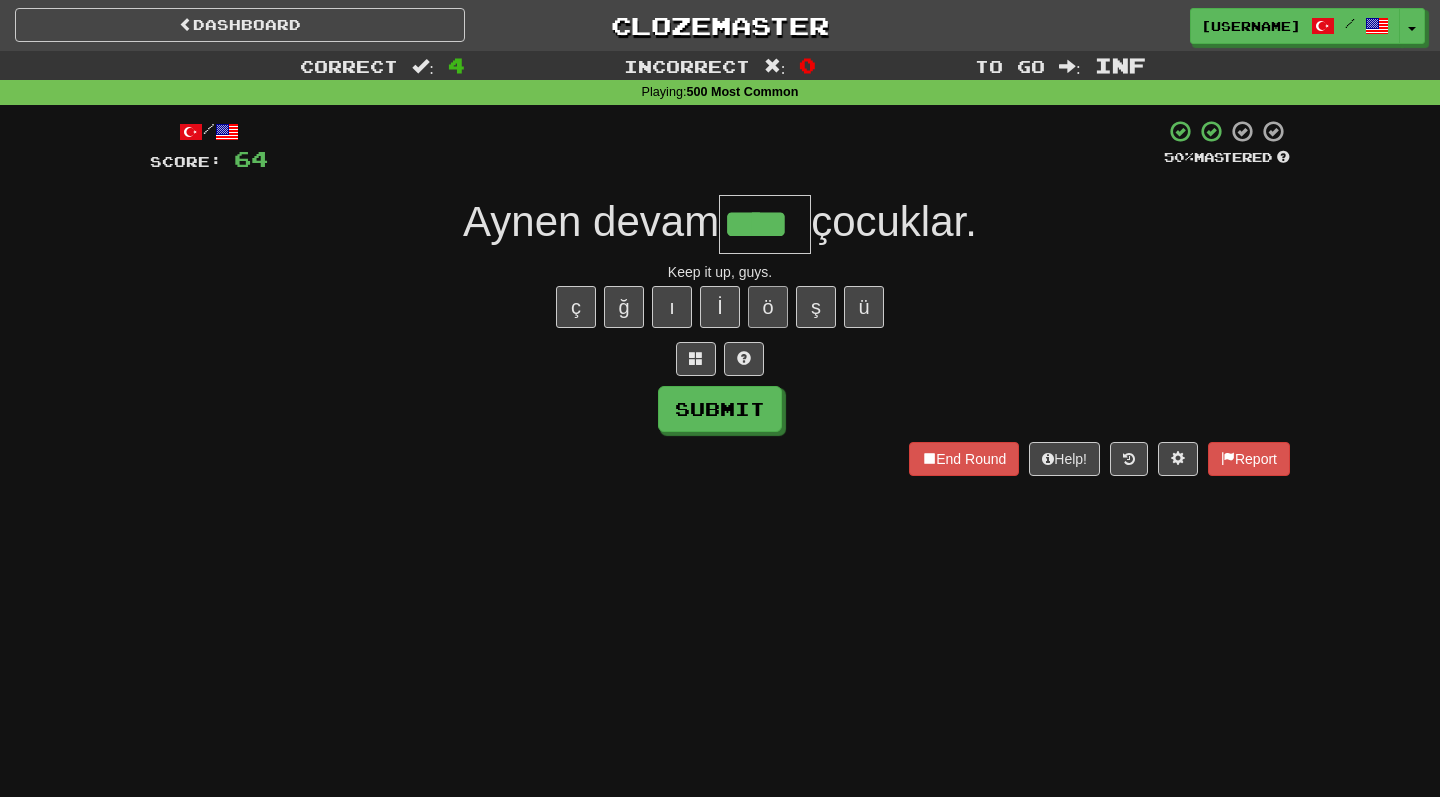 type on "****" 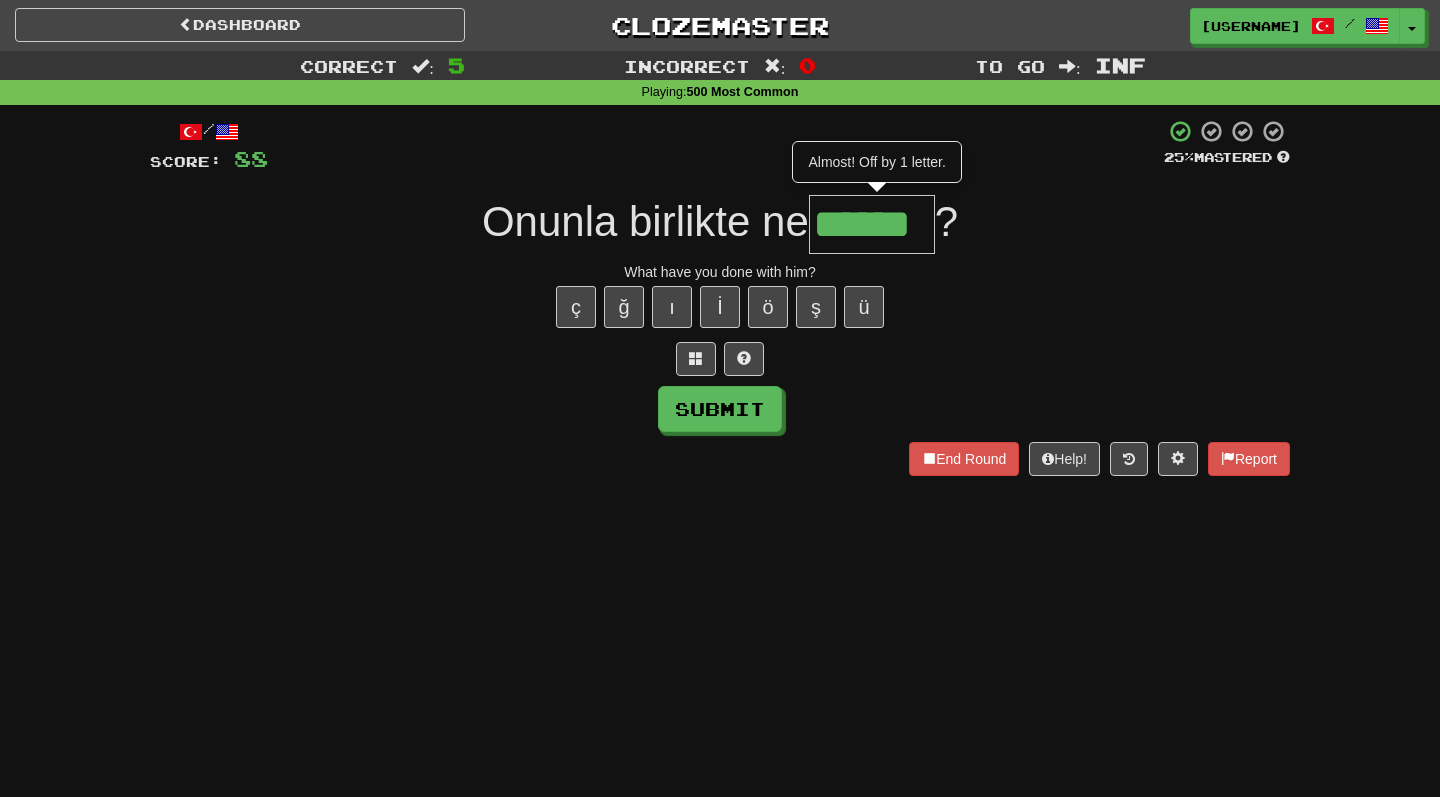 type on "******" 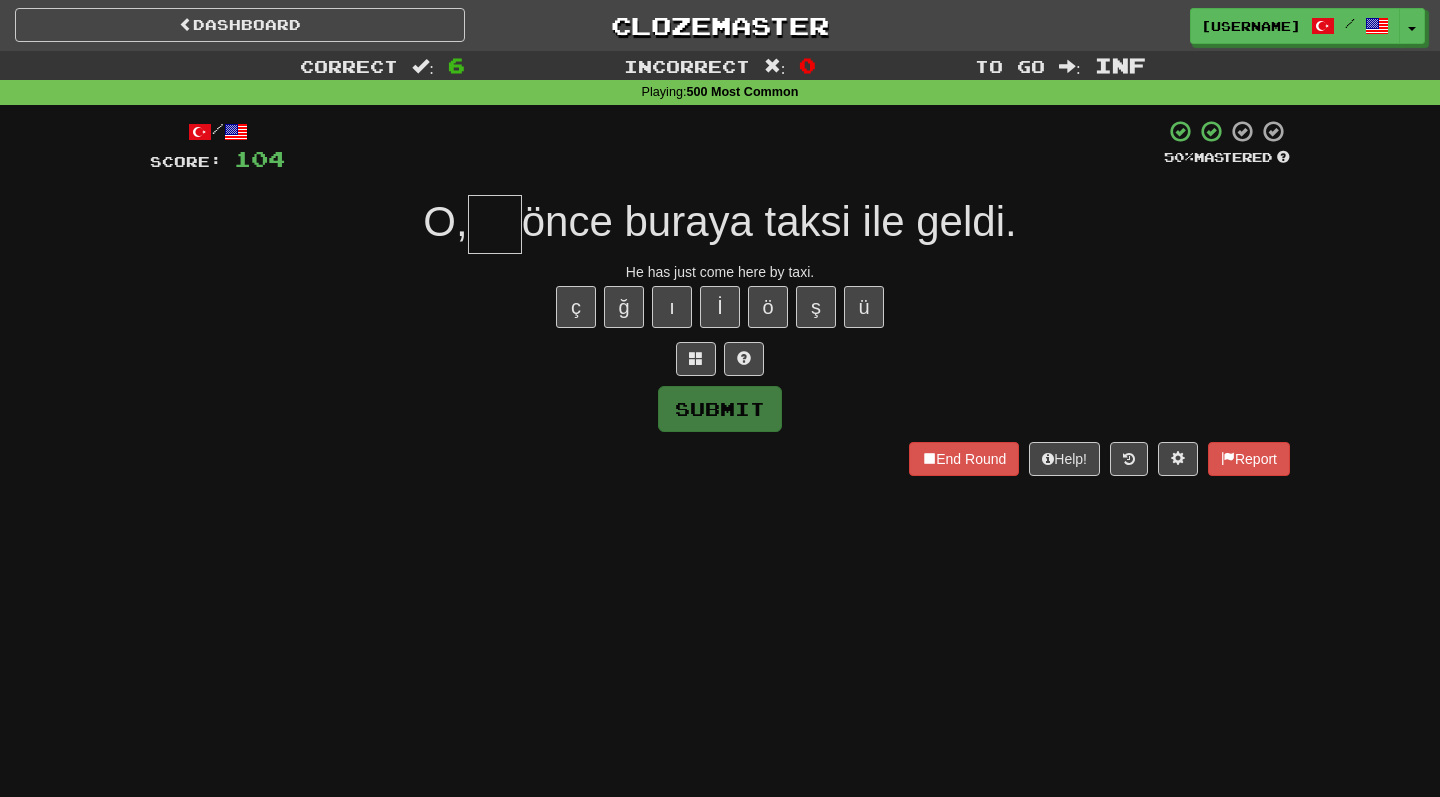 type on "*" 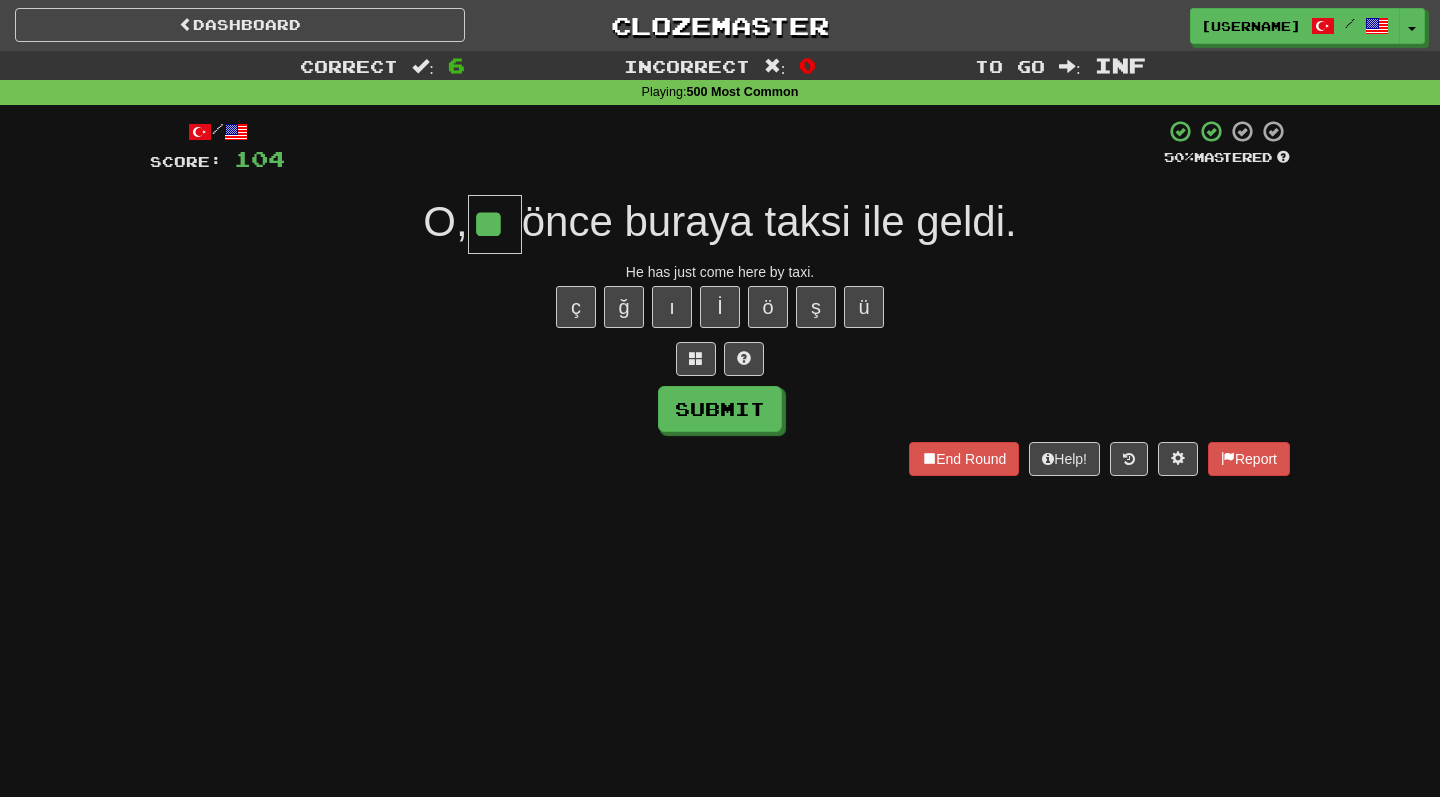 type on "**" 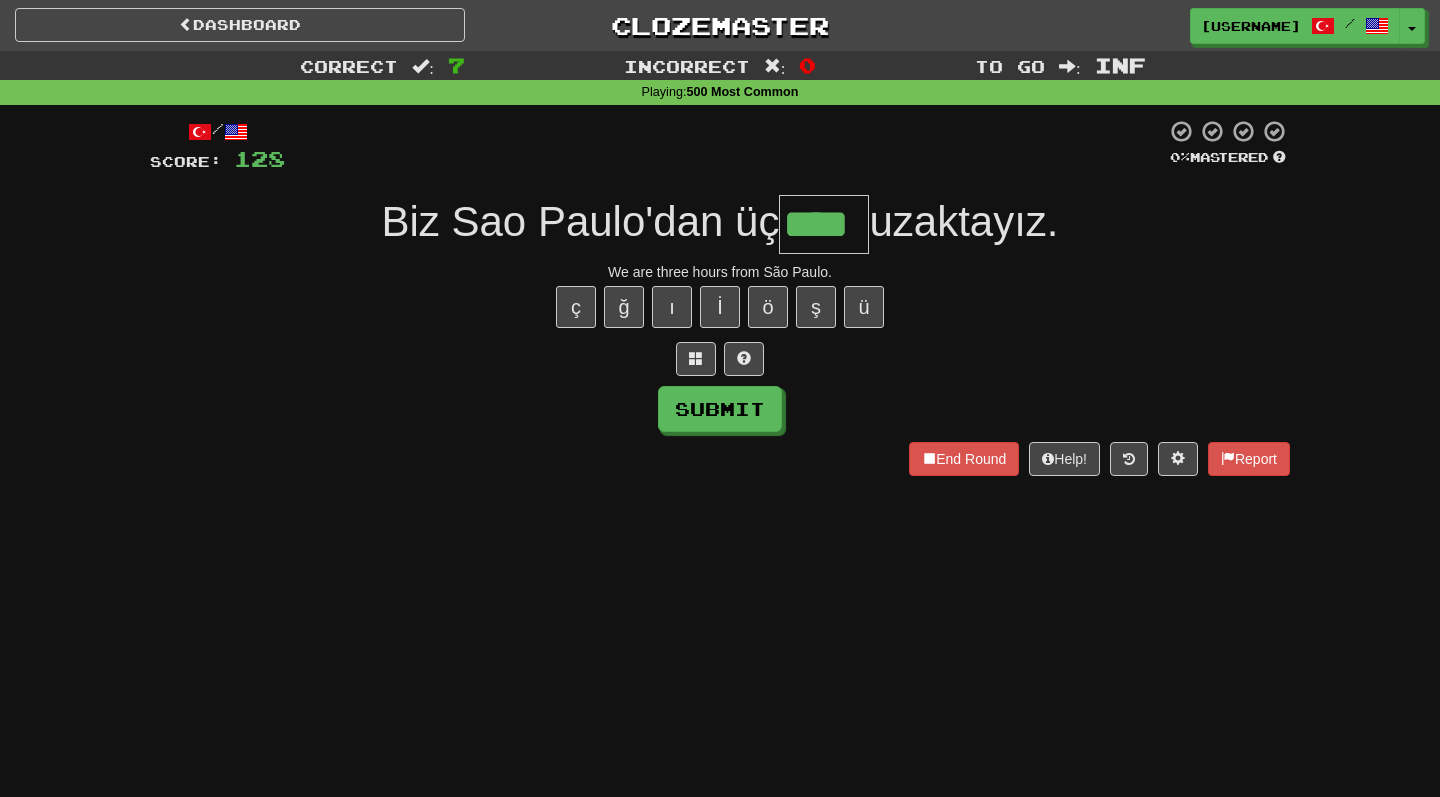 type on "****" 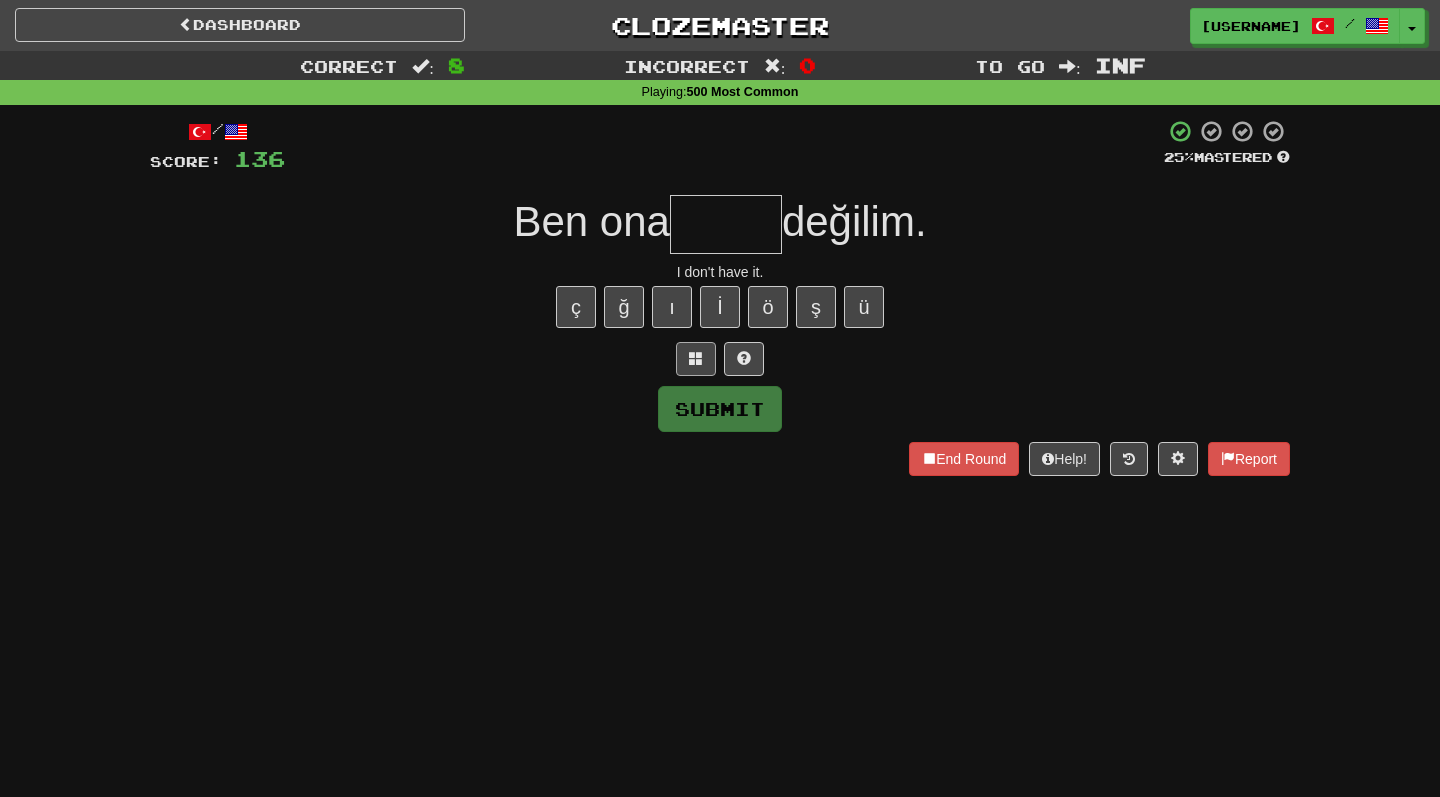 click at bounding box center (696, 358) 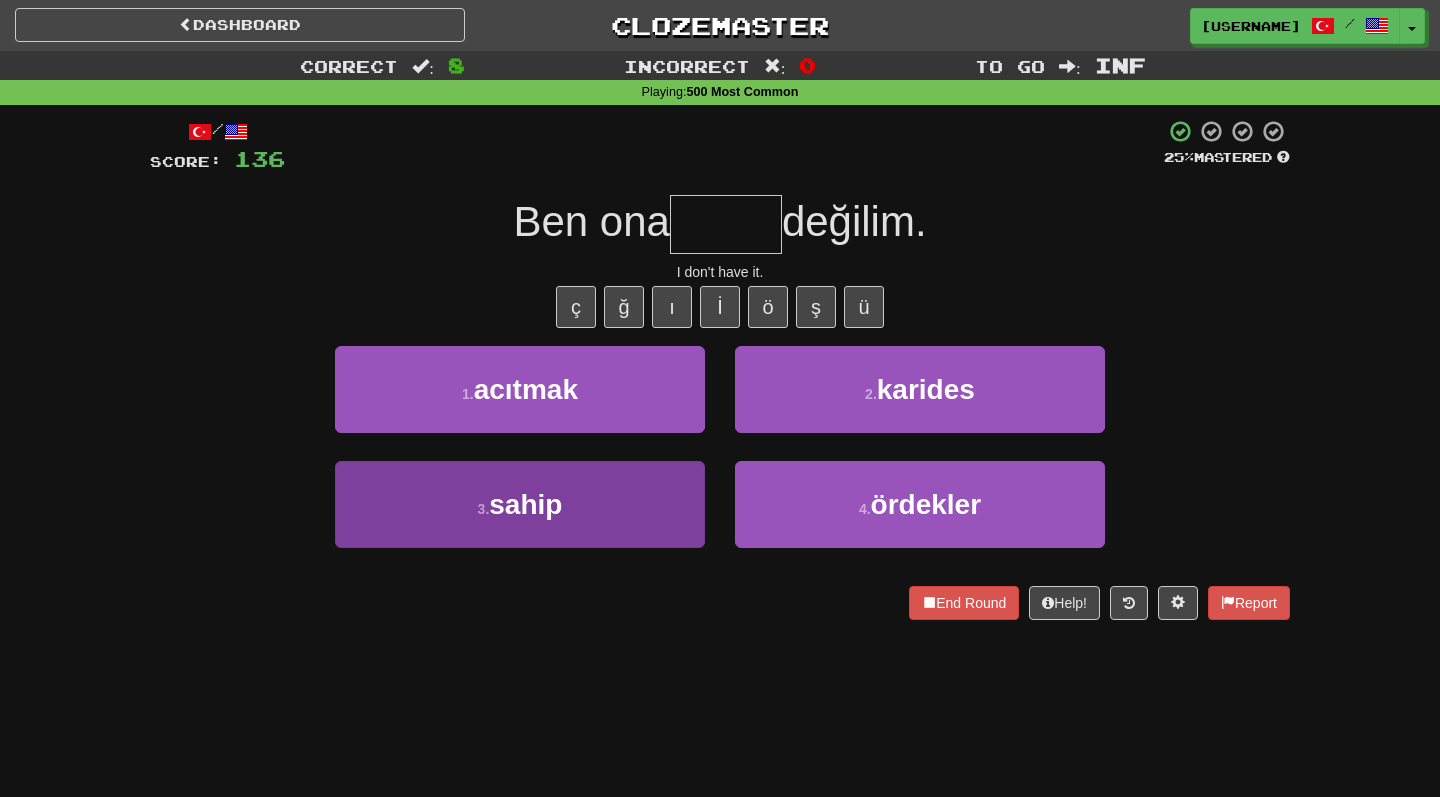 click on "3 .  sahip" at bounding box center (520, 504) 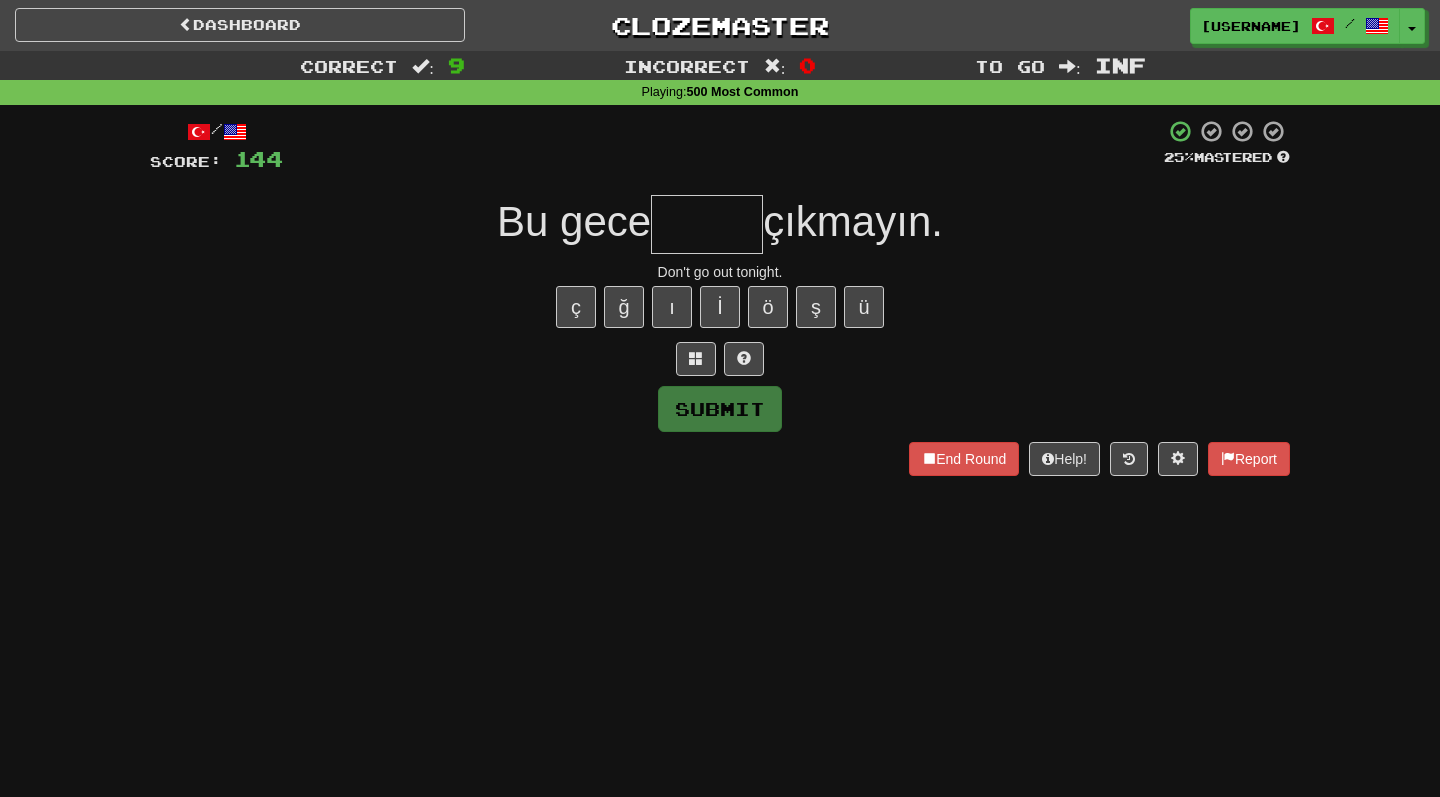 click at bounding box center [707, 224] 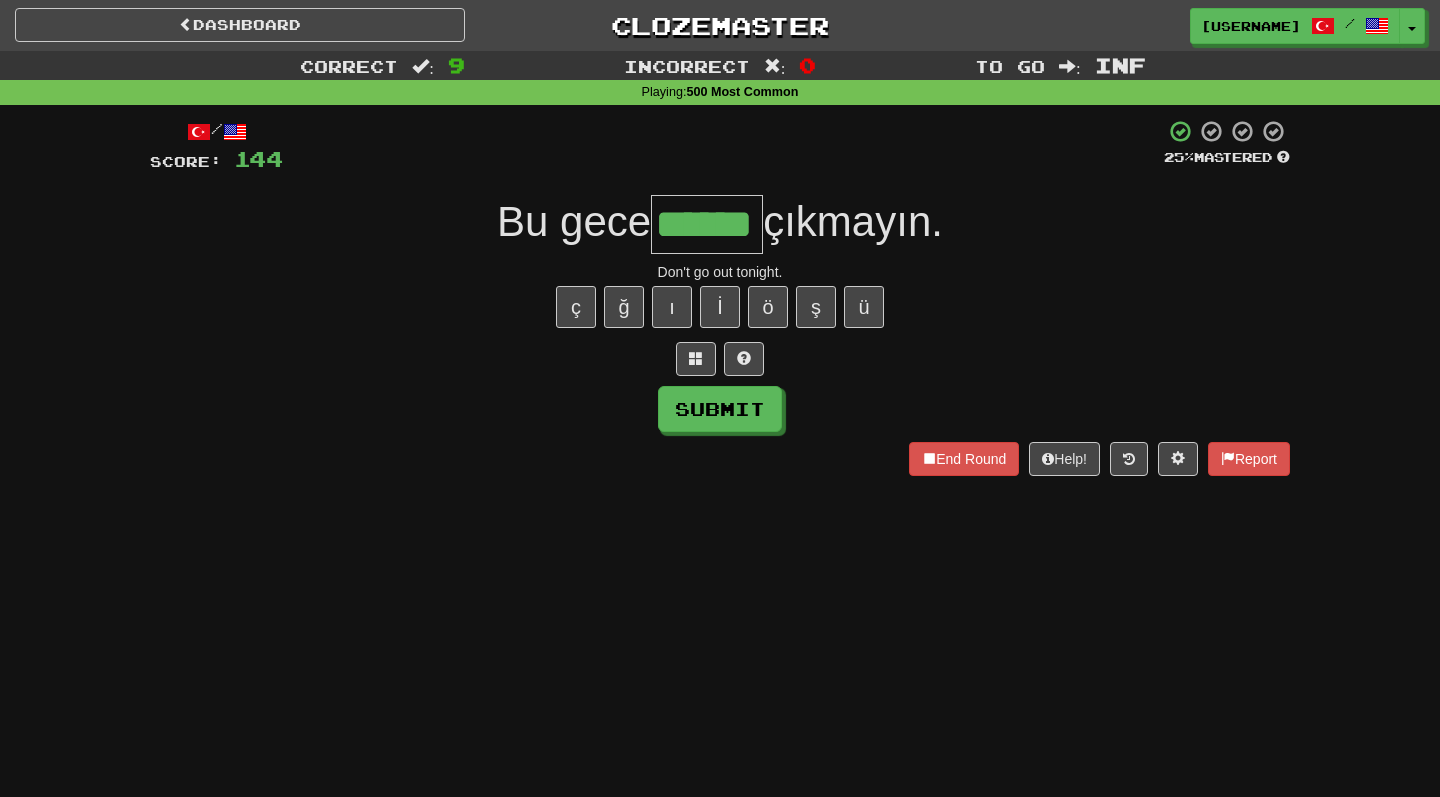 type on "******" 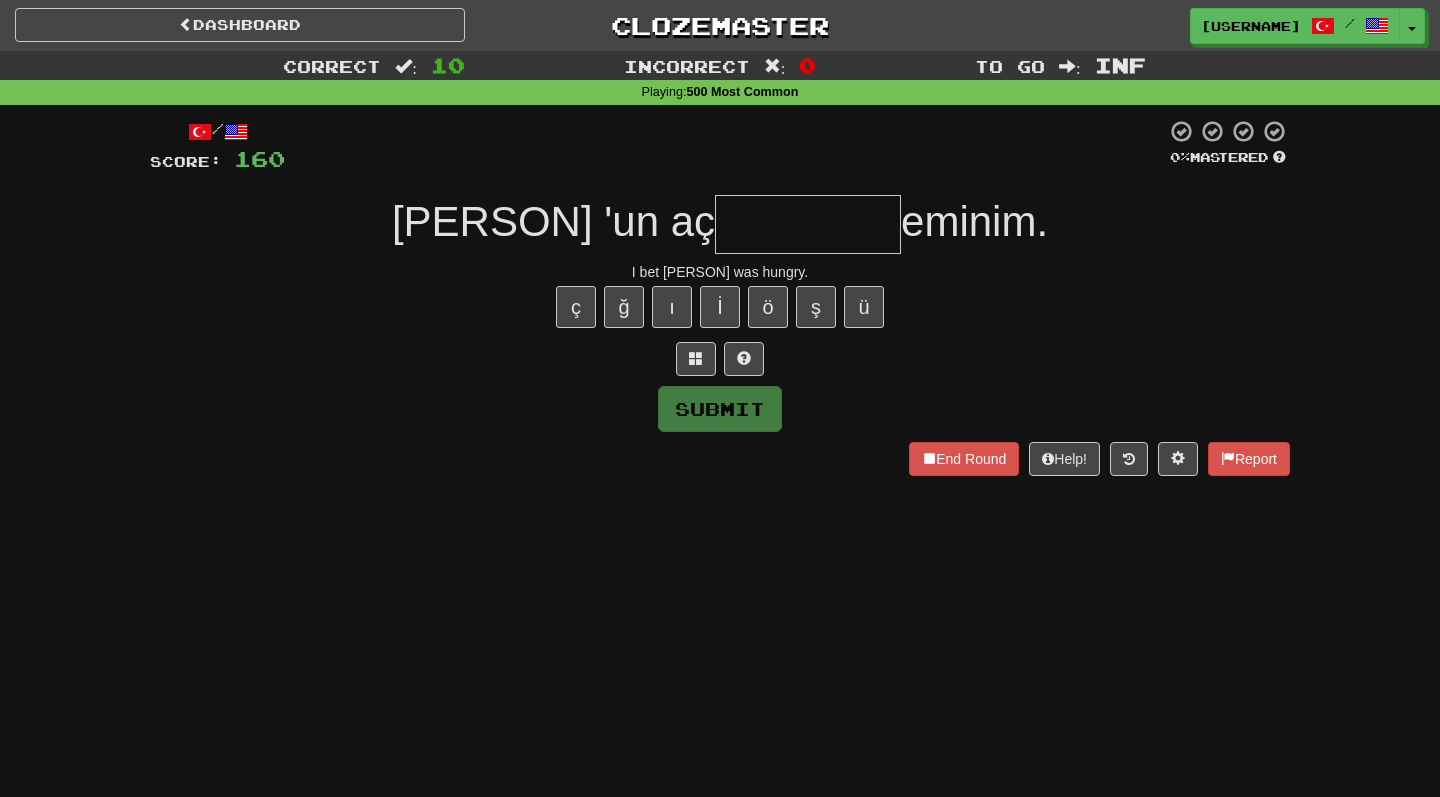 click on "I bet [PERSON] was hungry." at bounding box center [720, 272] 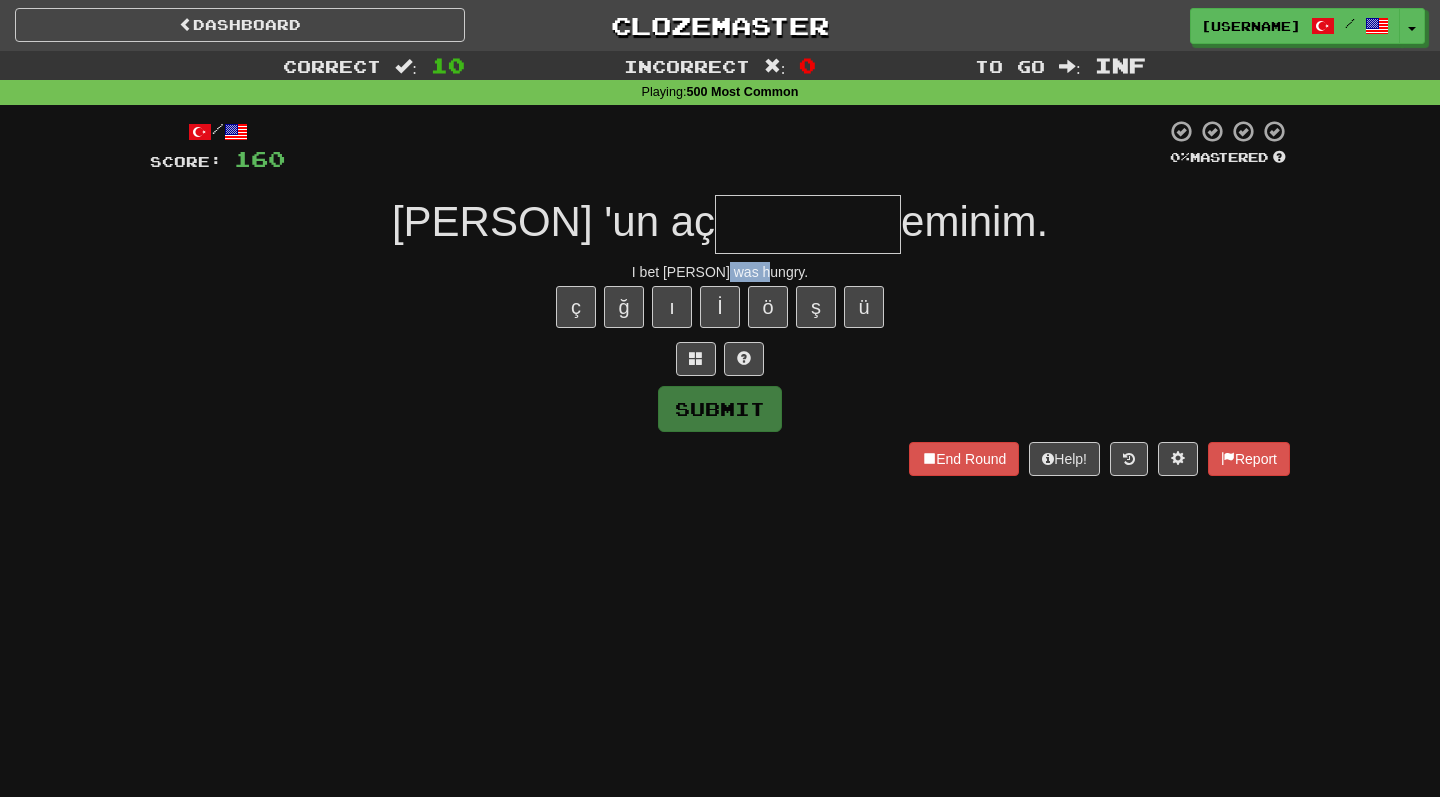 click on "I bet [PERSON] was hungry." at bounding box center (720, 272) 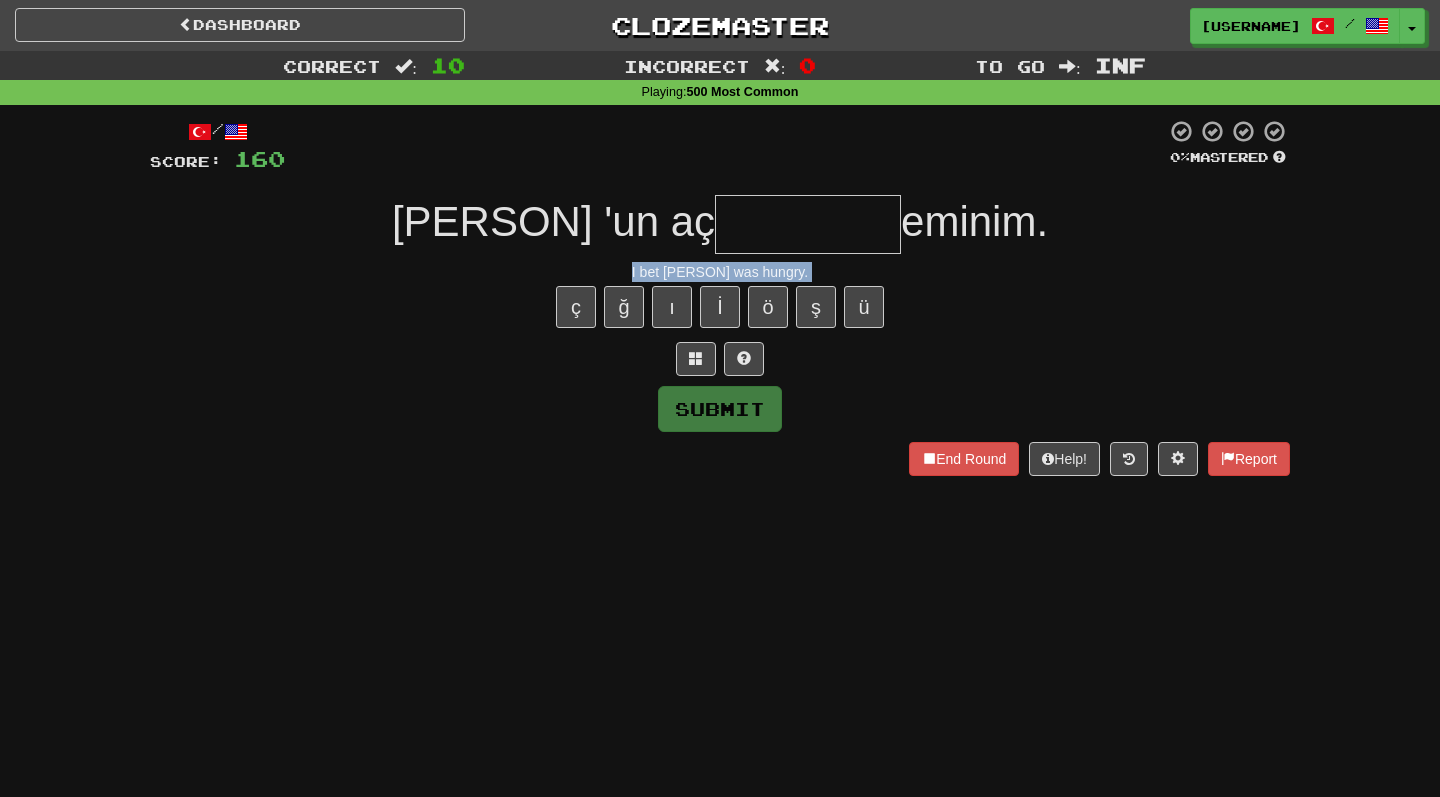 click at bounding box center (808, 224) 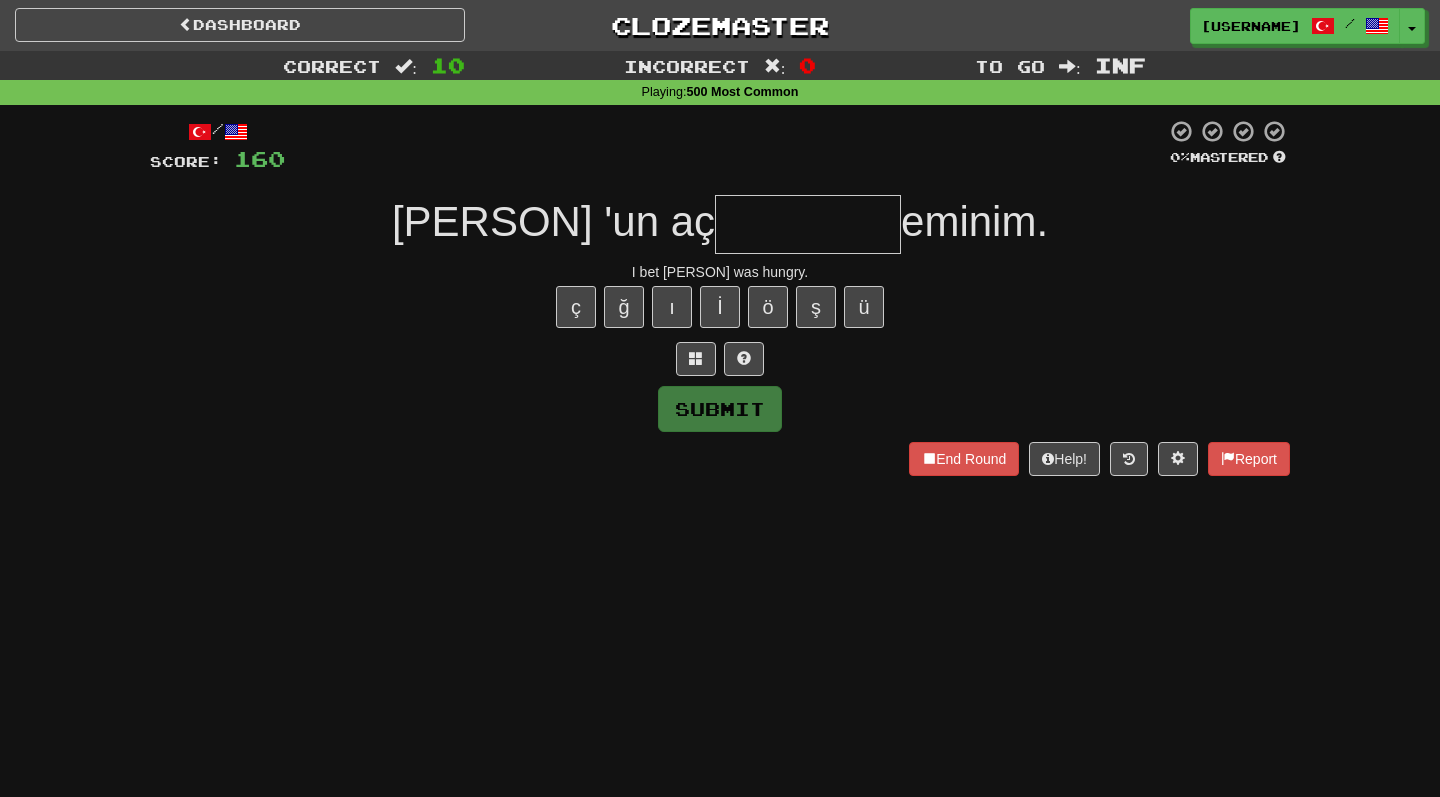 type on "*" 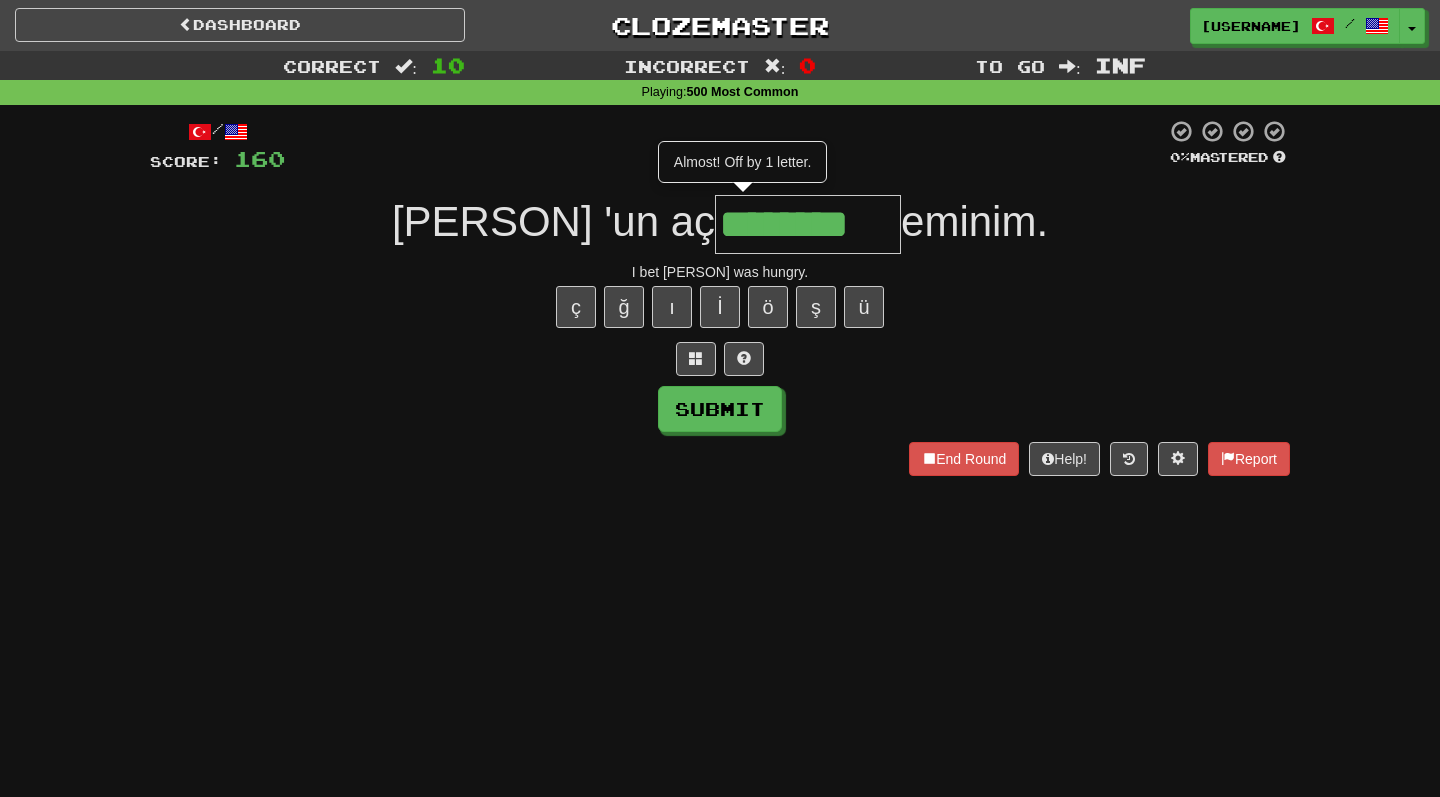 type on "********" 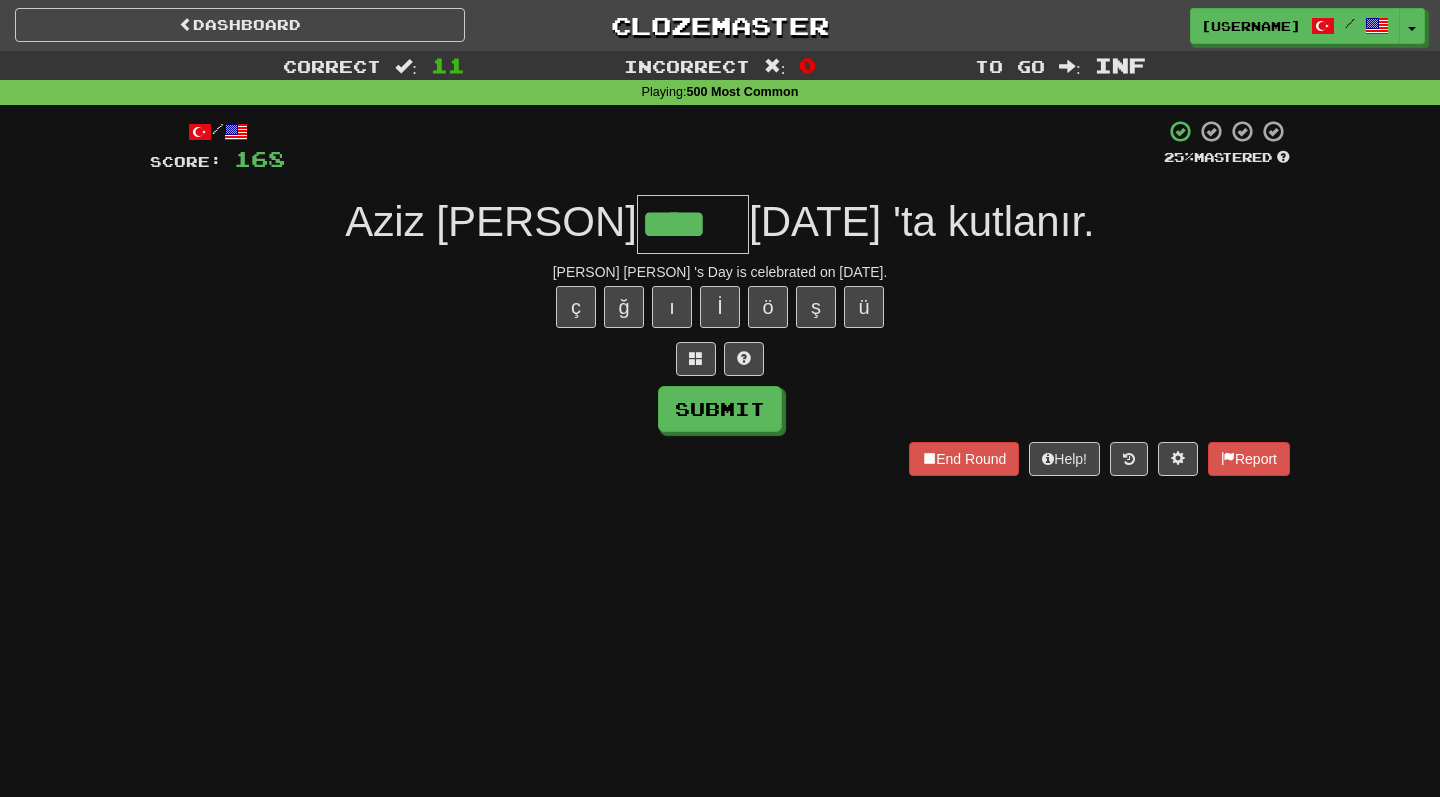 type on "****" 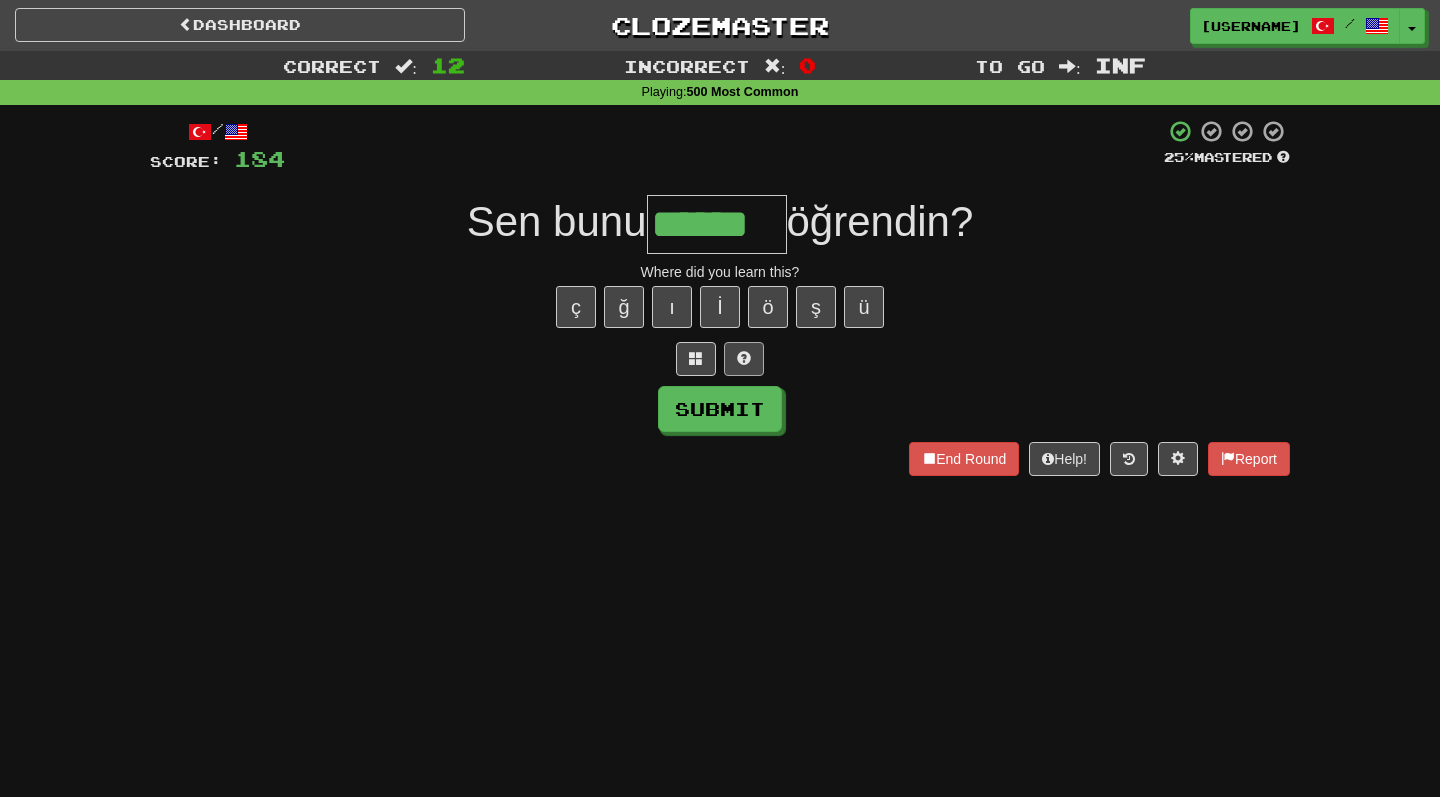 type on "******" 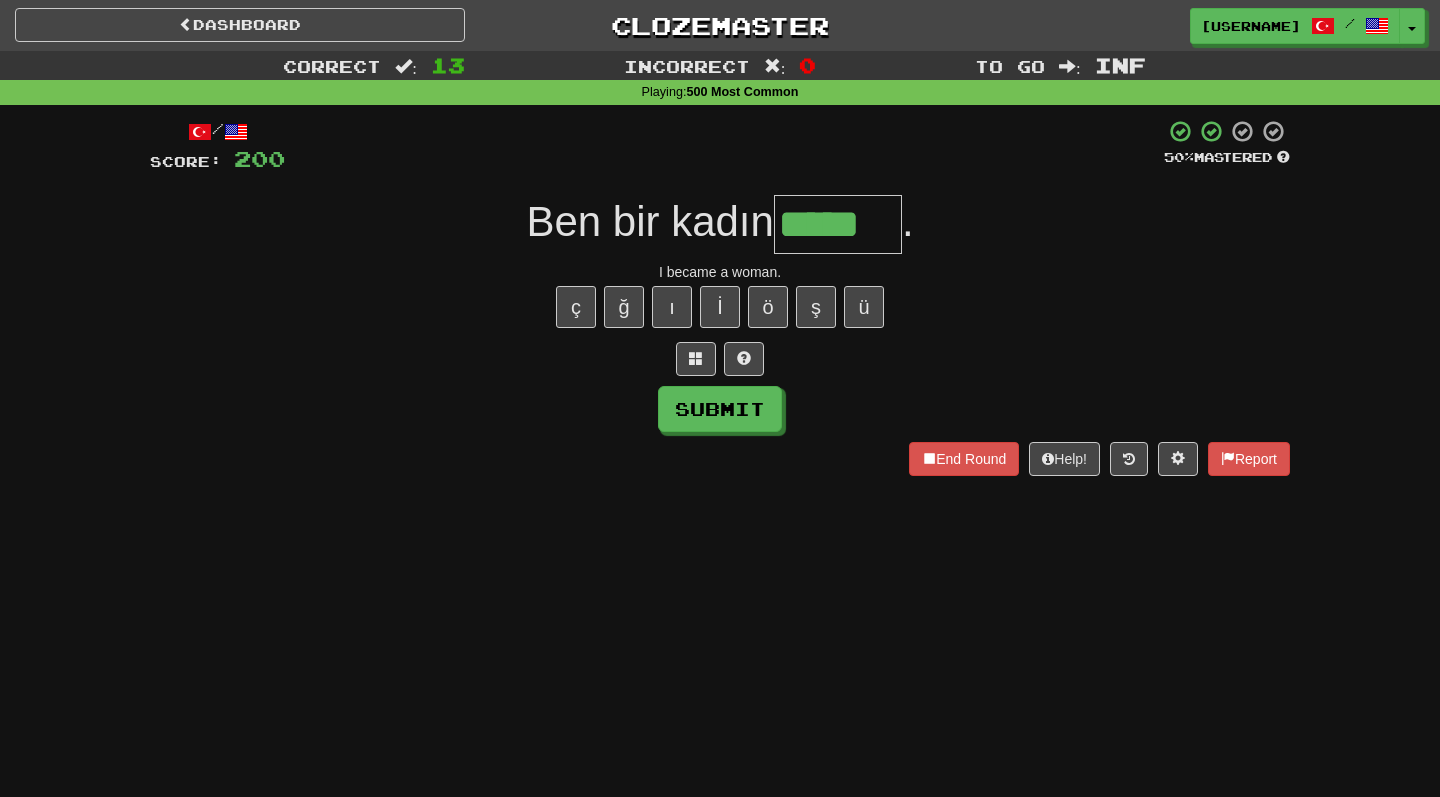 type on "*****" 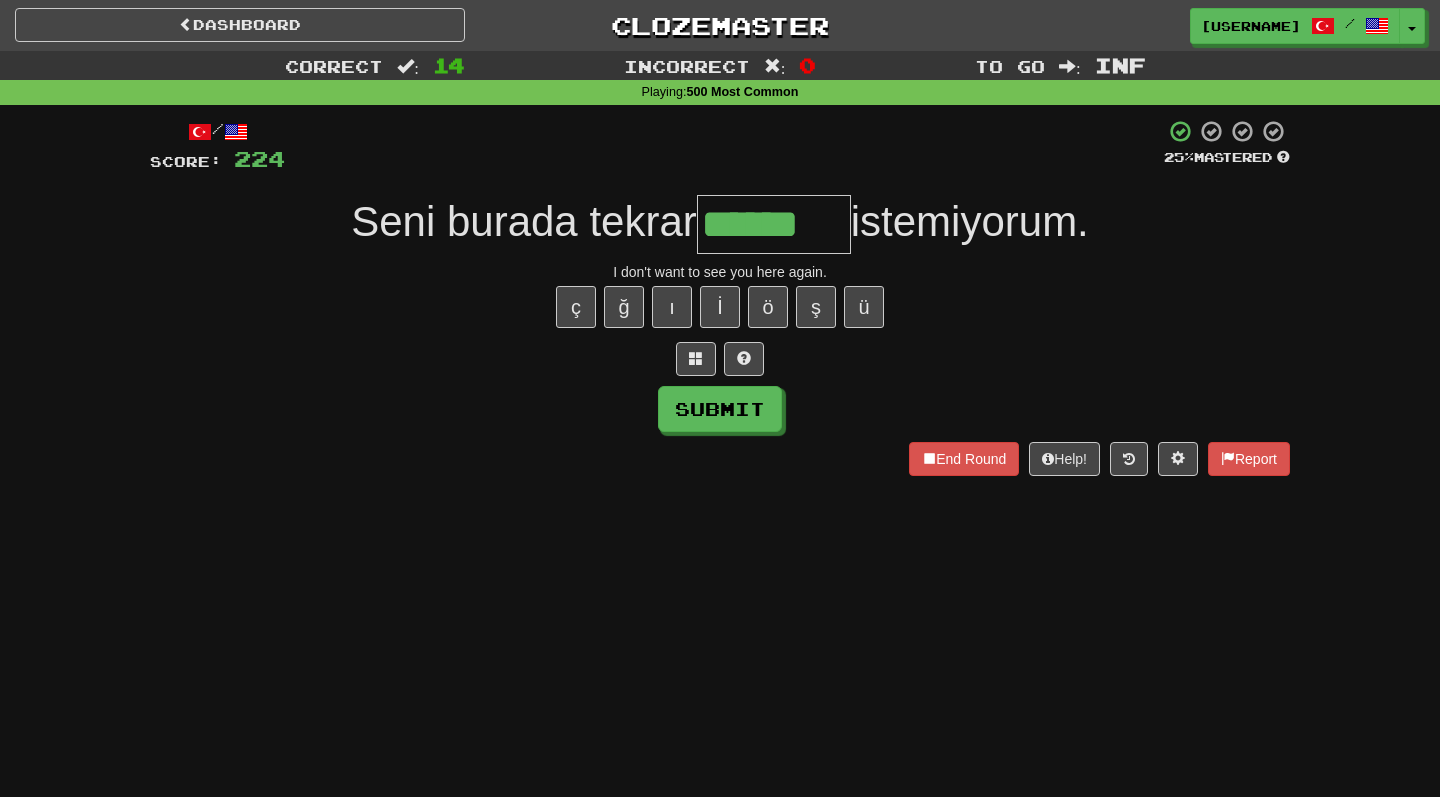 type on "******" 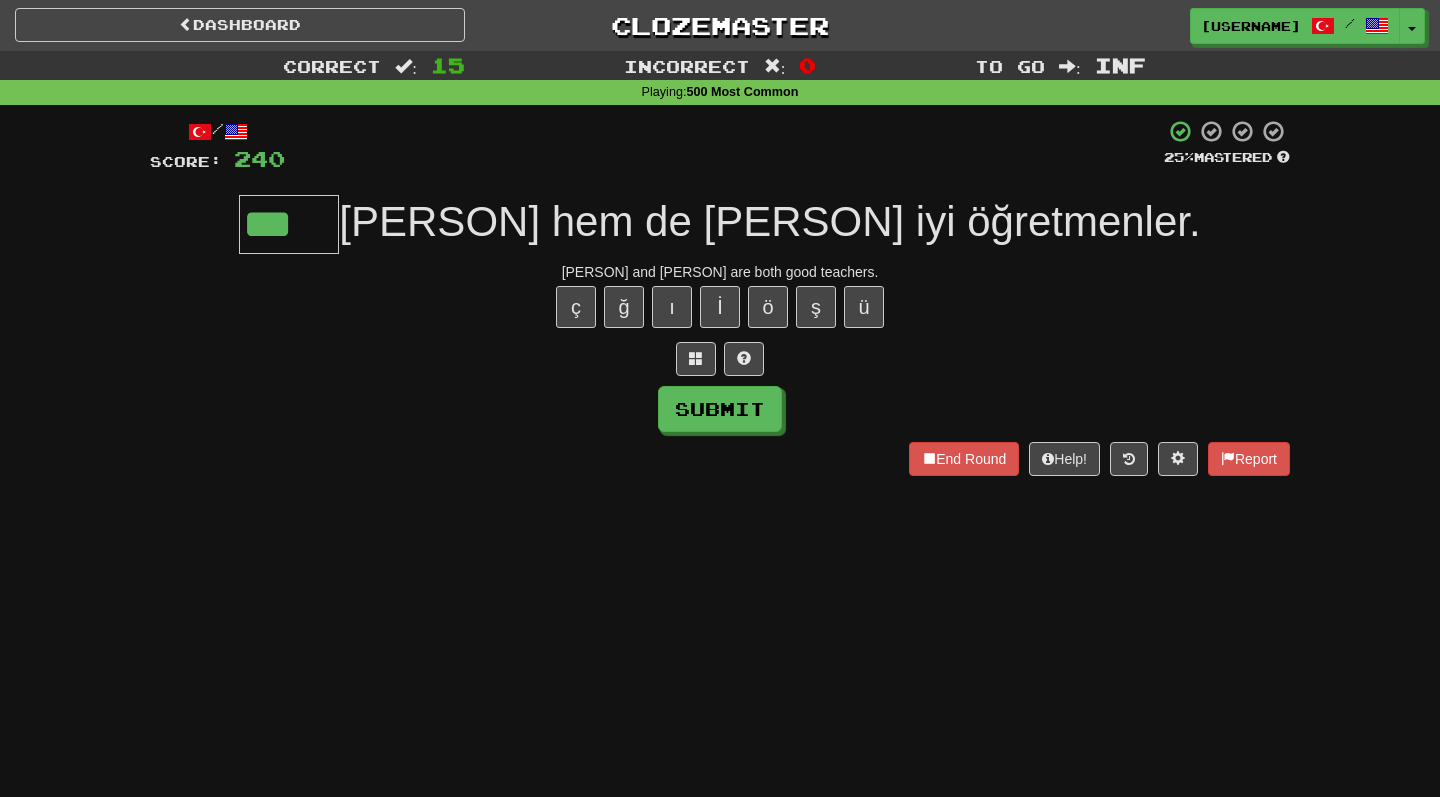 type on "***" 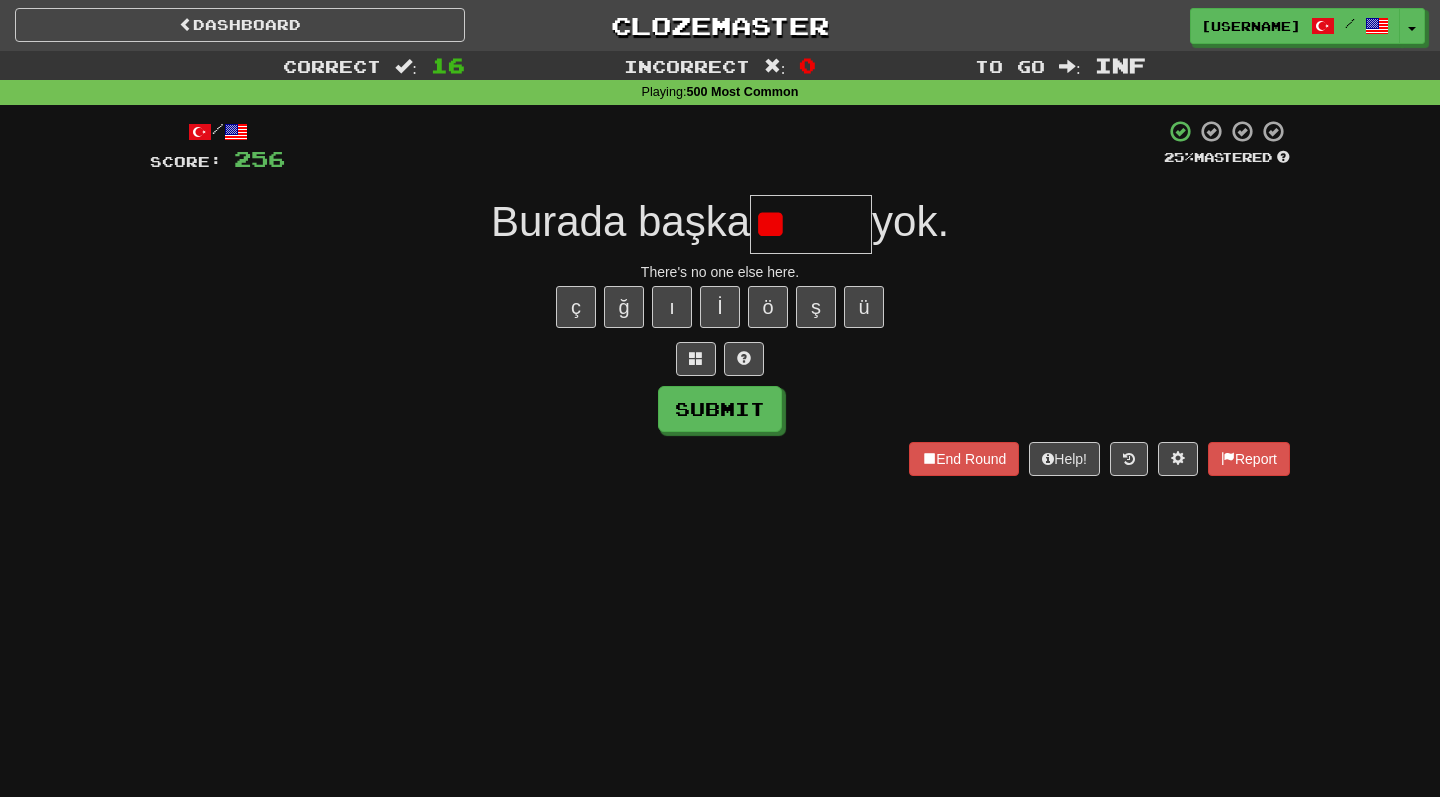 type on "*" 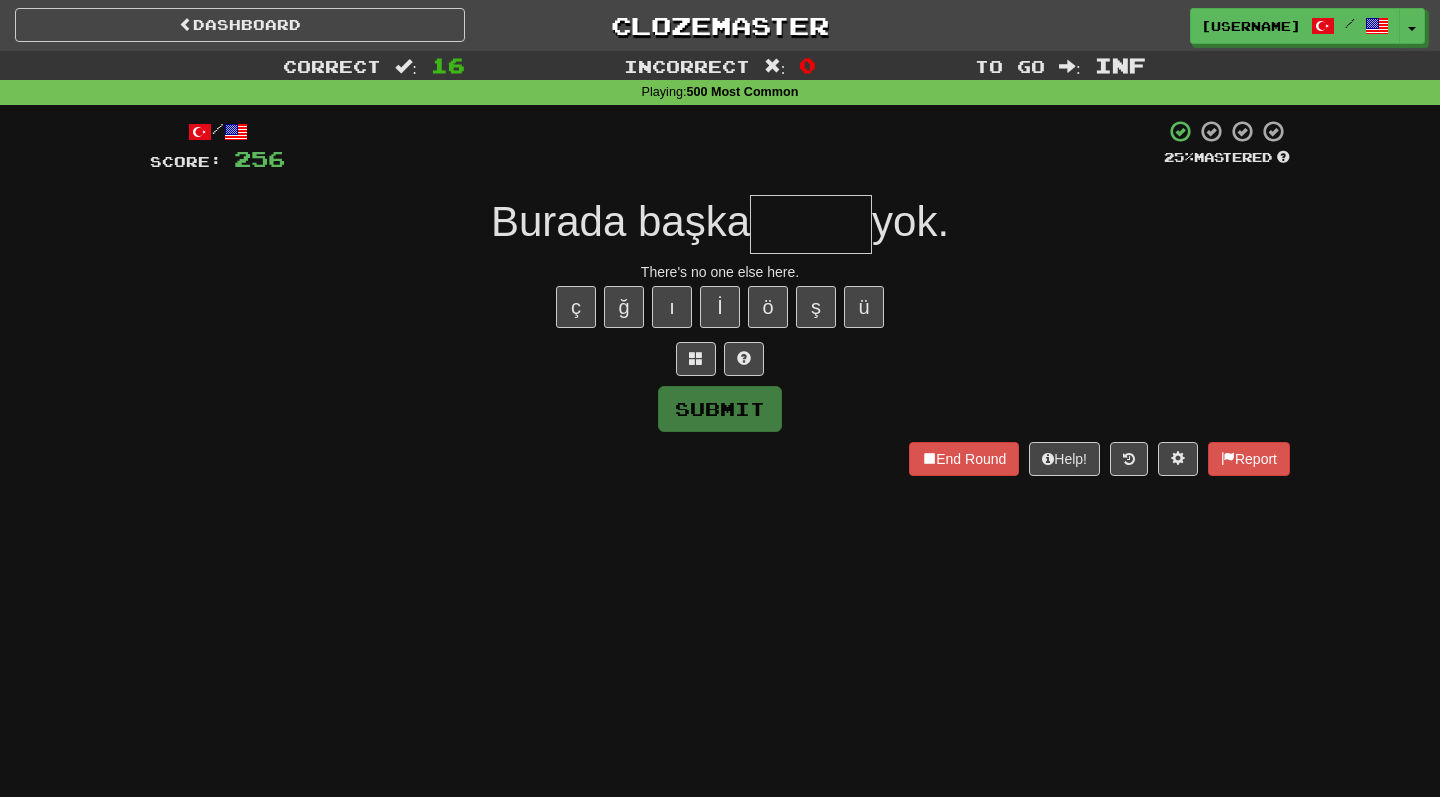 type on "*" 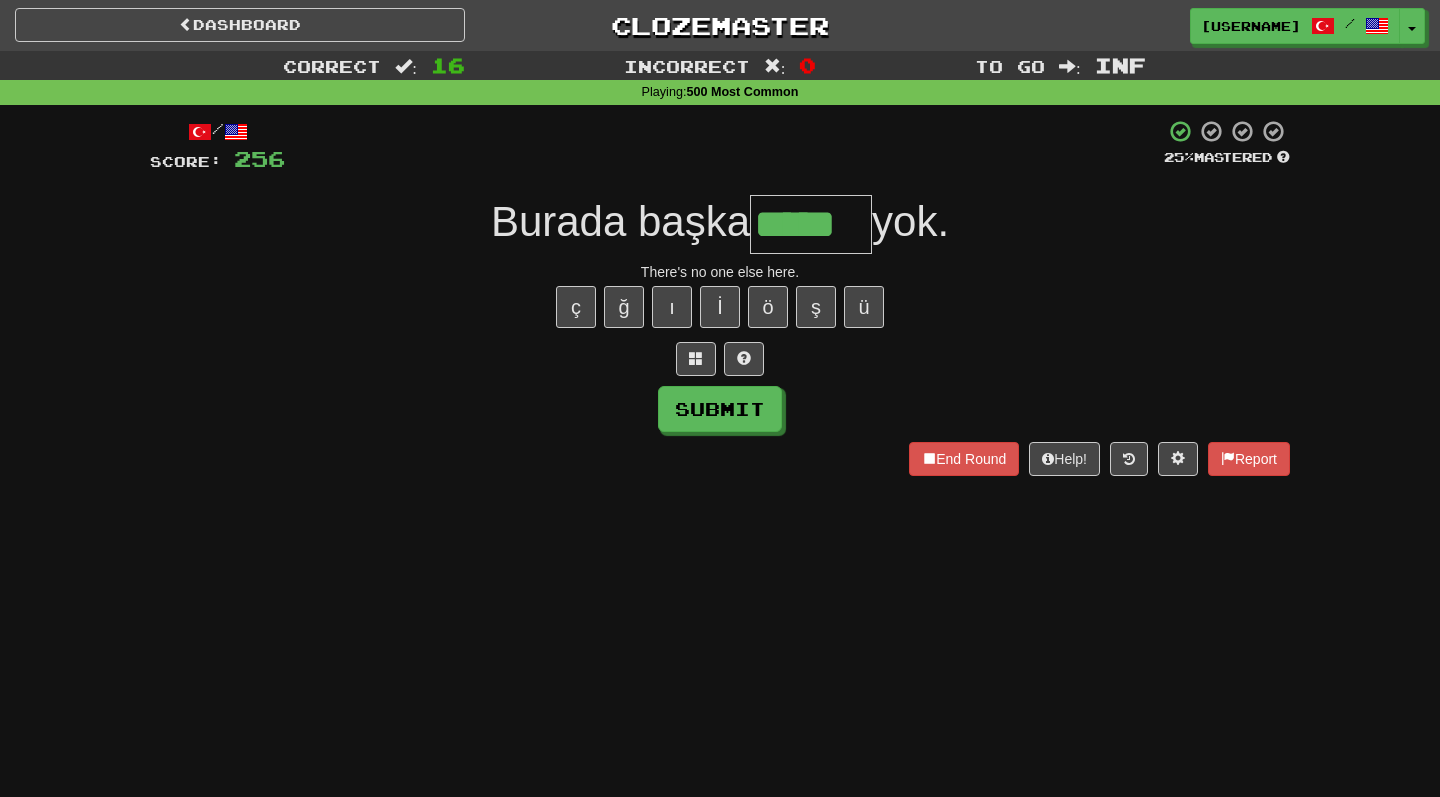 type on "*****" 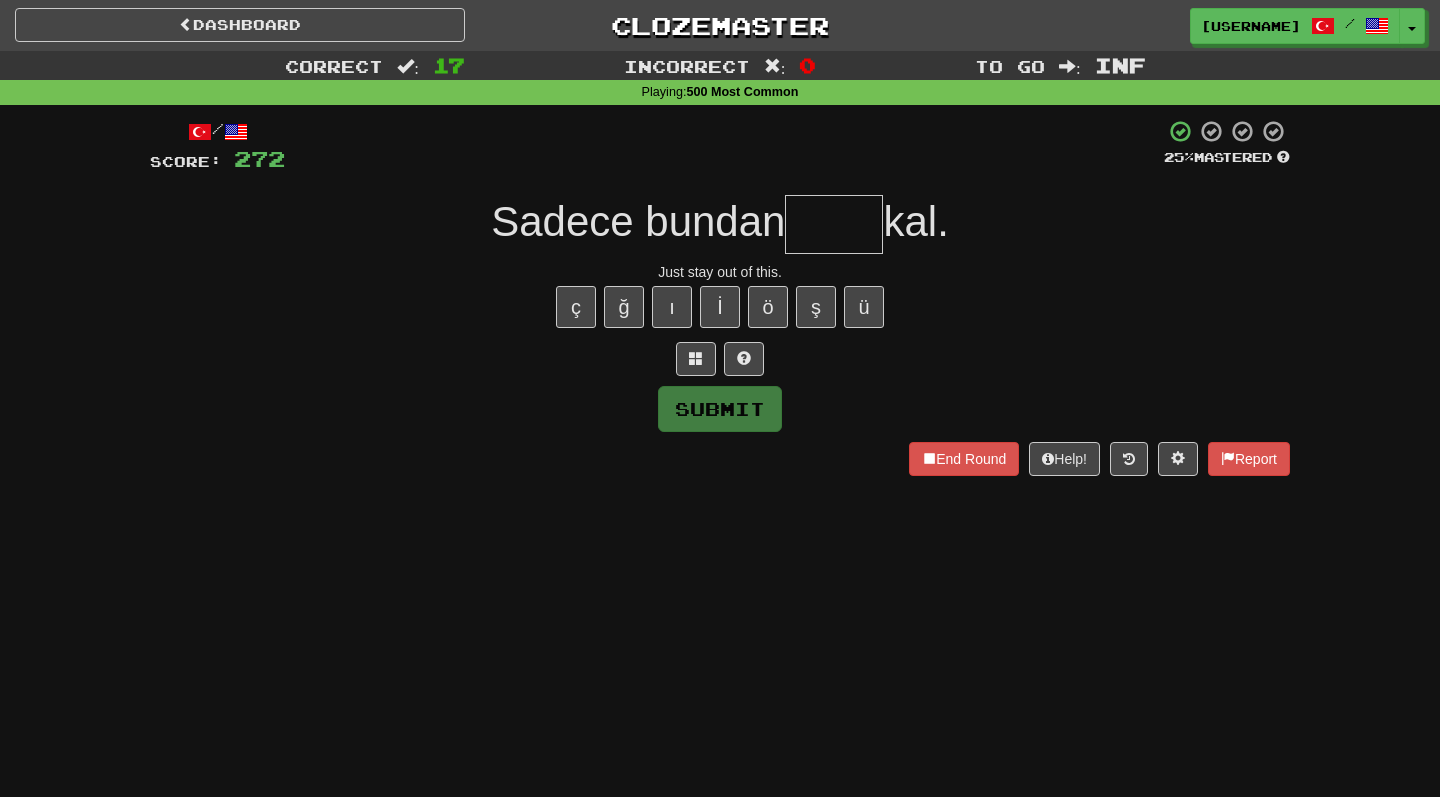 click on "Just stay out of this." at bounding box center (720, 272) 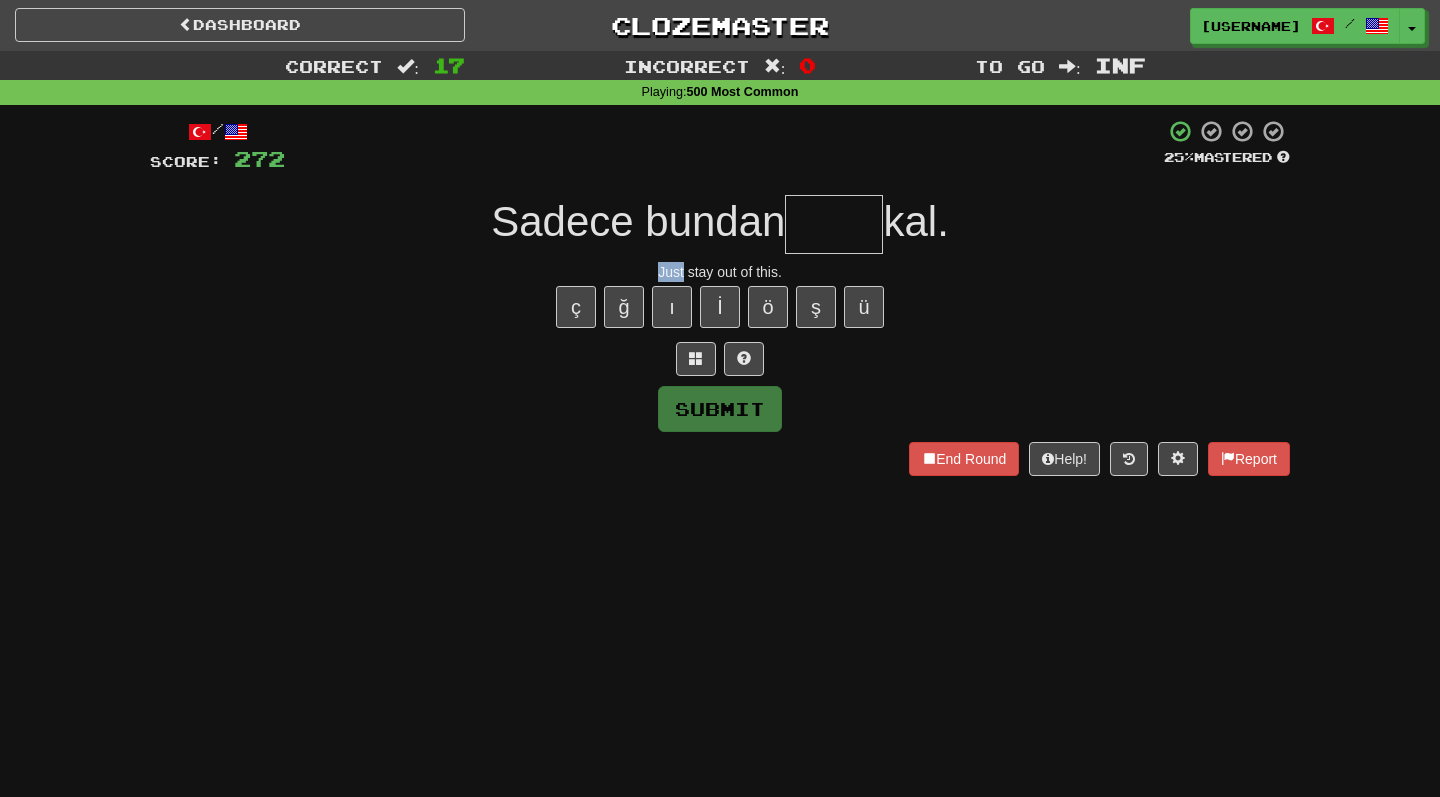 click on "Just stay out of this." at bounding box center (720, 272) 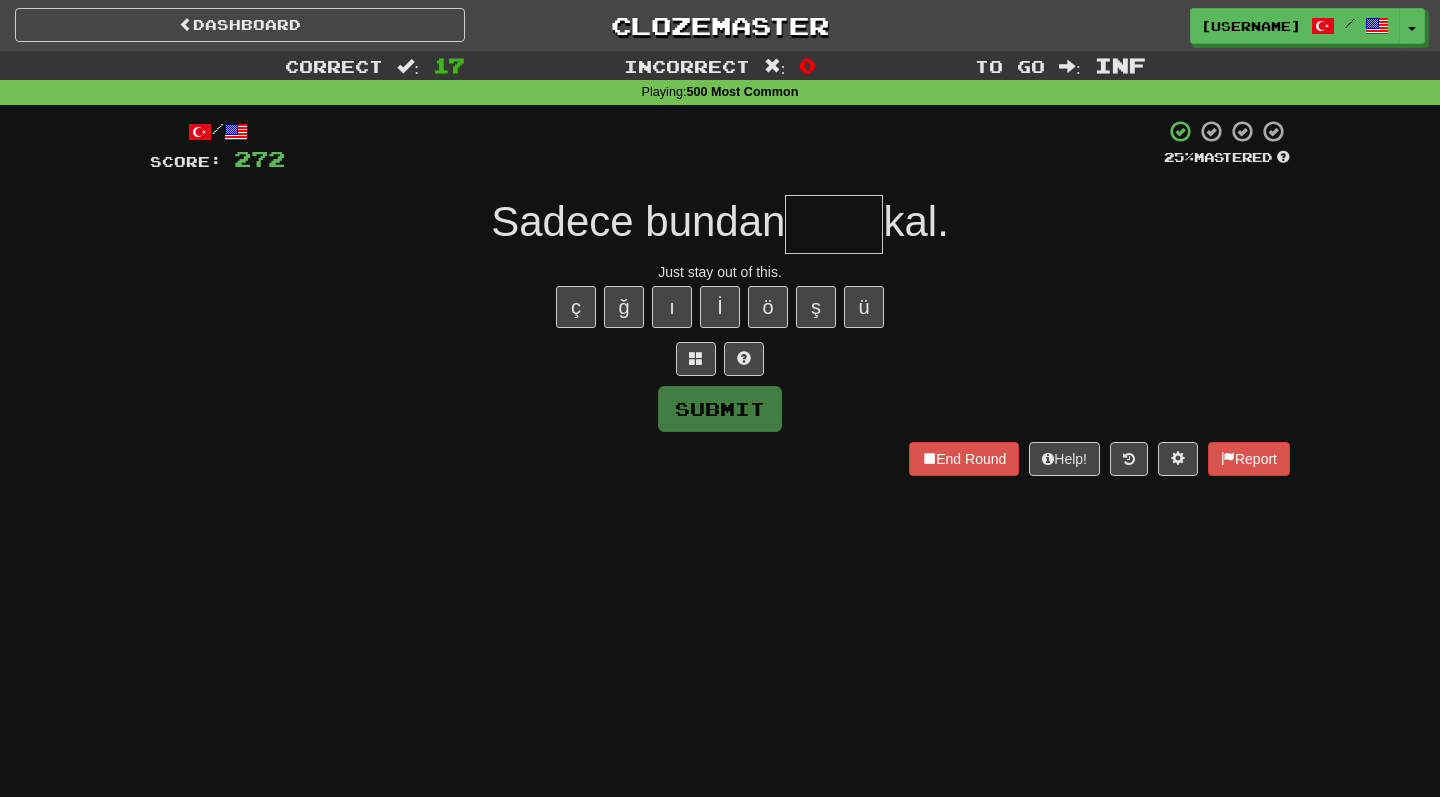 click on "Just stay out of this." at bounding box center (720, 272) 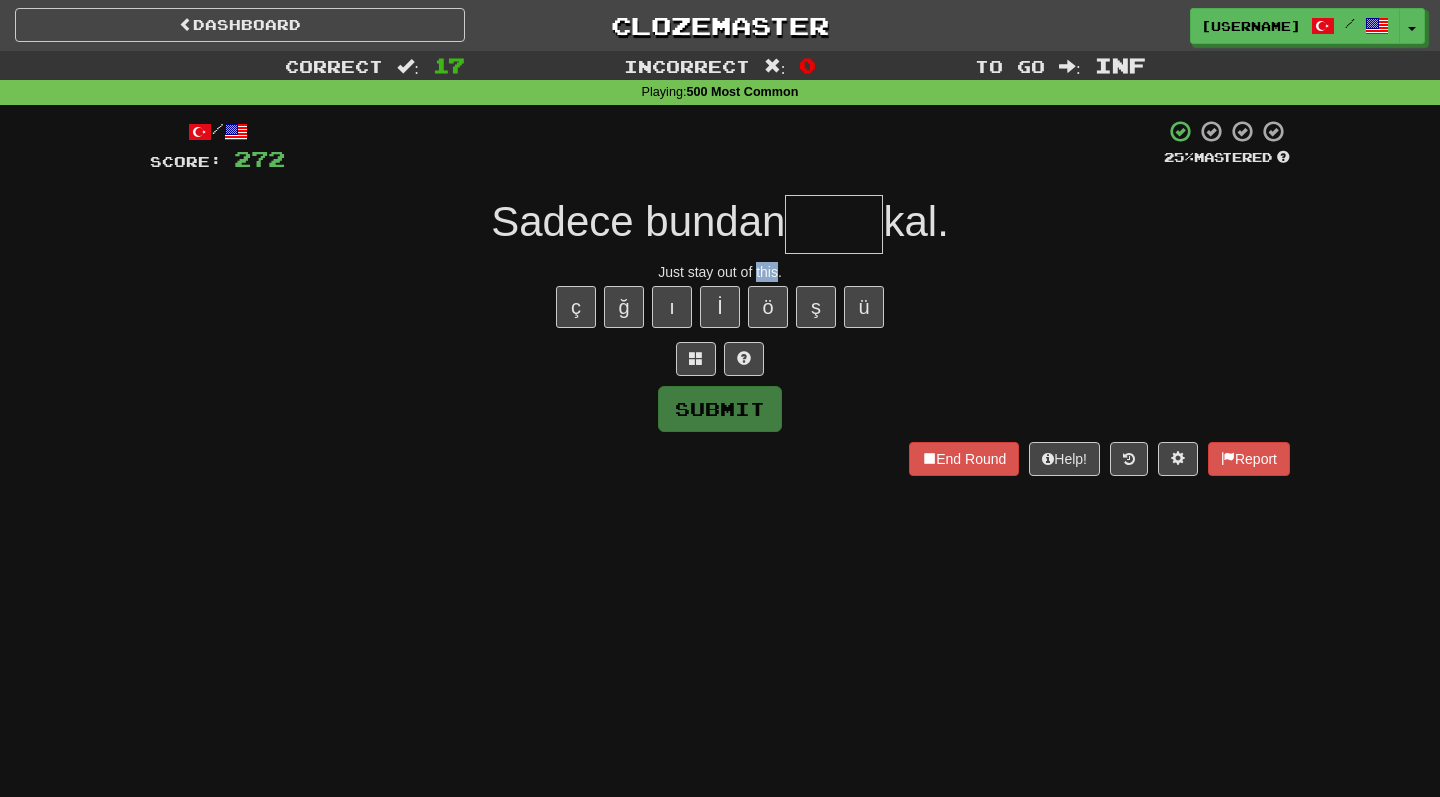 click on "Just stay out of this." at bounding box center [720, 272] 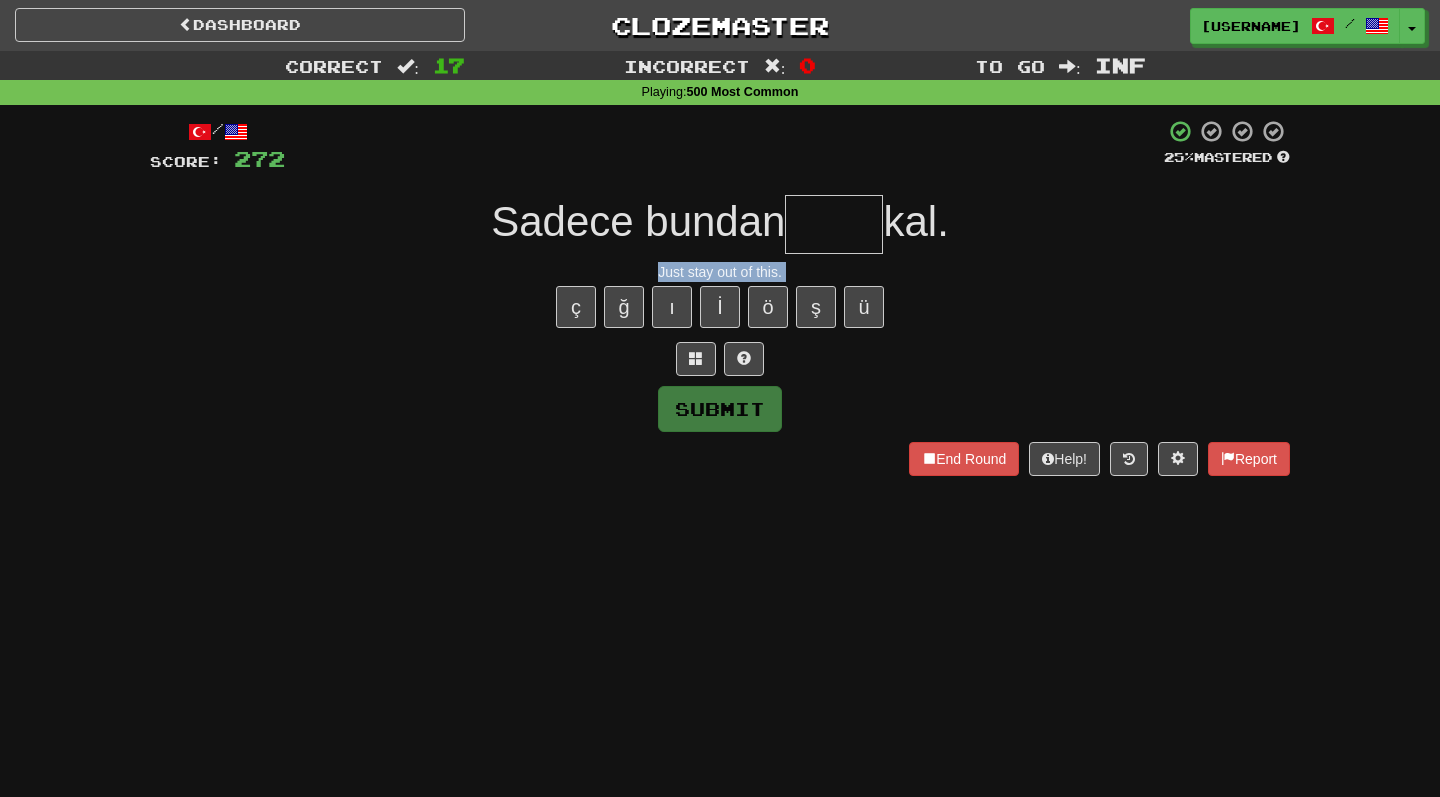 click at bounding box center [724, 146] 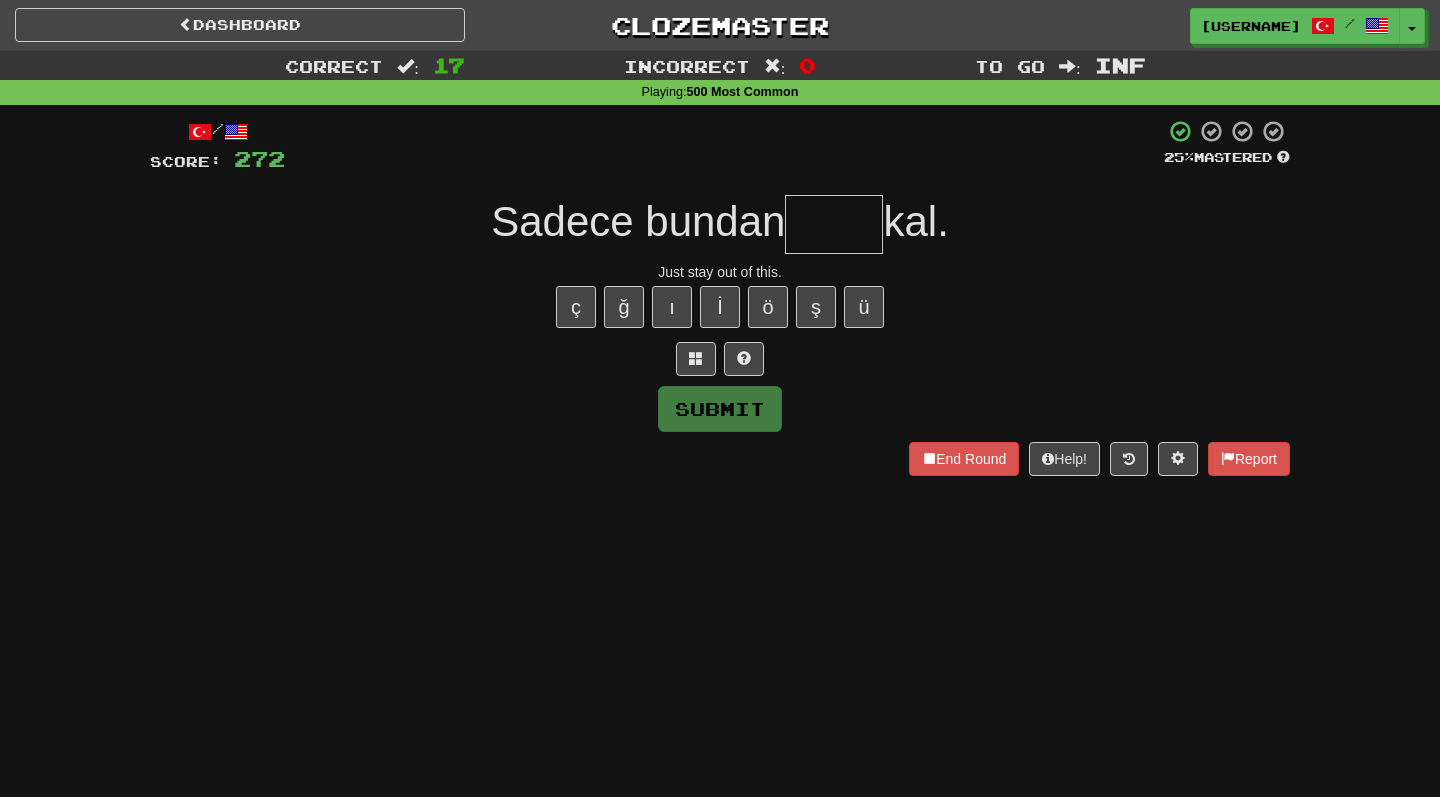 click at bounding box center [834, 224] 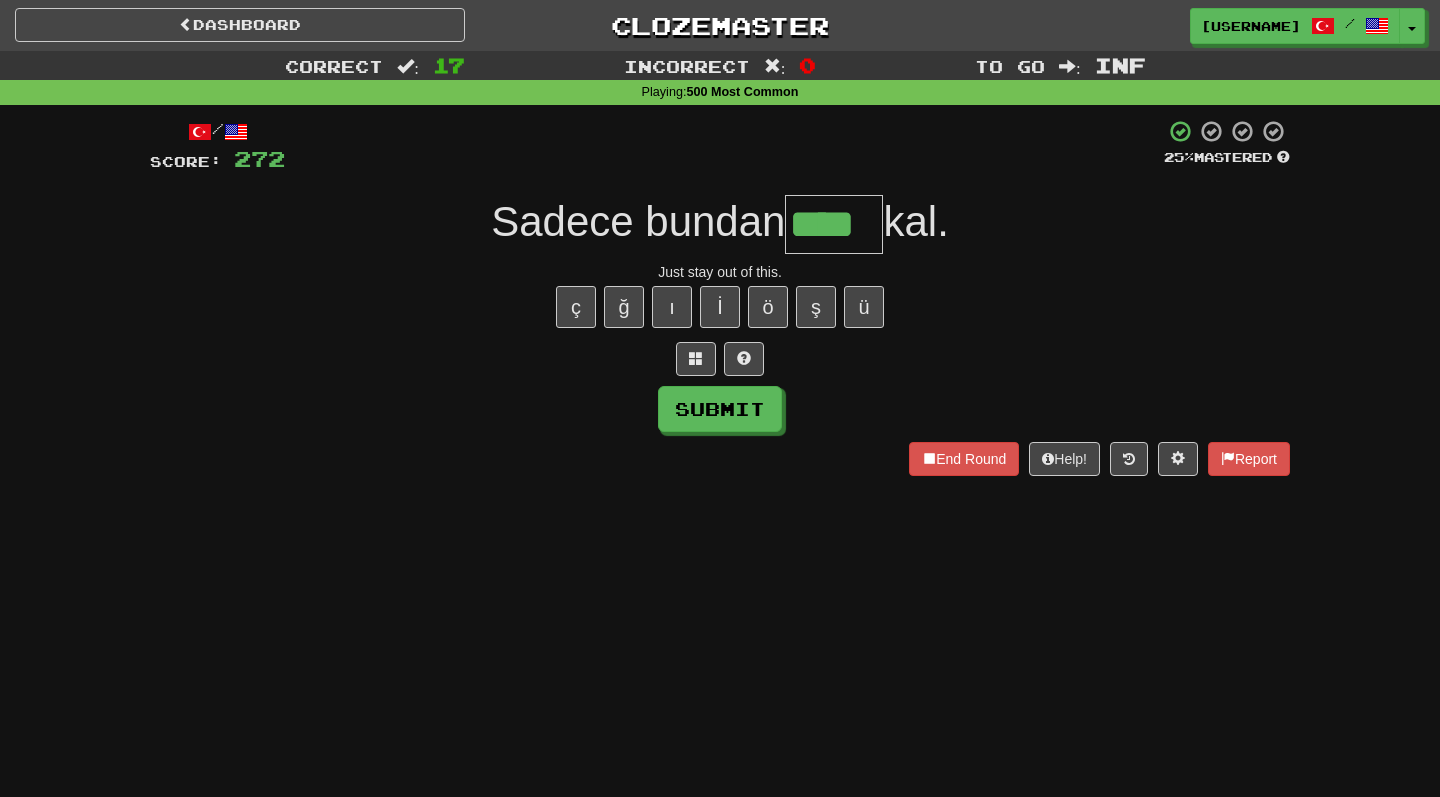 type on "****" 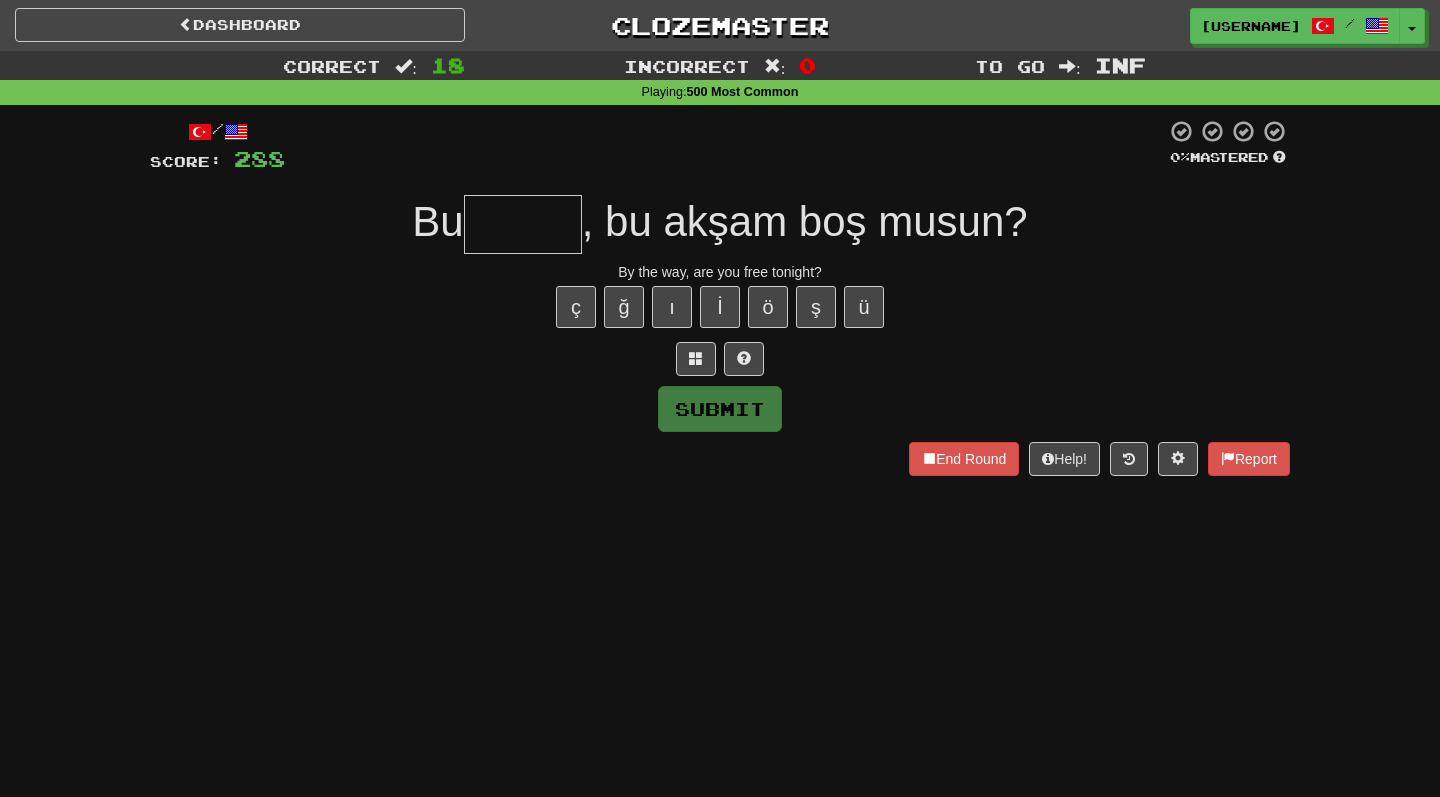 type on "*" 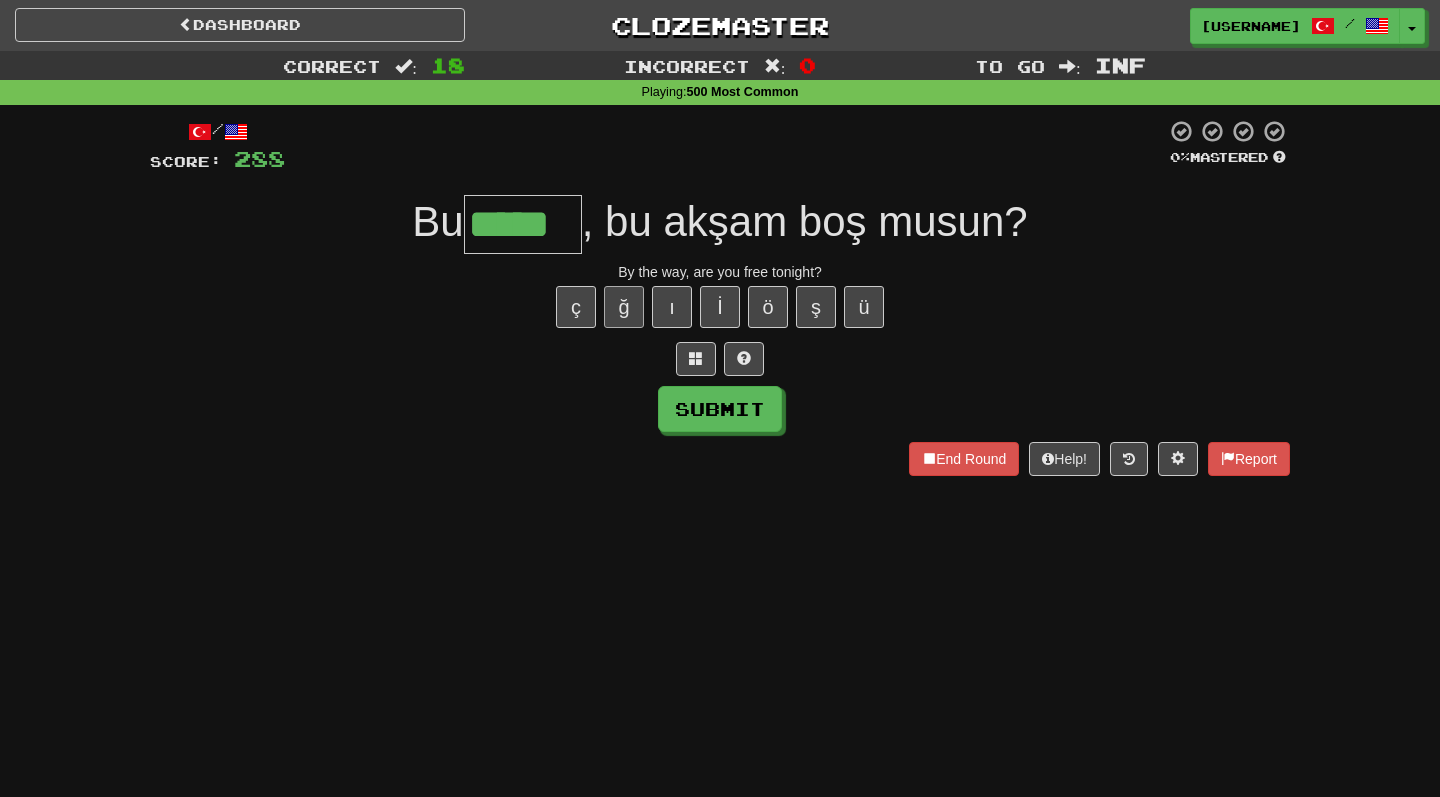 type on "*****" 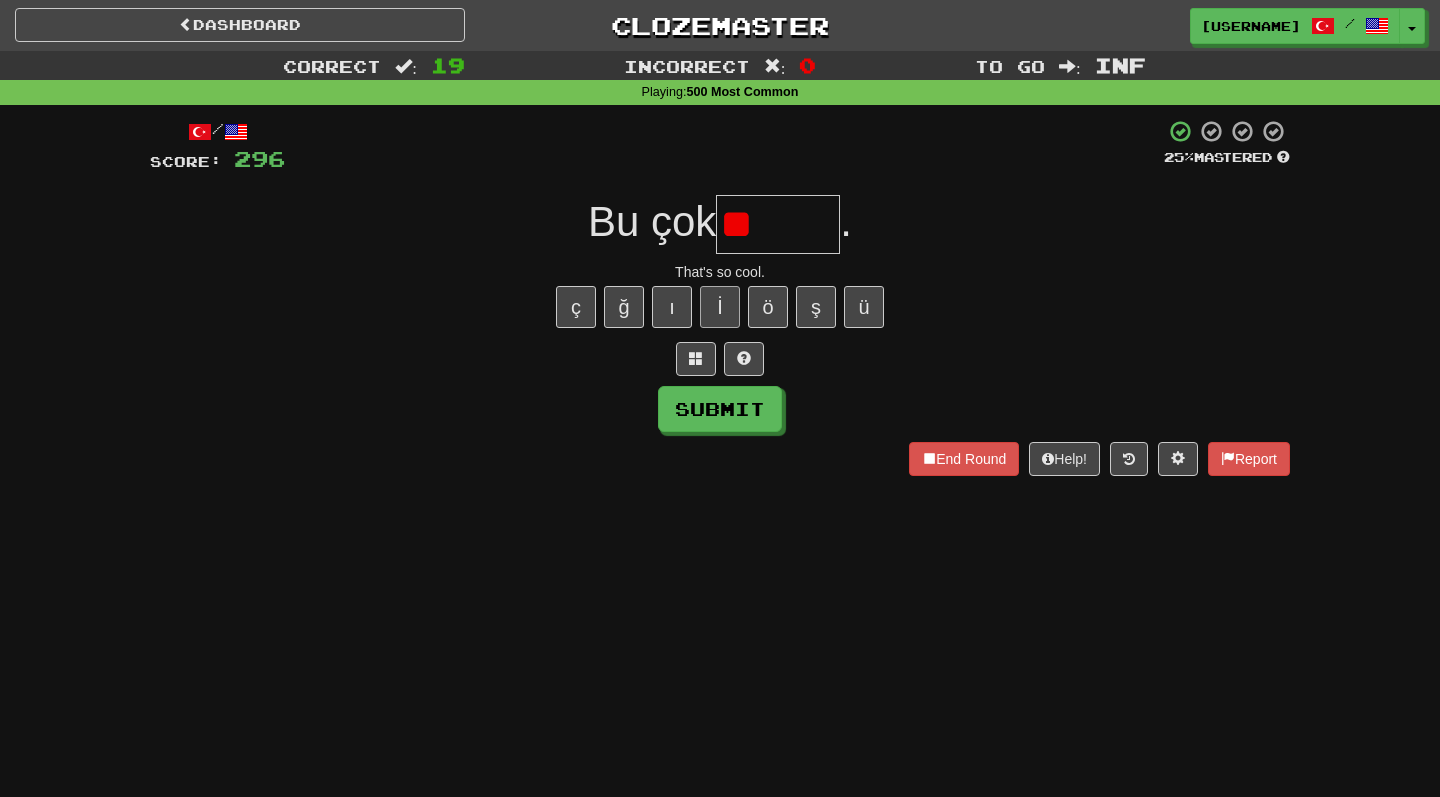 type on "*" 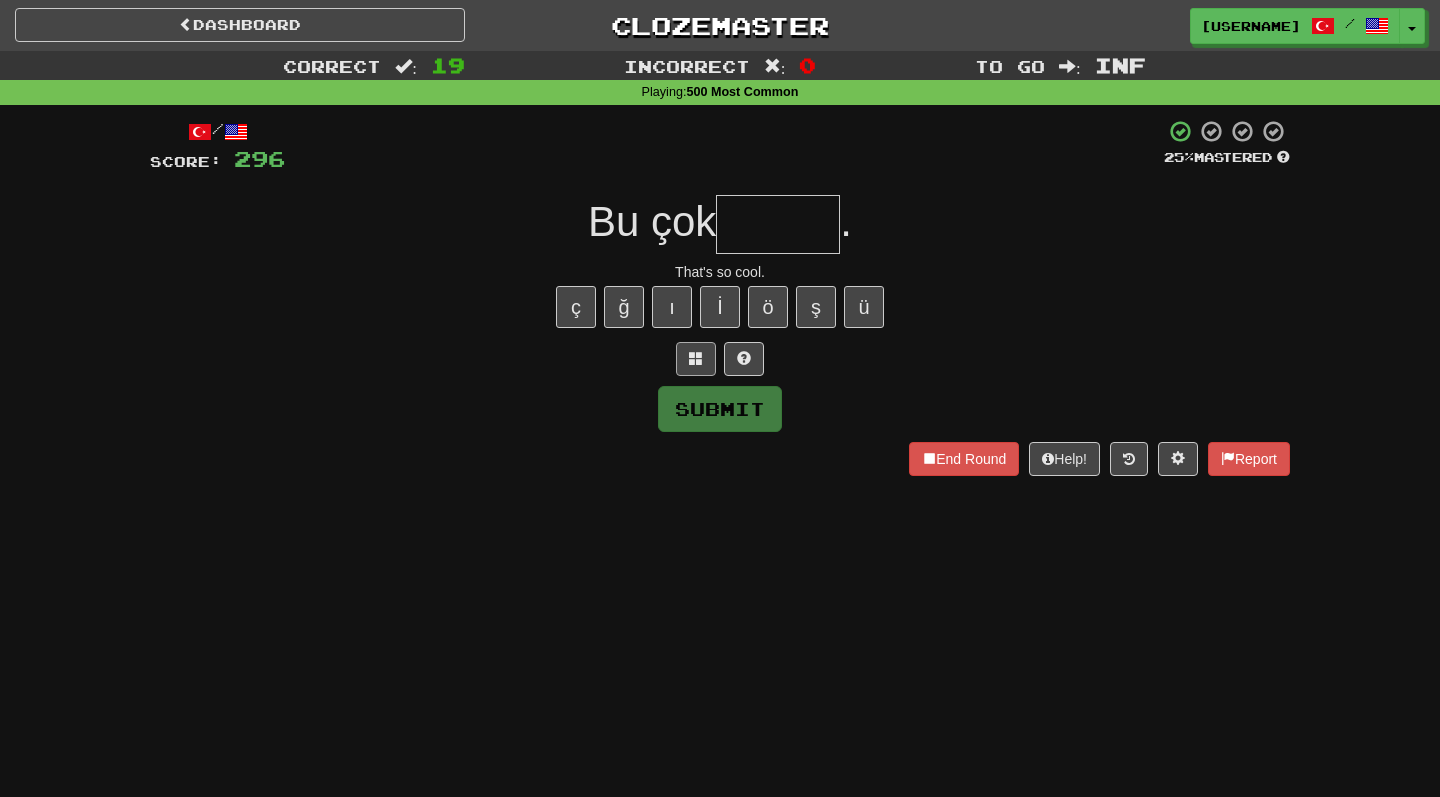 click at bounding box center [696, 359] 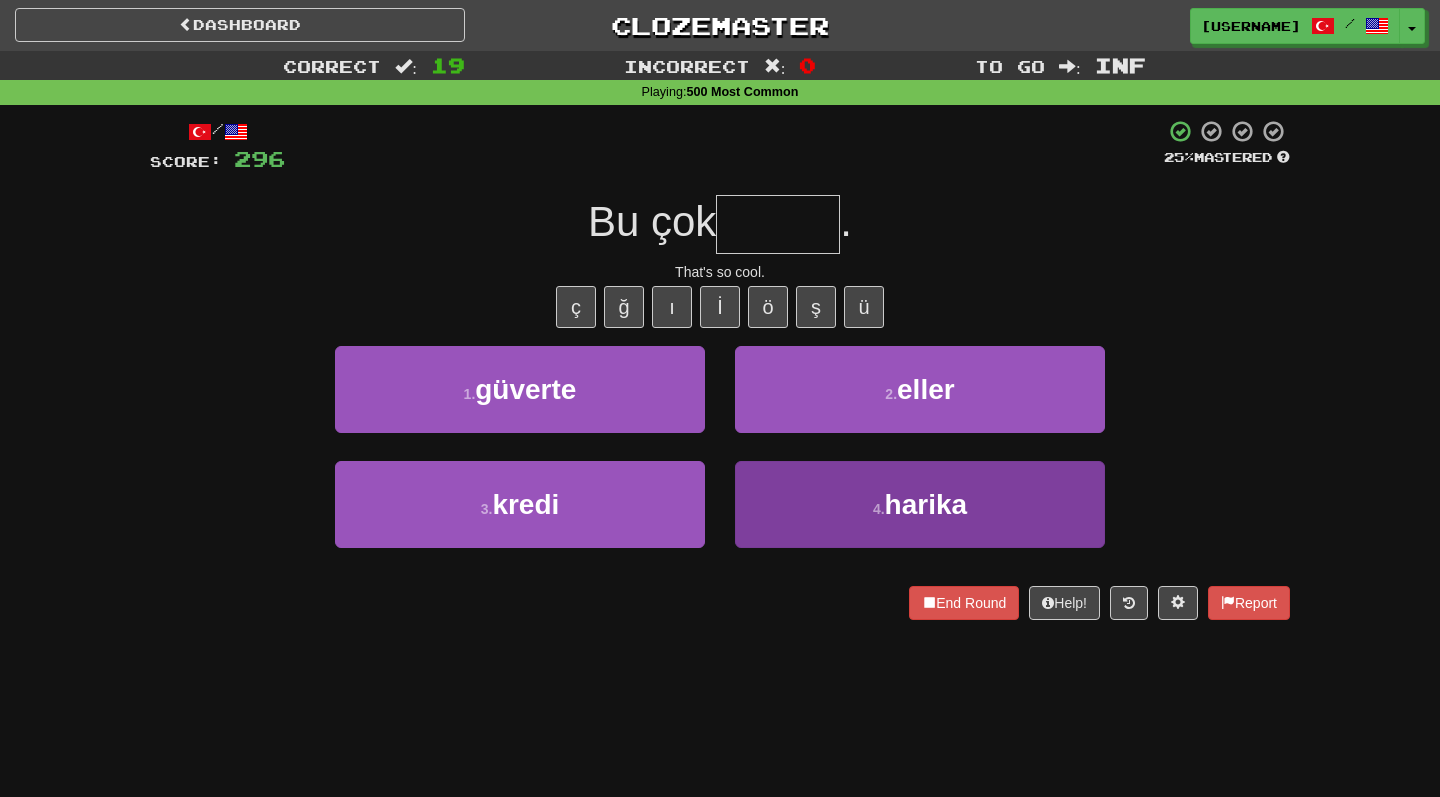 click on "4 .  harika" at bounding box center (920, 504) 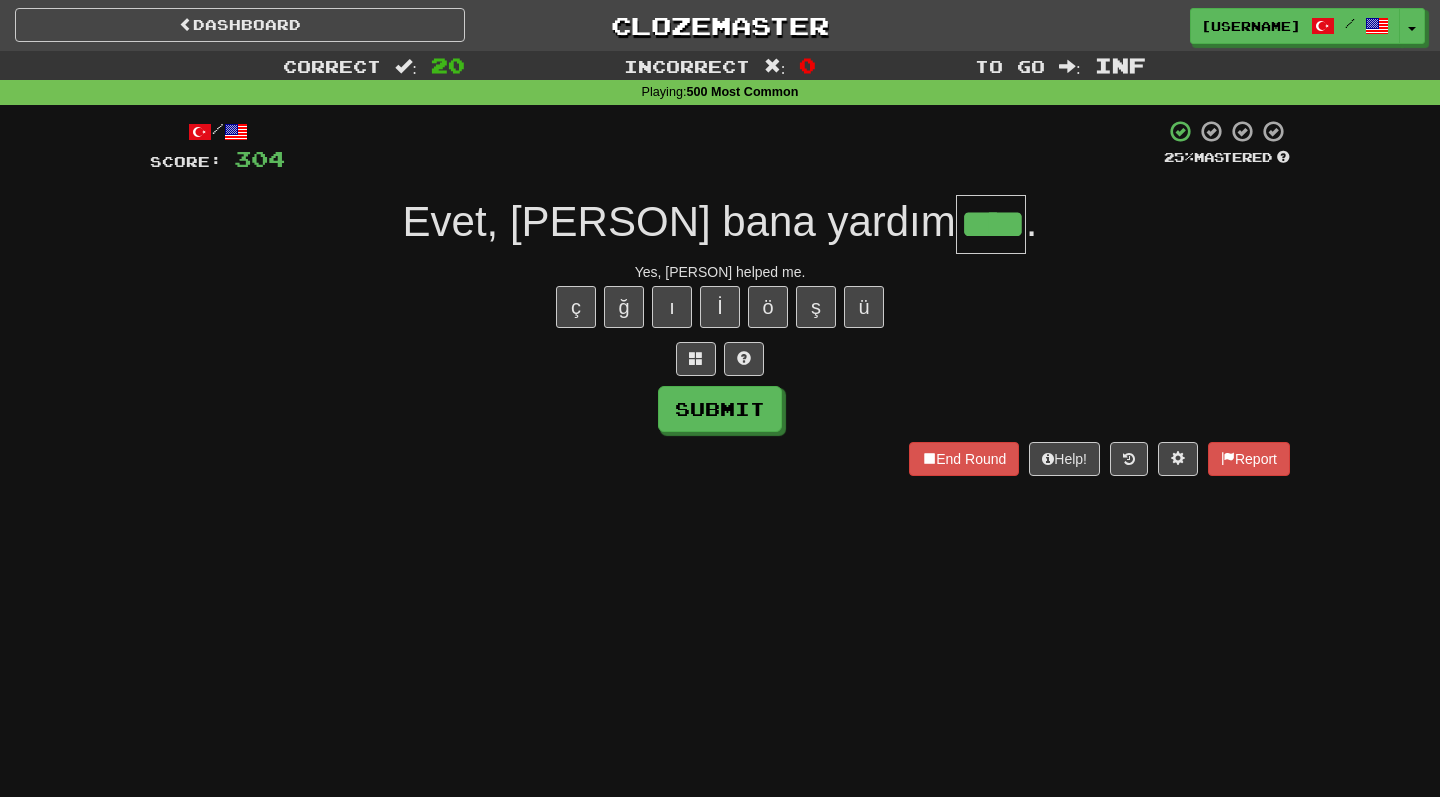 type on "****" 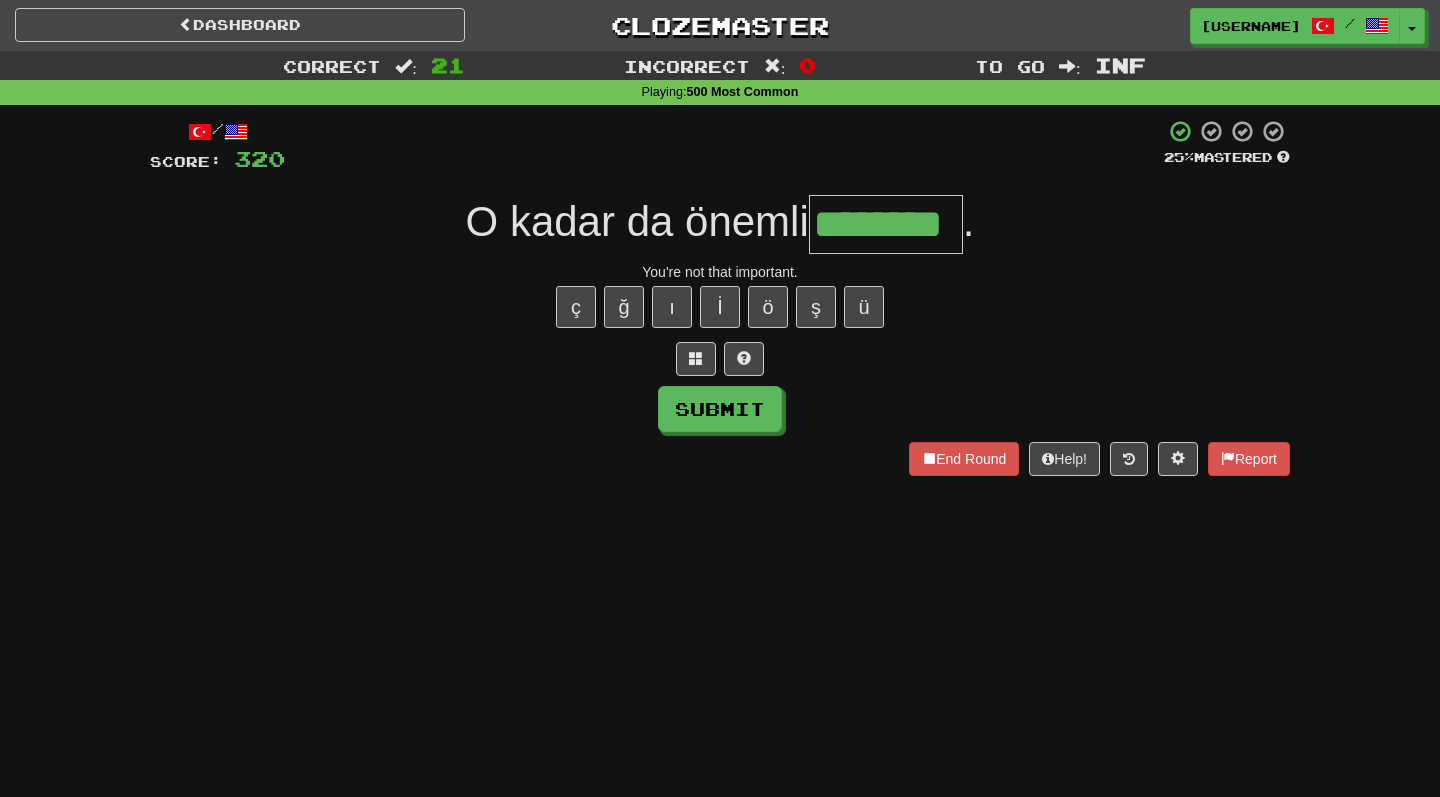 type on "********" 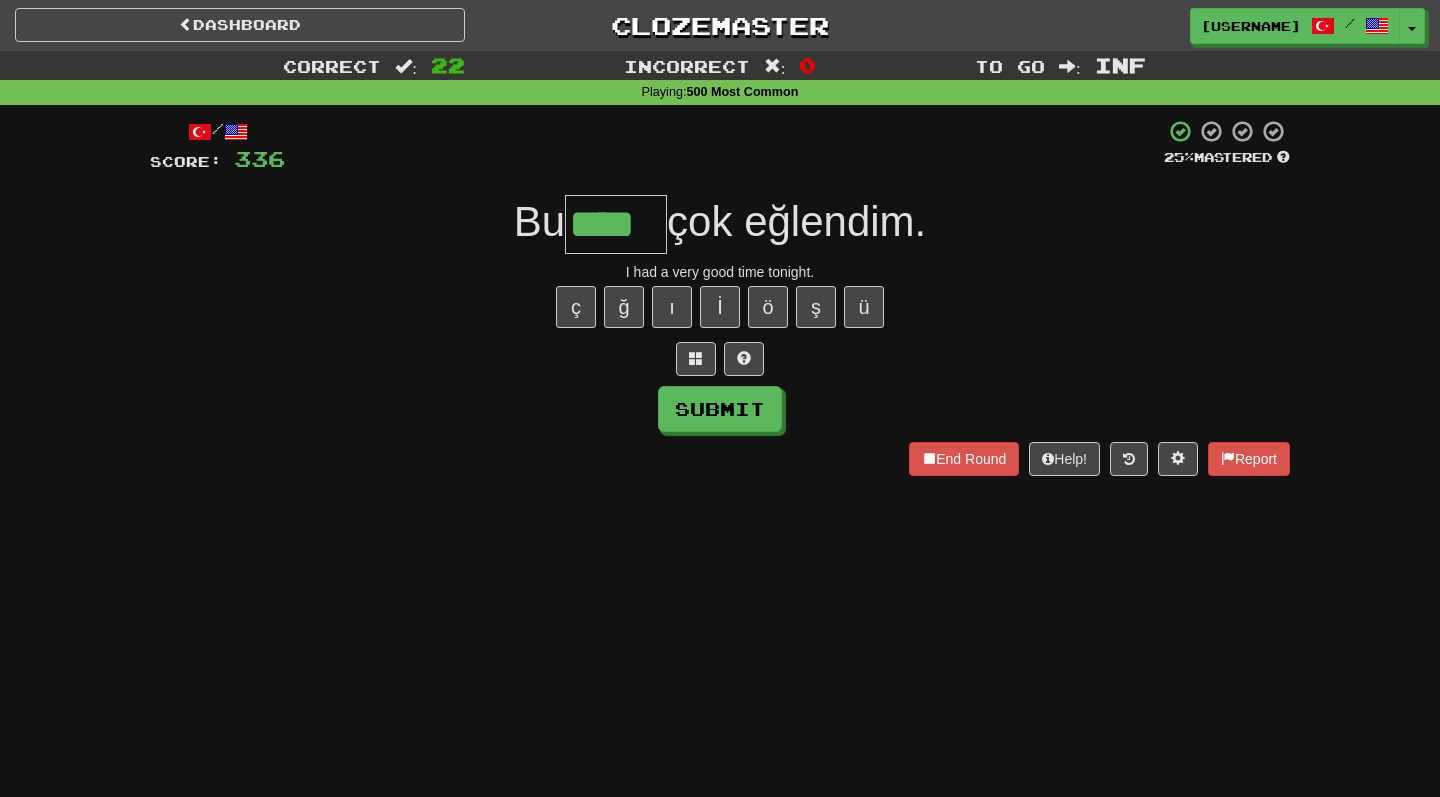 type on "****" 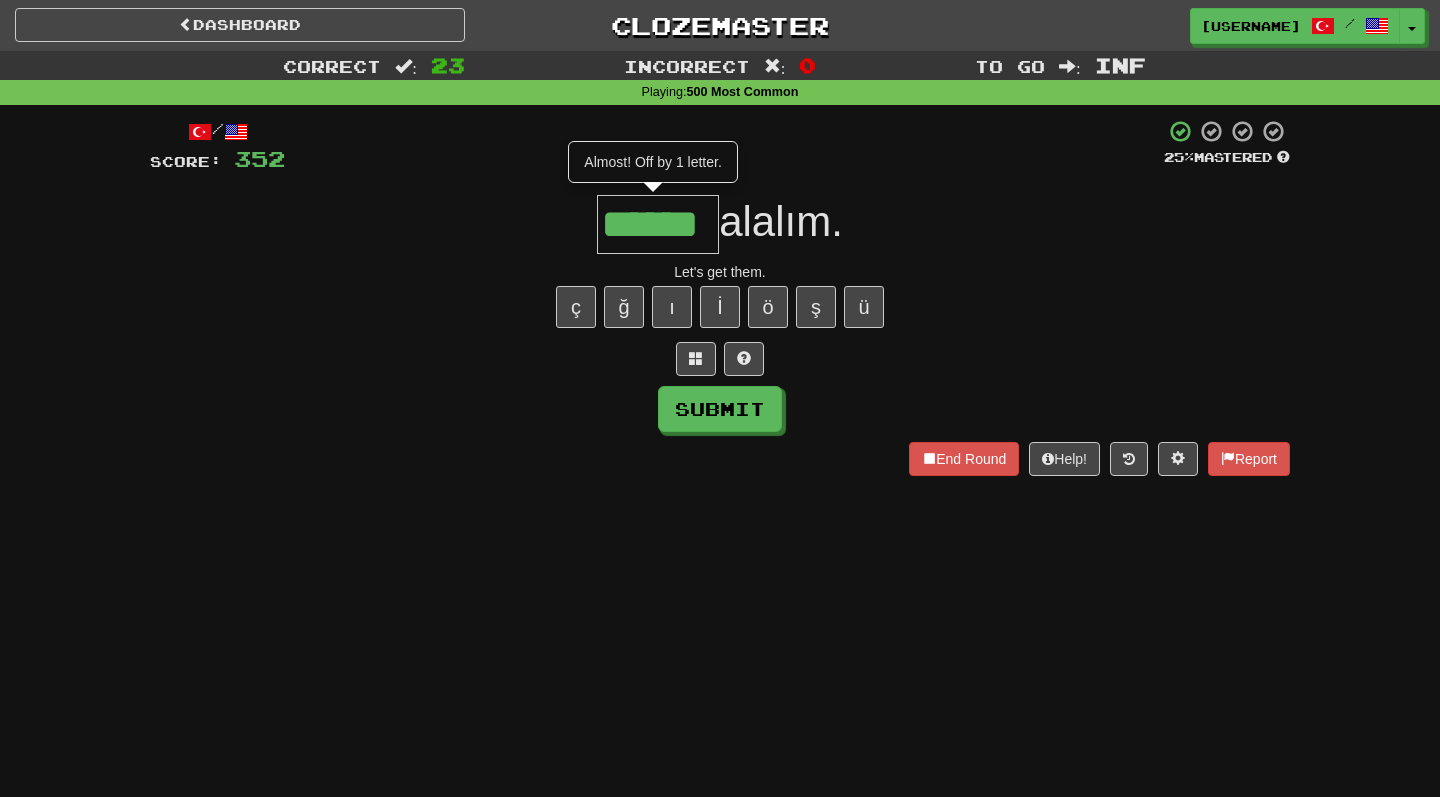 type on "******" 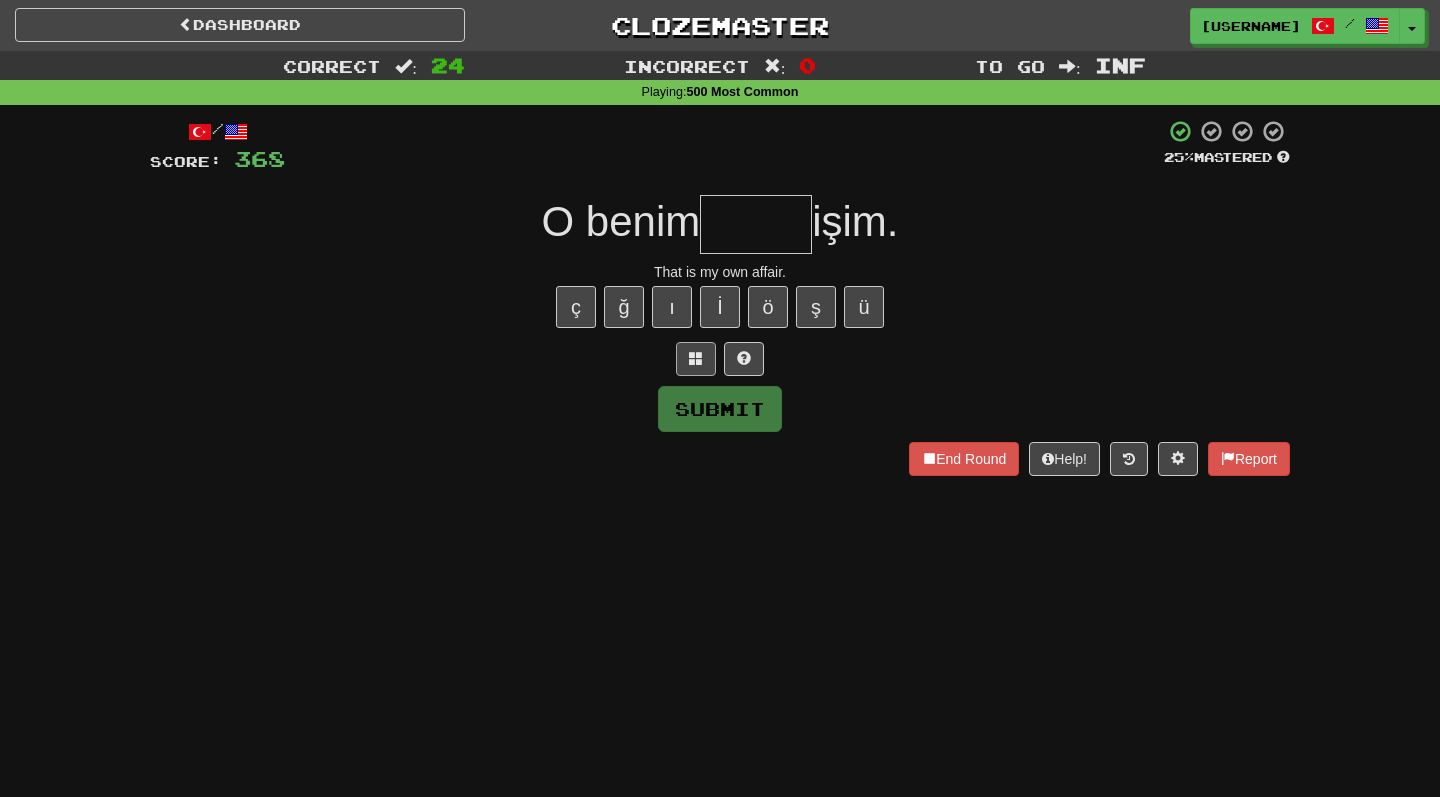type on "*" 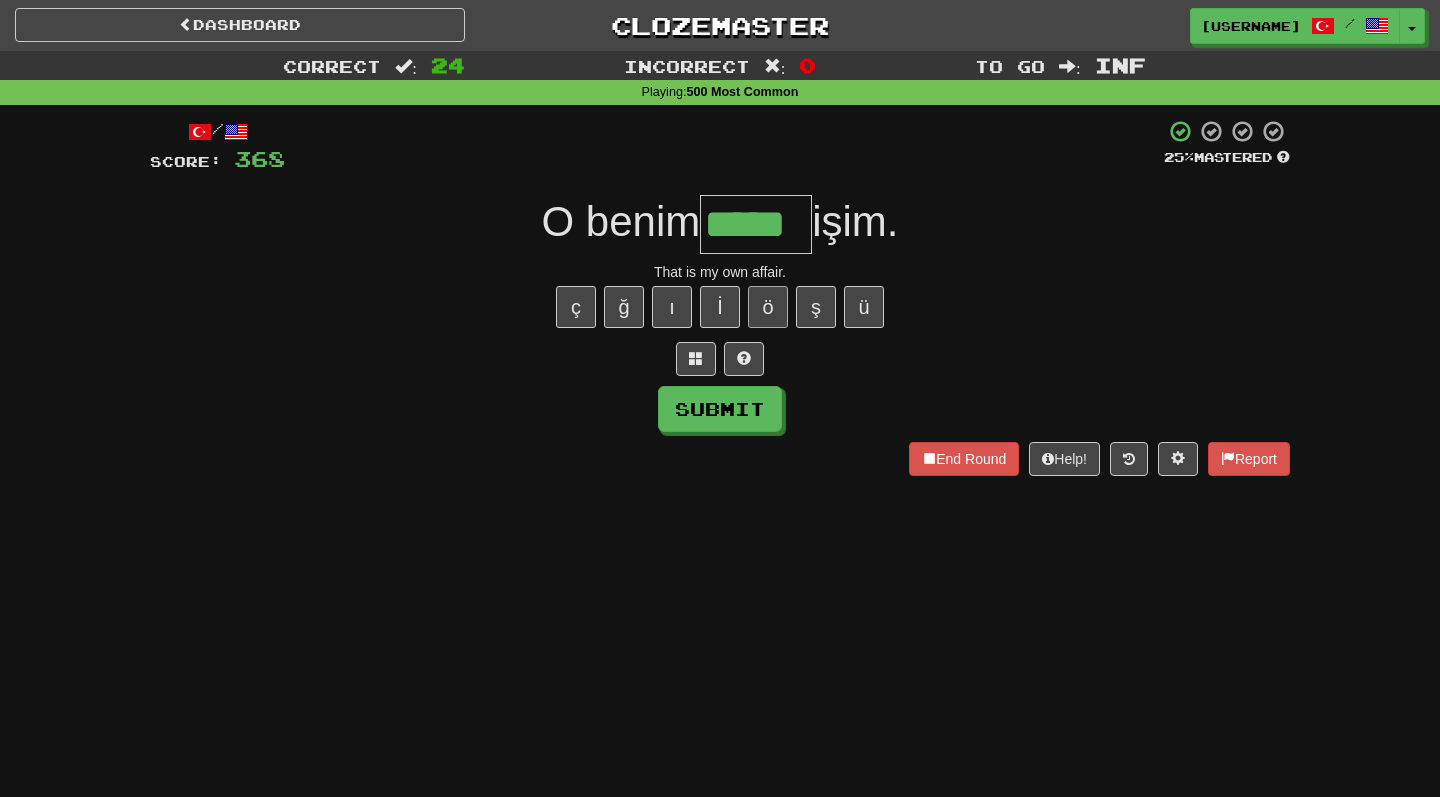 type on "*****" 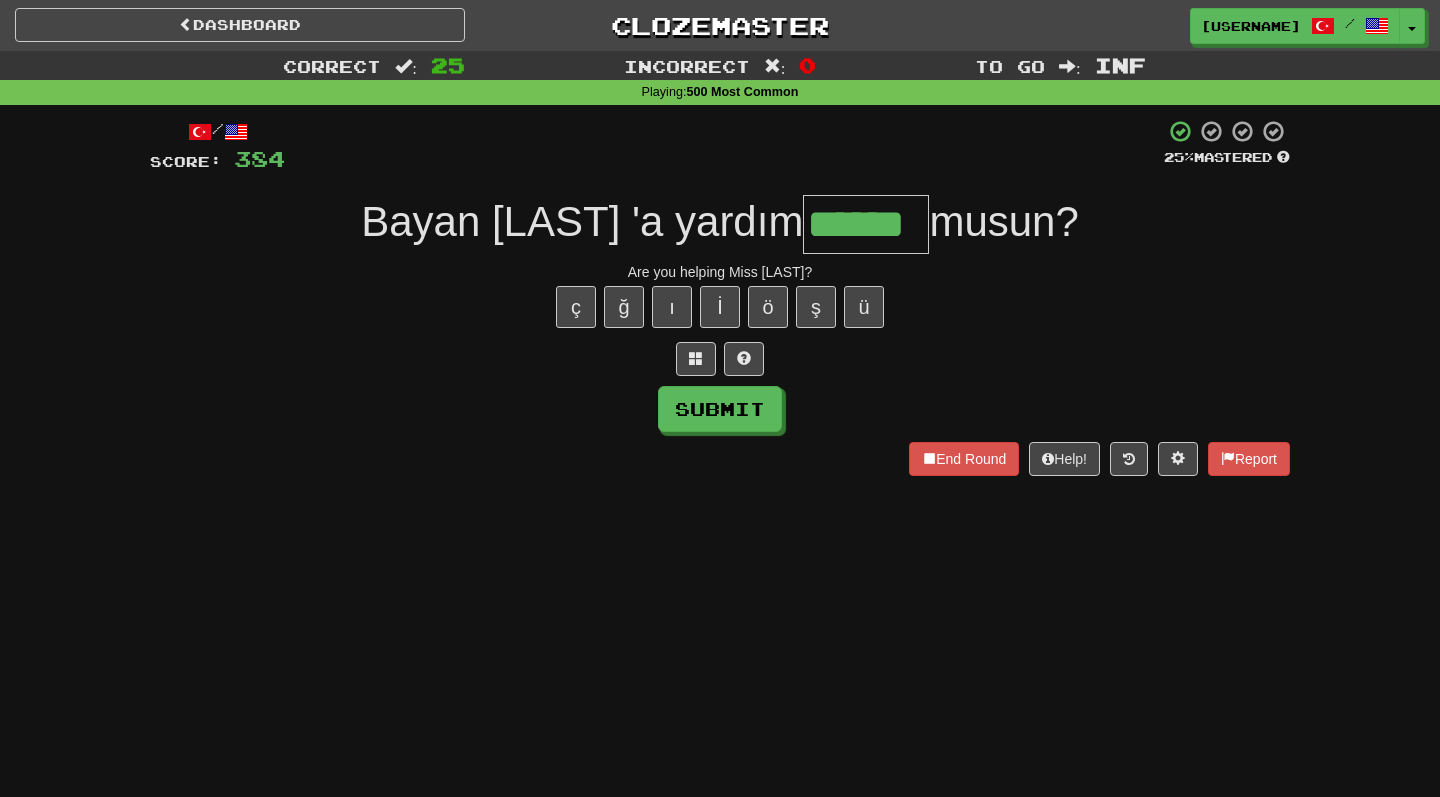 type on "******" 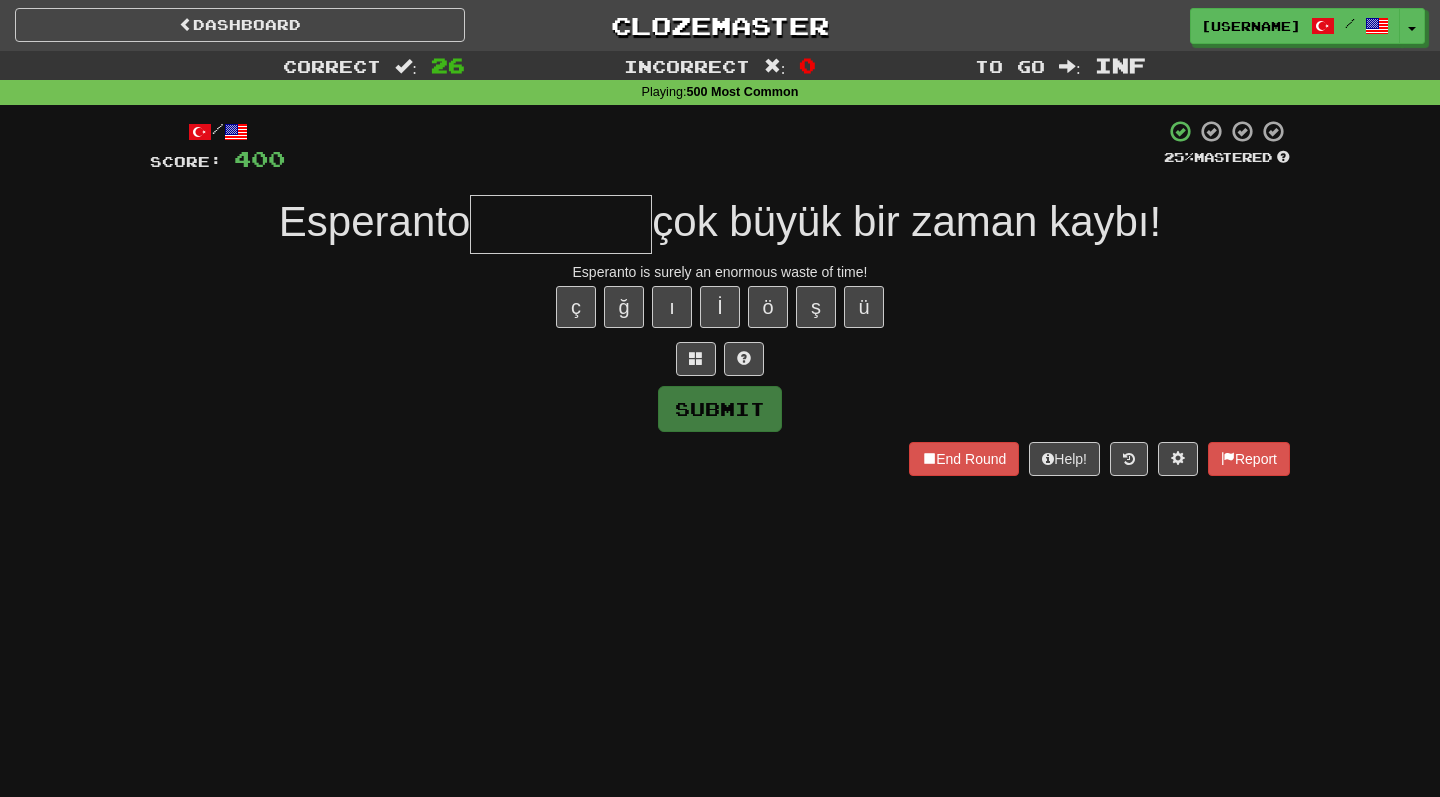 click on "Esperanto is surely an enormous waste of time!" at bounding box center (720, 272) 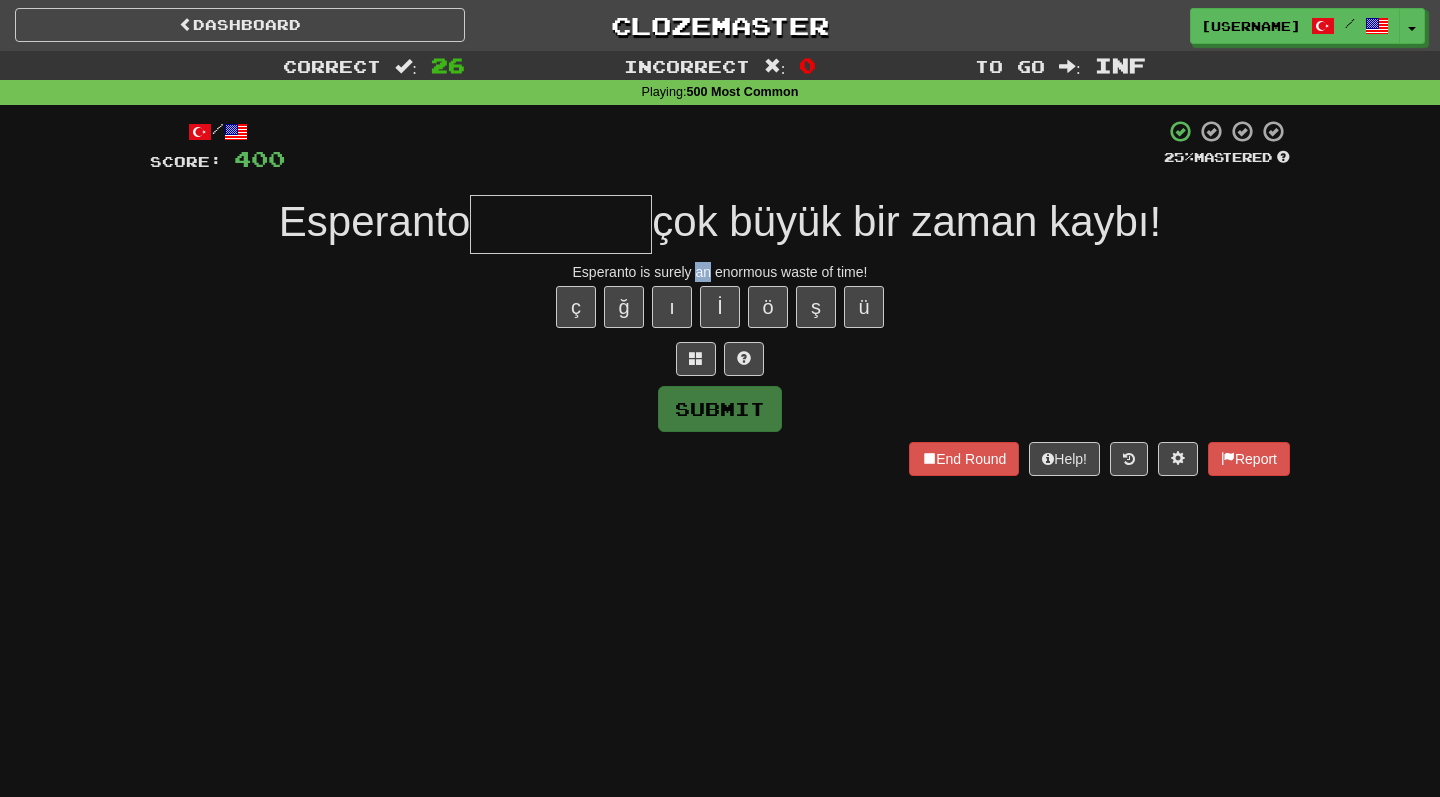 click on "Esperanto is surely an enormous waste of time!" at bounding box center [720, 272] 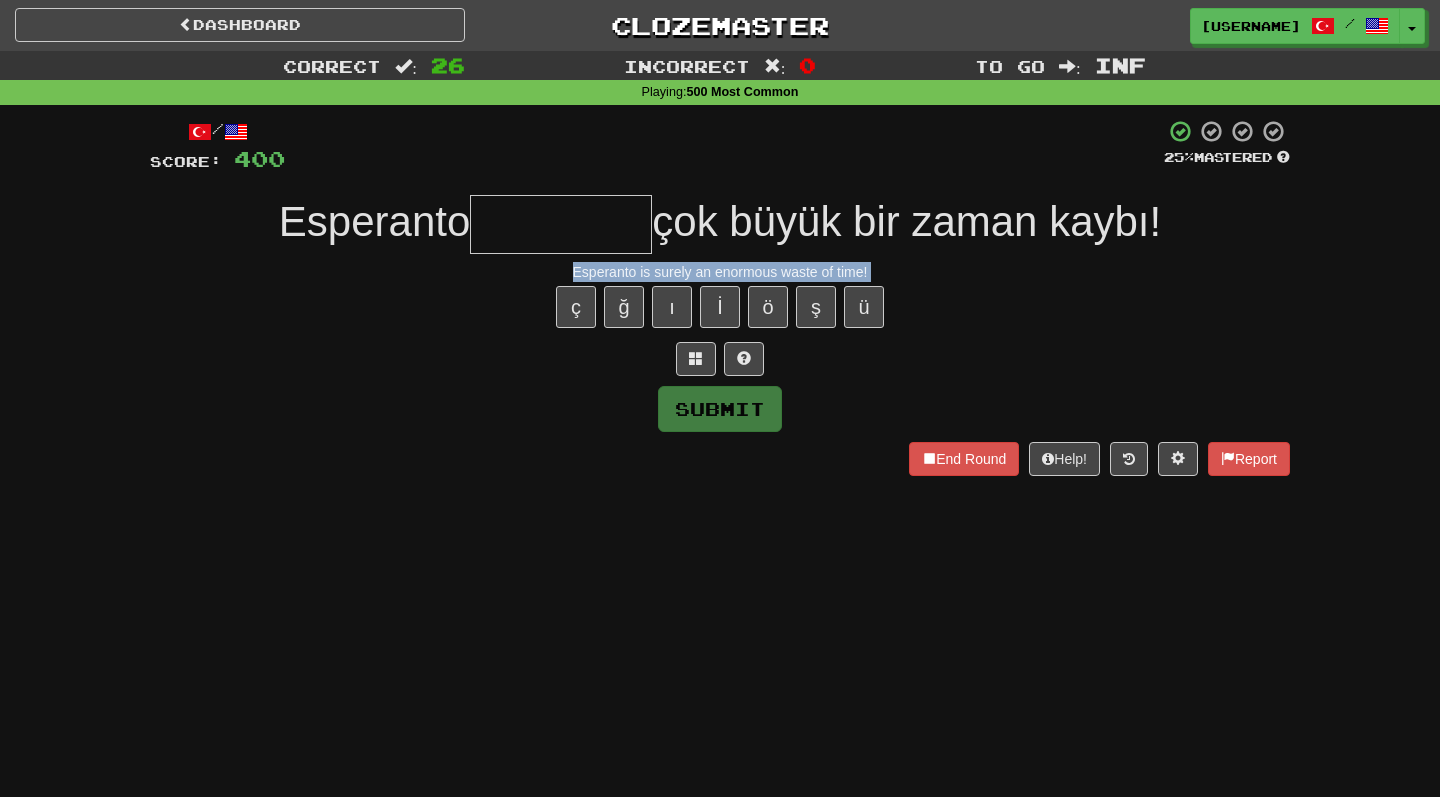 click at bounding box center (561, 224) 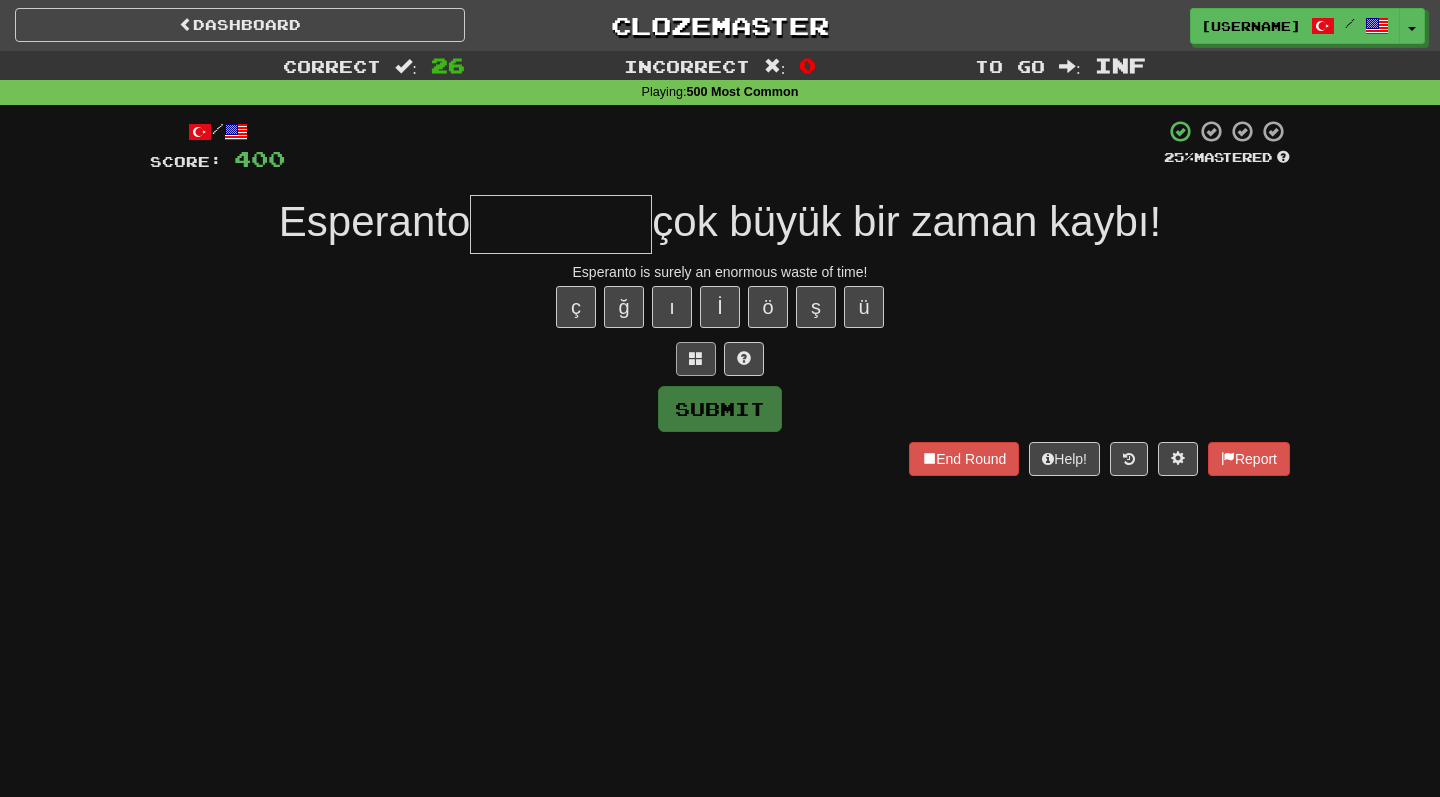 click at bounding box center (696, 358) 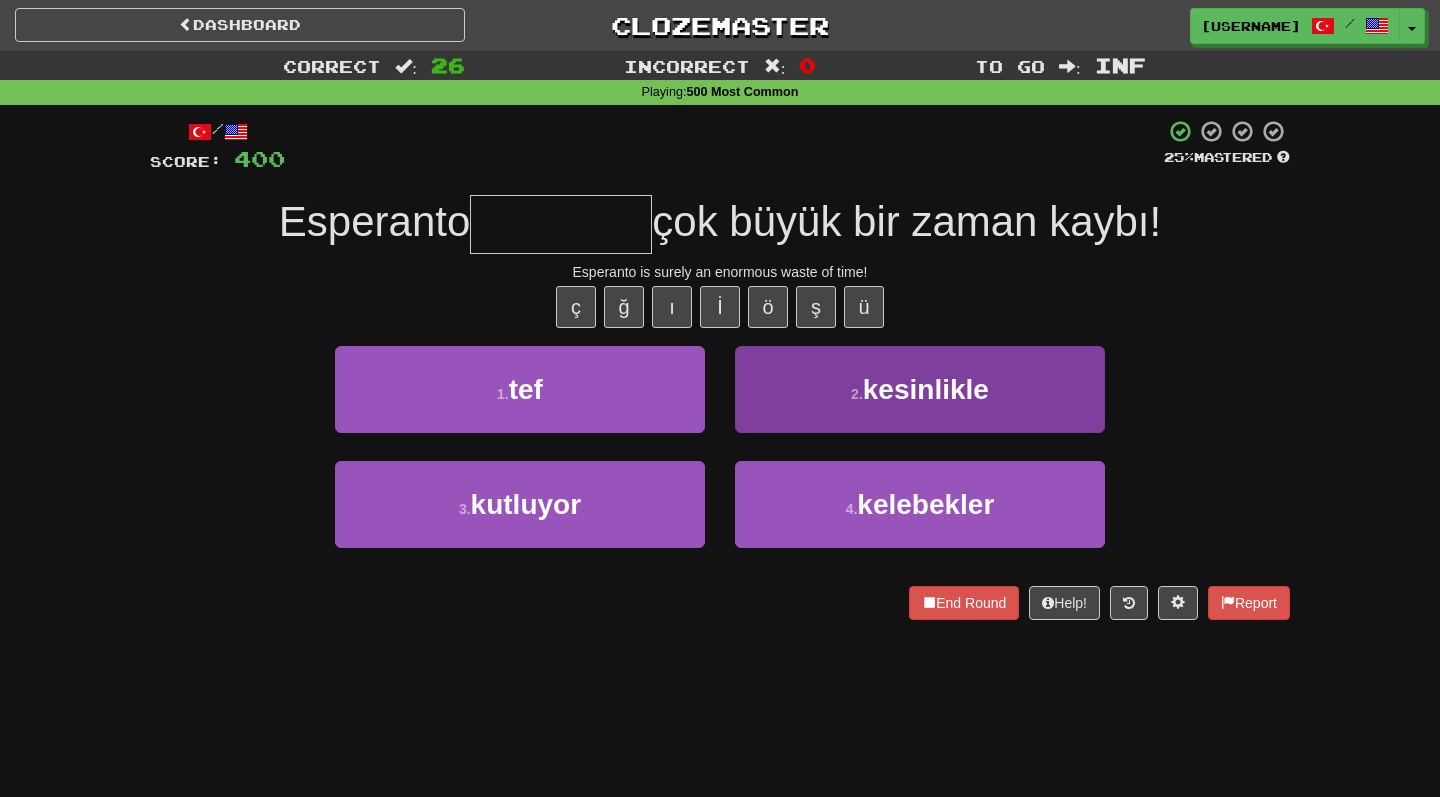 click on "2 .  kesinlikle" at bounding box center [920, 389] 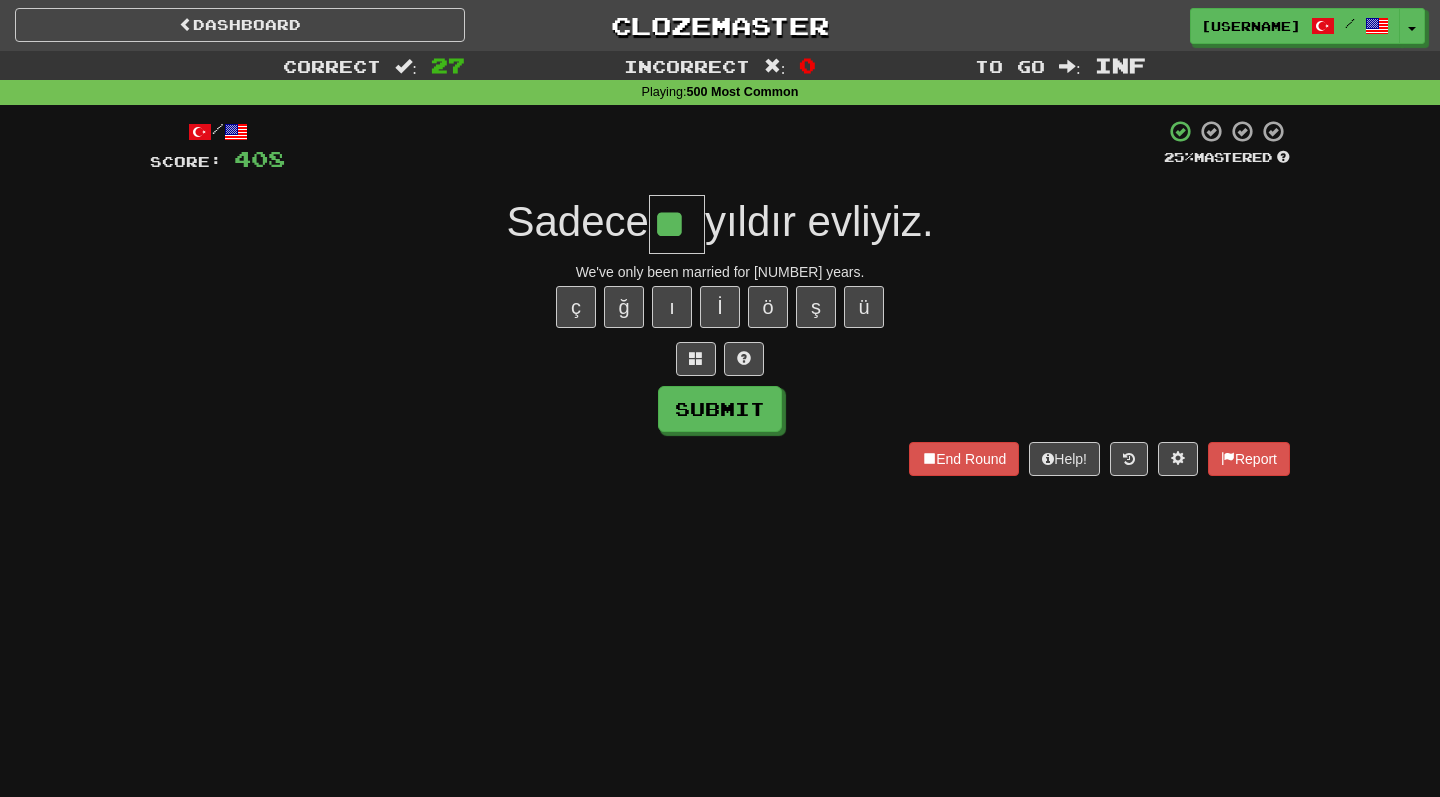 type on "**" 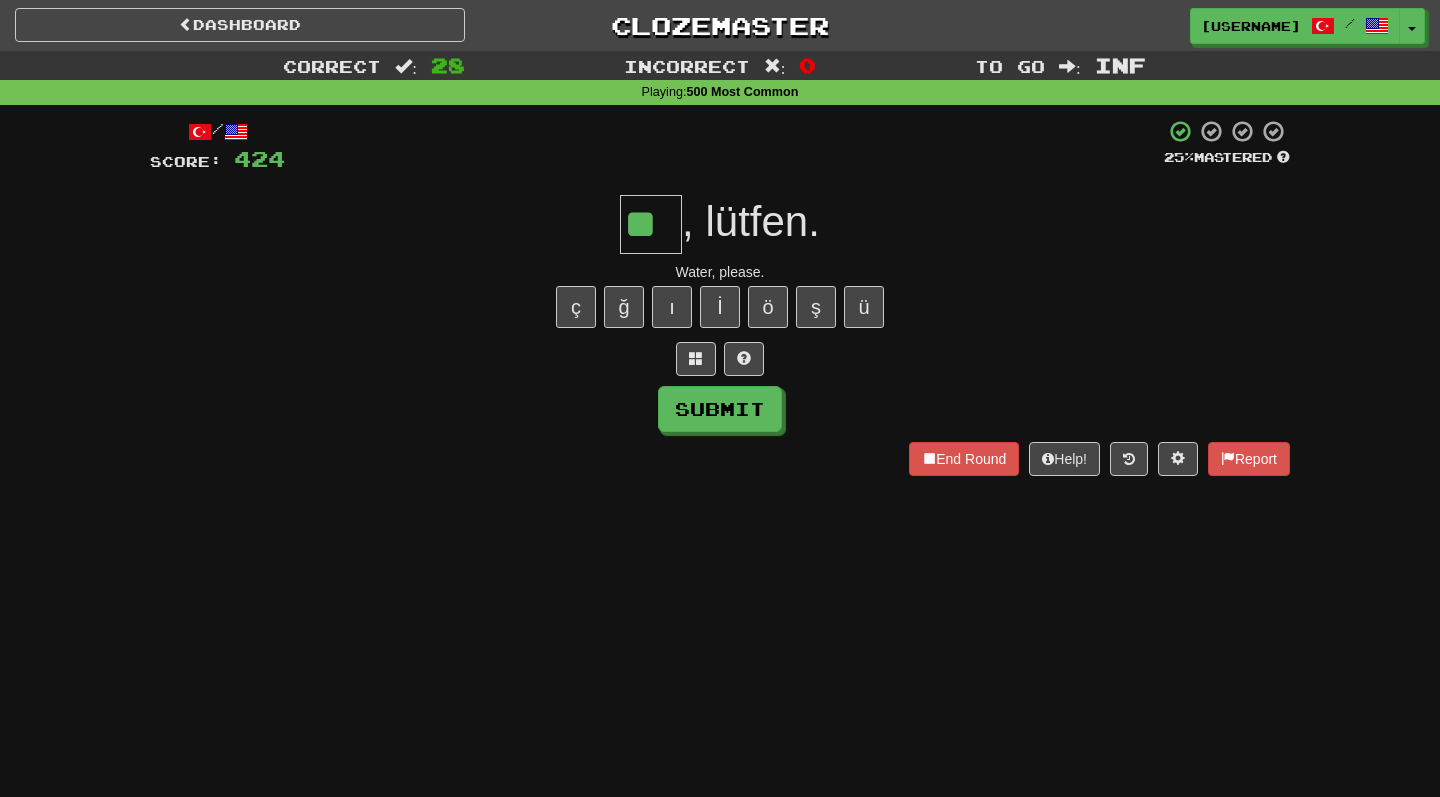 type on "**" 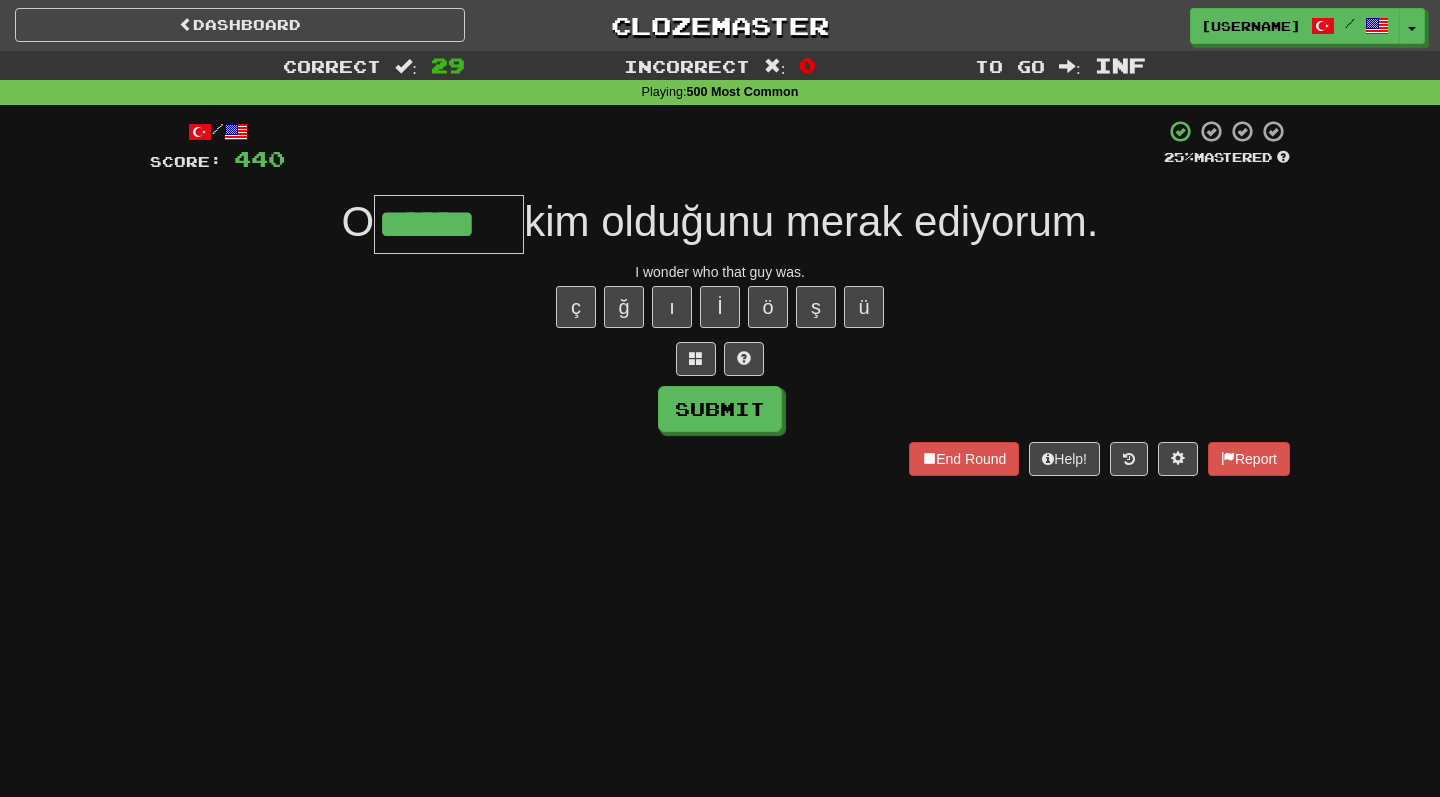 type on "******" 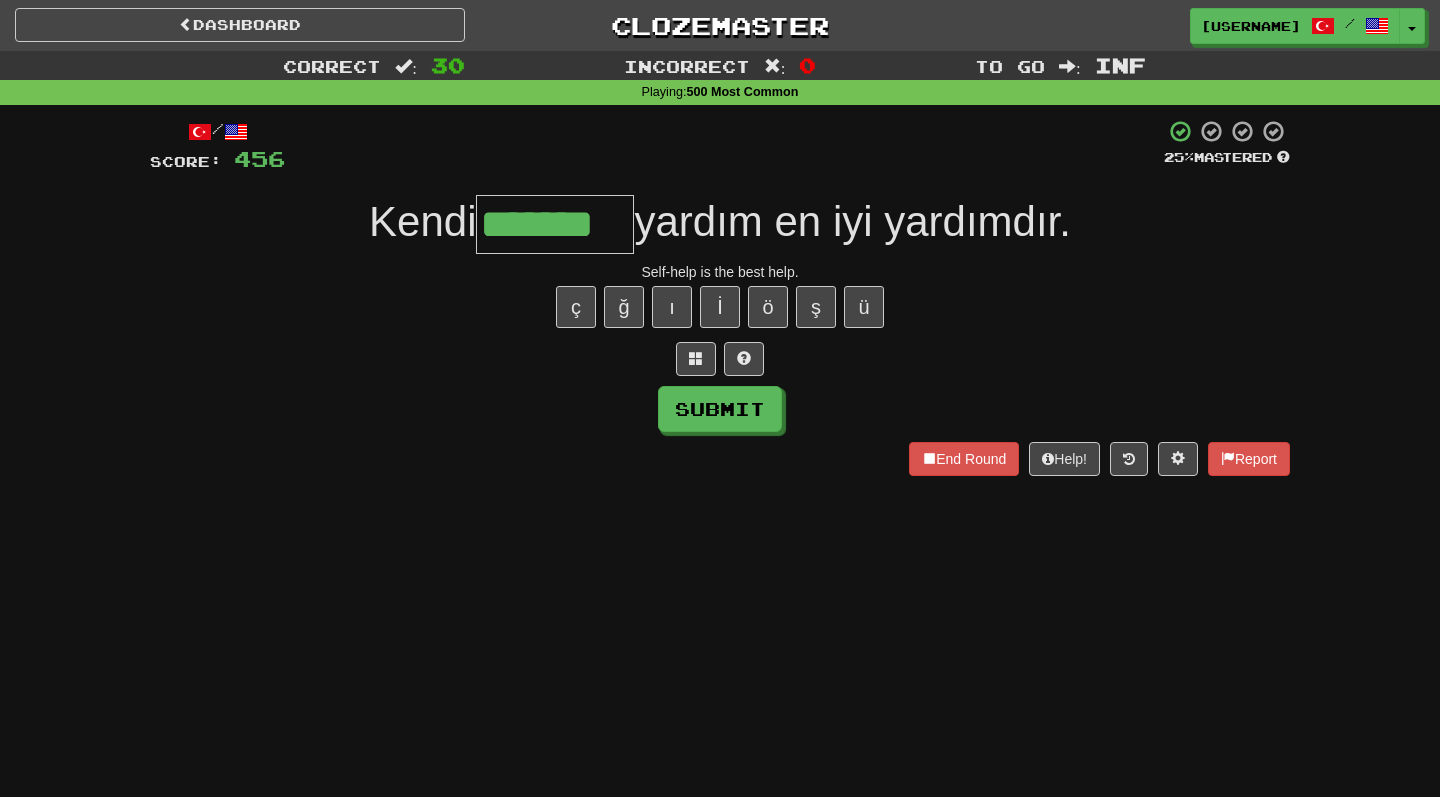 type on "*******" 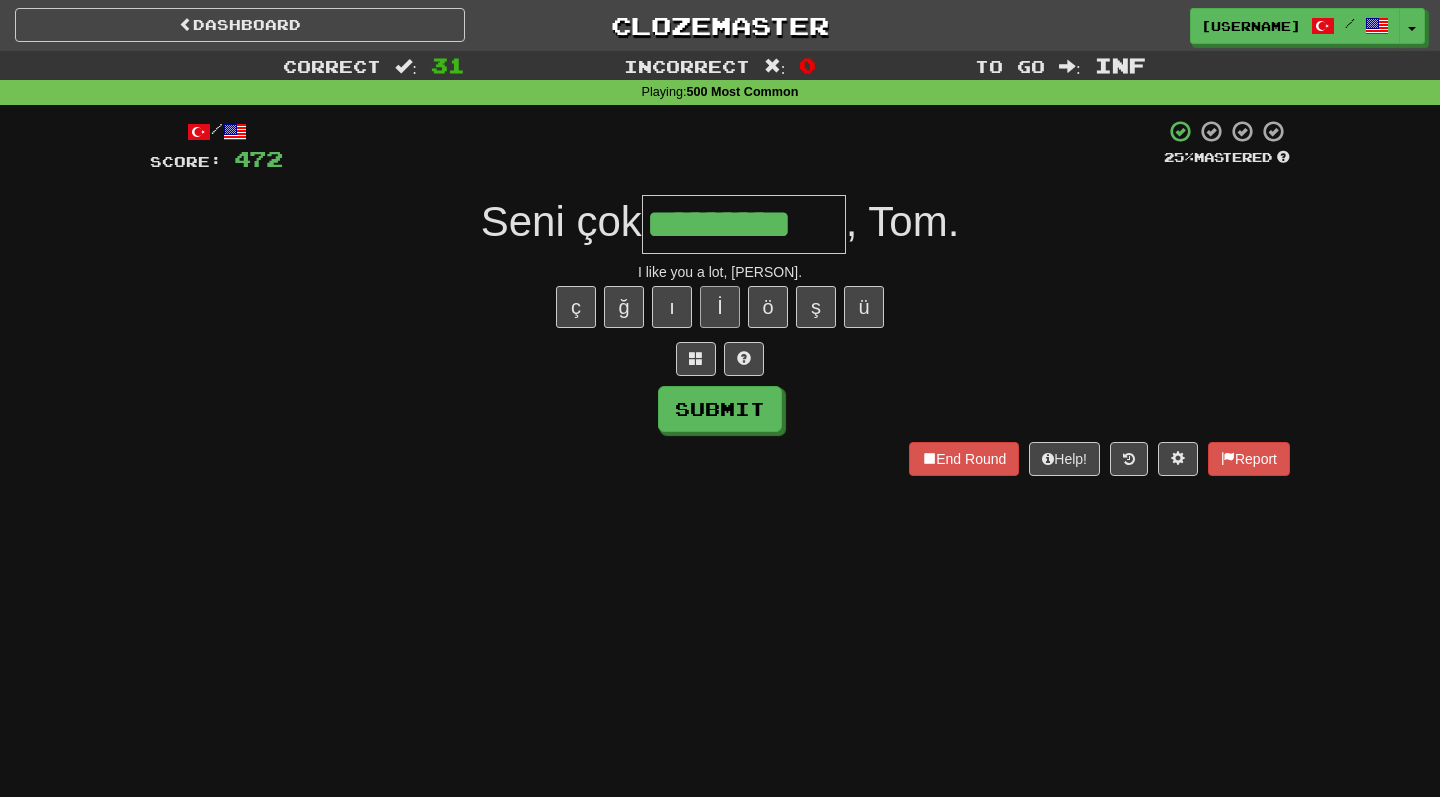 type on "*********" 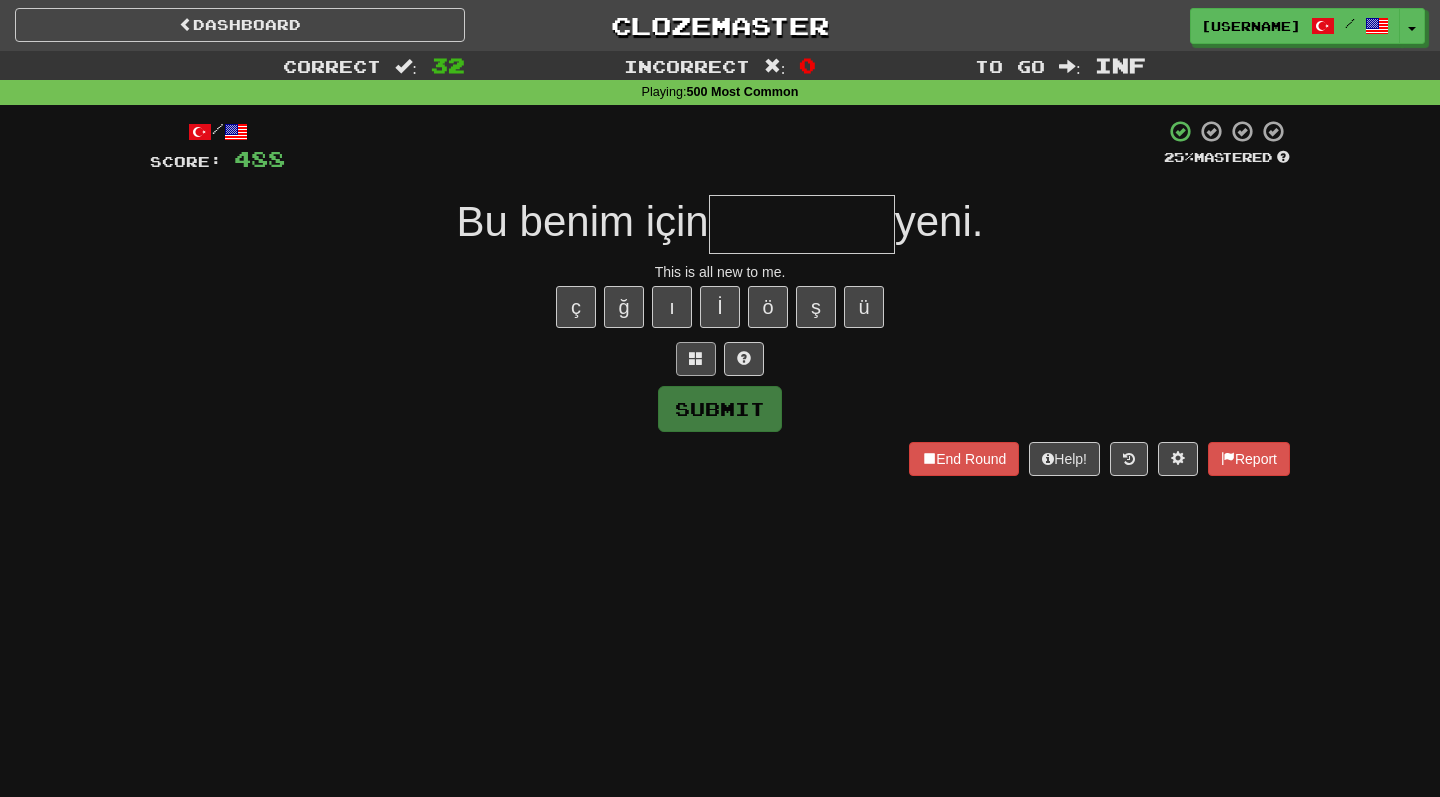 click at bounding box center (696, 358) 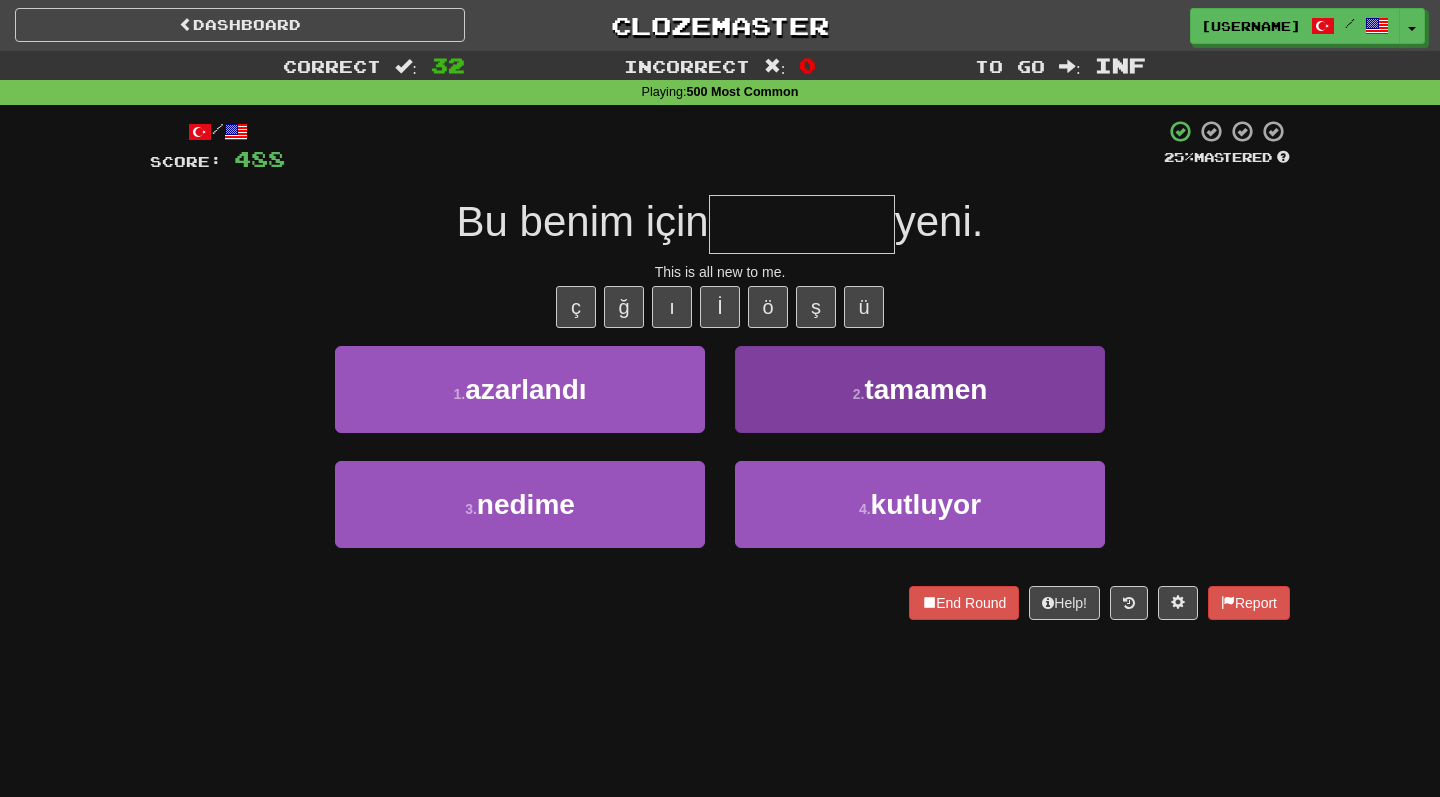 click on "2 .  tamamen" at bounding box center (920, 389) 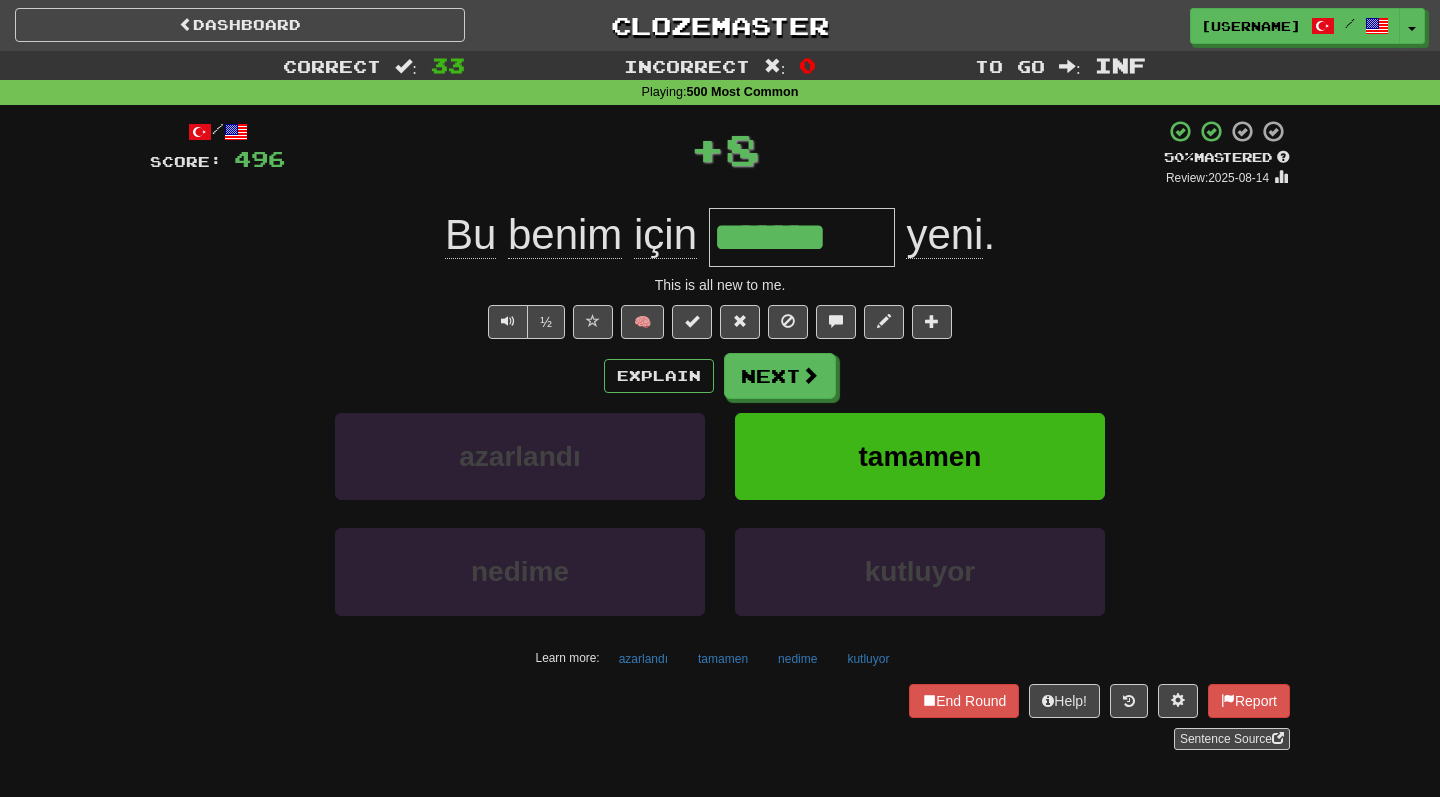 type 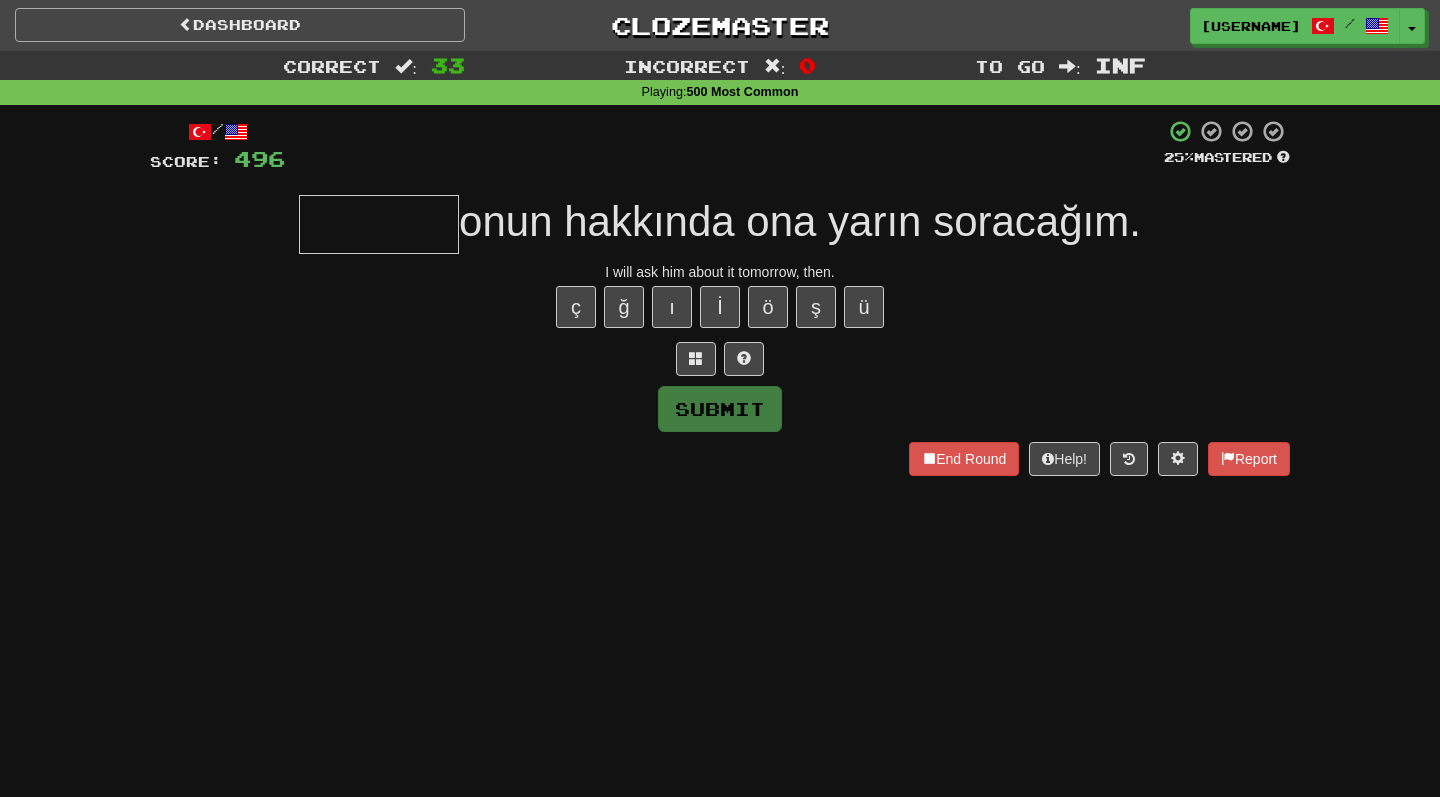 click on "Dashboard" at bounding box center (240, 25) 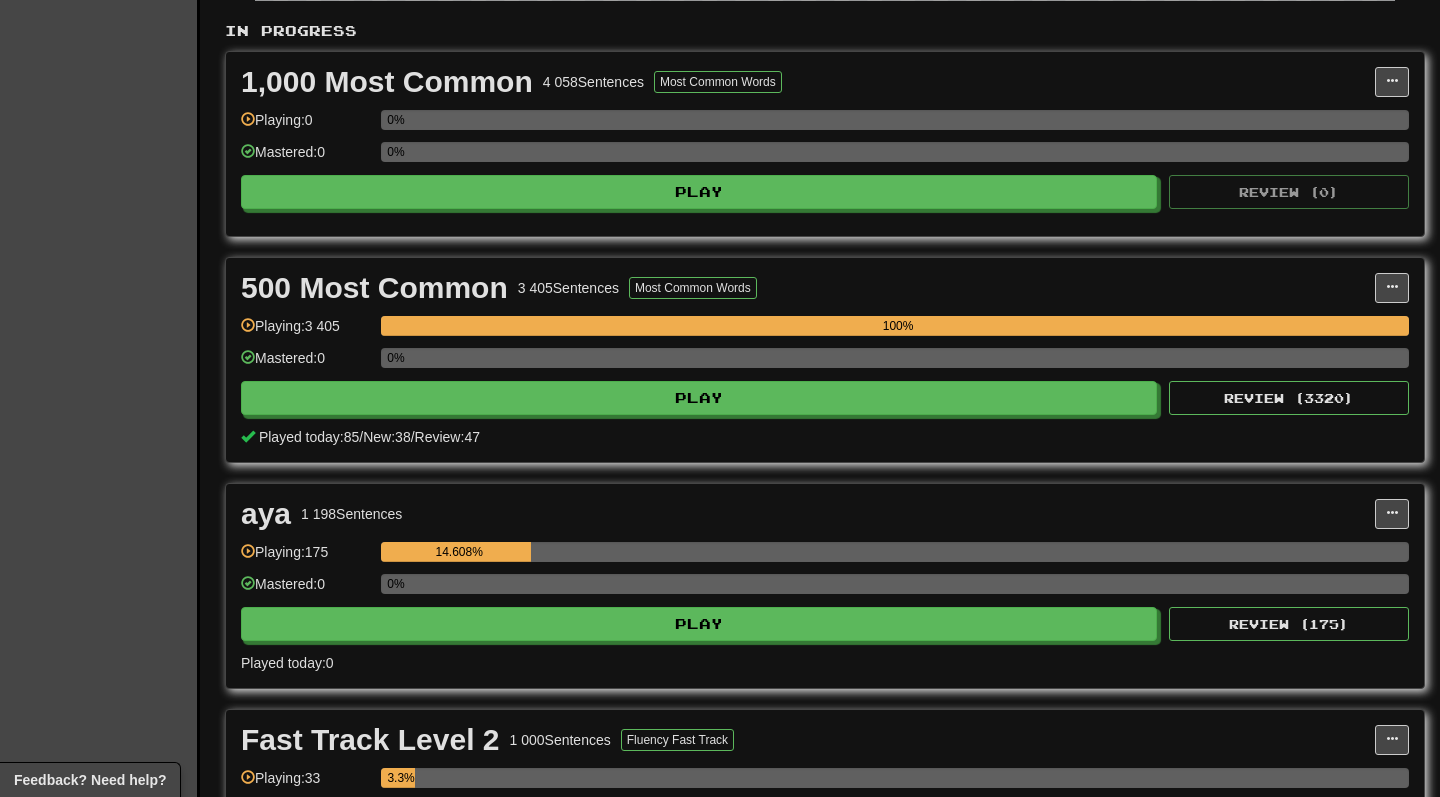 scroll, scrollTop: 434, scrollLeft: 0, axis: vertical 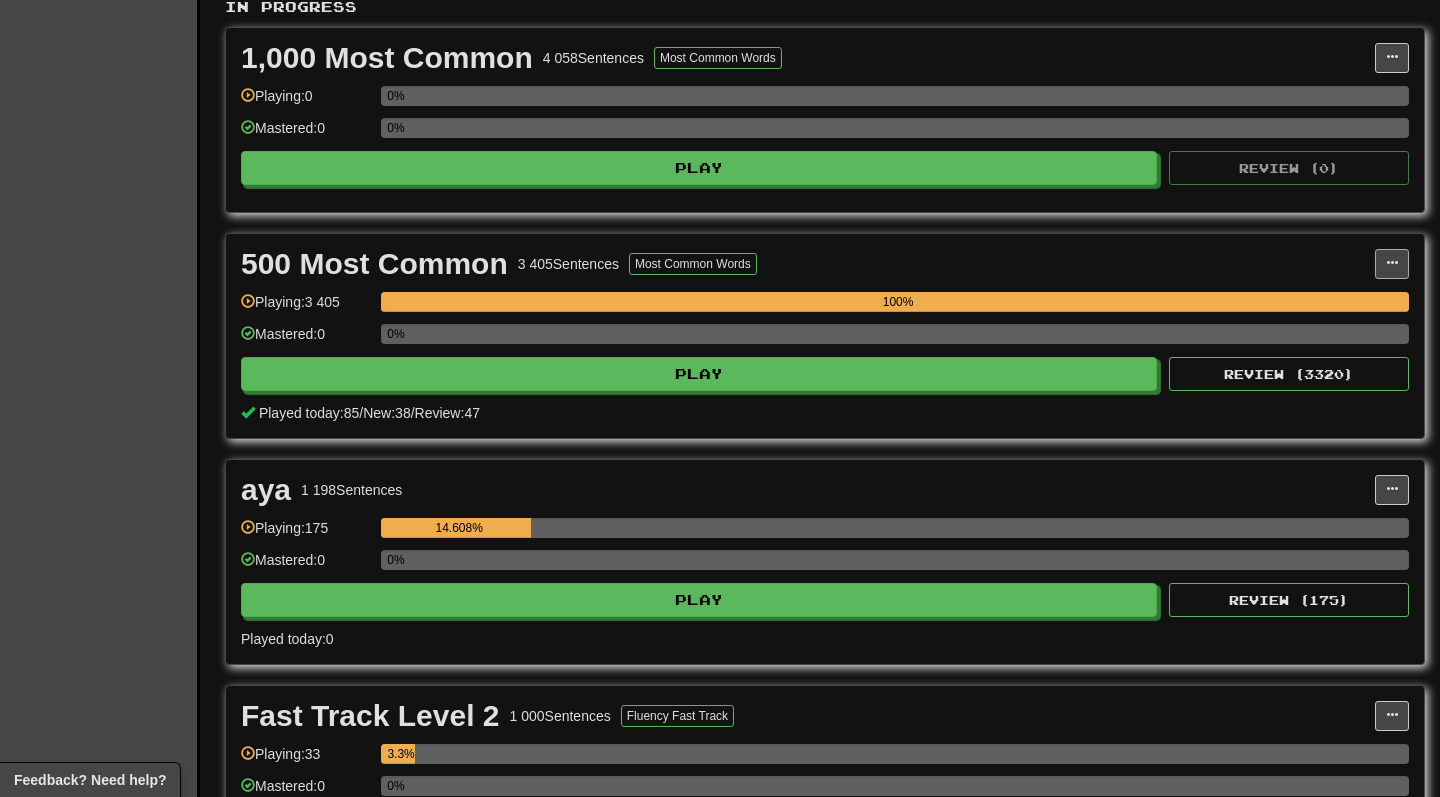 click at bounding box center (1392, 263) 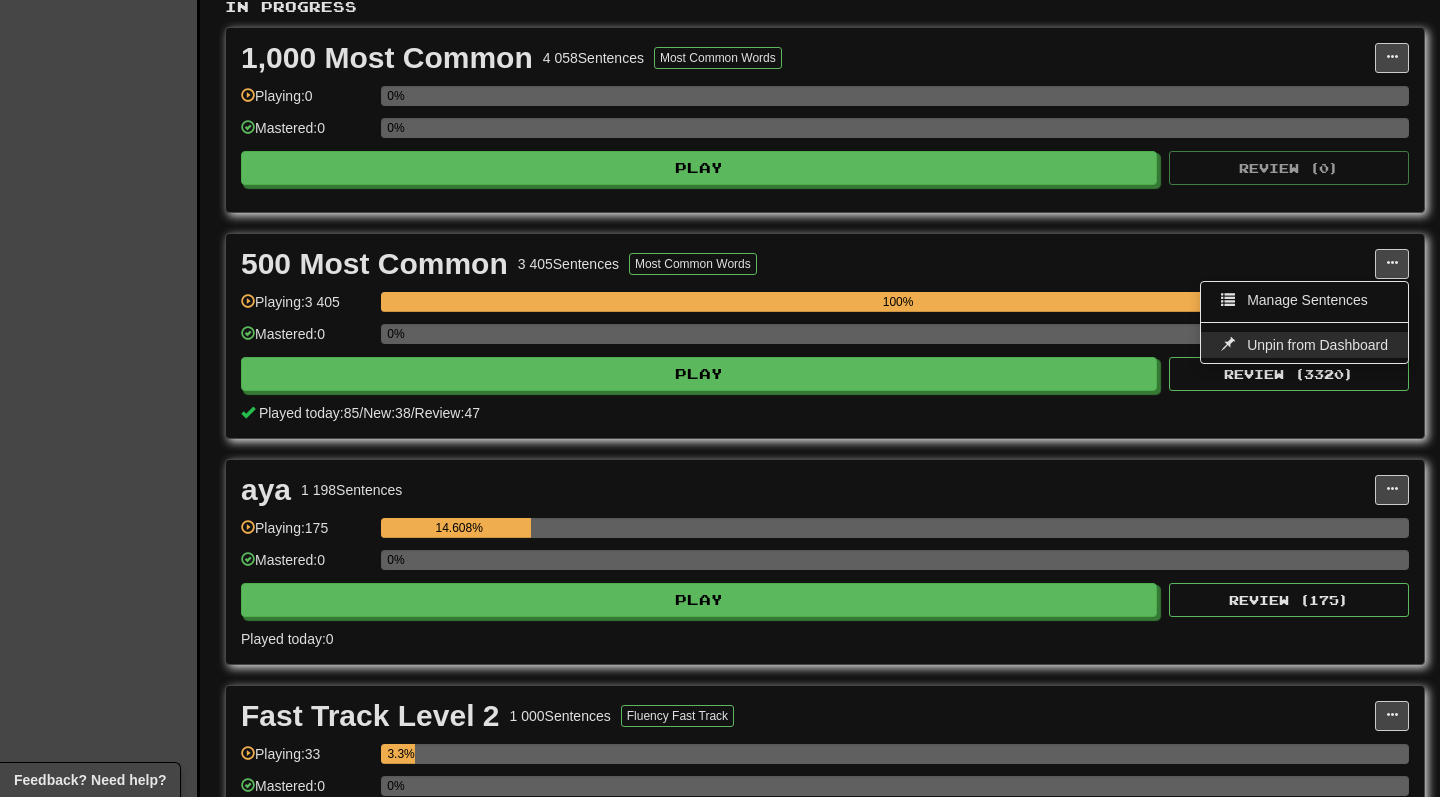 click on "Unpin from Dashboard" at bounding box center [1317, 345] 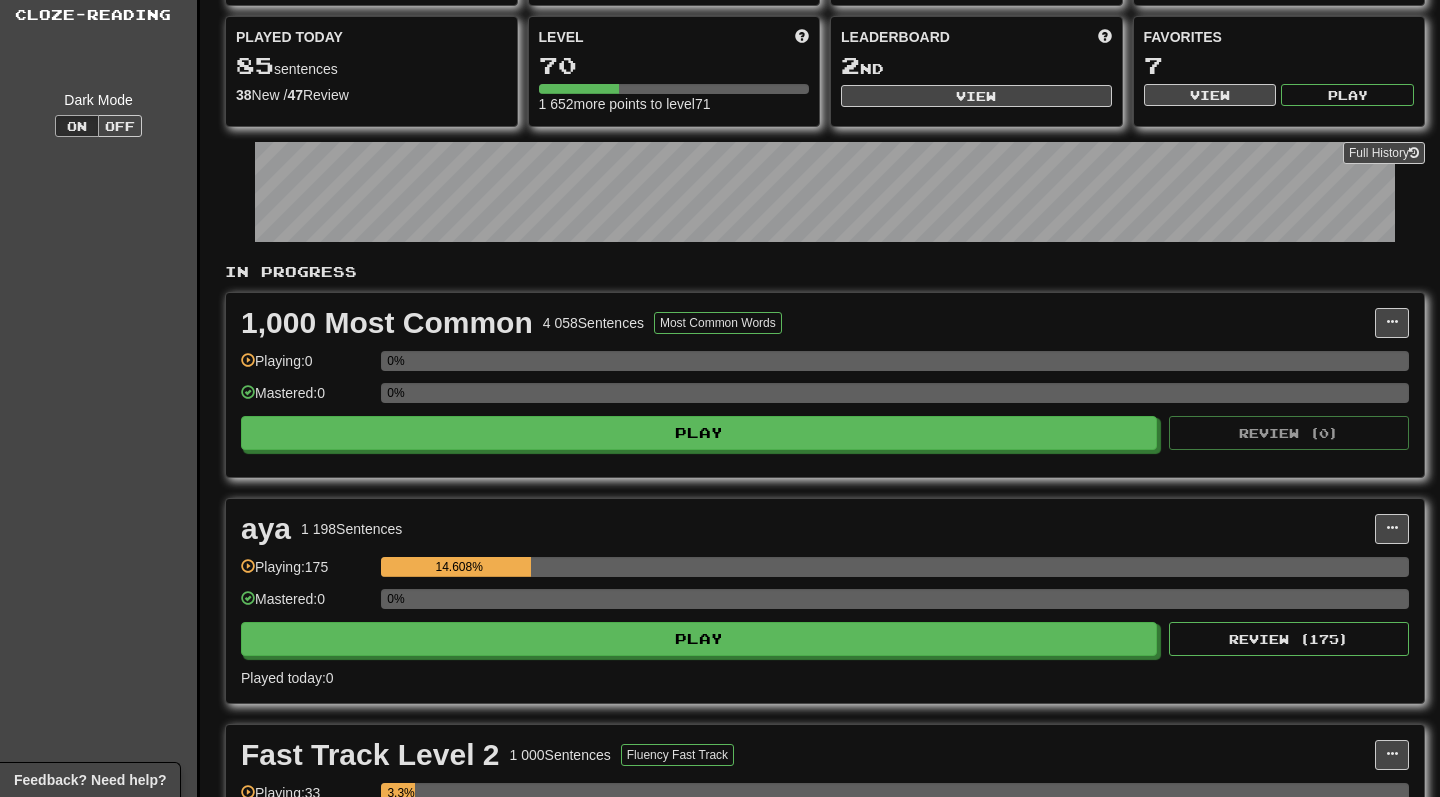 scroll, scrollTop: 286, scrollLeft: 0, axis: vertical 